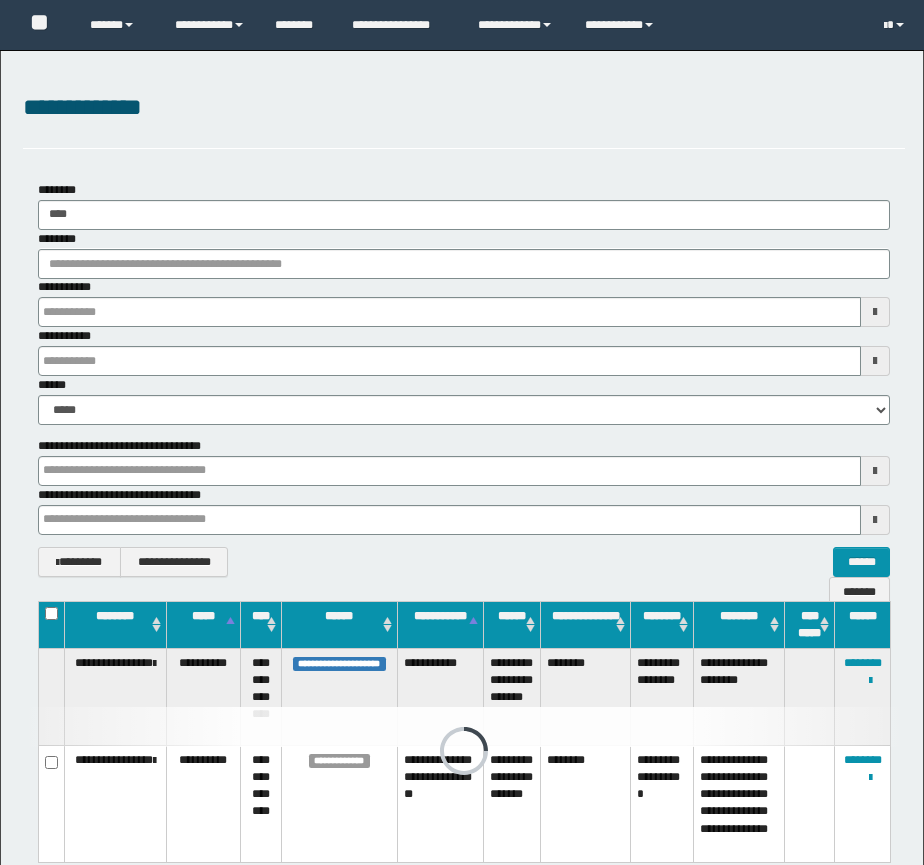 scroll, scrollTop: 150, scrollLeft: 0, axis: vertical 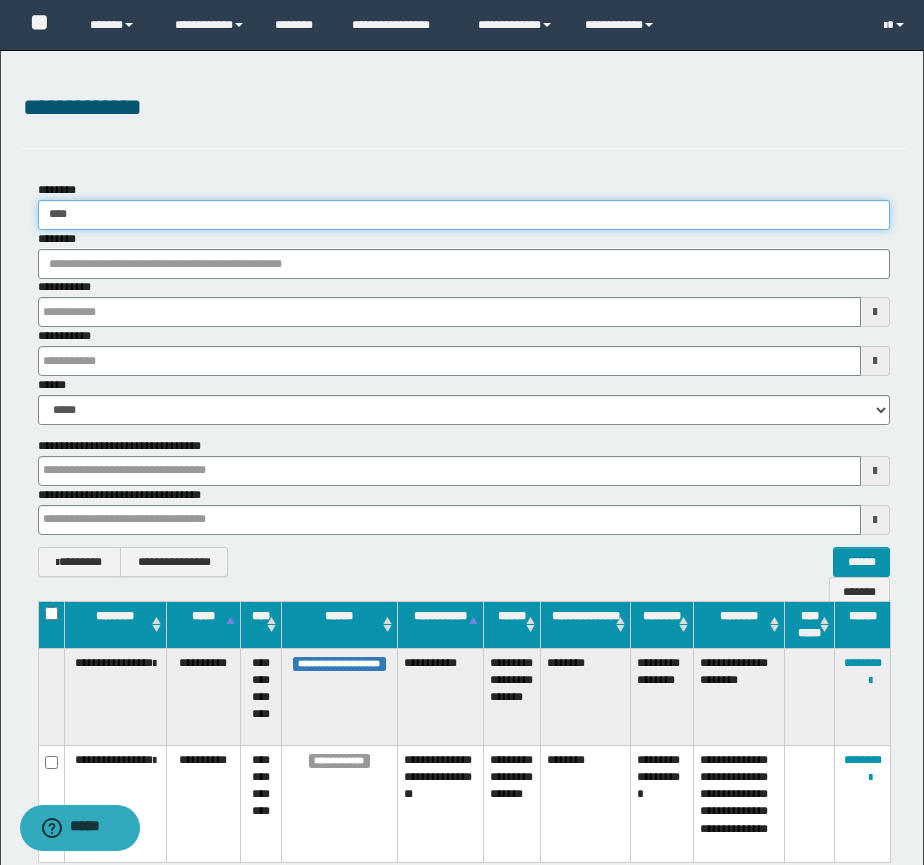 drag, startPoint x: 96, startPoint y: 221, endPoint x: 13, endPoint y: 206, distance: 84.34453 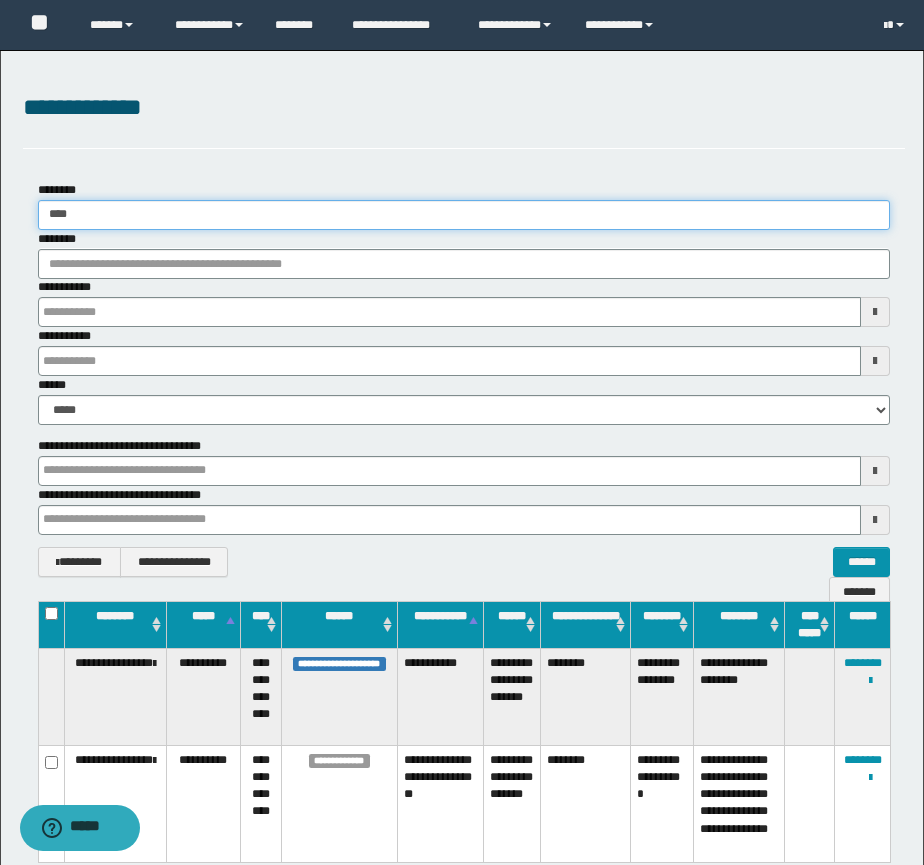 click on "**********" at bounding box center (464, 379) 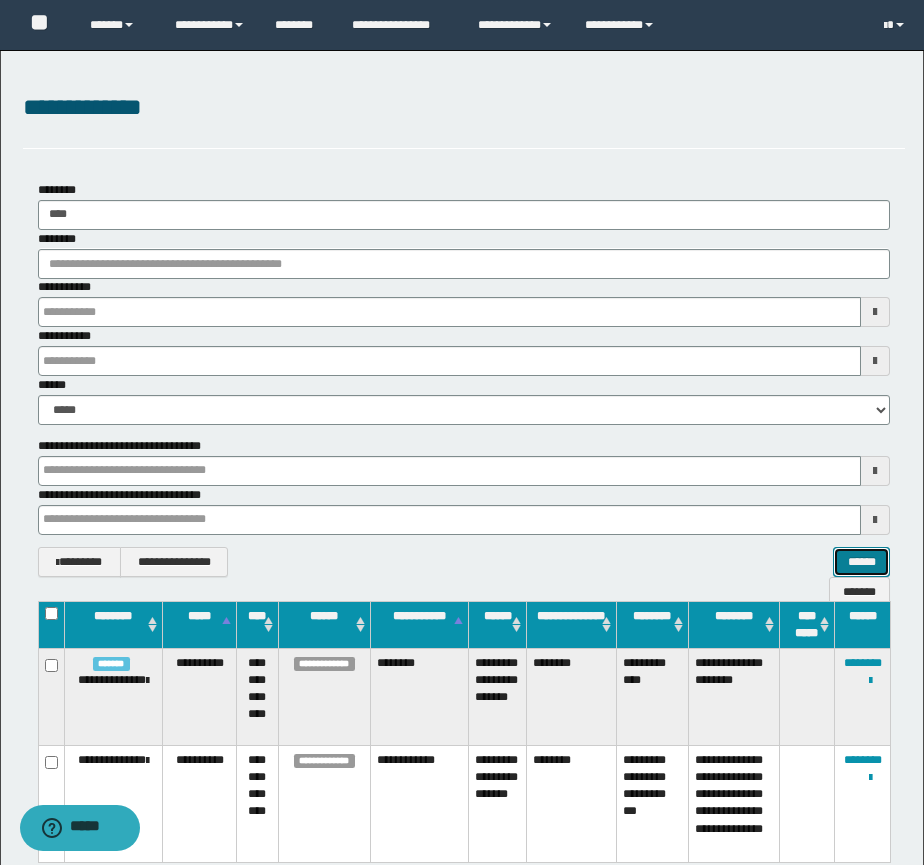 click on "******" at bounding box center [861, 562] 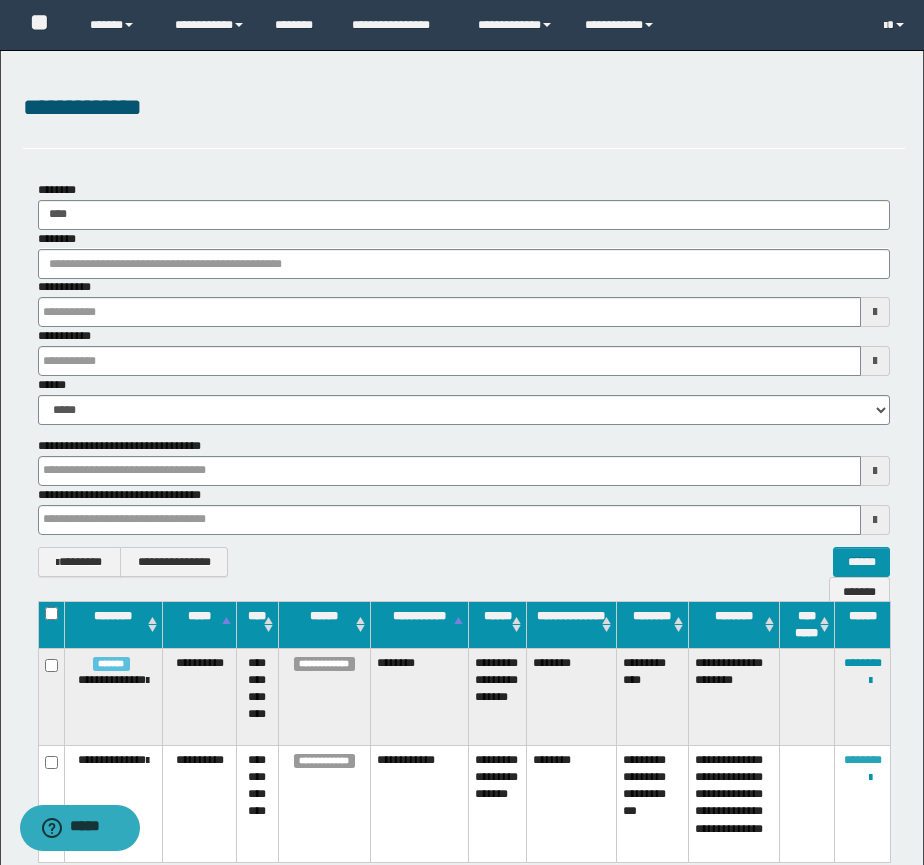 click on "********" at bounding box center (863, 760) 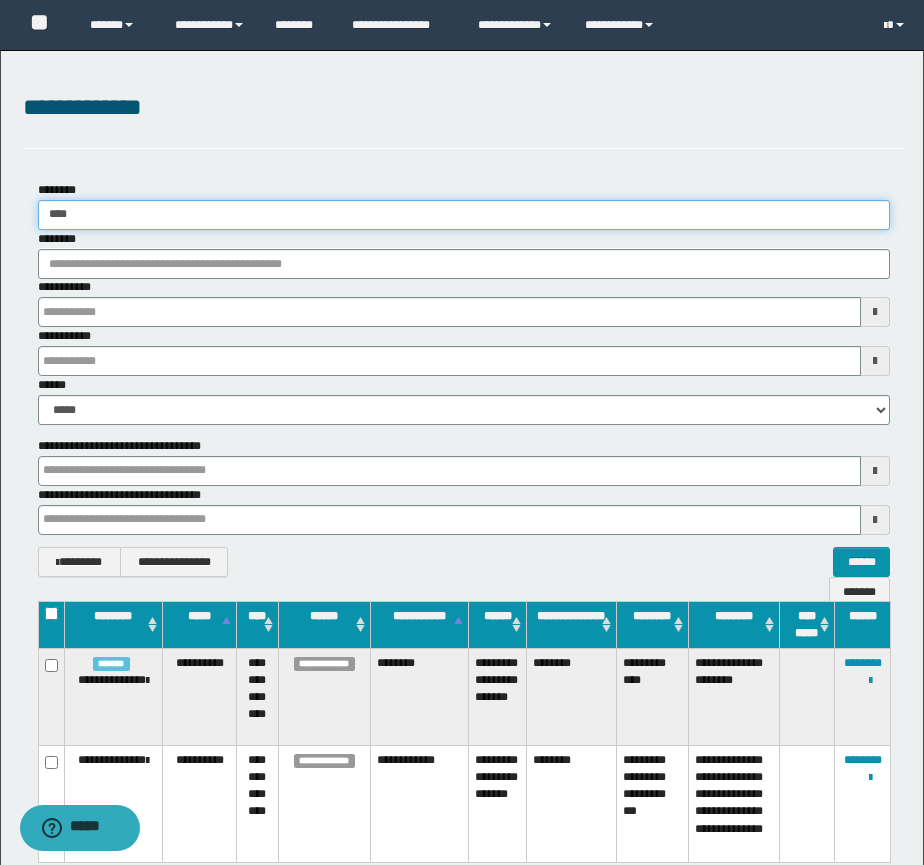 drag, startPoint x: 137, startPoint y: 214, endPoint x: 25, endPoint y: 209, distance: 112.11155 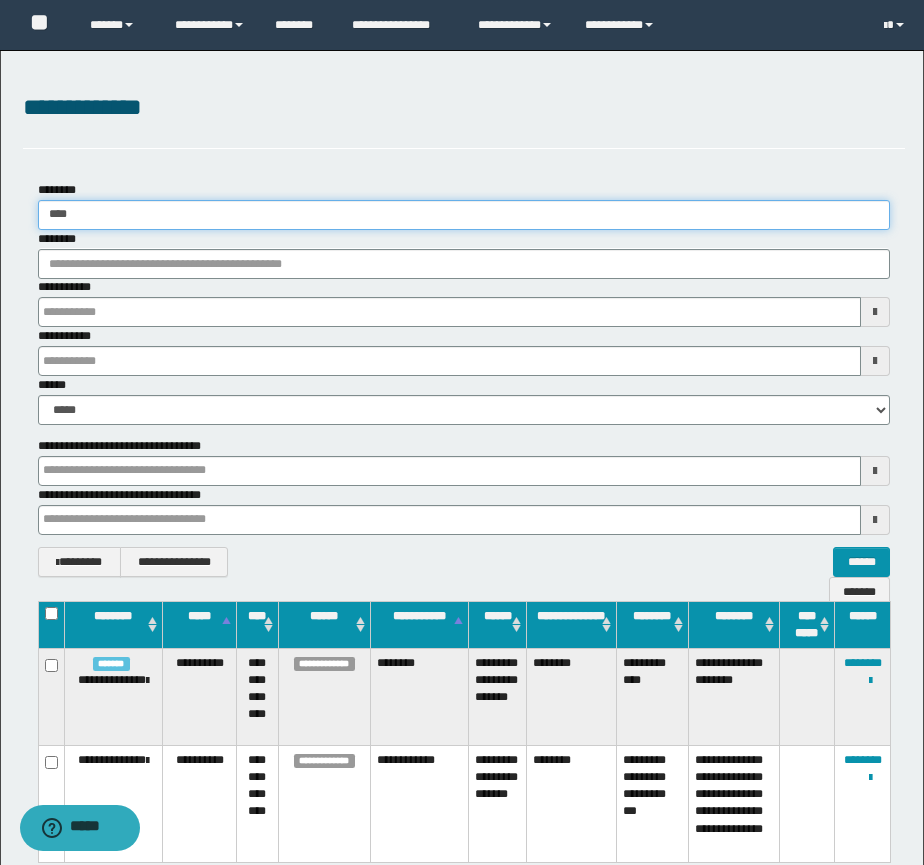 click on "********
****" at bounding box center [464, 205] 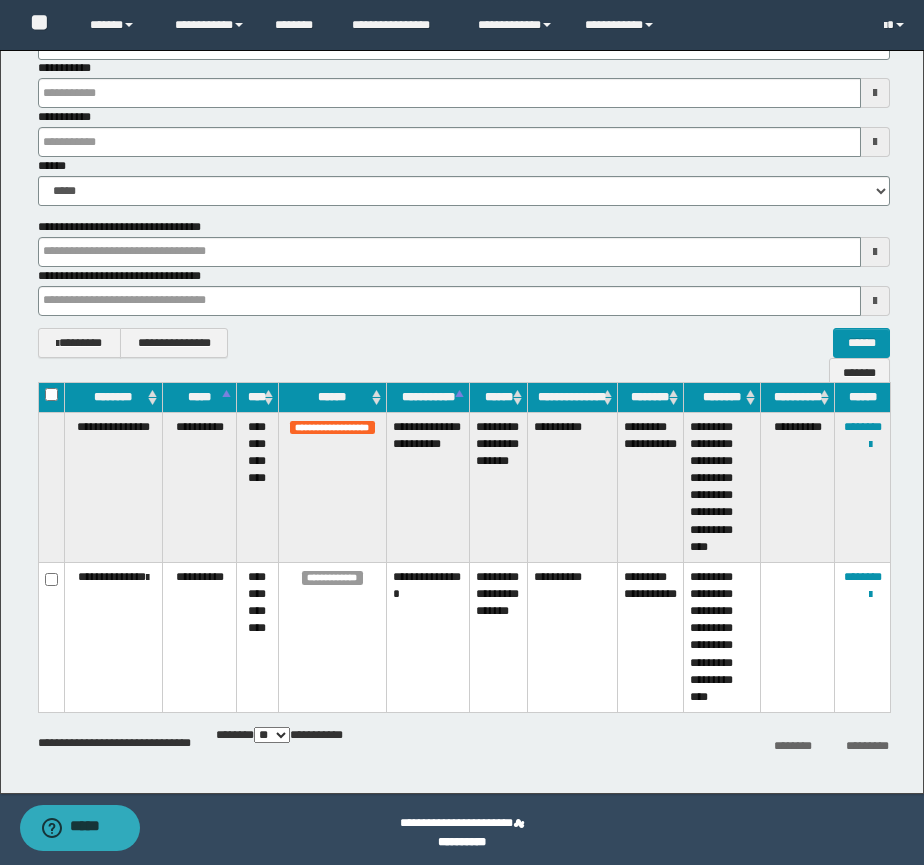 scroll, scrollTop: 226, scrollLeft: 0, axis: vertical 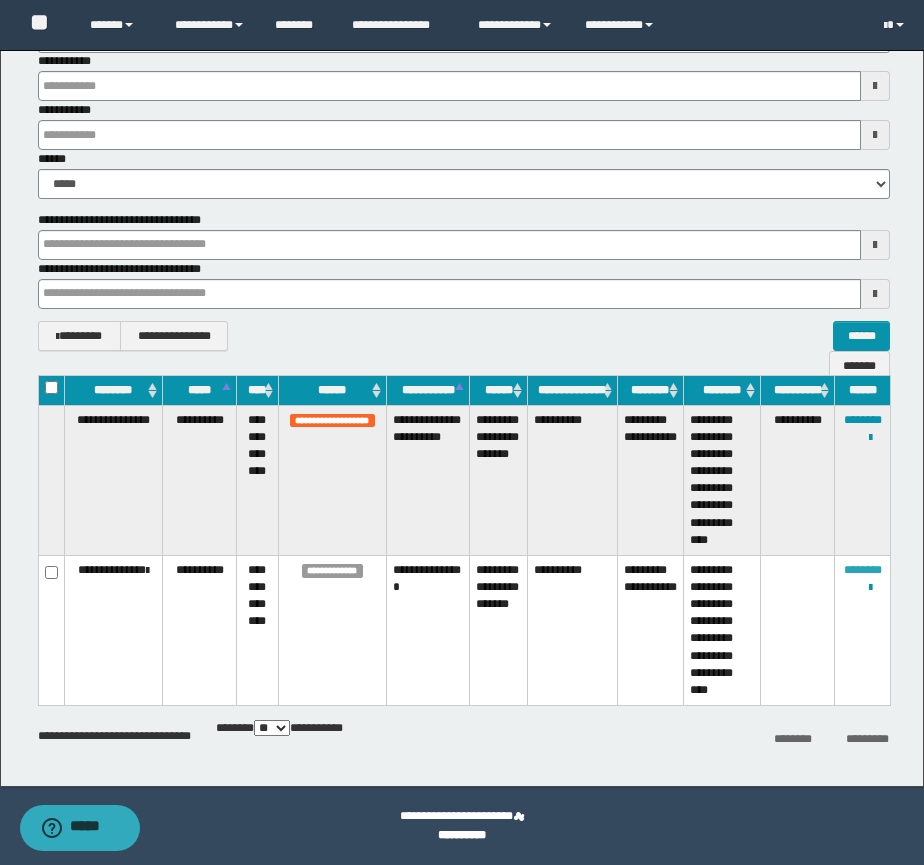type on "****" 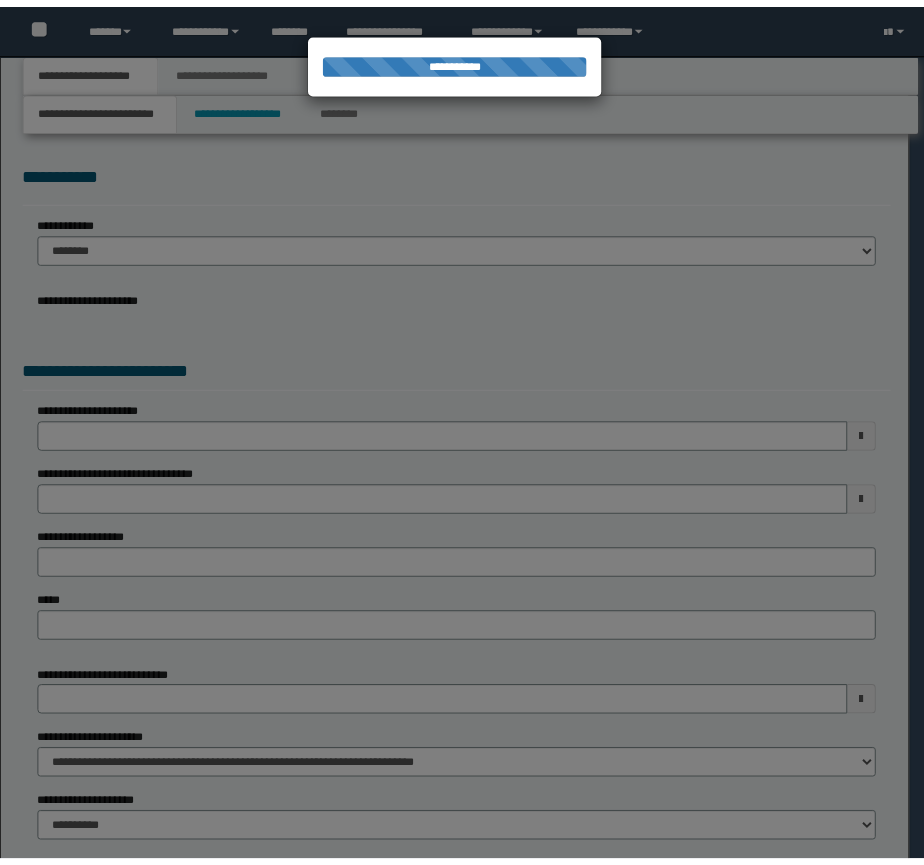 scroll, scrollTop: 0, scrollLeft: 0, axis: both 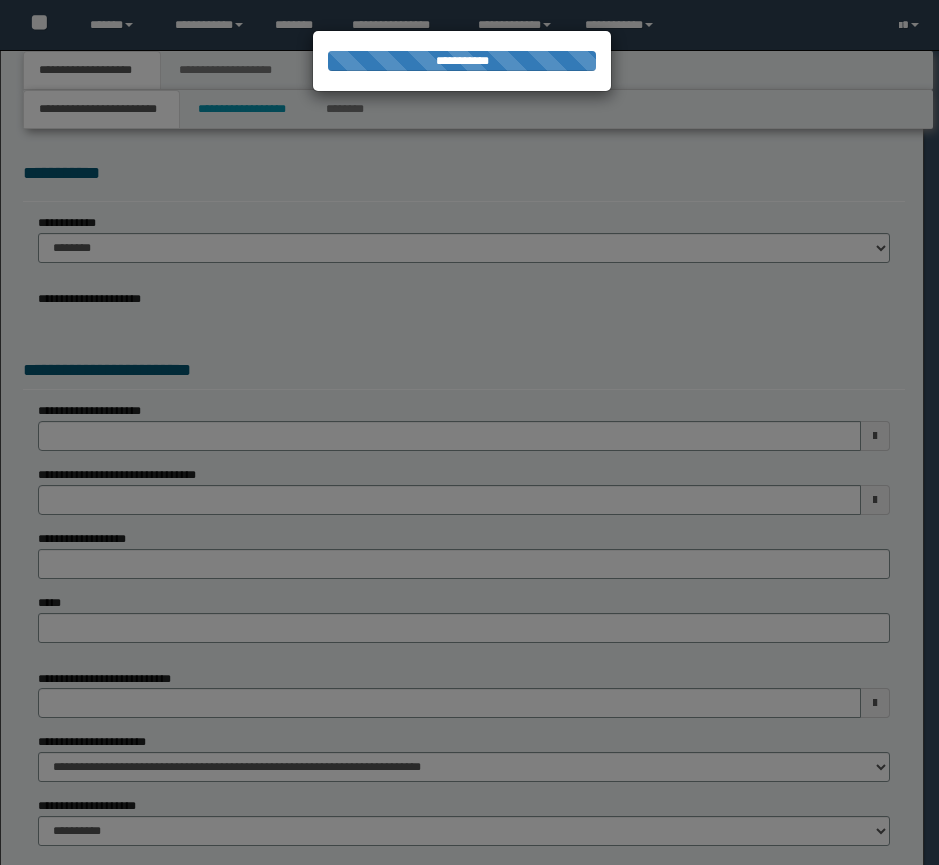 select on "**" 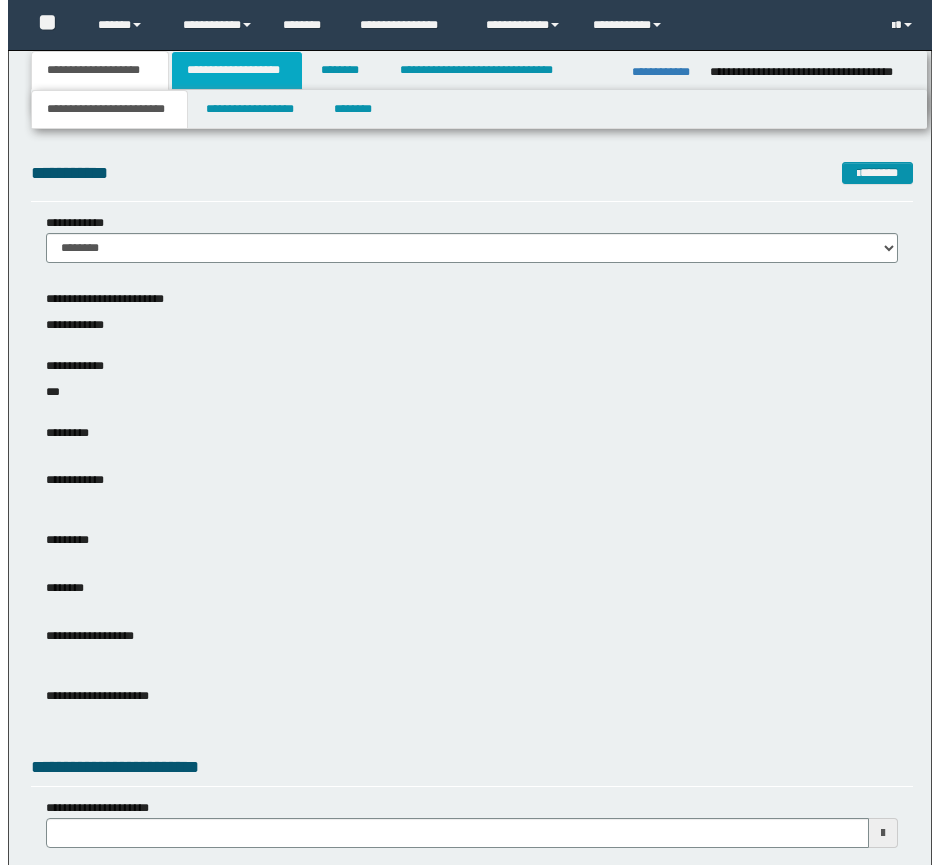 scroll, scrollTop: 0, scrollLeft: 0, axis: both 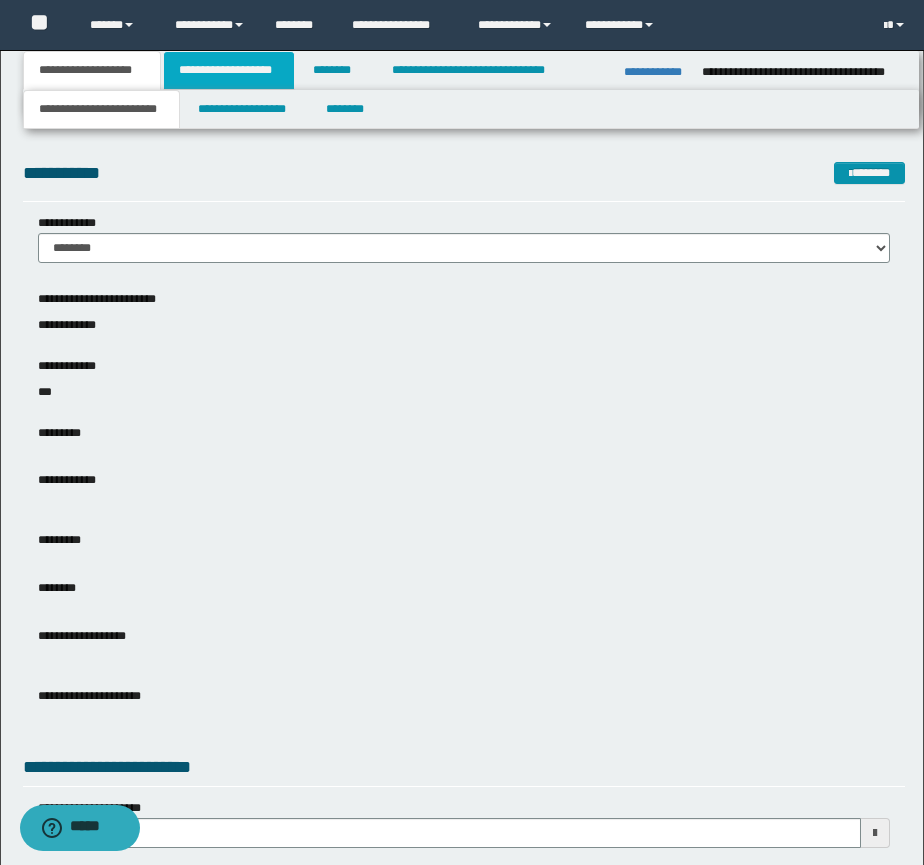 click on "**********" at bounding box center [229, 70] 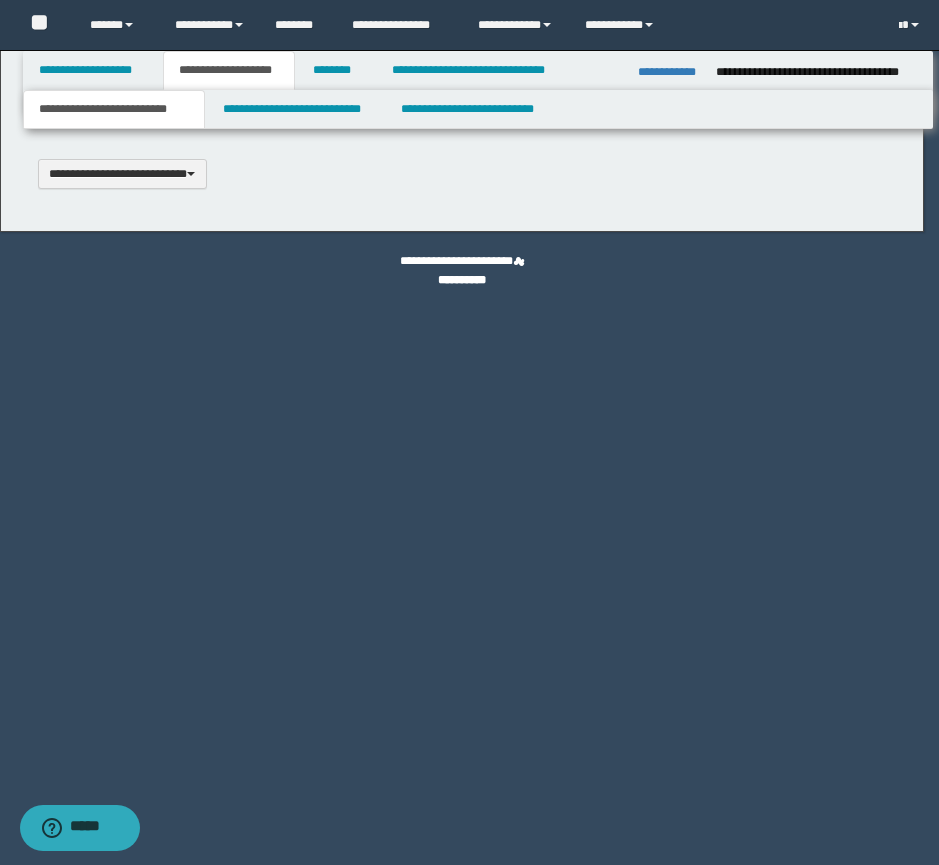 scroll, scrollTop: 0, scrollLeft: 0, axis: both 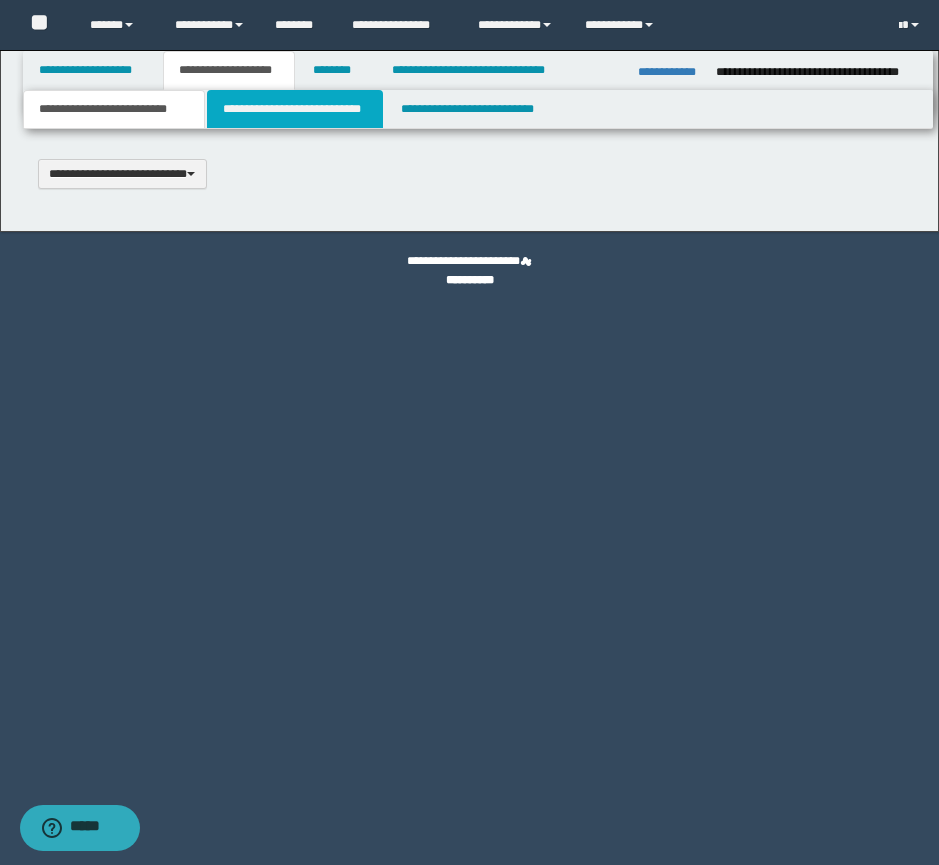click on "**********" at bounding box center (295, 109) 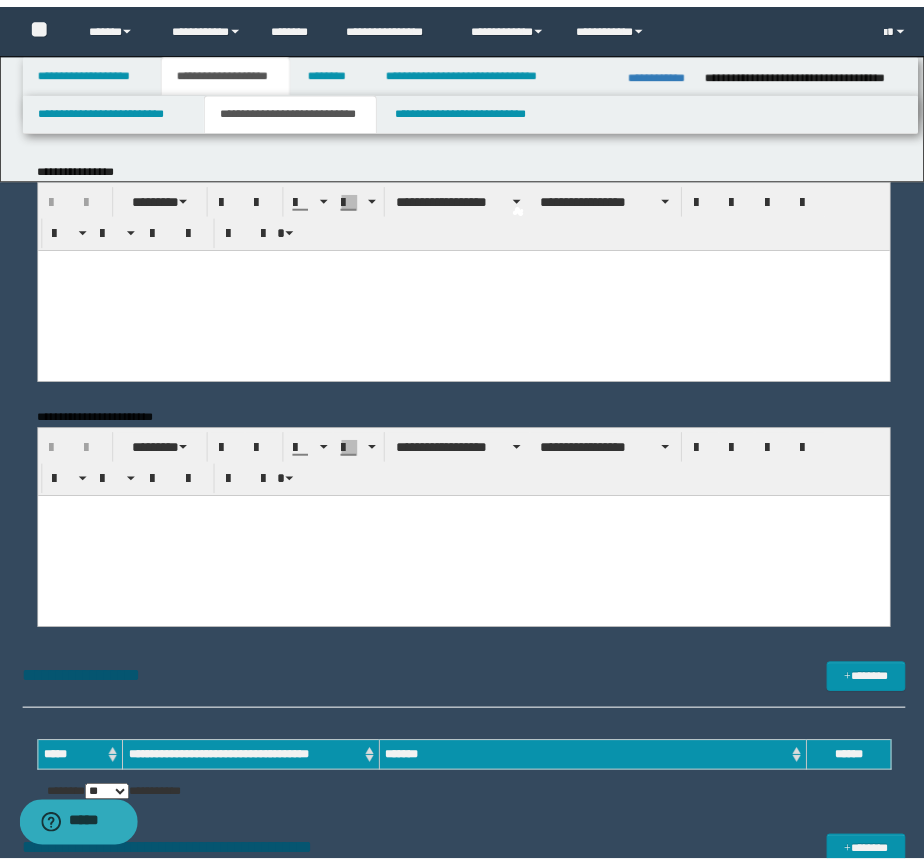 scroll, scrollTop: 0, scrollLeft: 0, axis: both 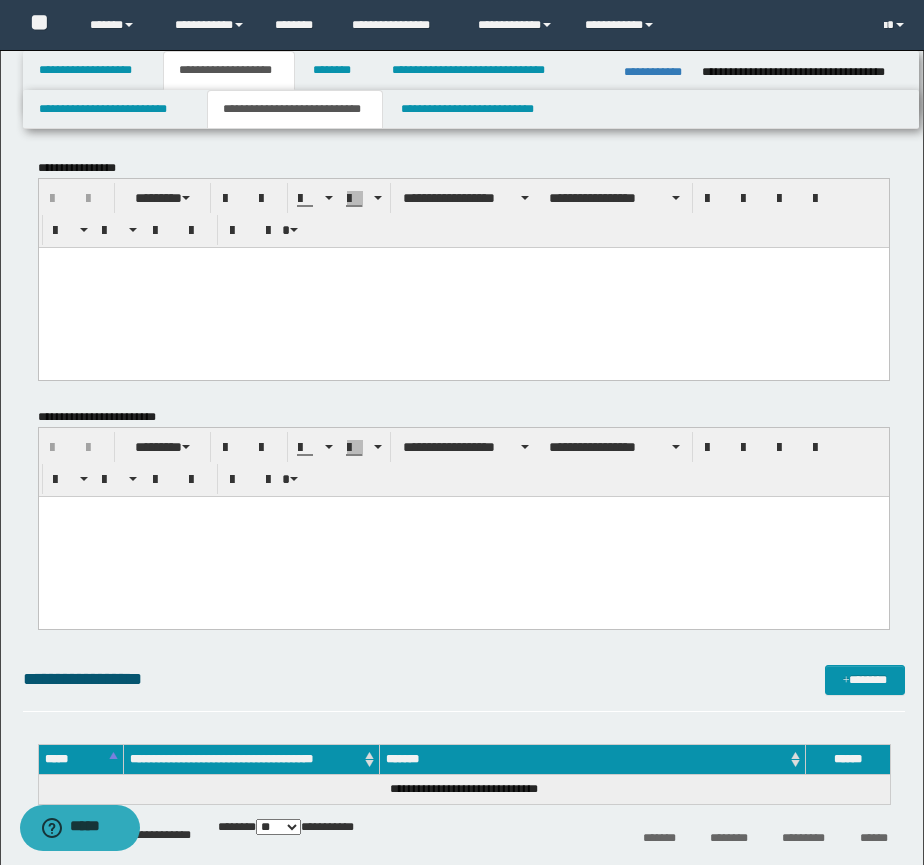 click at bounding box center (463, 287) 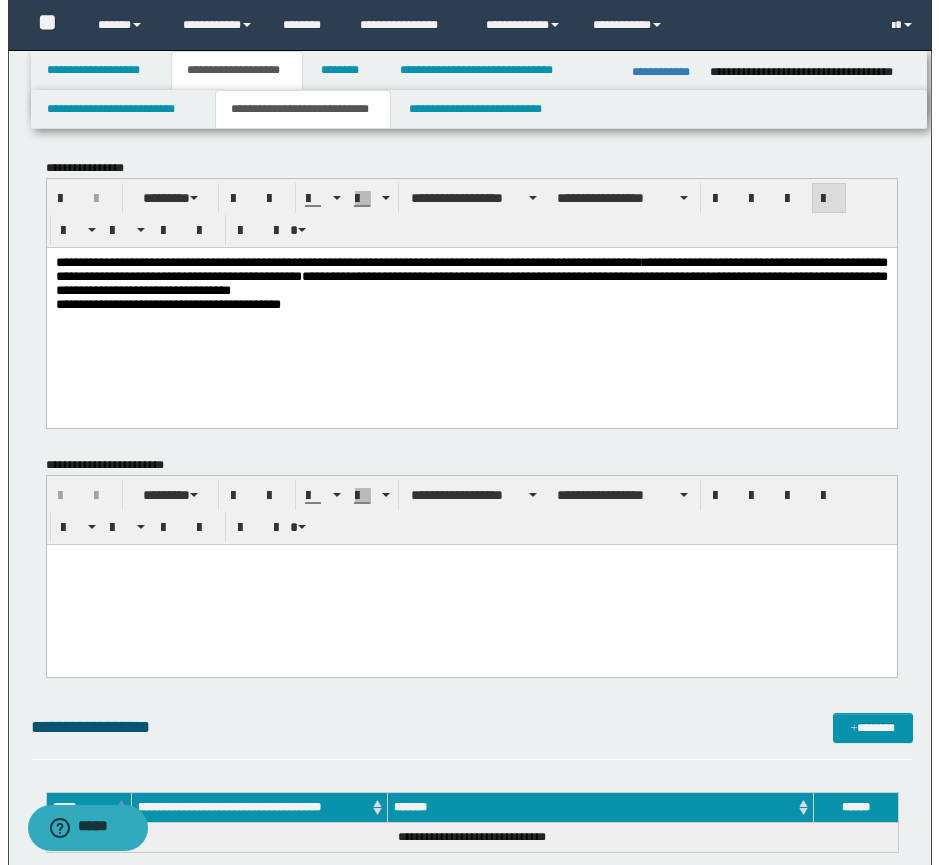 scroll, scrollTop: 167, scrollLeft: 0, axis: vertical 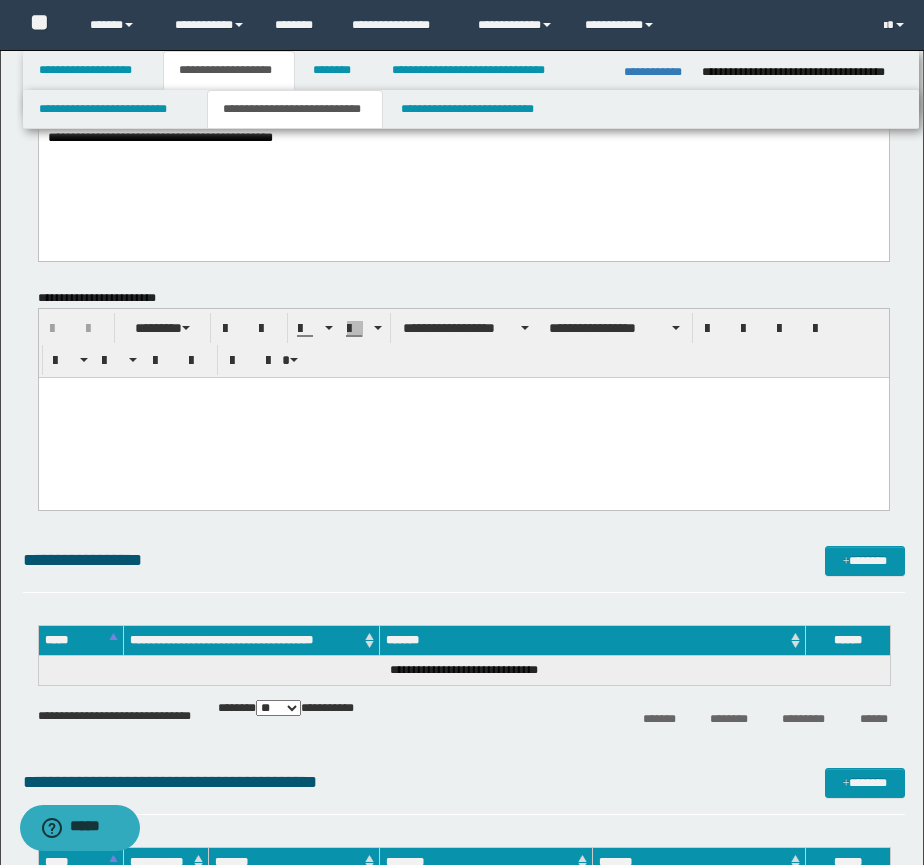 drag, startPoint x: 872, startPoint y: 557, endPoint x: 933, endPoint y: 531, distance: 66.309875 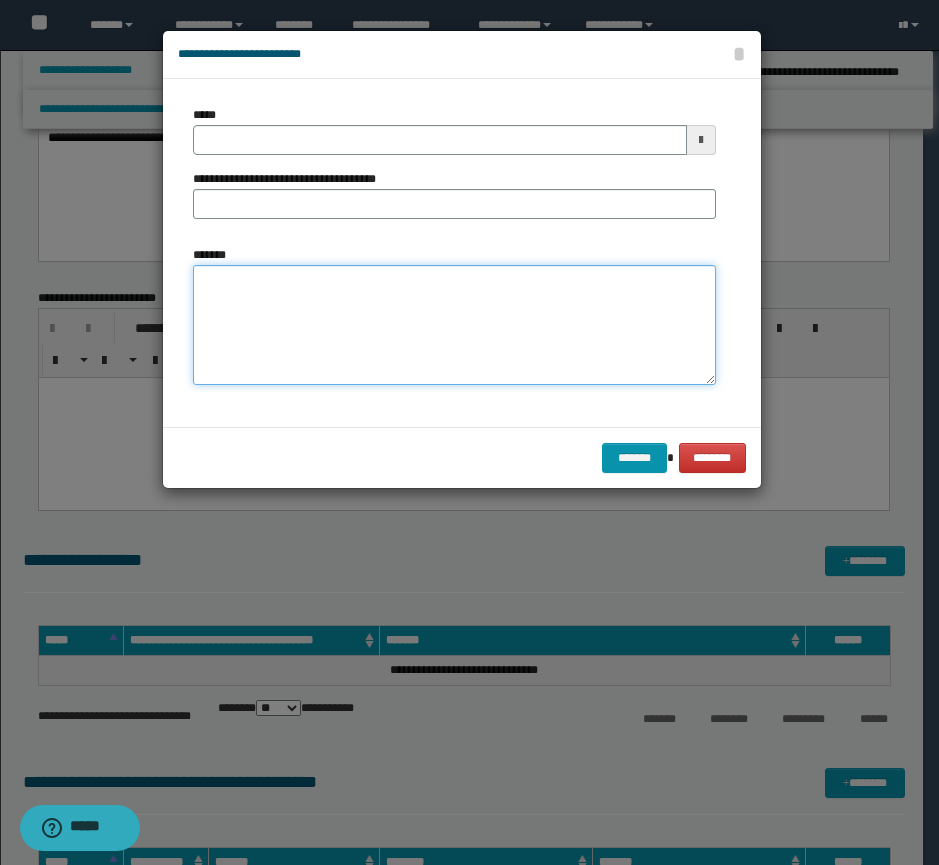click on "*******" at bounding box center (454, 325) 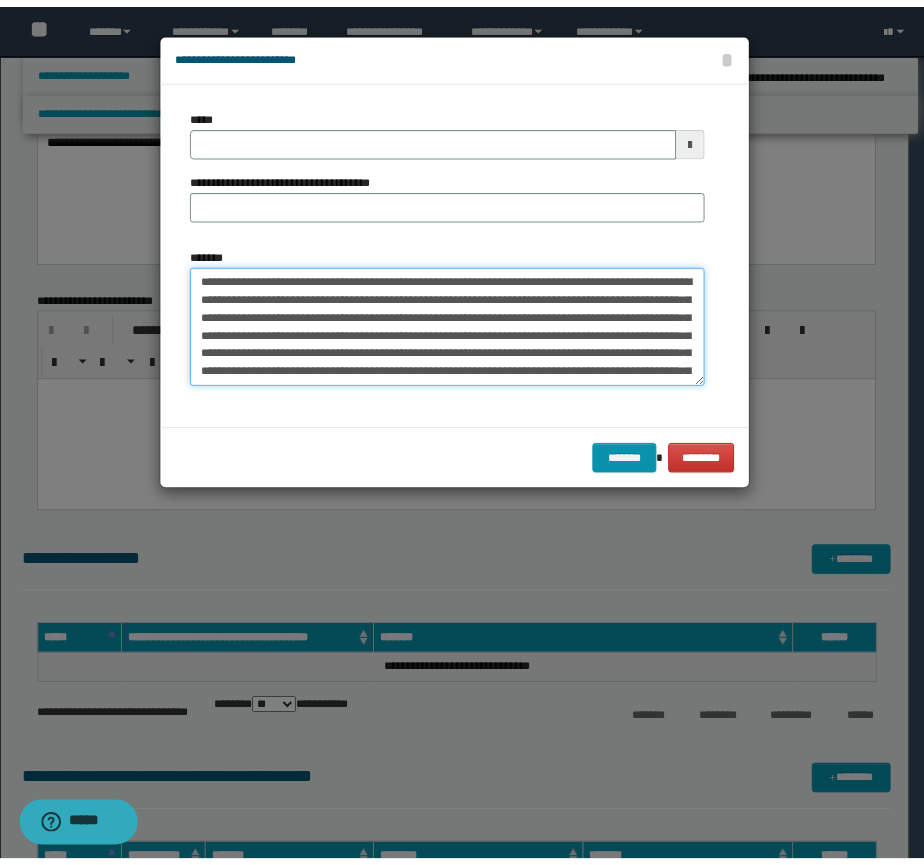 scroll, scrollTop: 48, scrollLeft: 0, axis: vertical 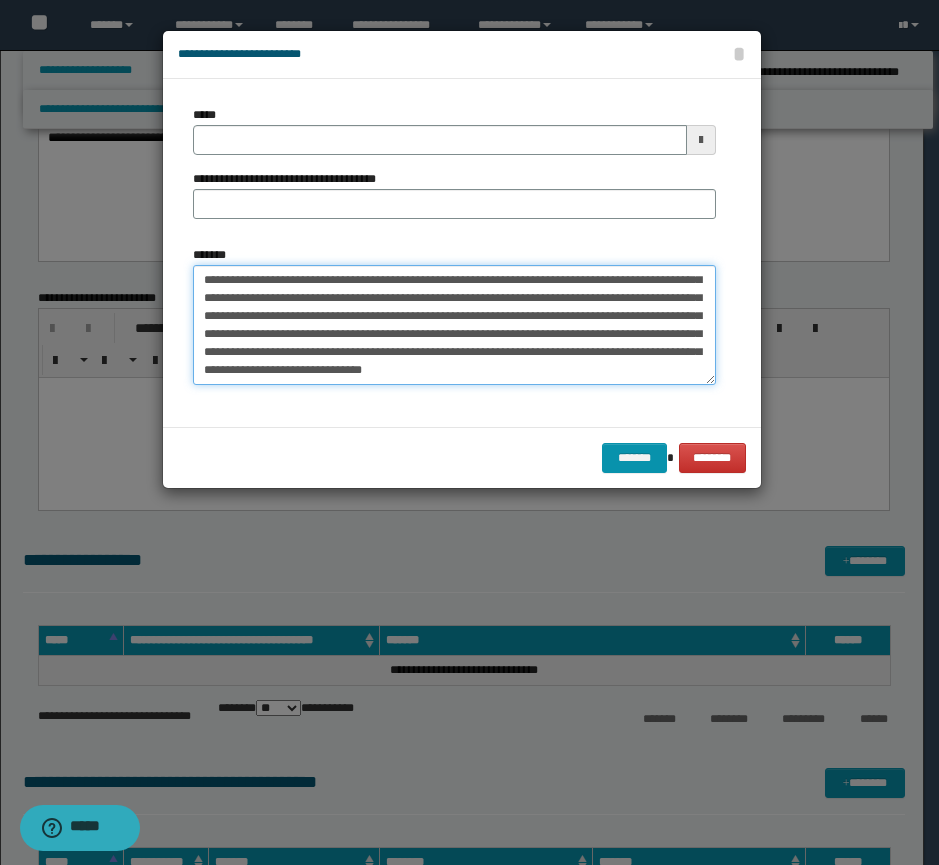 type on "**********" 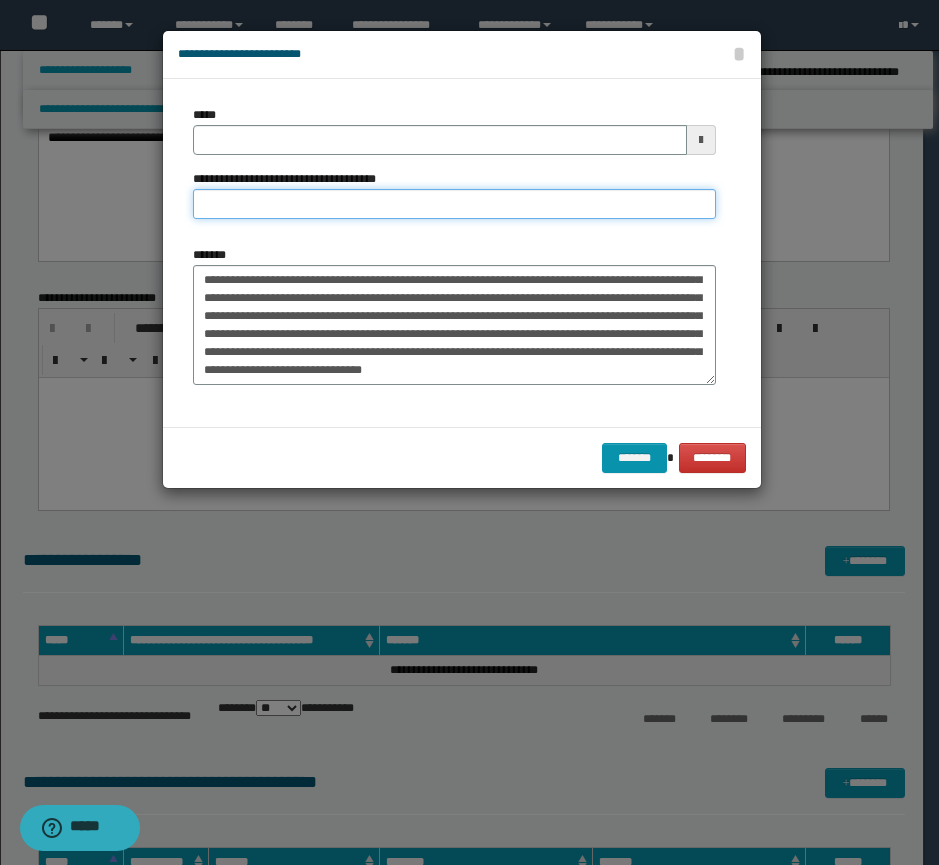 click on "**********" at bounding box center (454, 204) 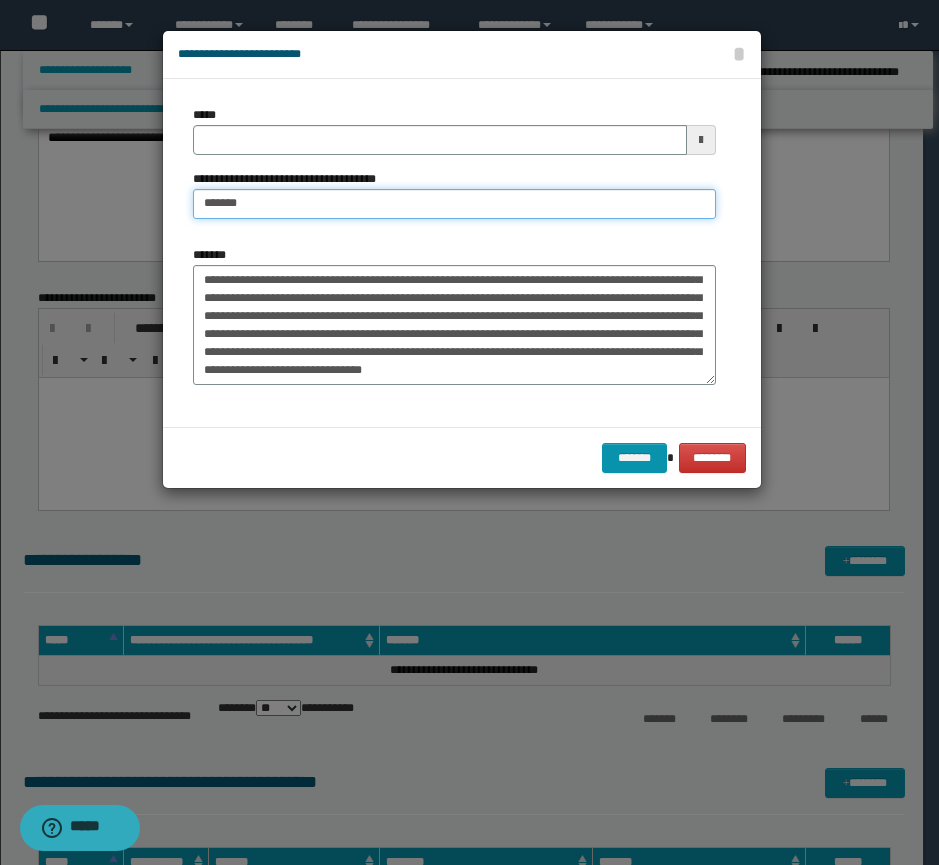 type on "*********" 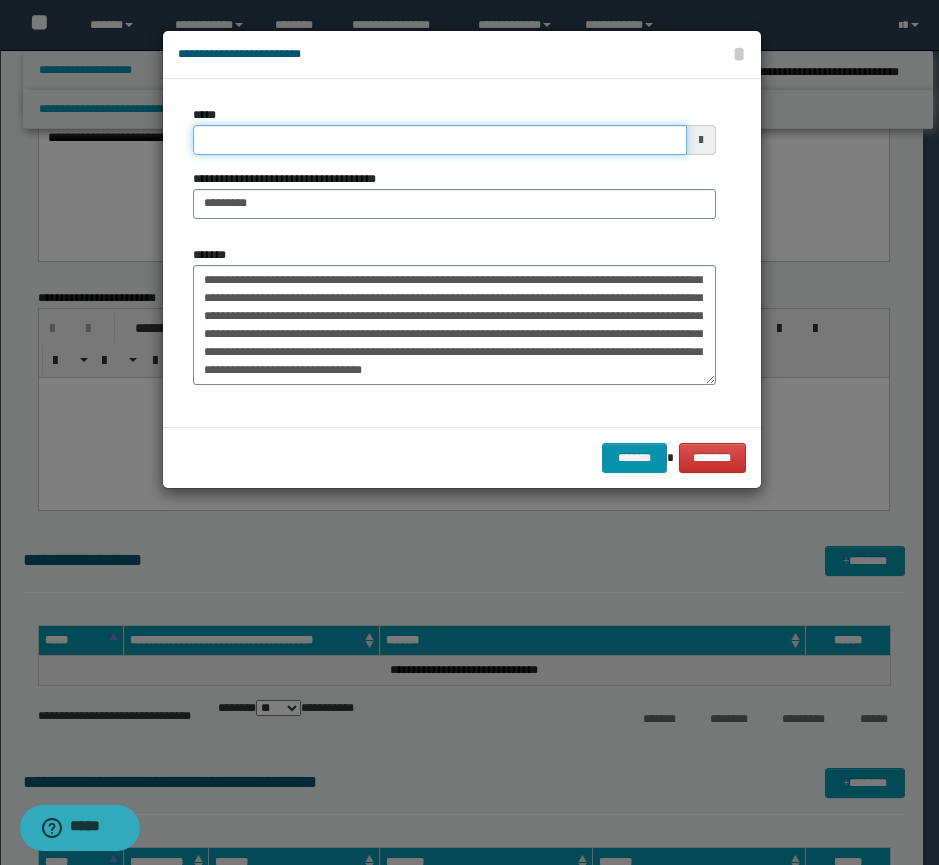 click on "*****" at bounding box center [440, 140] 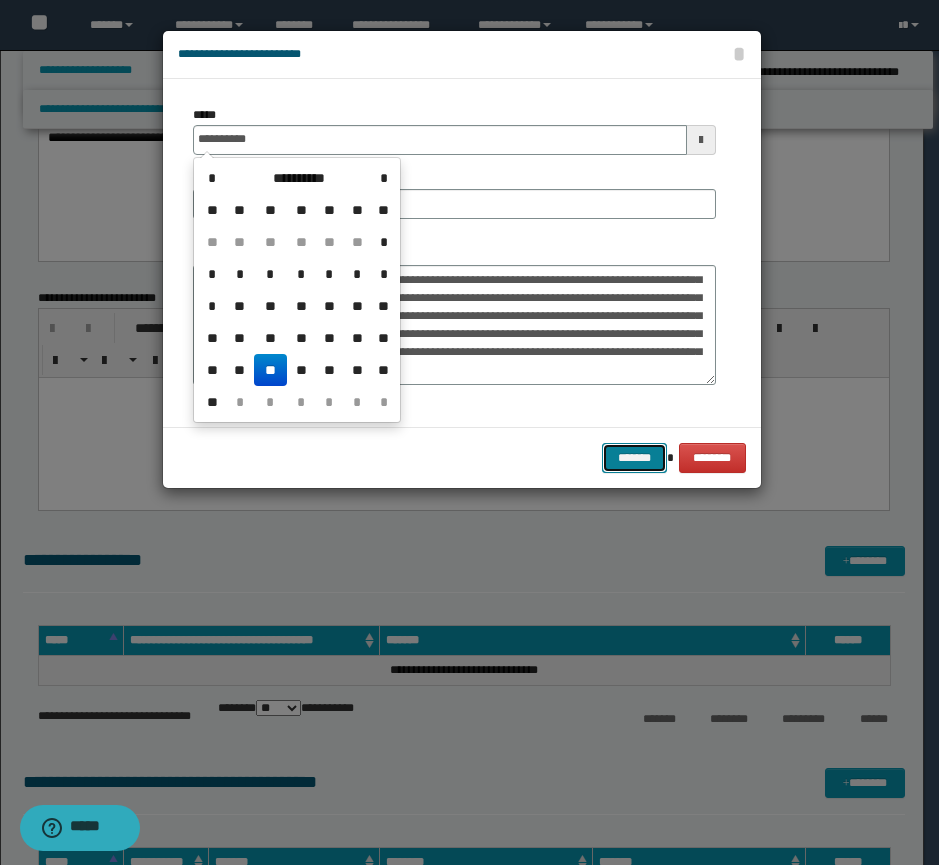 type on "**********" 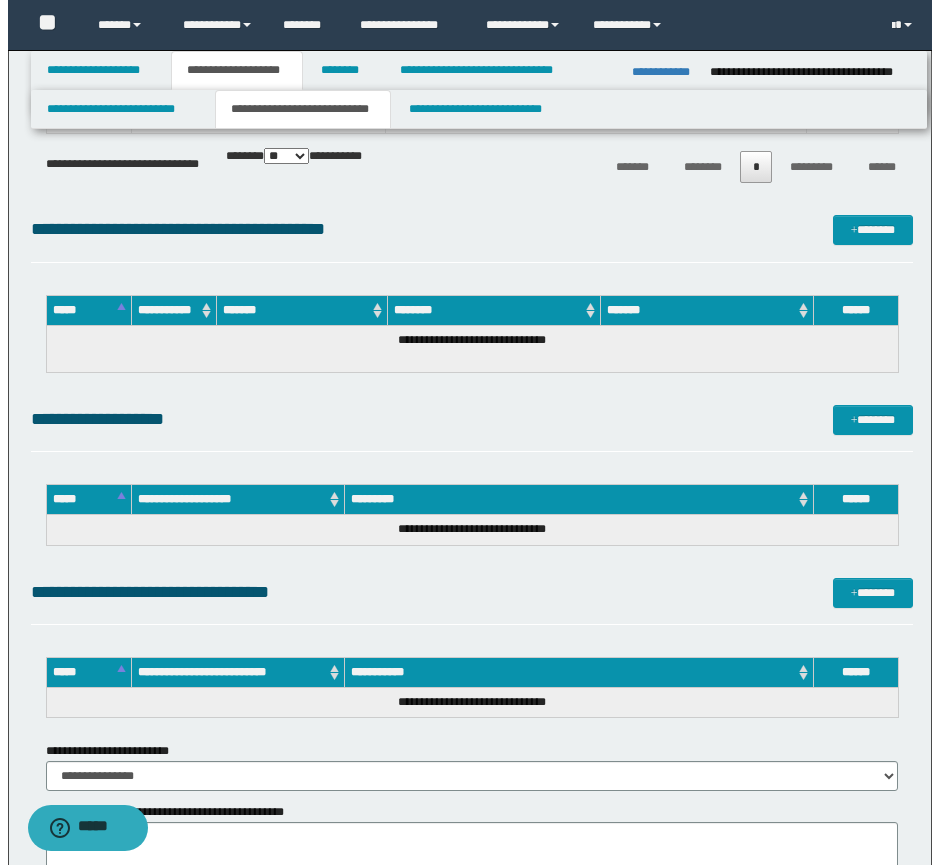 scroll, scrollTop: 1000, scrollLeft: 0, axis: vertical 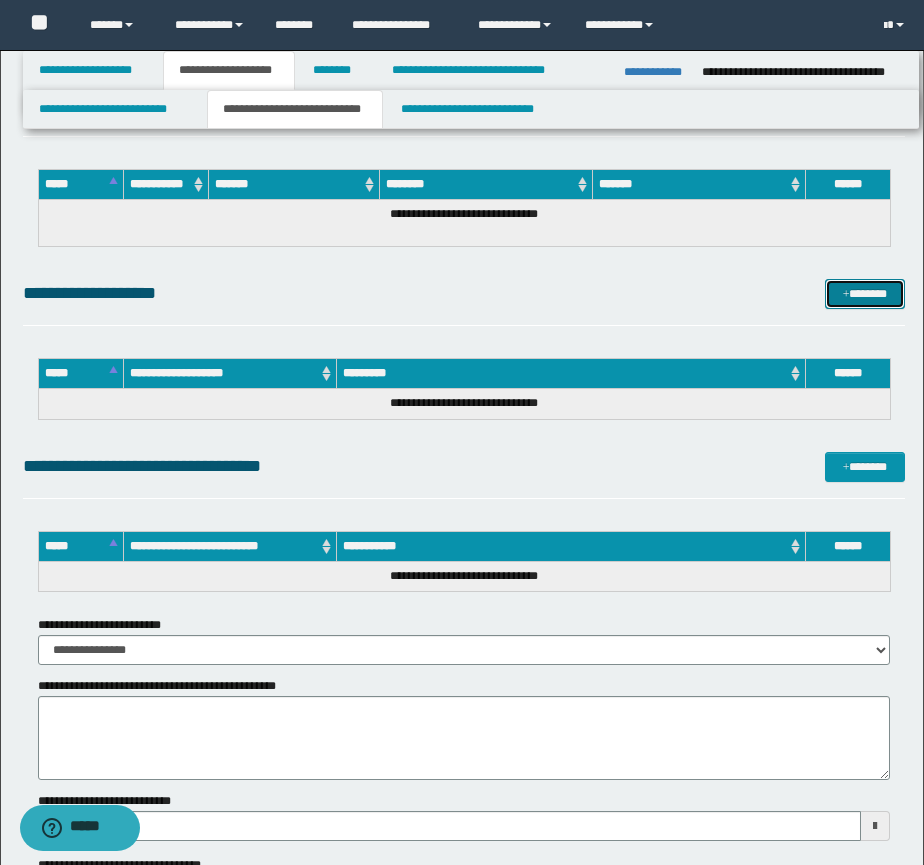 click on "*******" at bounding box center (865, 294) 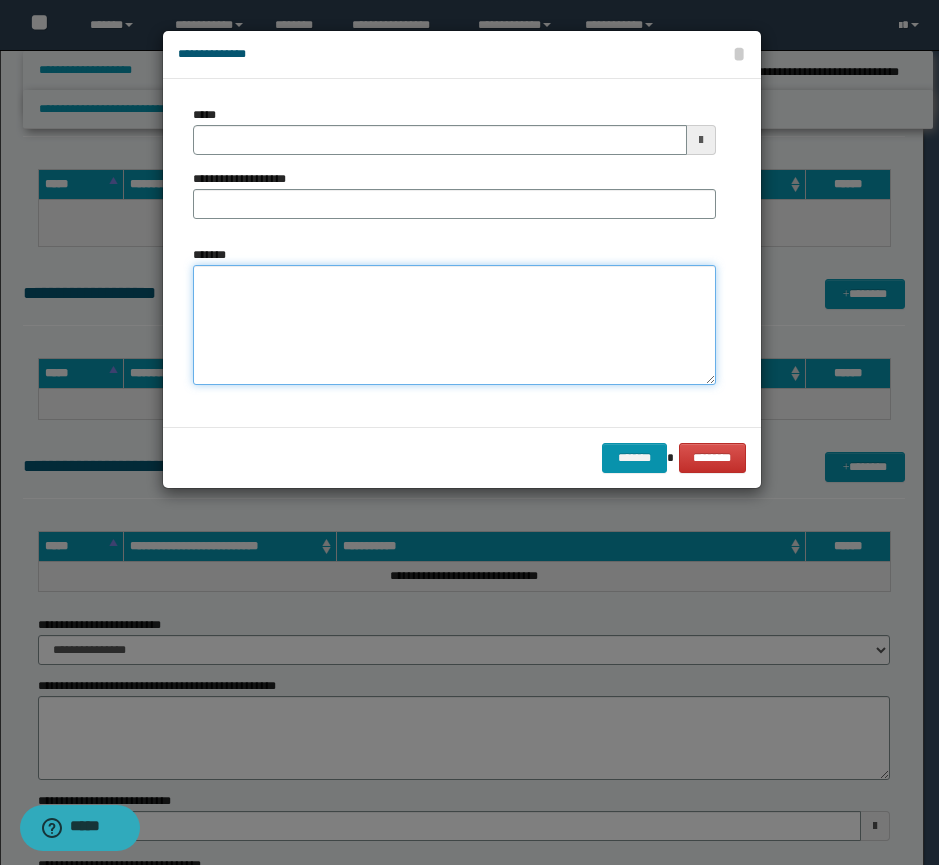 click on "*******" at bounding box center [454, 325] 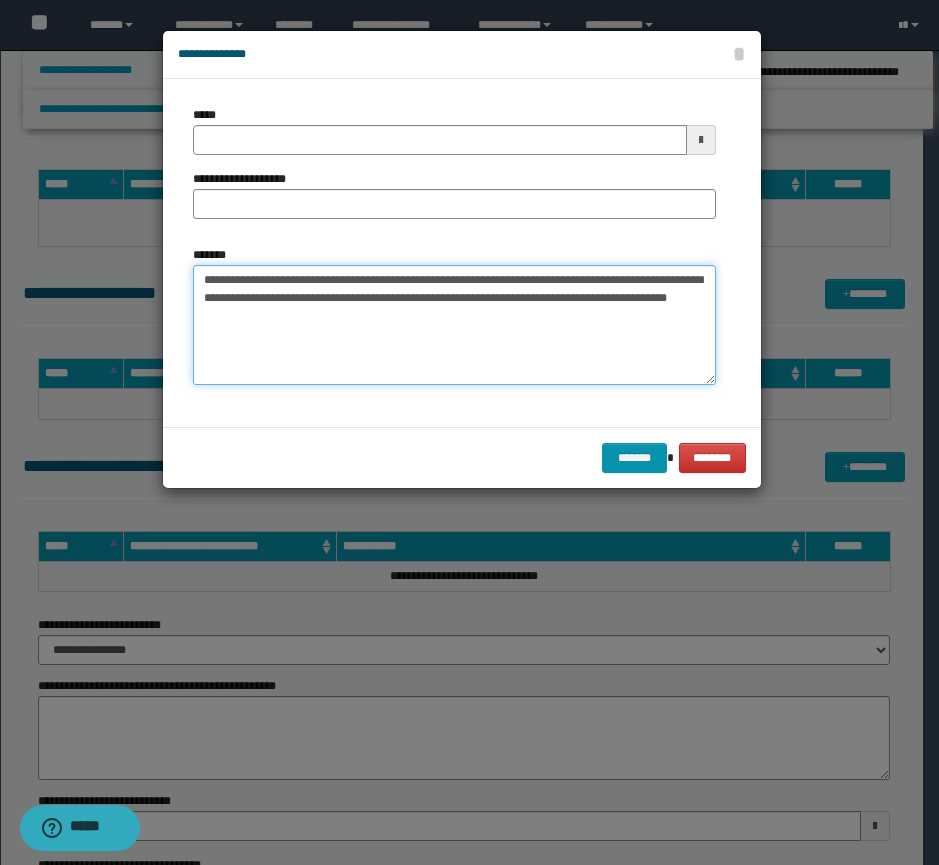 type on "**********" 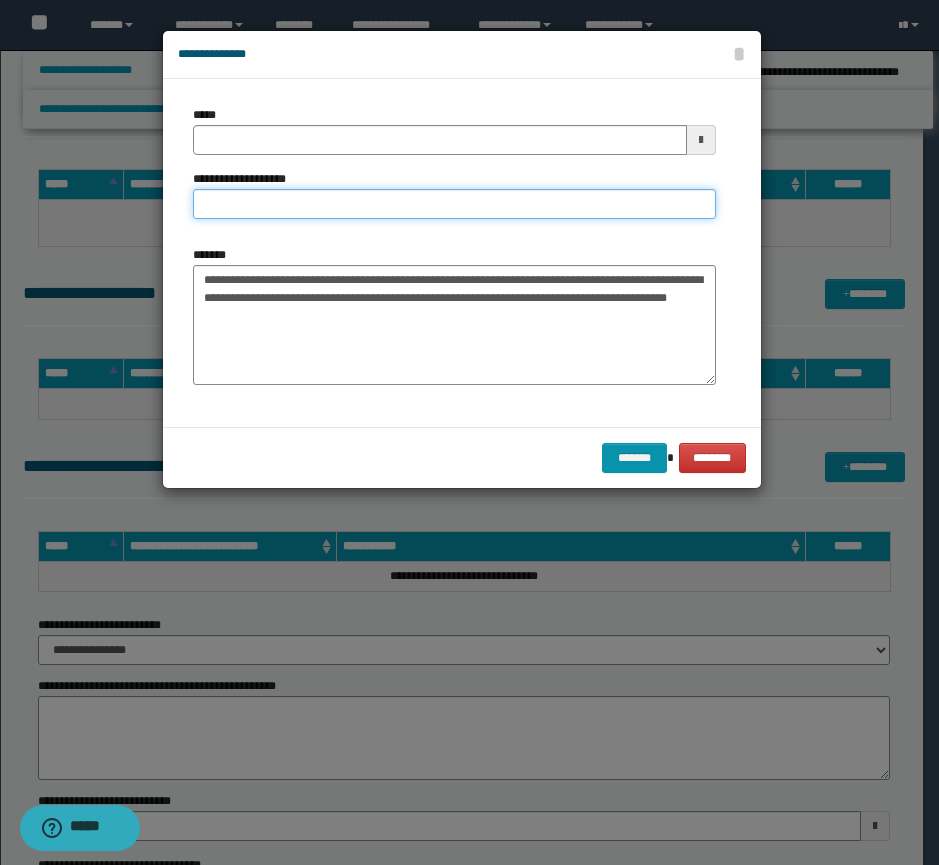 click on "**********" at bounding box center [454, 204] 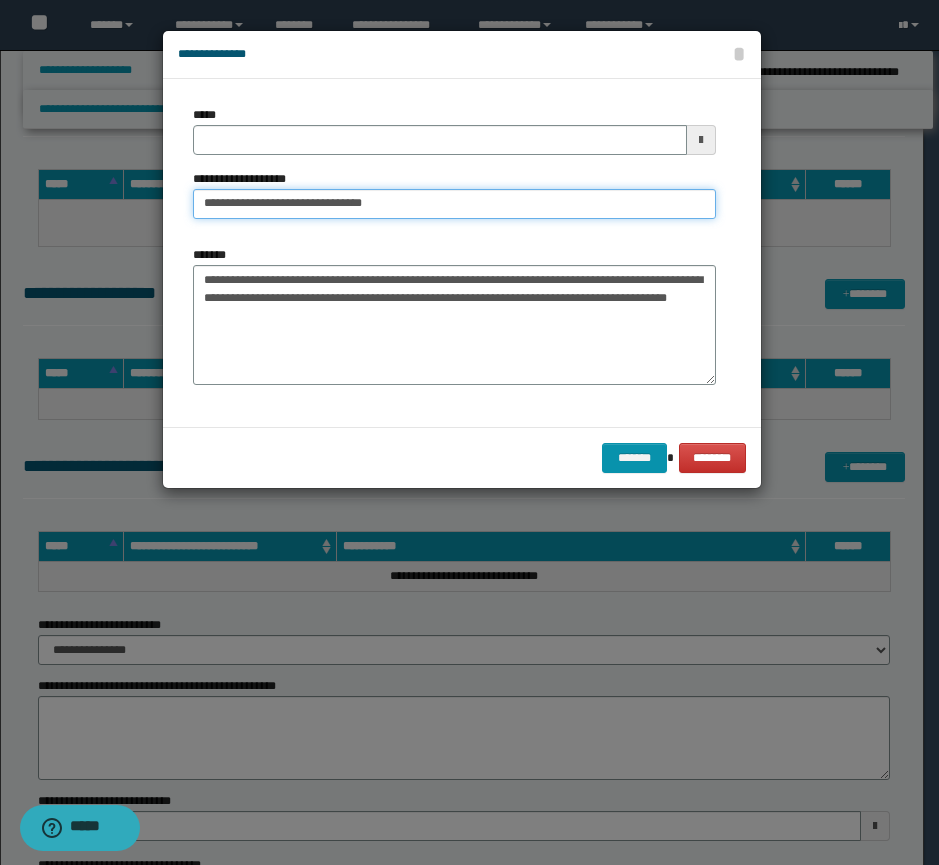 type 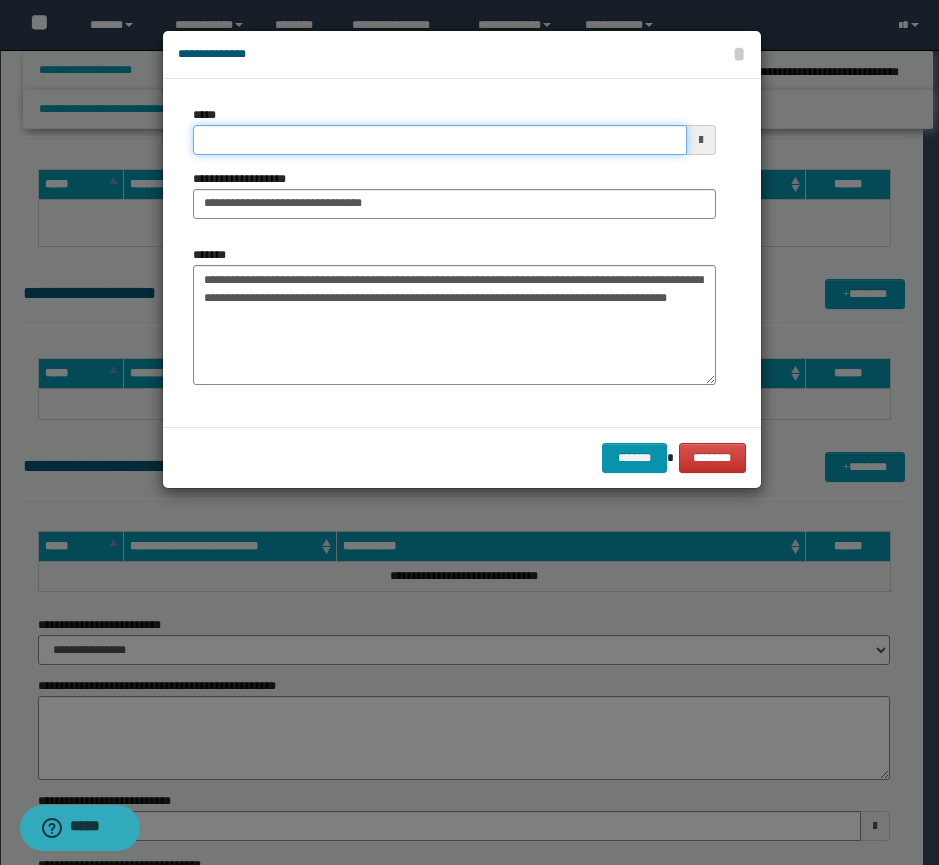 click on "*****" at bounding box center [440, 140] 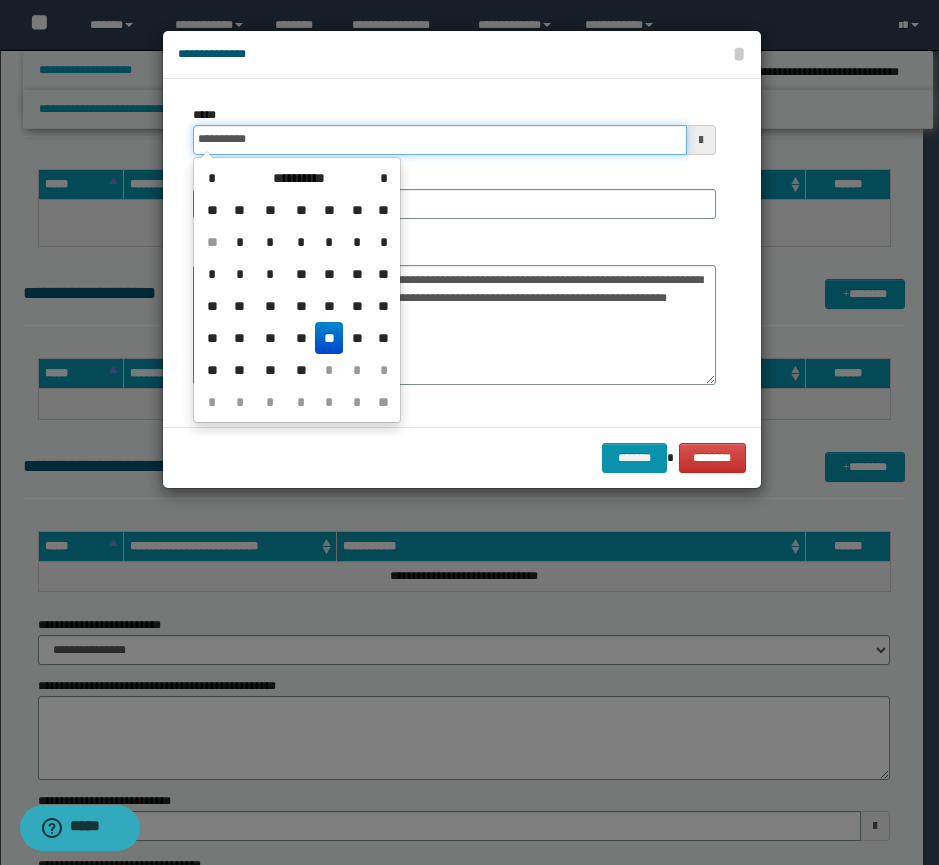 type on "**********" 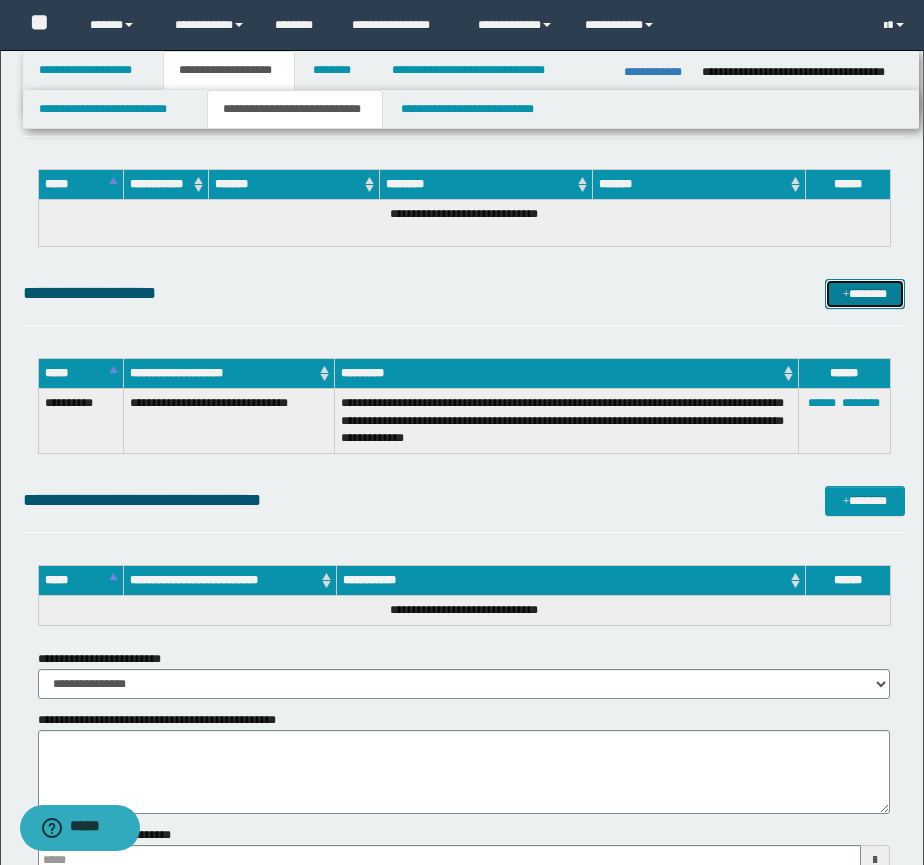 click on "*******" at bounding box center [865, 294] 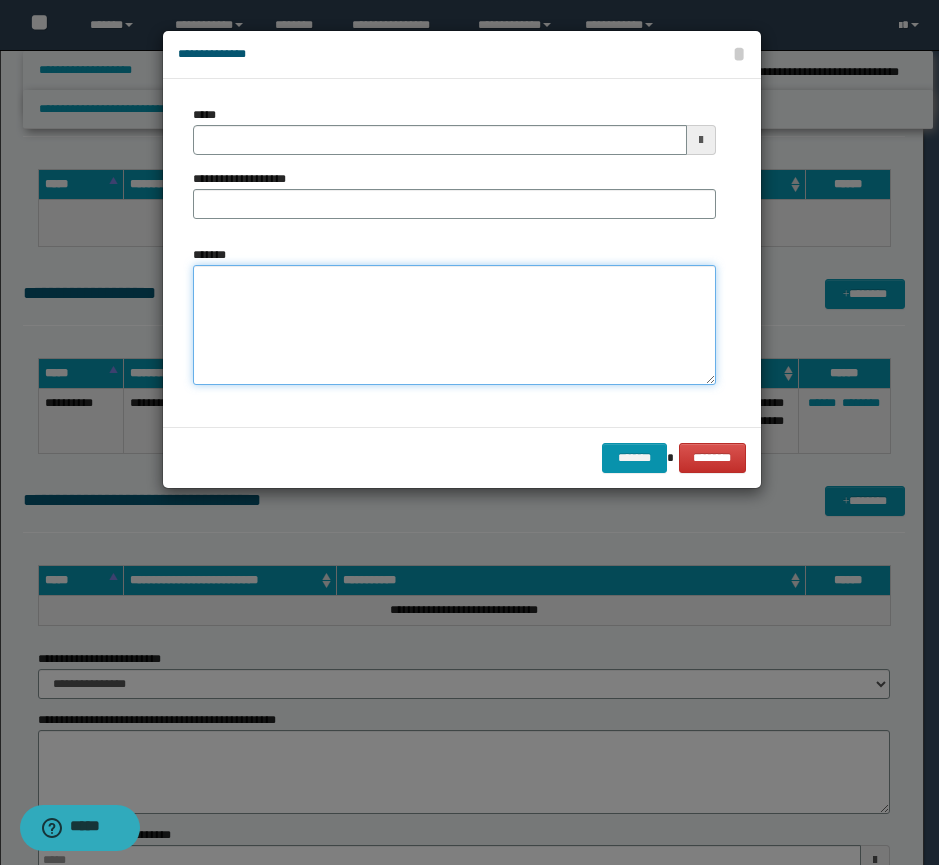 click on "*******" at bounding box center (454, 325) 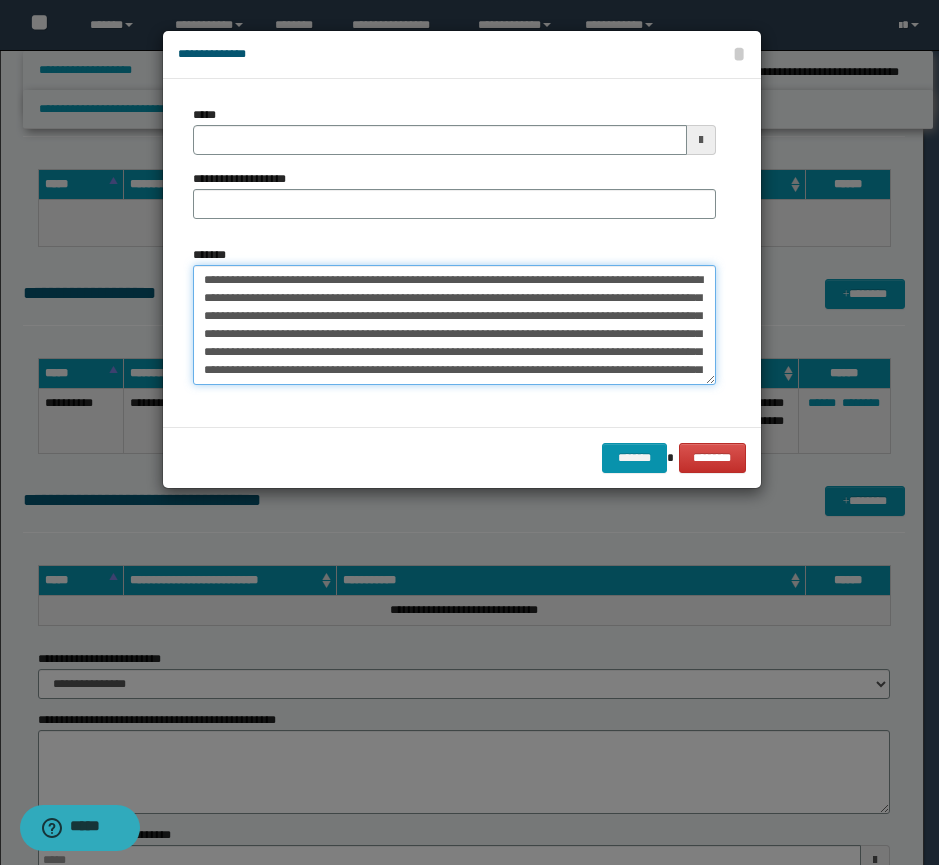 scroll, scrollTop: 102, scrollLeft: 0, axis: vertical 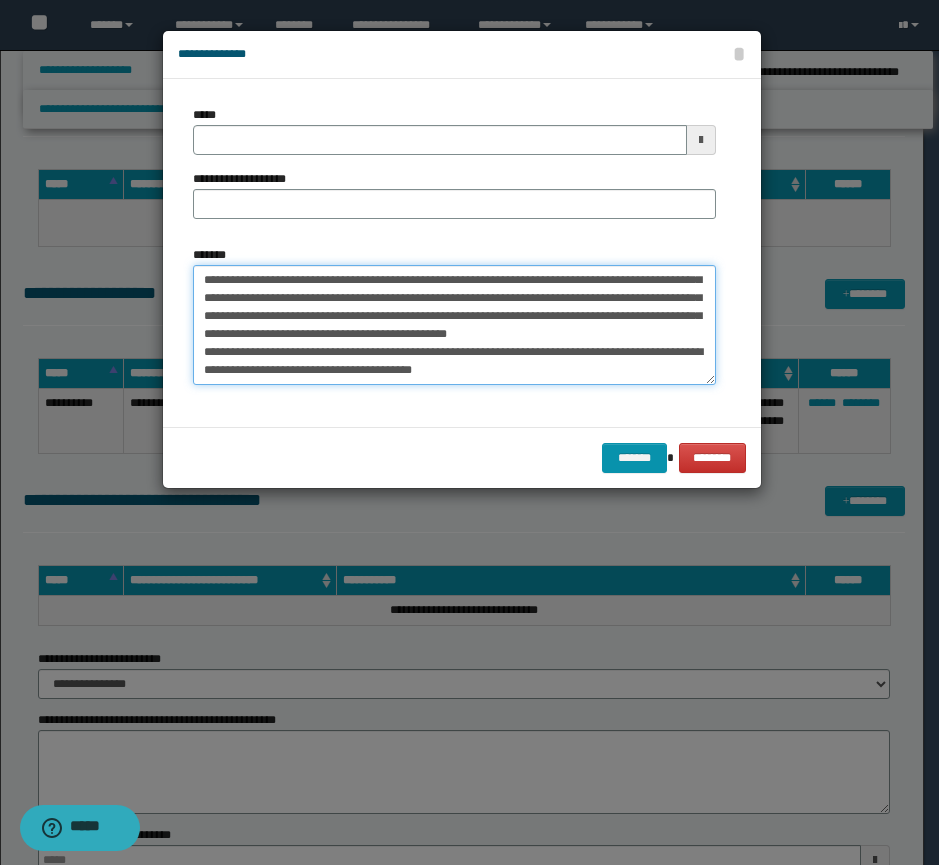 type on "**********" 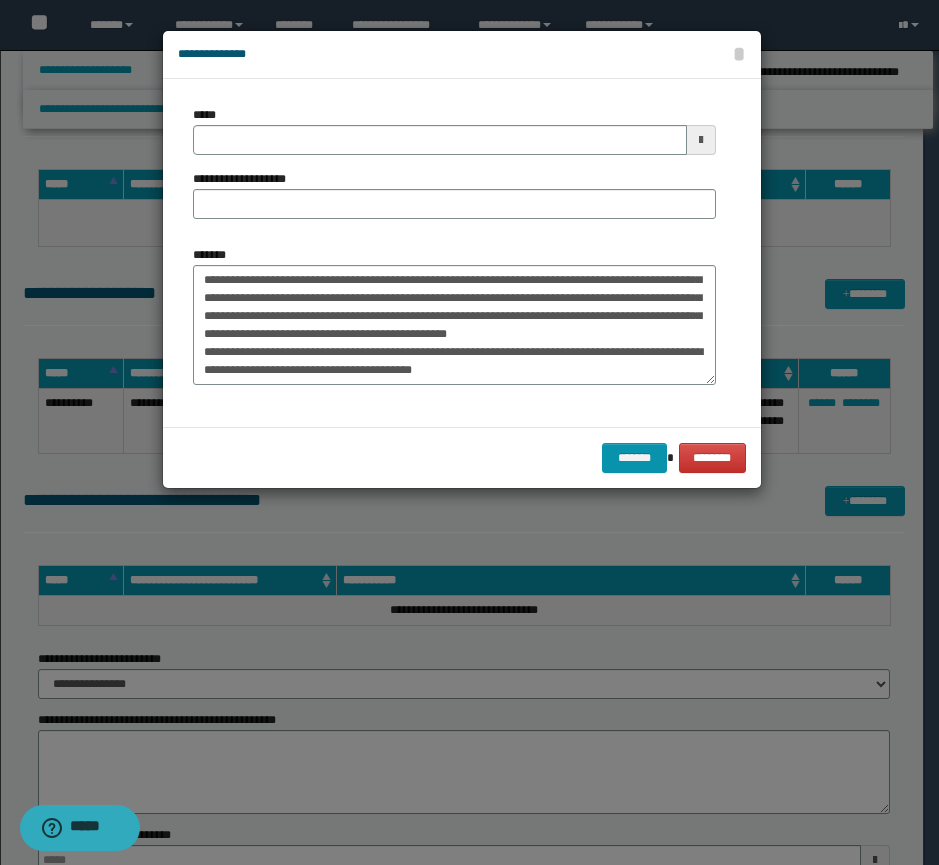 type 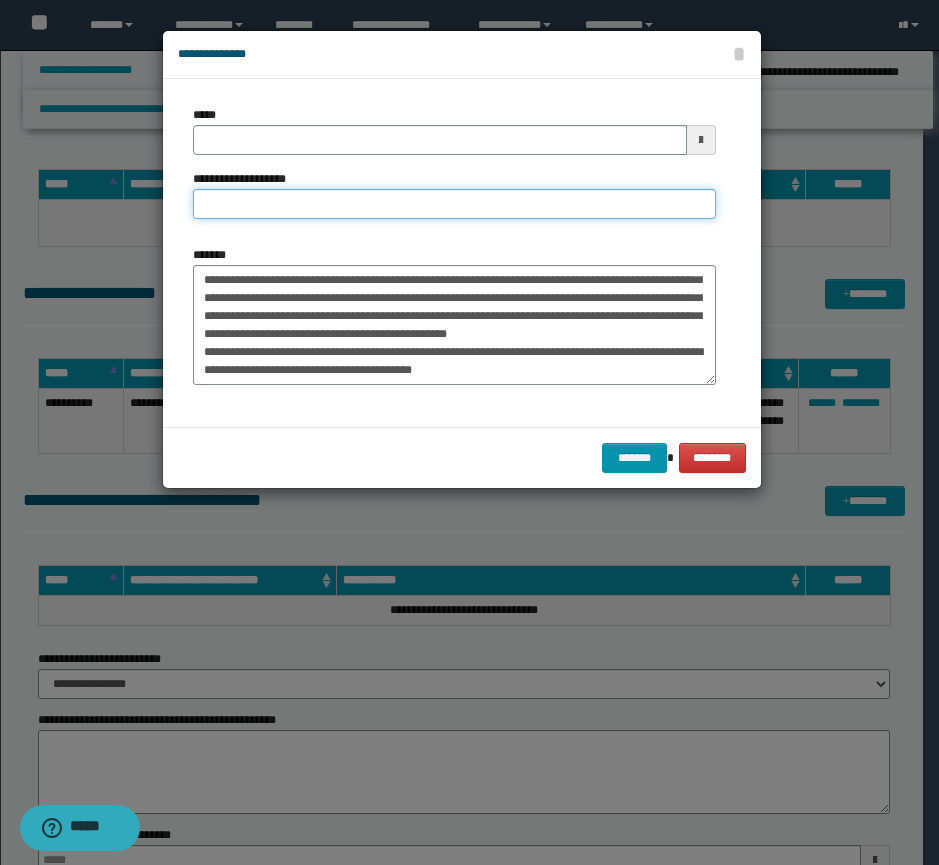 click on "**********" at bounding box center [454, 204] 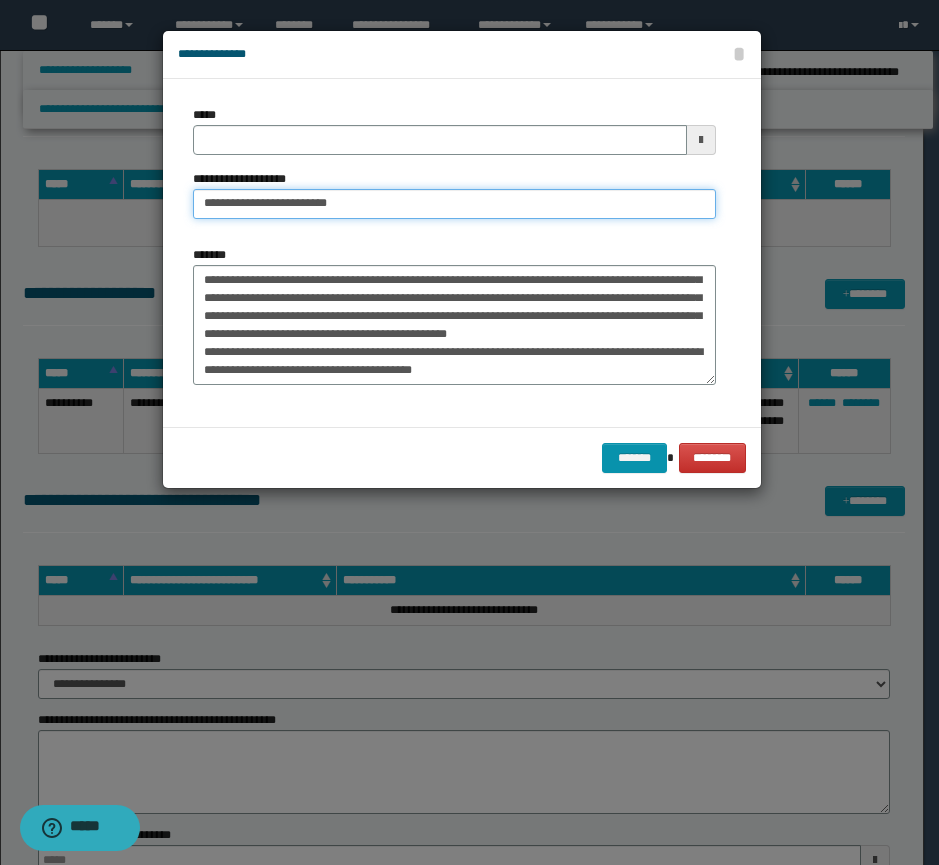 type 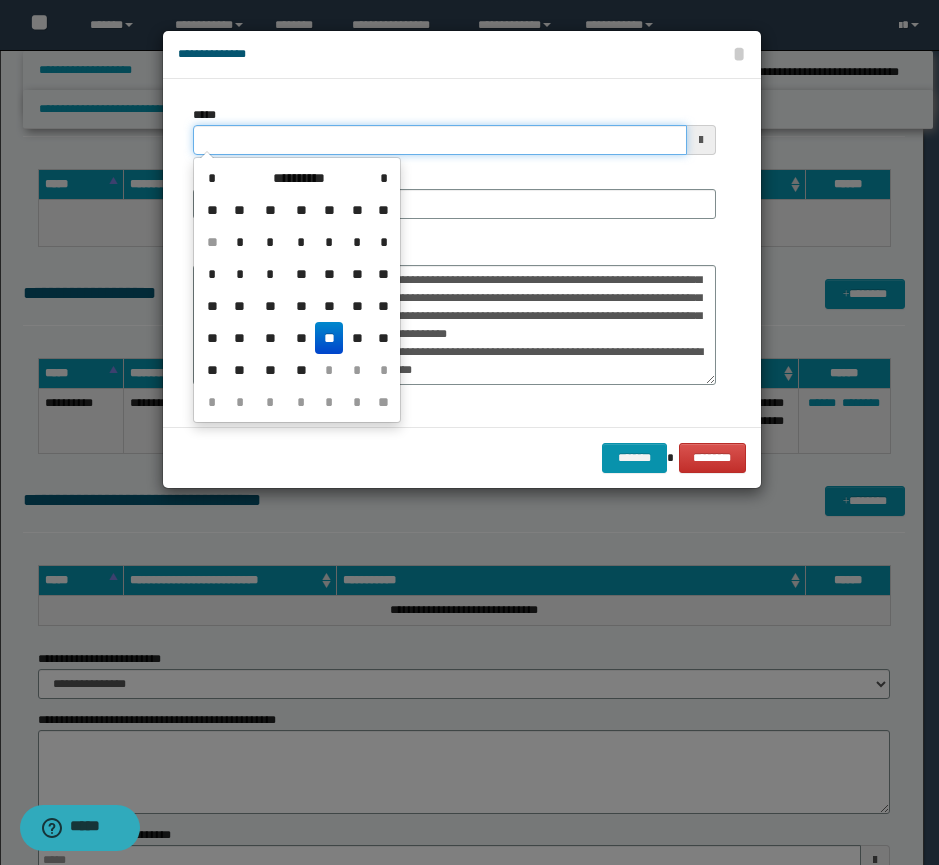click on "*****" at bounding box center [440, 140] 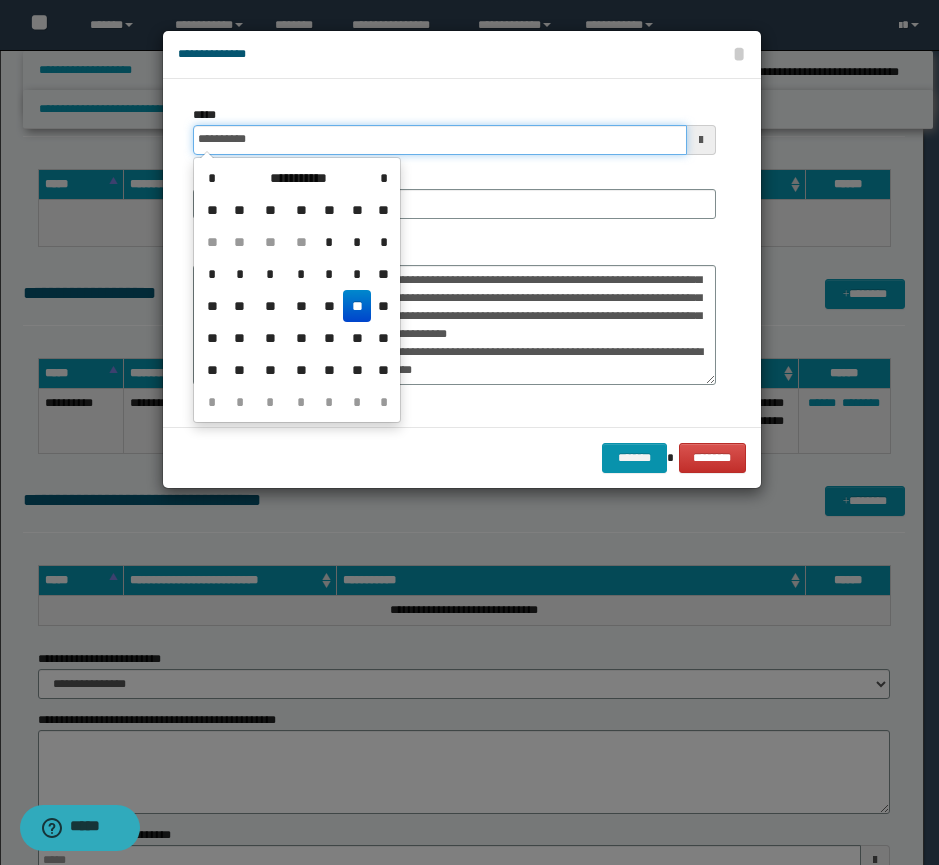 type on "**********" 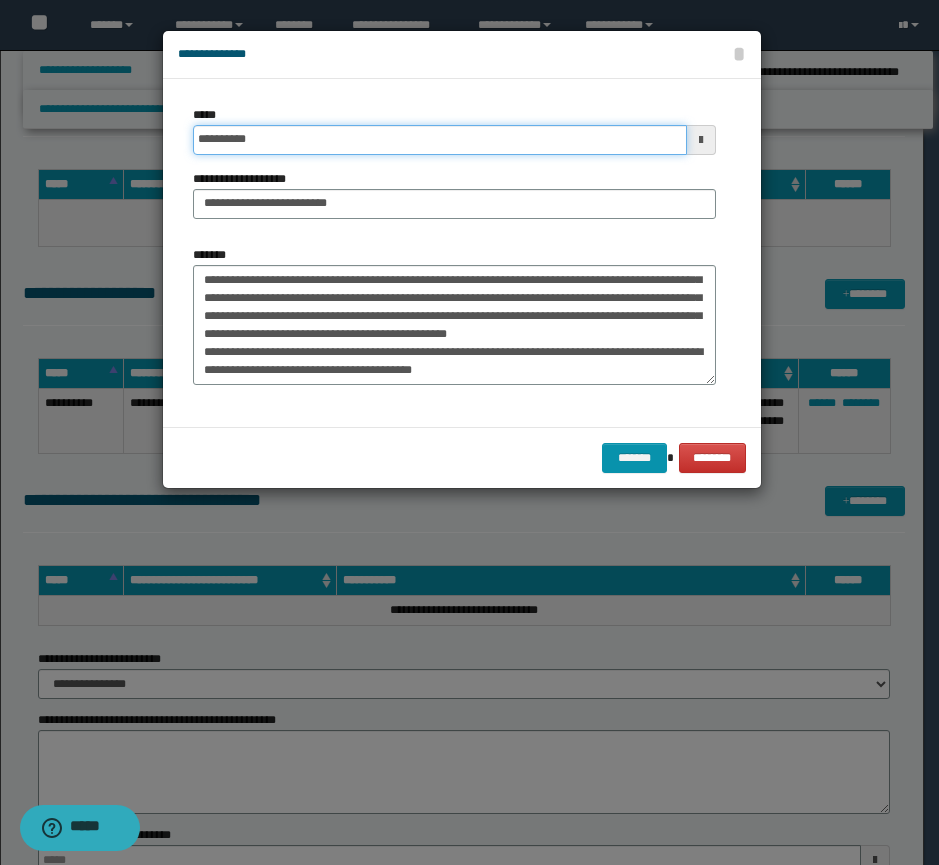 click on "*******" at bounding box center (634, 458) 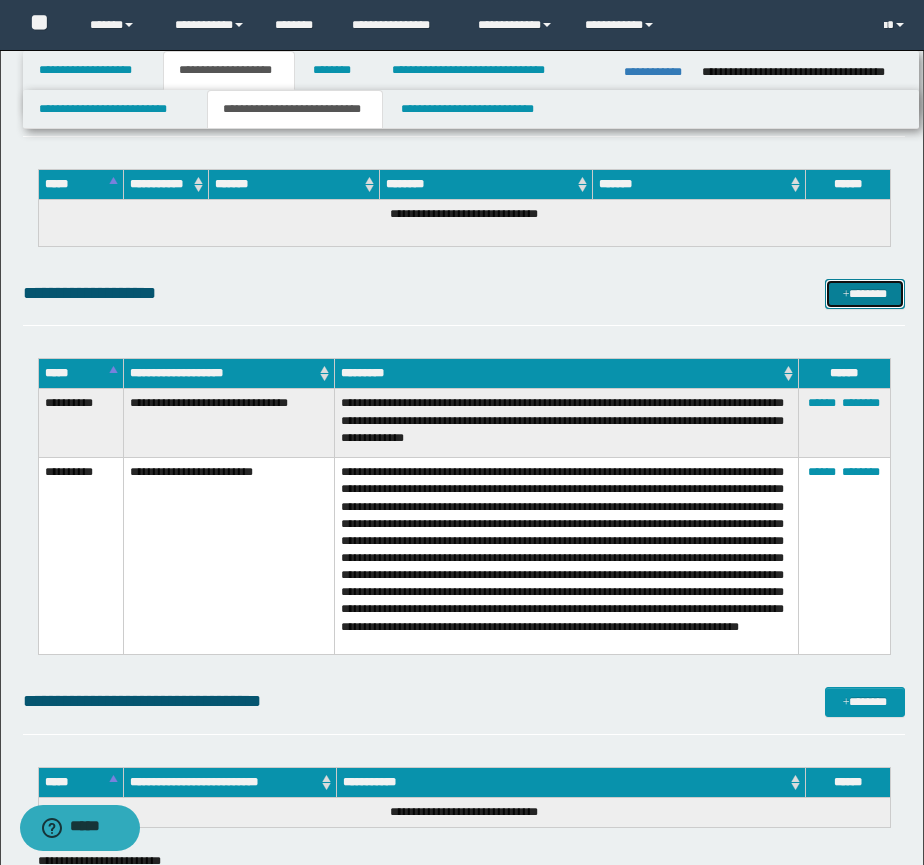 click on "*******" at bounding box center [865, 294] 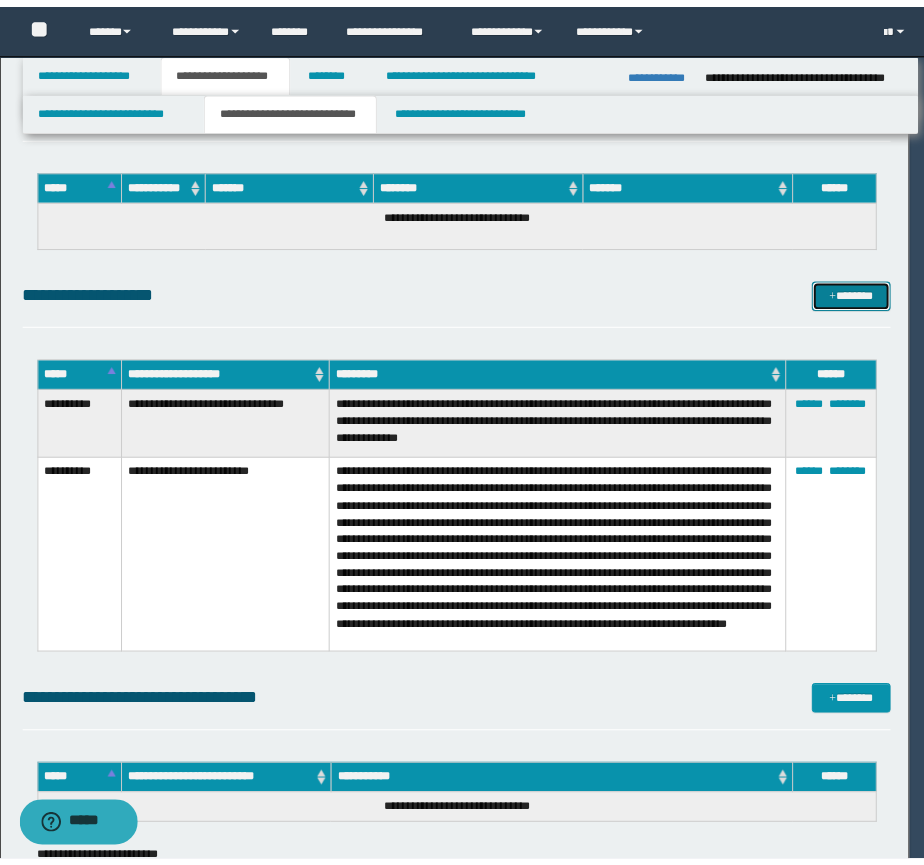 scroll, scrollTop: 0, scrollLeft: 0, axis: both 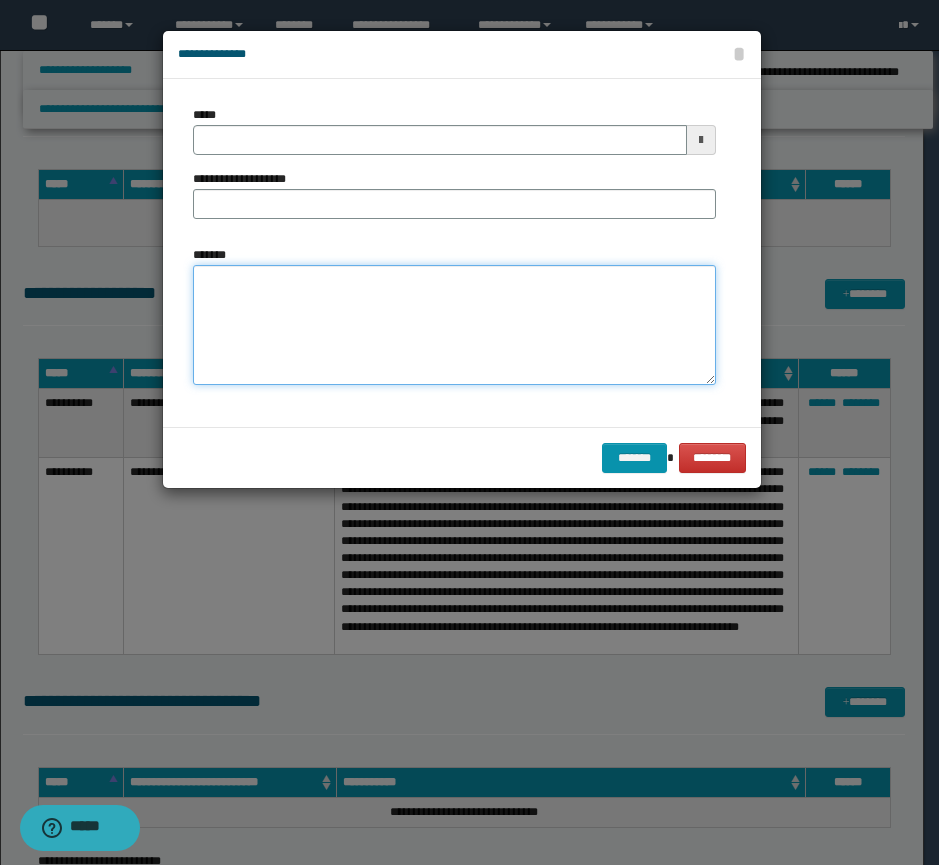 click on "*******" at bounding box center (454, 325) 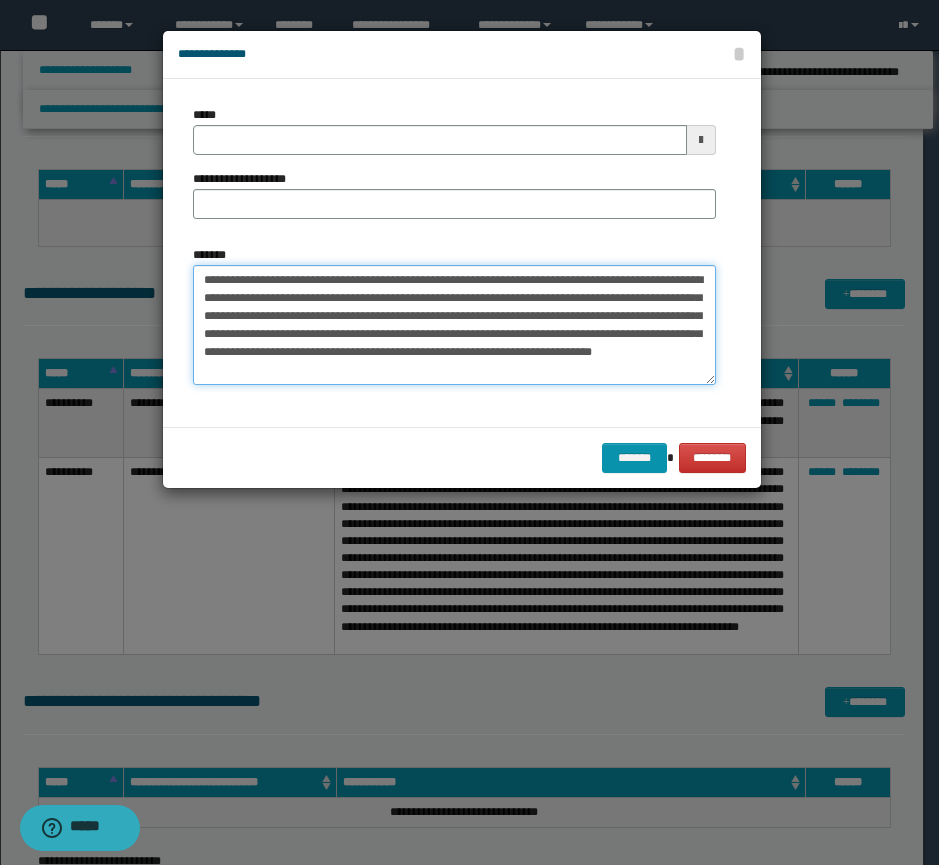 type on "**********" 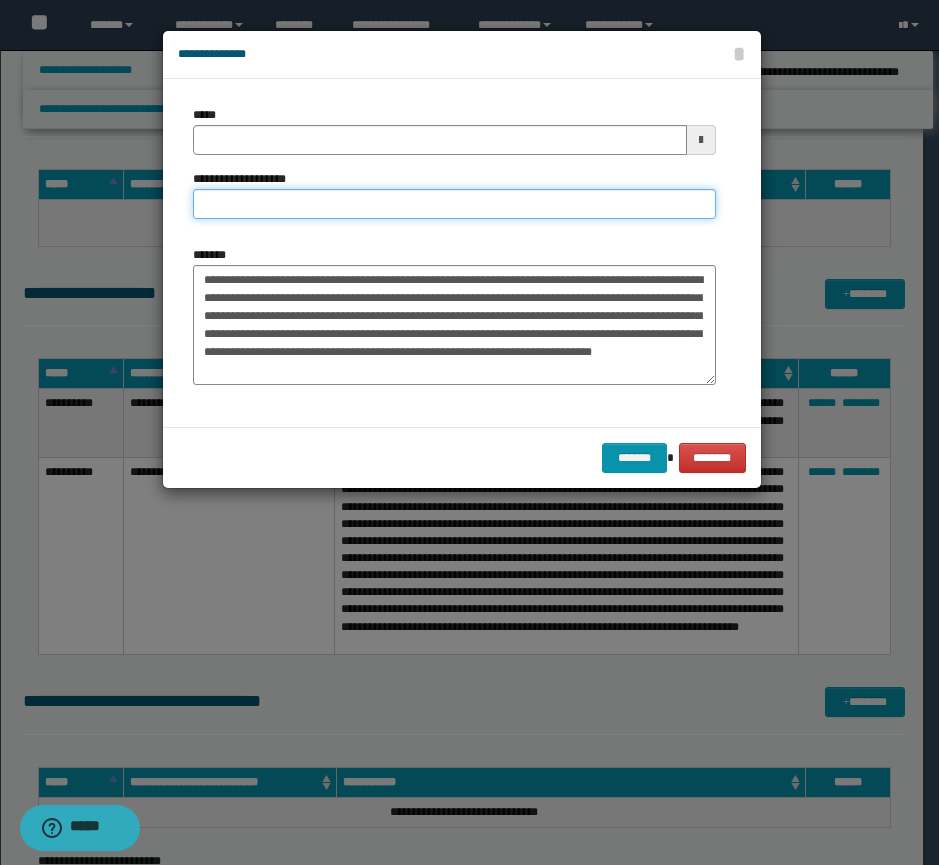 click on "**********" at bounding box center (454, 204) 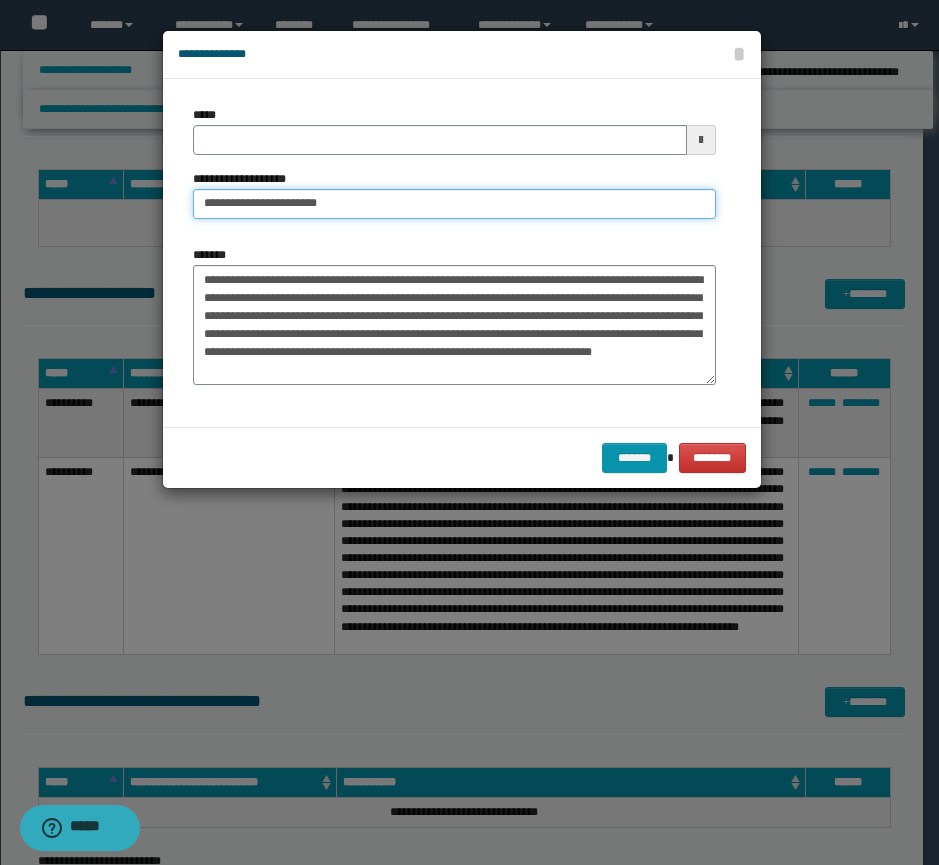 type 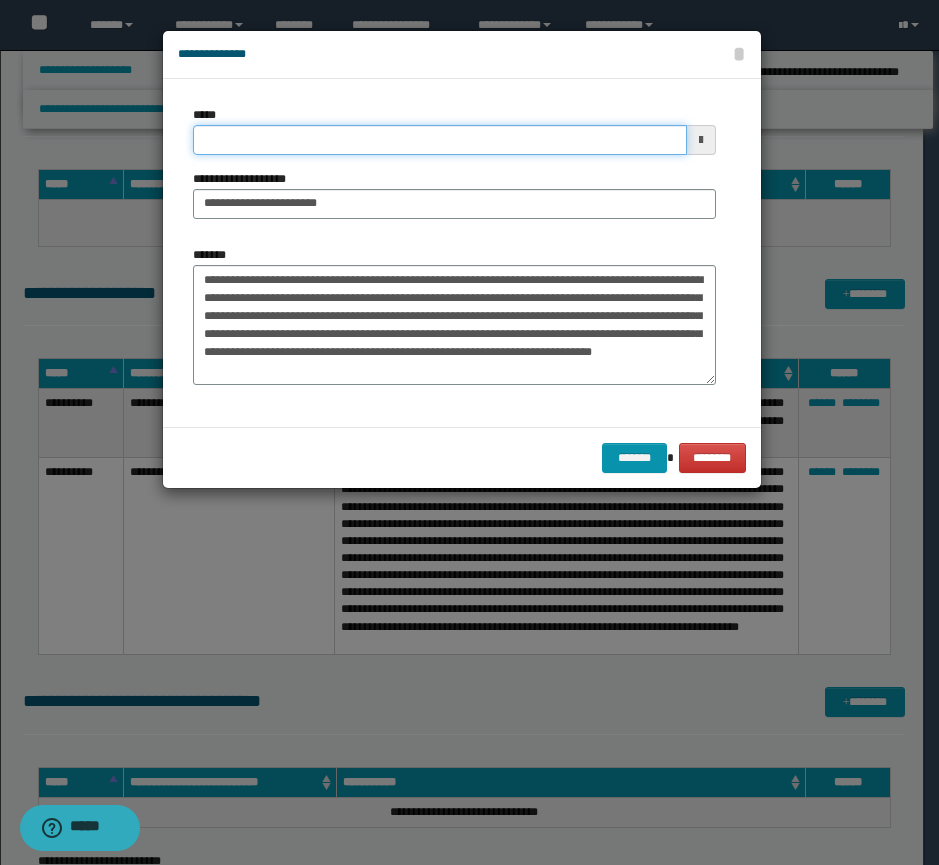 drag, startPoint x: 603, startPoint y: 137, endPoint x: 624, endPoint y: 145, distance: 22.472204 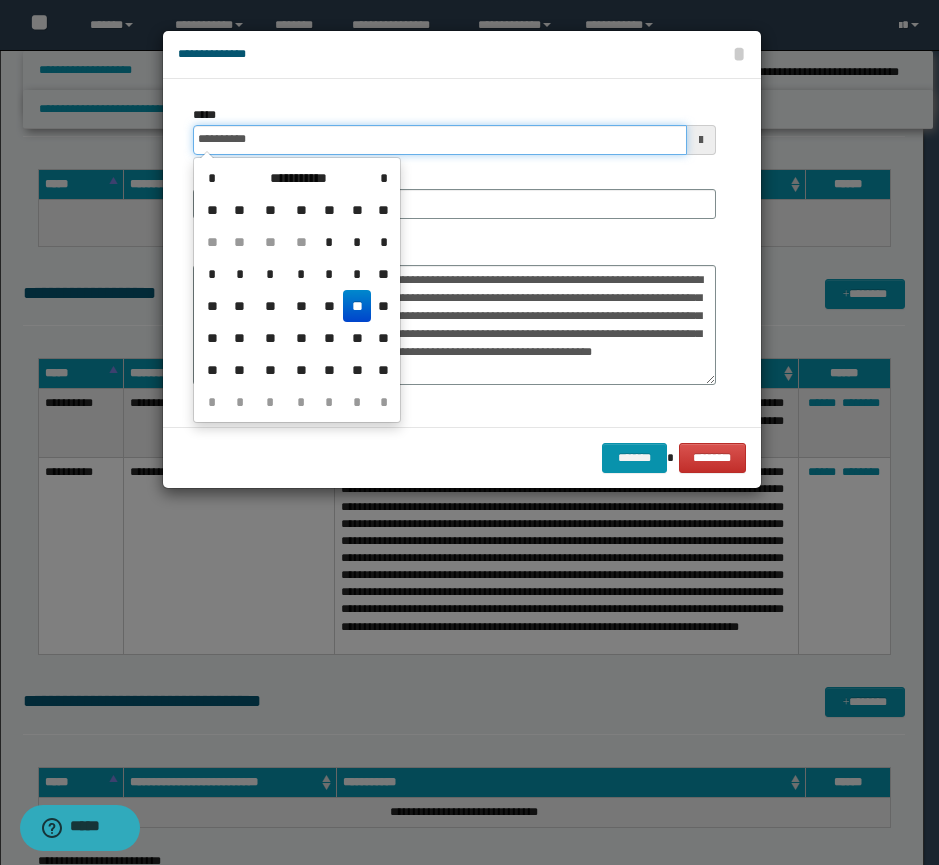 type on "**********" 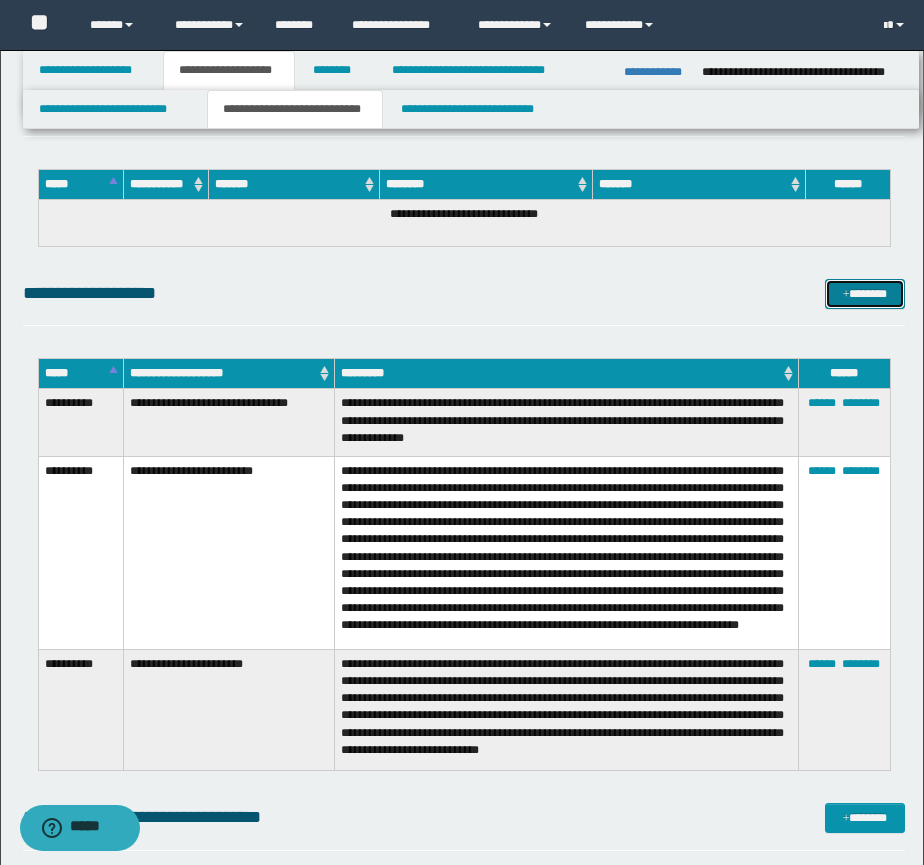 click on "*******" at bounding box center (865, 294) 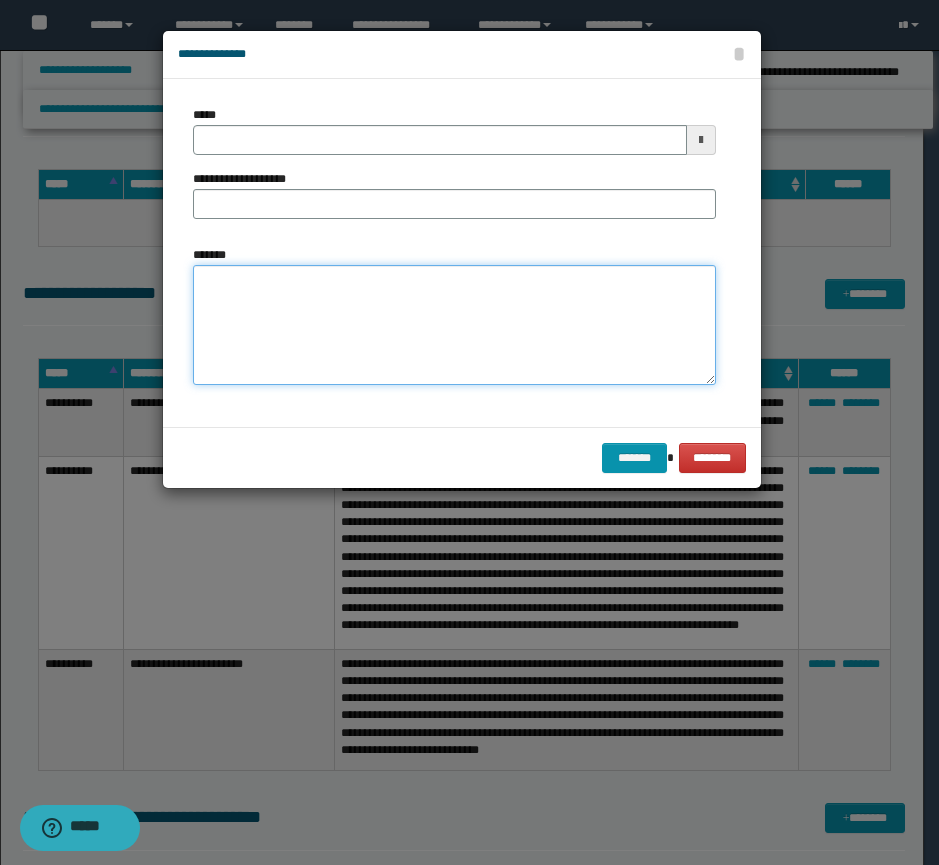 click on "*******" at bounding box center (454, 325) 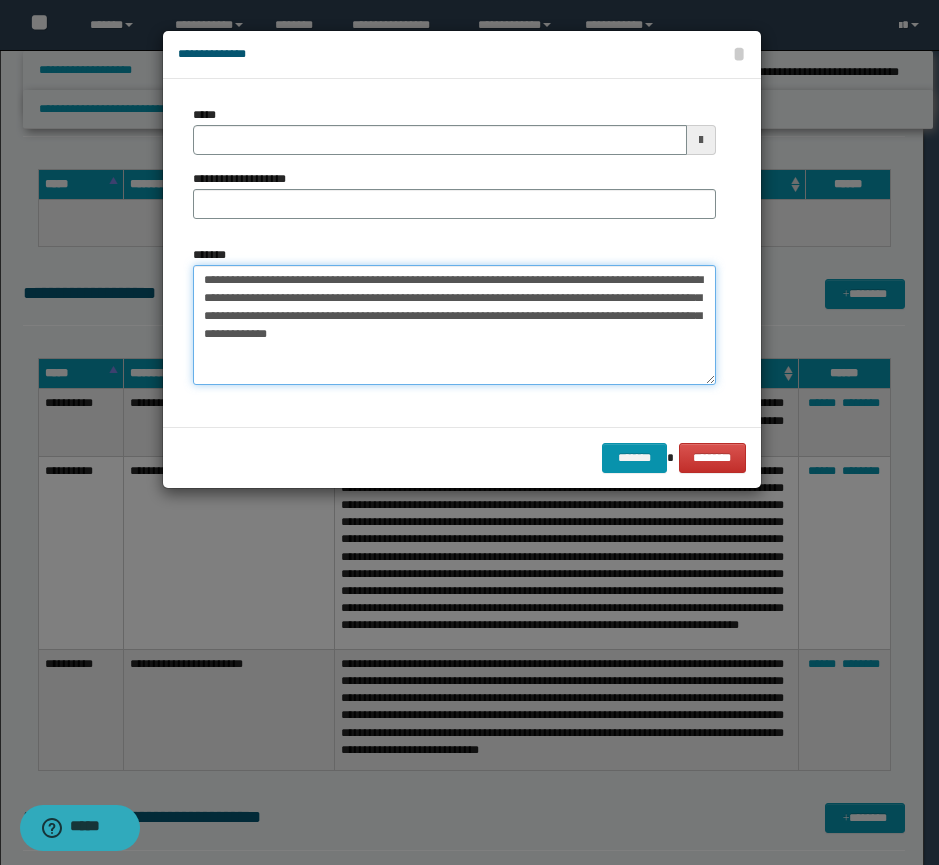 type on "**********" 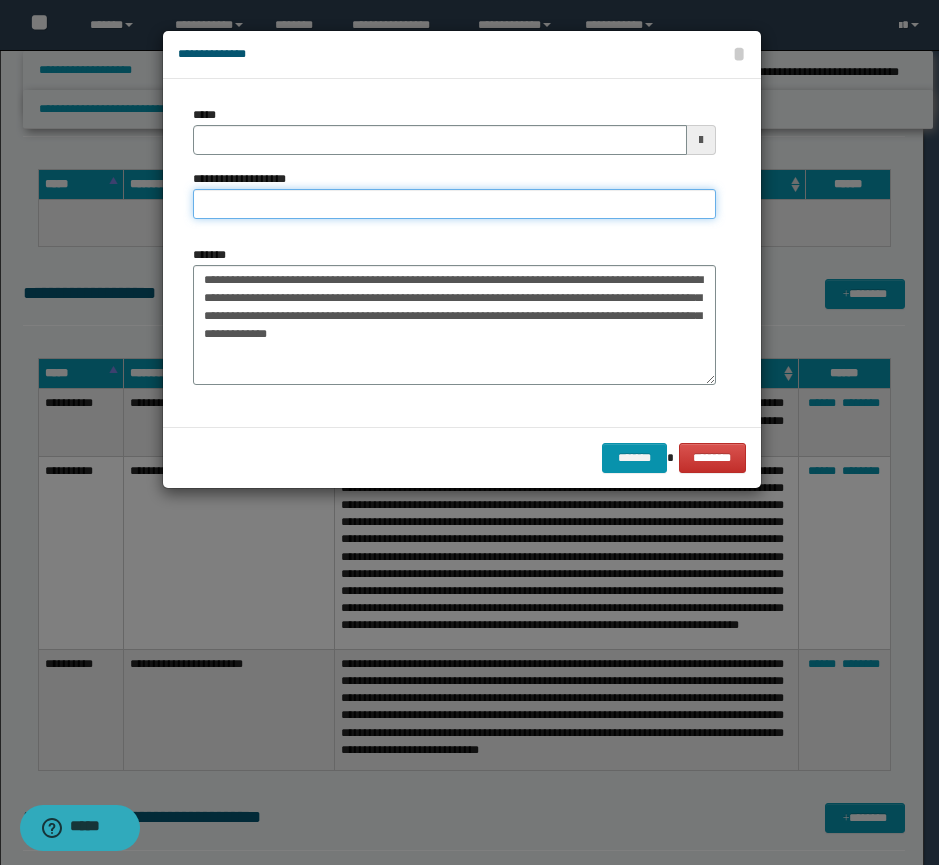 click on "**********" at bounding box center [454, 204] 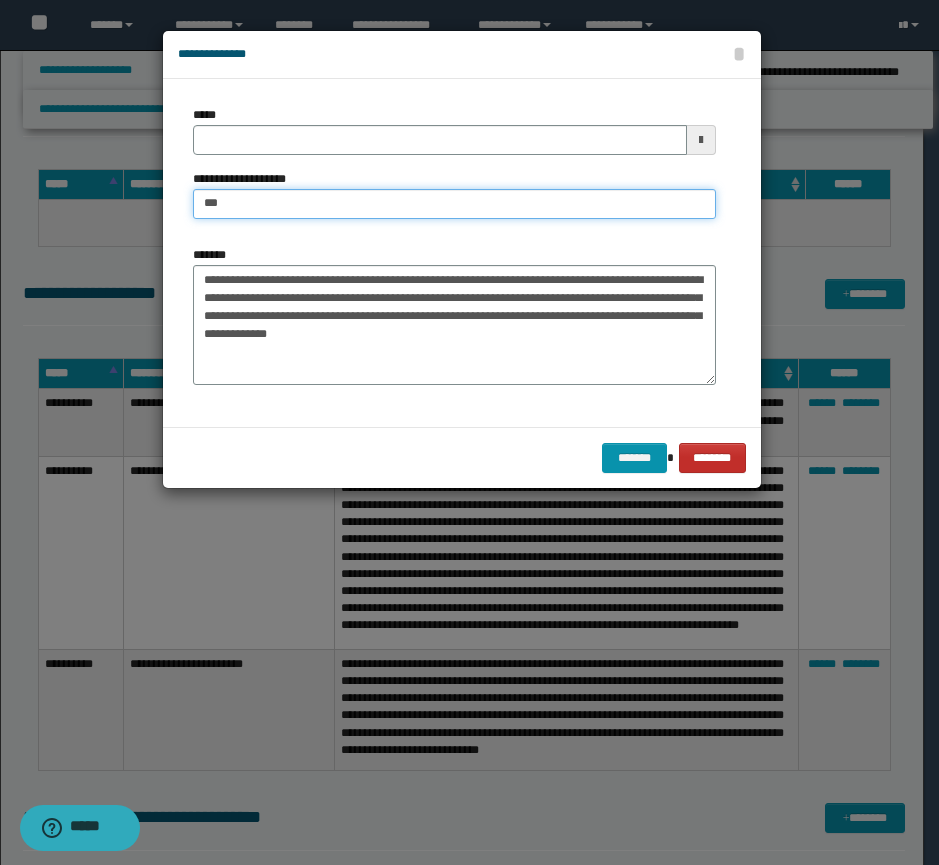 type on "***" 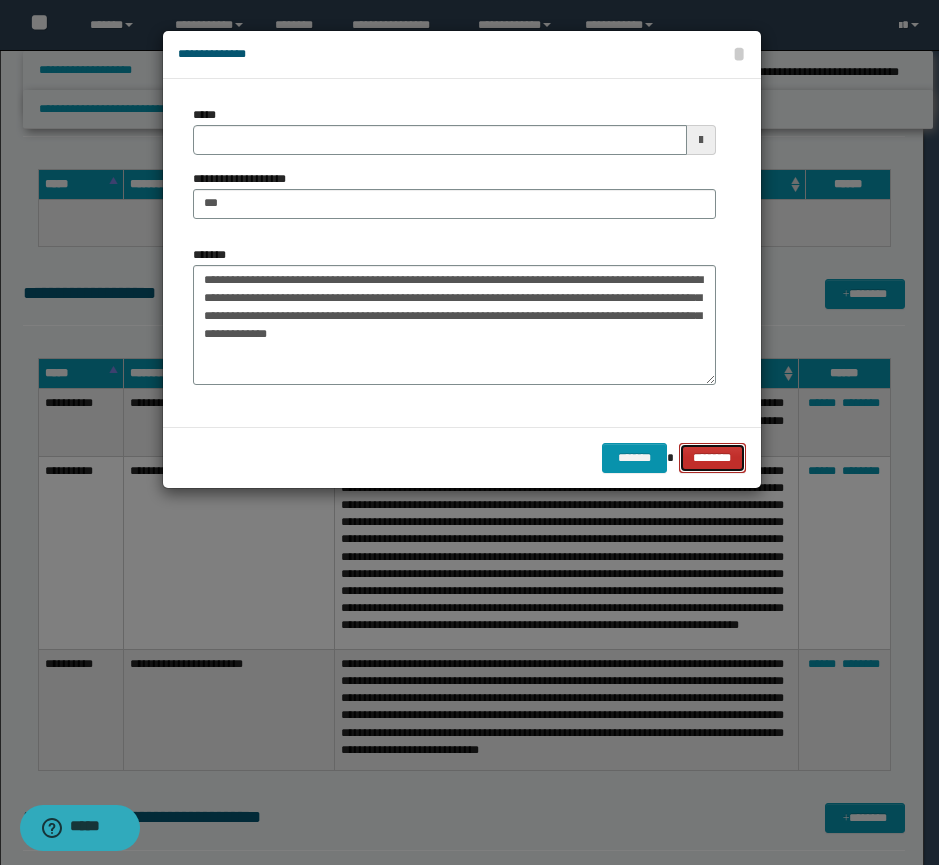 click on "********" at bounding box center [712, 458] 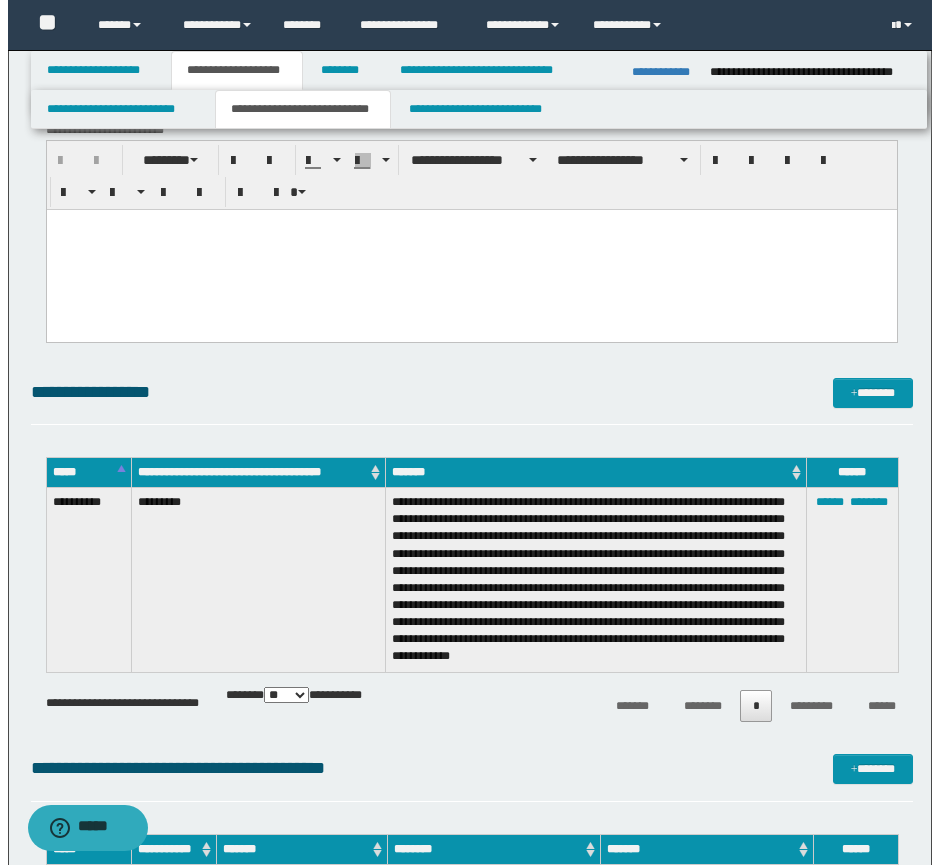 scroll, scrollTop: 333, scrollLeft: 0, axis: vertical 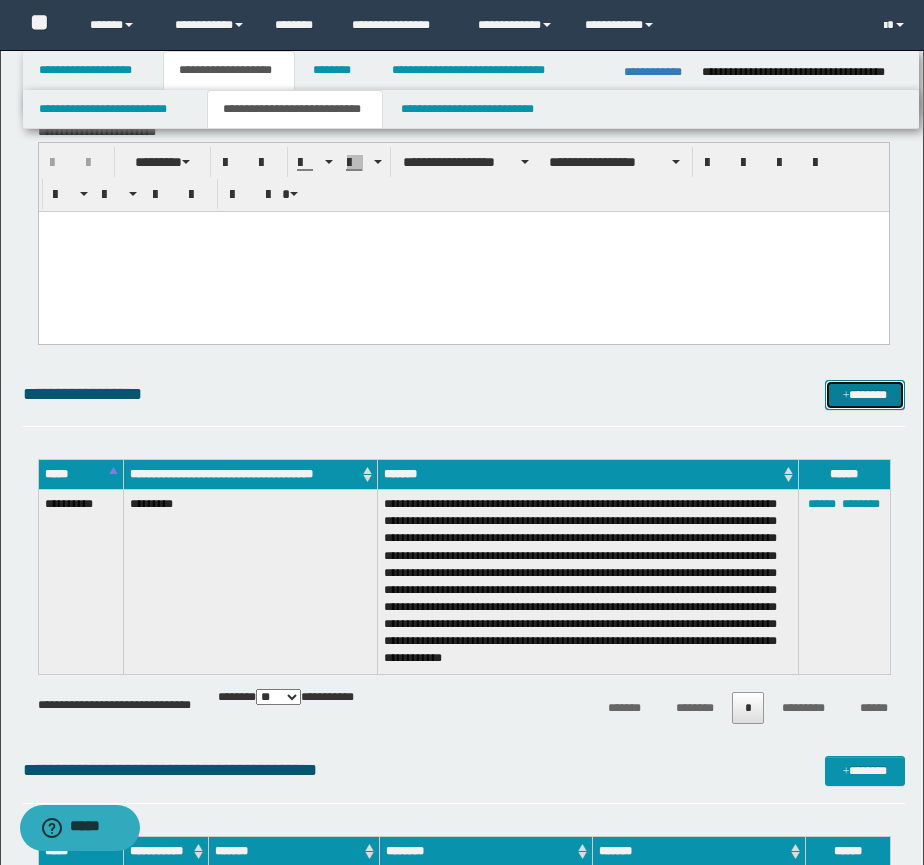 click on "*******" at bounding box center [865, 395] 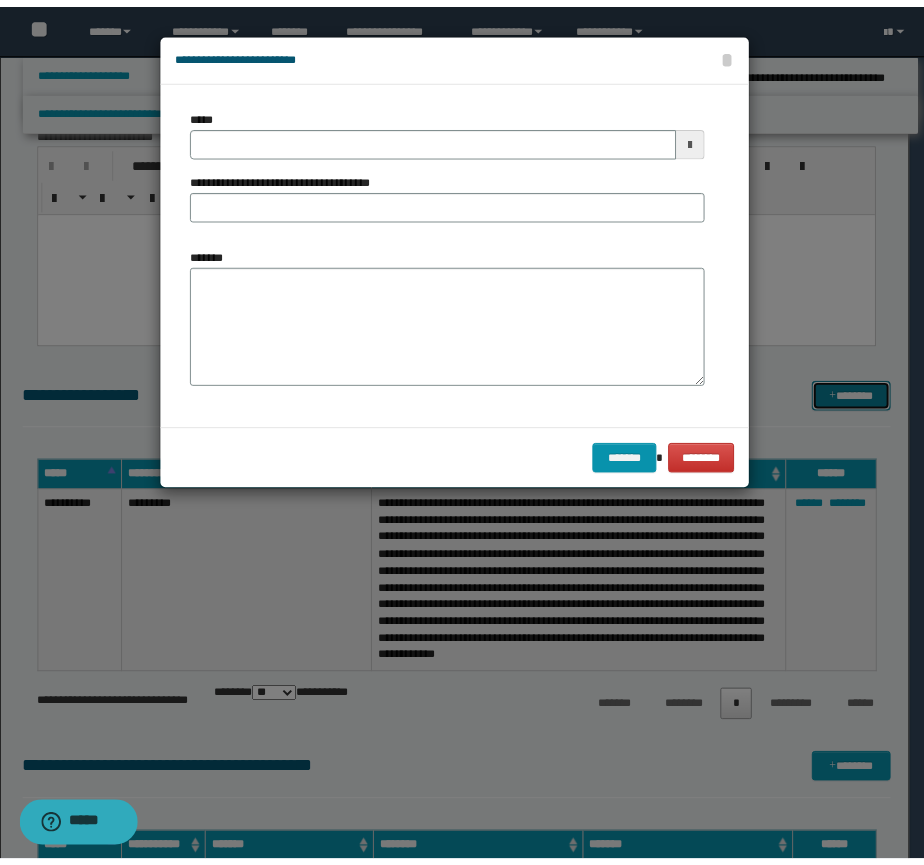 scroll, scrollTop: 0, scrollLeft: 0, axis: both 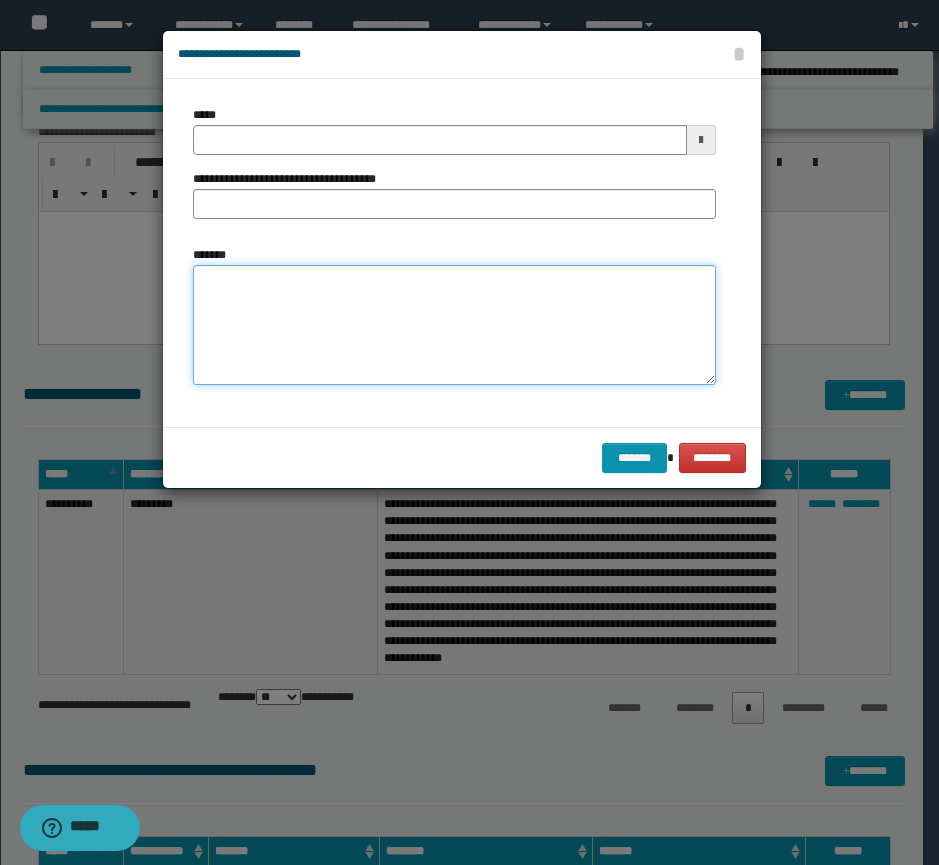 click on "*******" at bounding box center [454, 325] 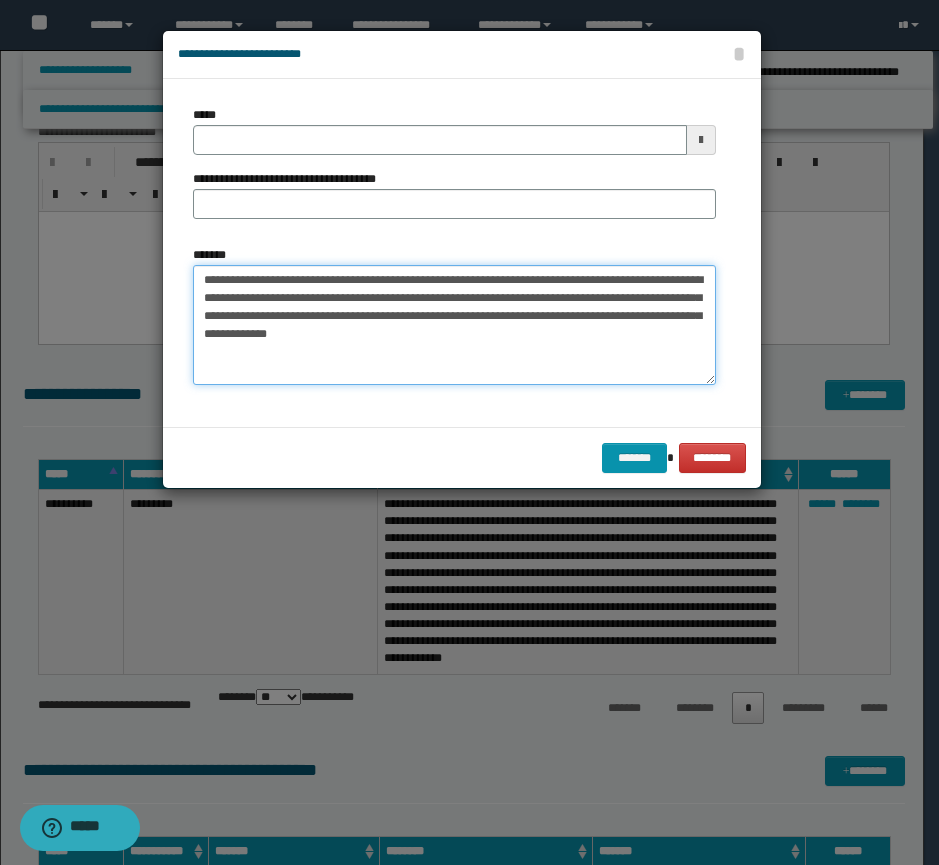 type on "**********" 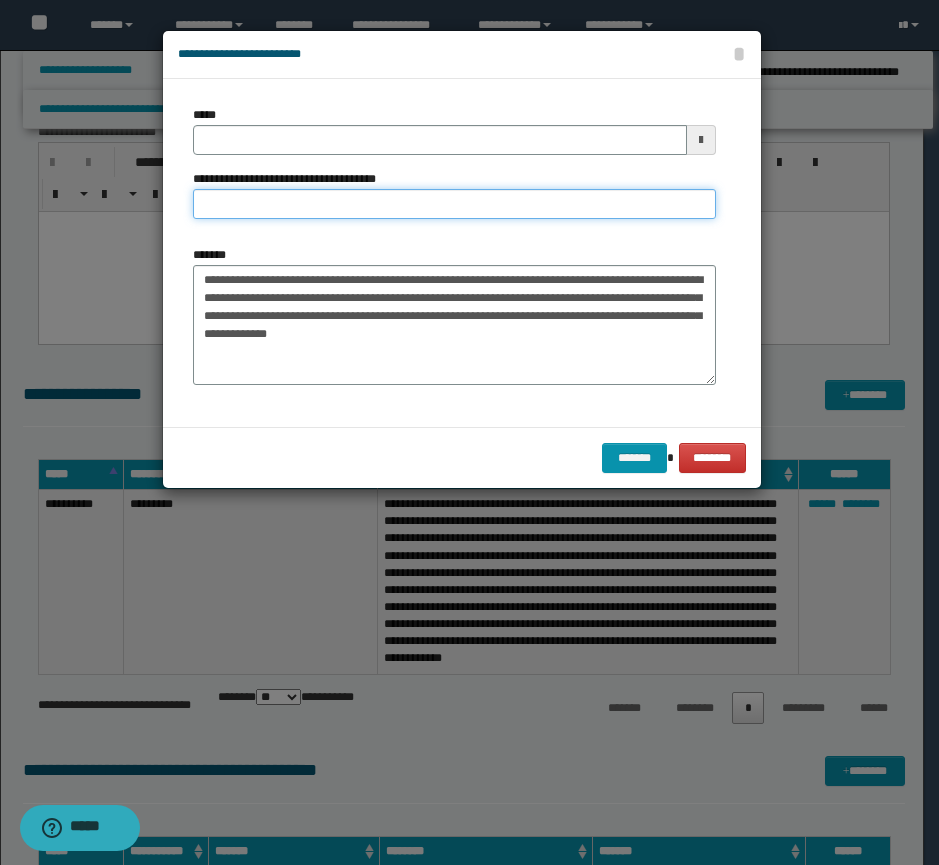 click on "**********" at bounding box center (454, 204) 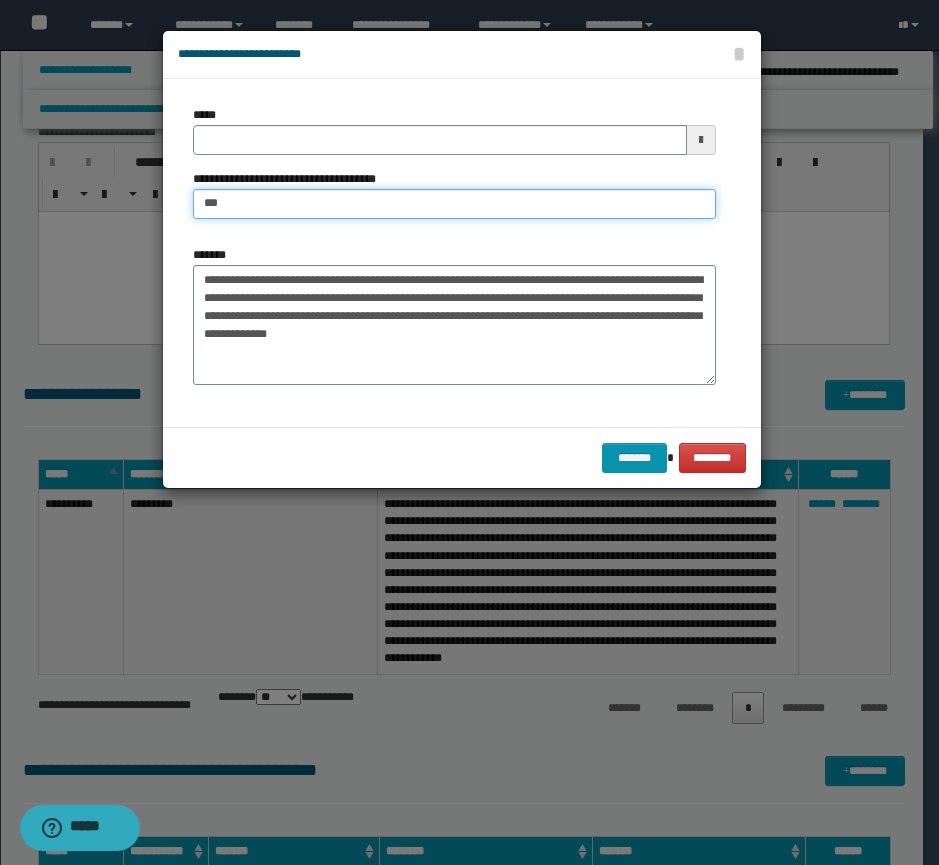type on "*********" 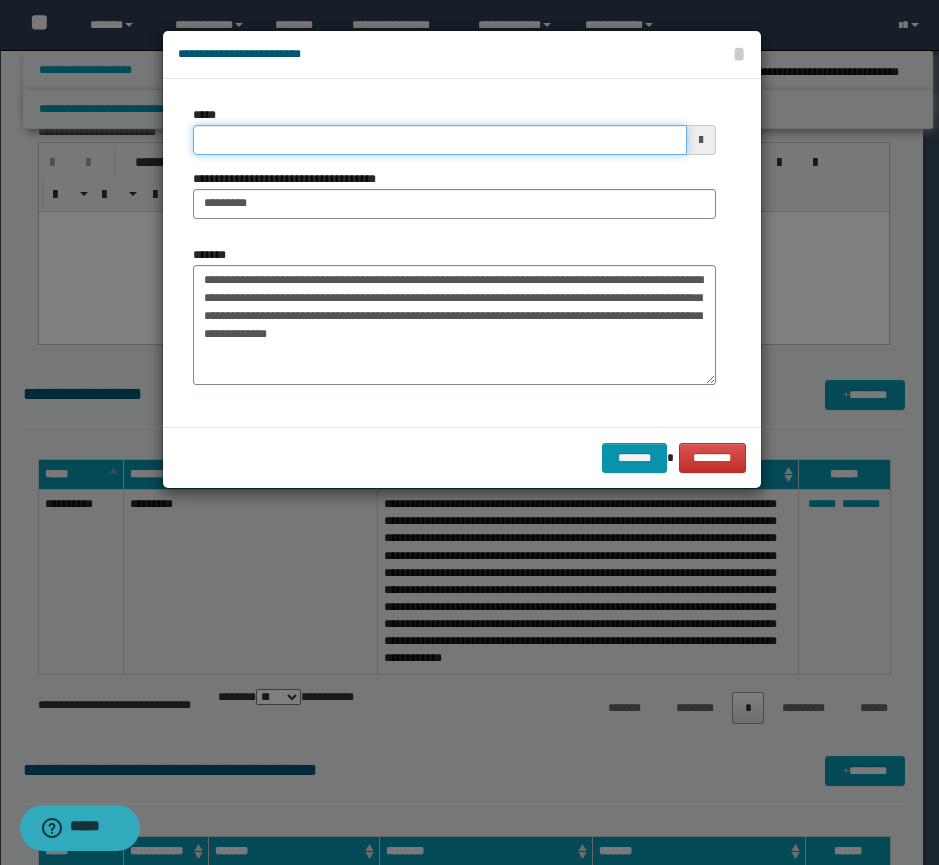 click on "*****" at bounding box center [440, 140] 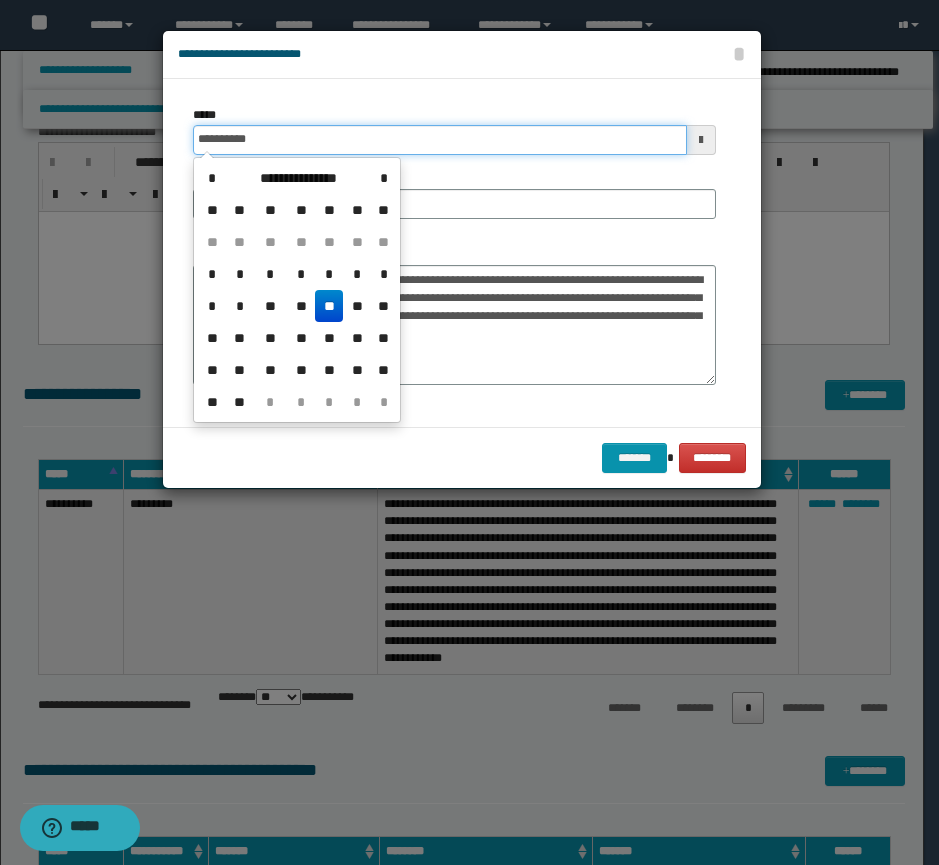 type on "**********" 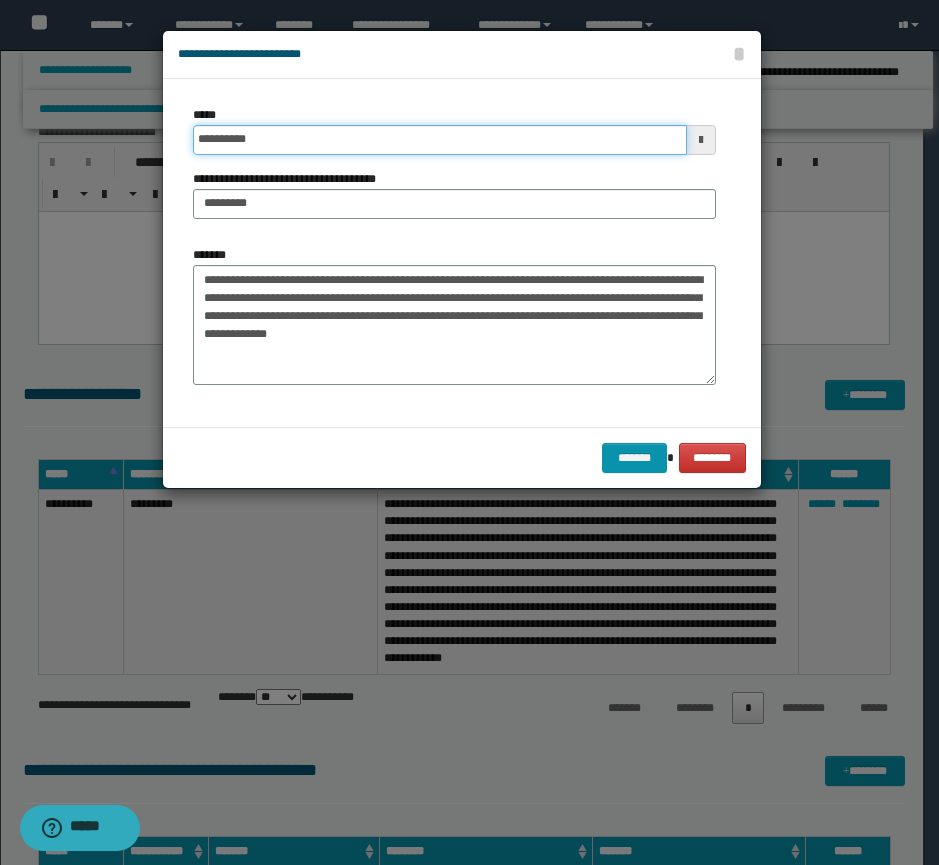 click on "*******" at bounding box center [634, 458] 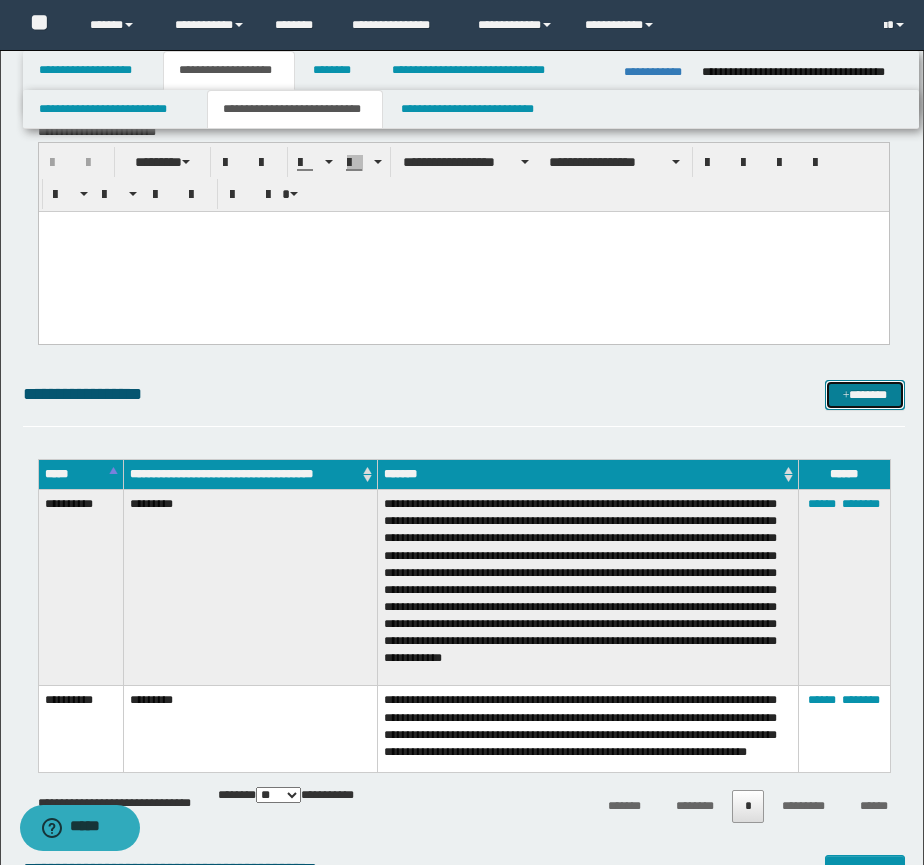 click on "*******" at bounding box center (865, 395) 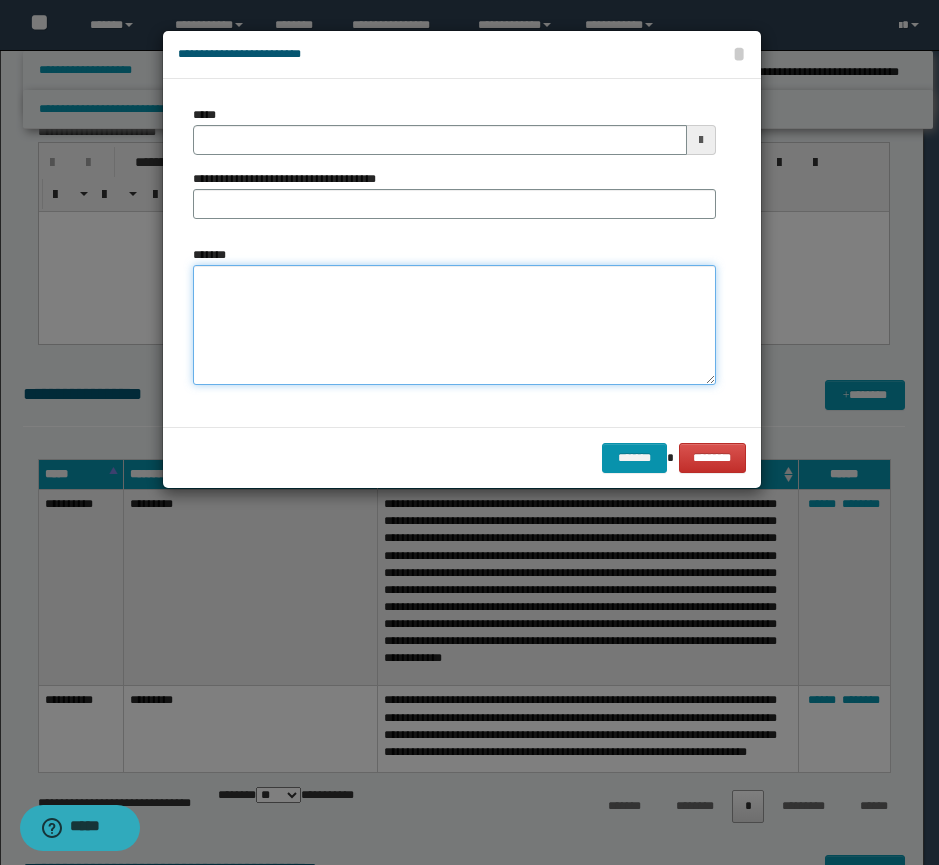 click on "*******" at bounding box center (454, 325) 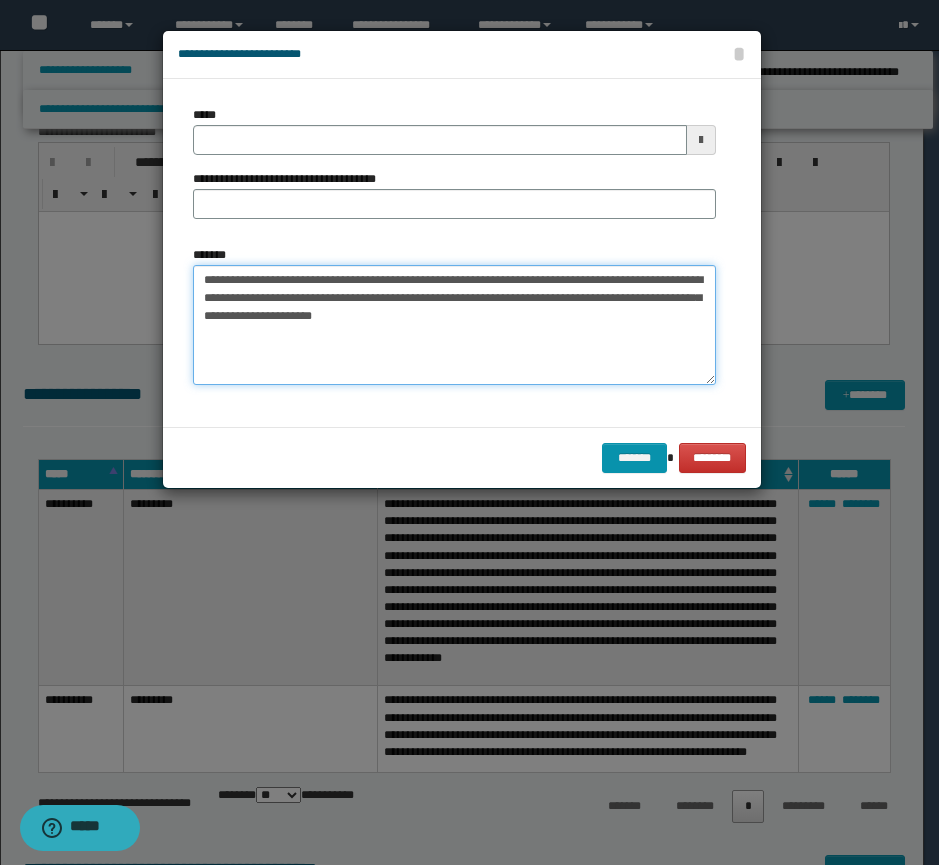type on "**********" 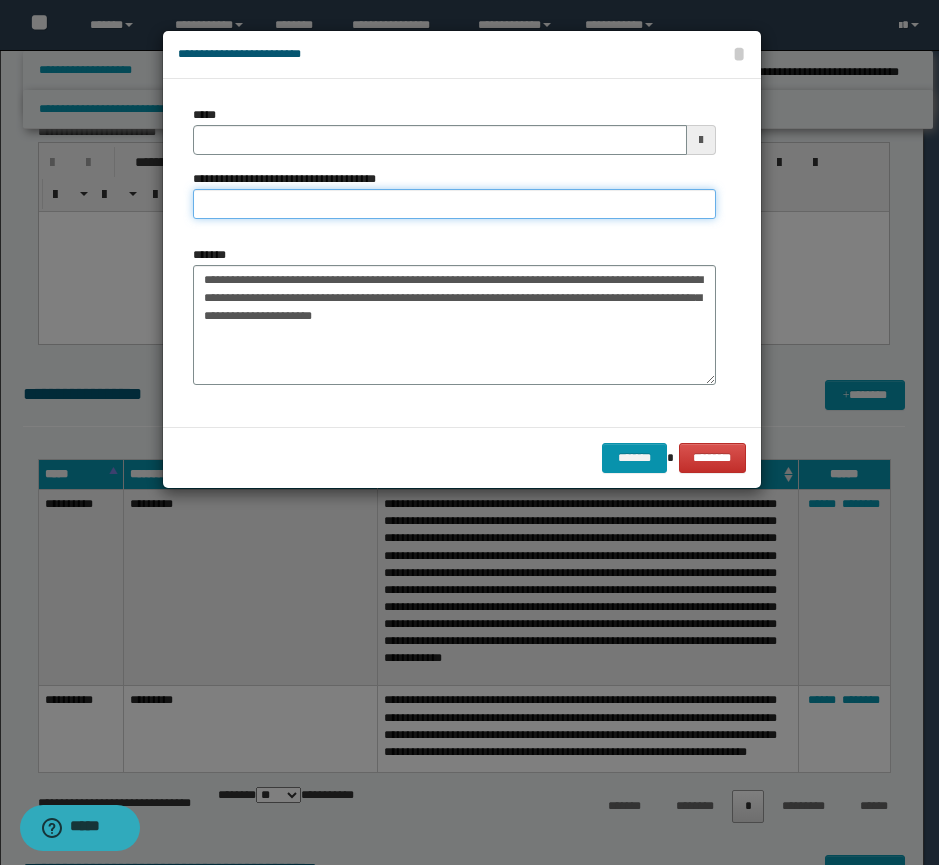click on "**********" at bounding box center [454, 204] 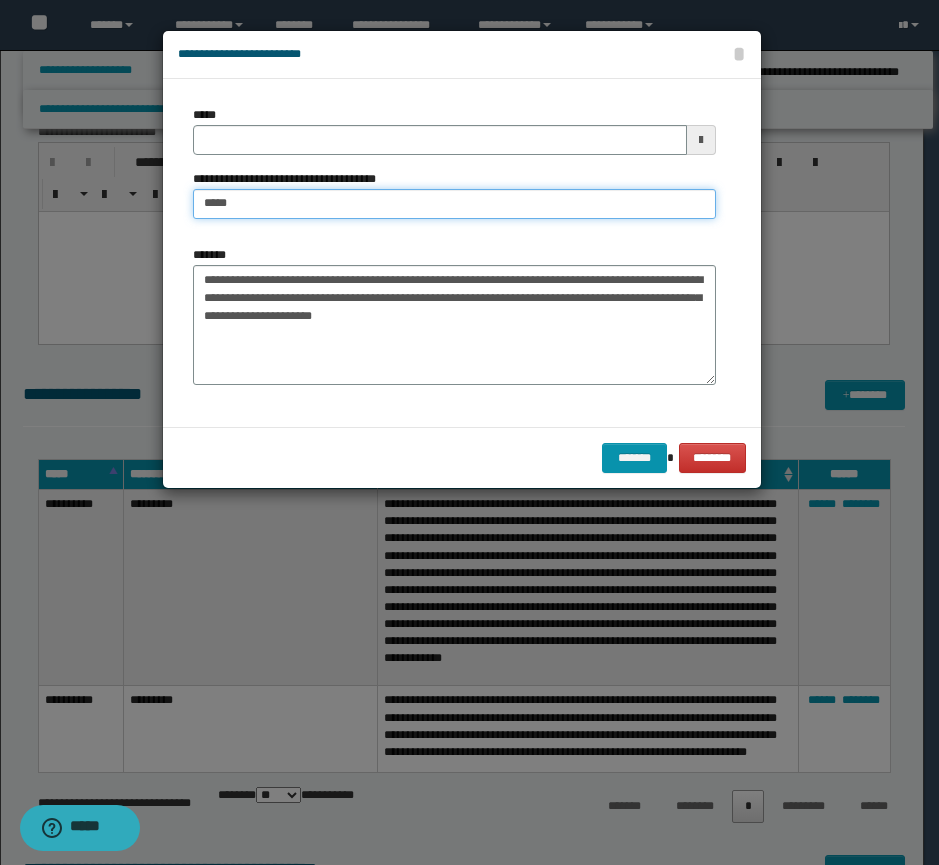 type on "**********" 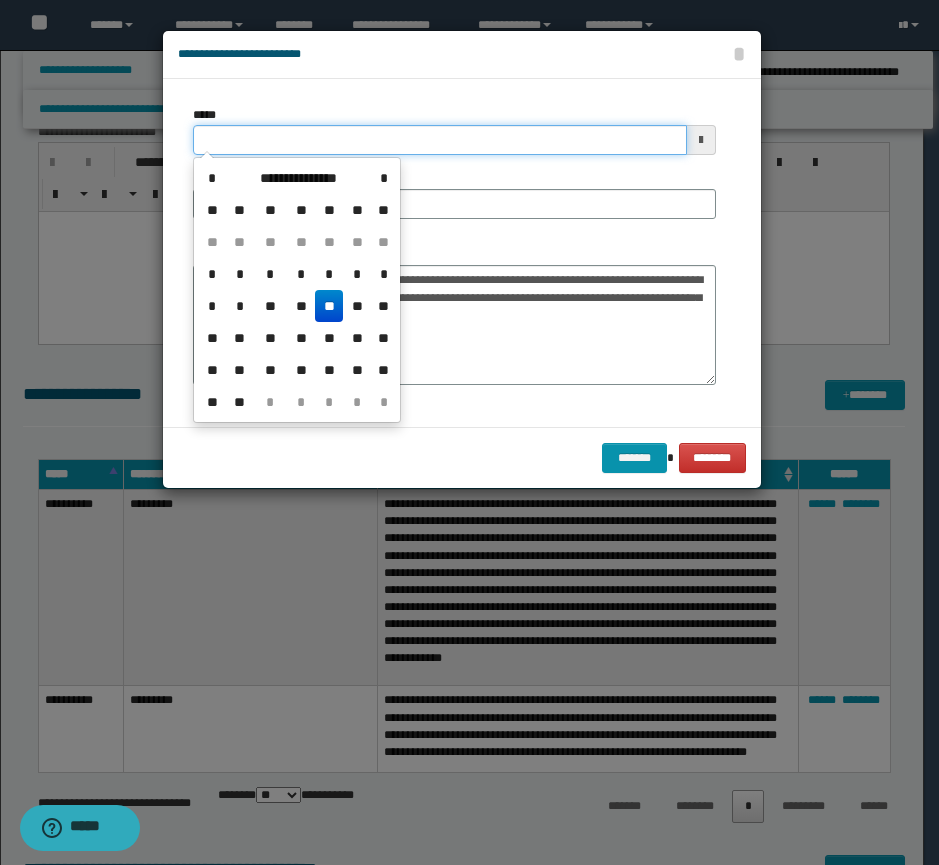 click on "*****" at bounding box center [440, 140] 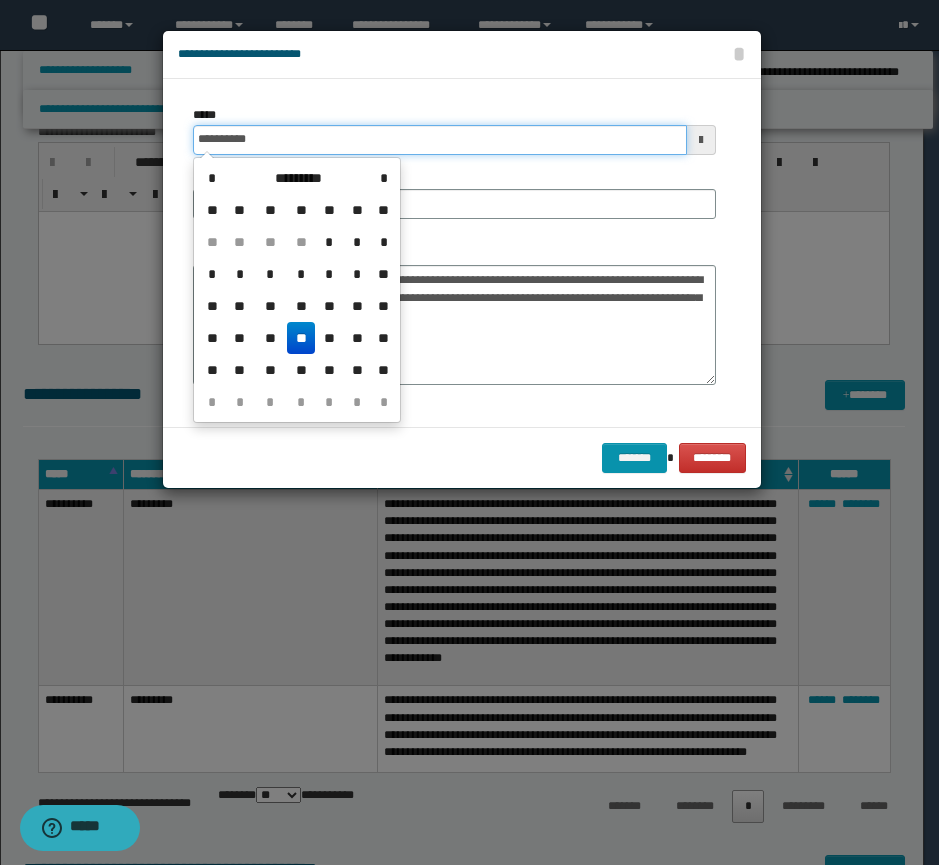 type on "**********" 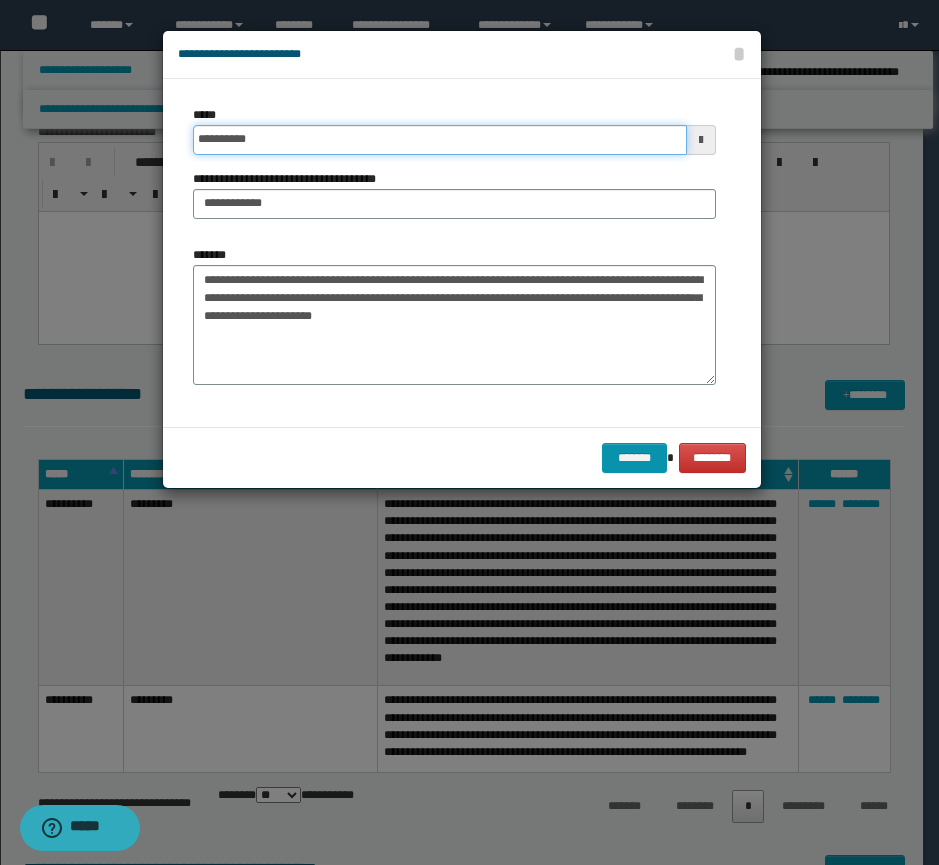 click on "*******" at bounding box center [634, 458] 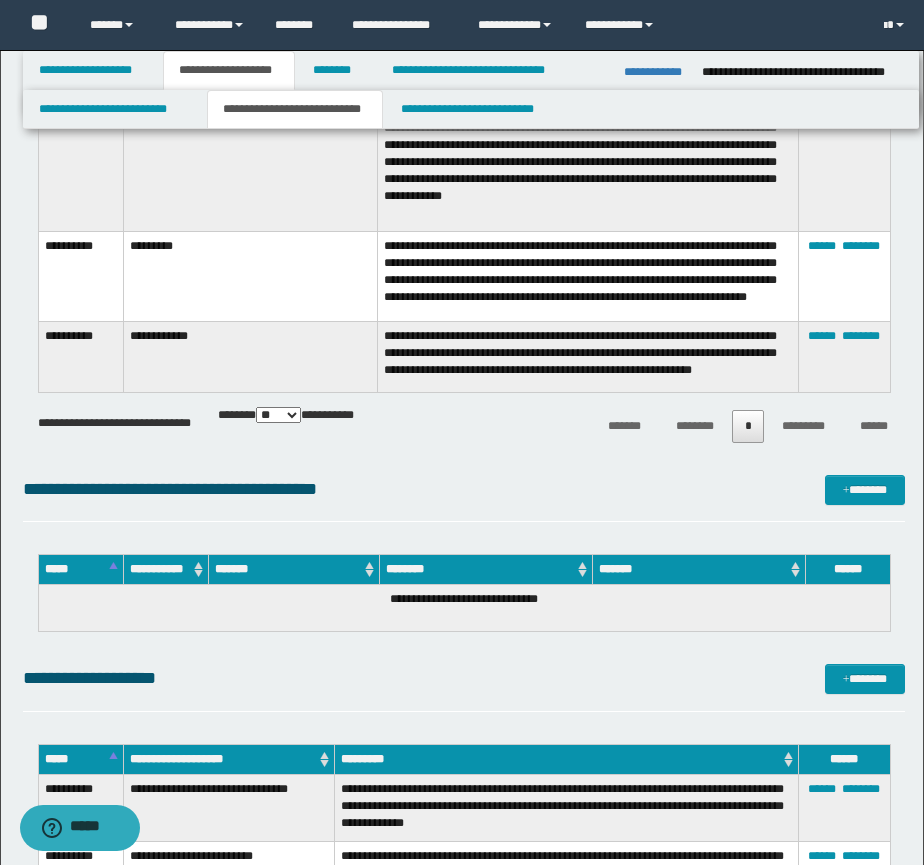 scroll, scrollTop: 1000, scrollLeft: 0, axis: vertical 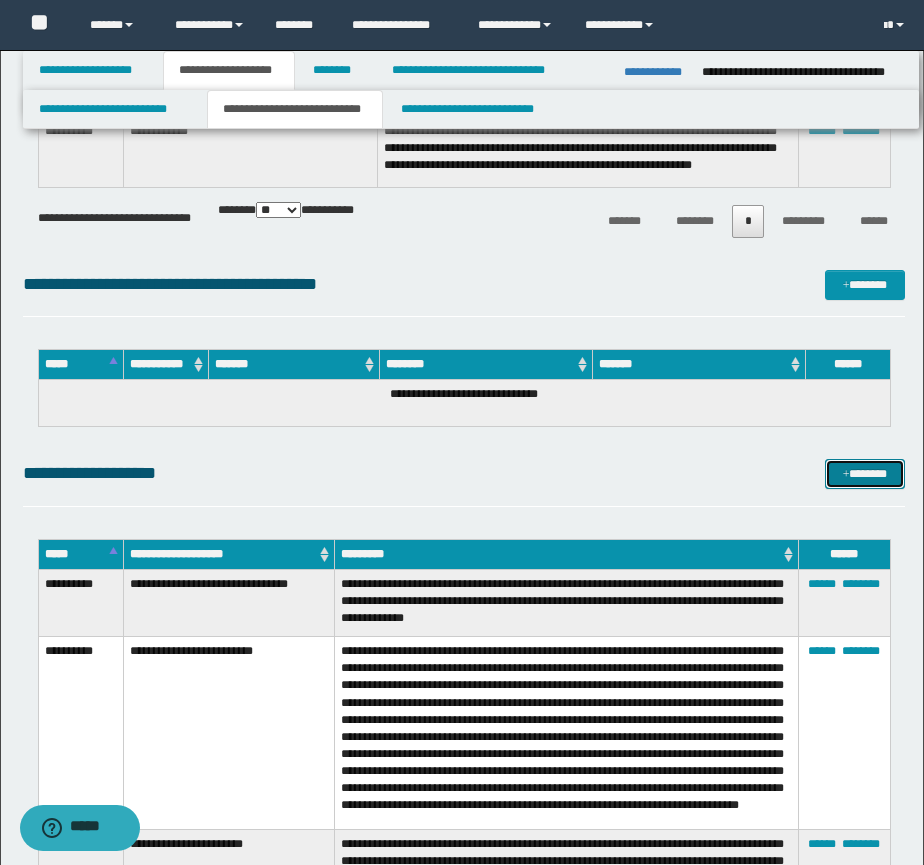 click at bounding box center (846, 475) 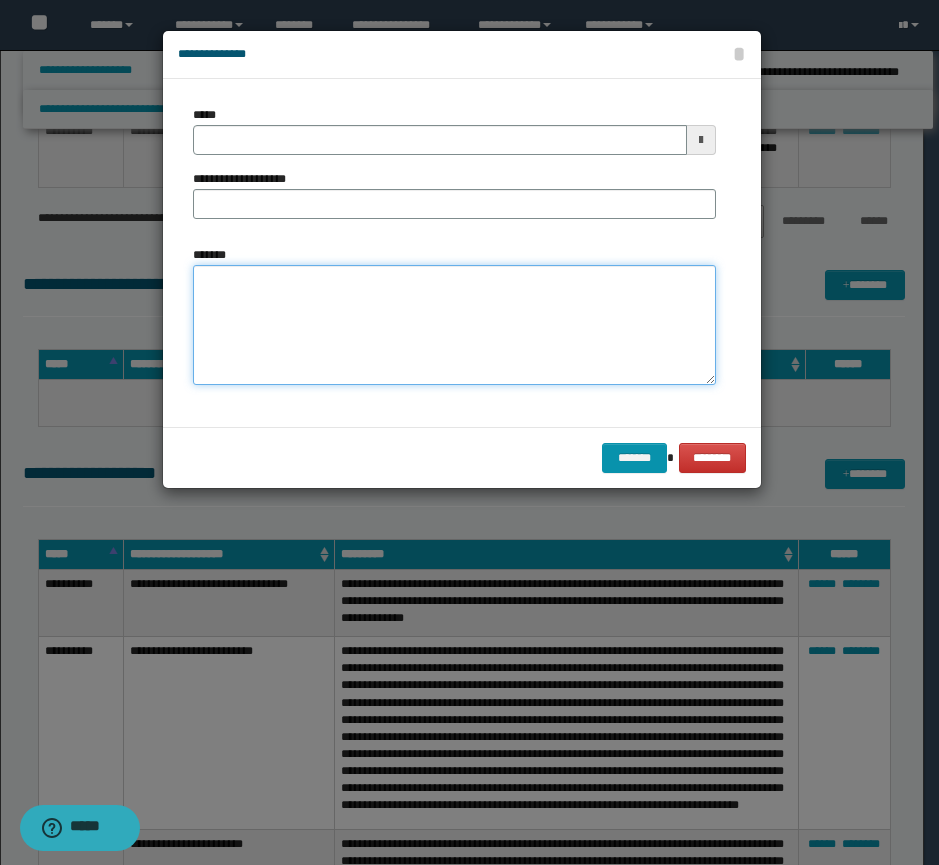 click on "*******" at bounding box center [454, 325] 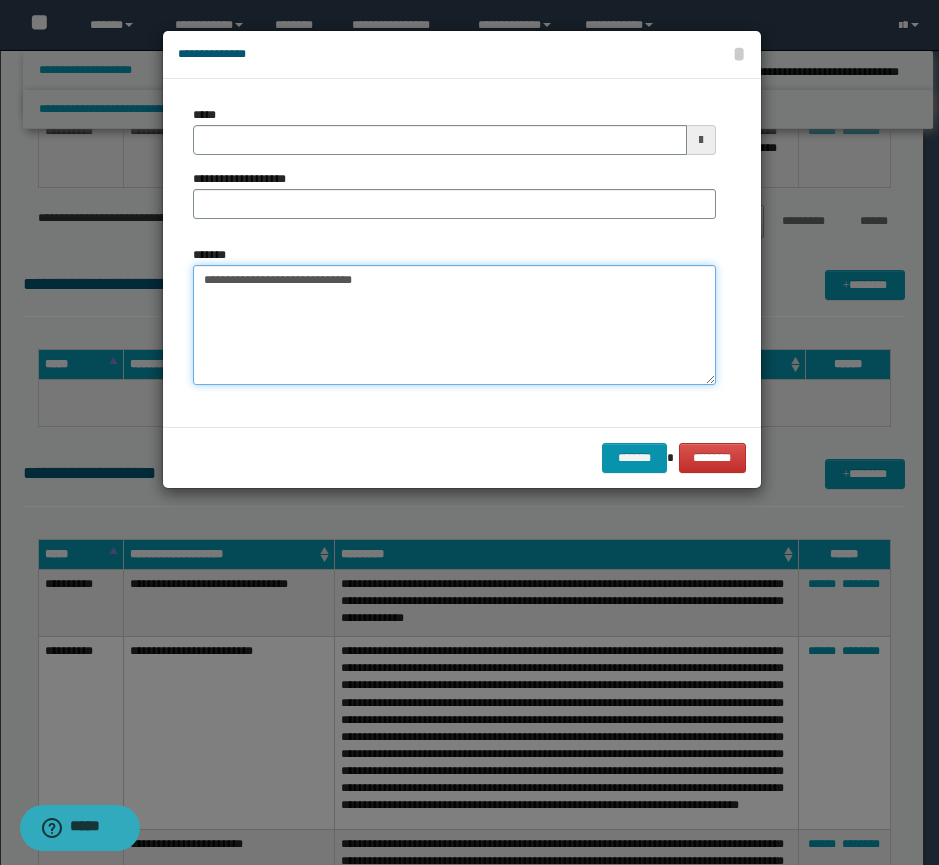 type 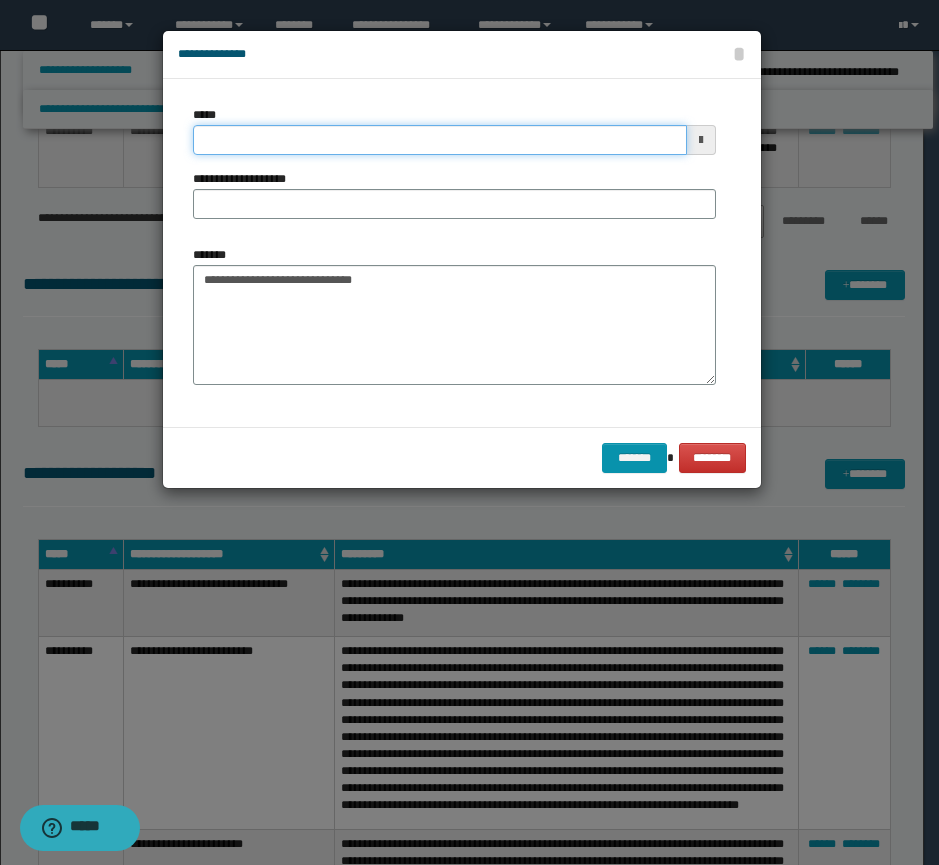 click on "*****" at bounding box center (440, 140) 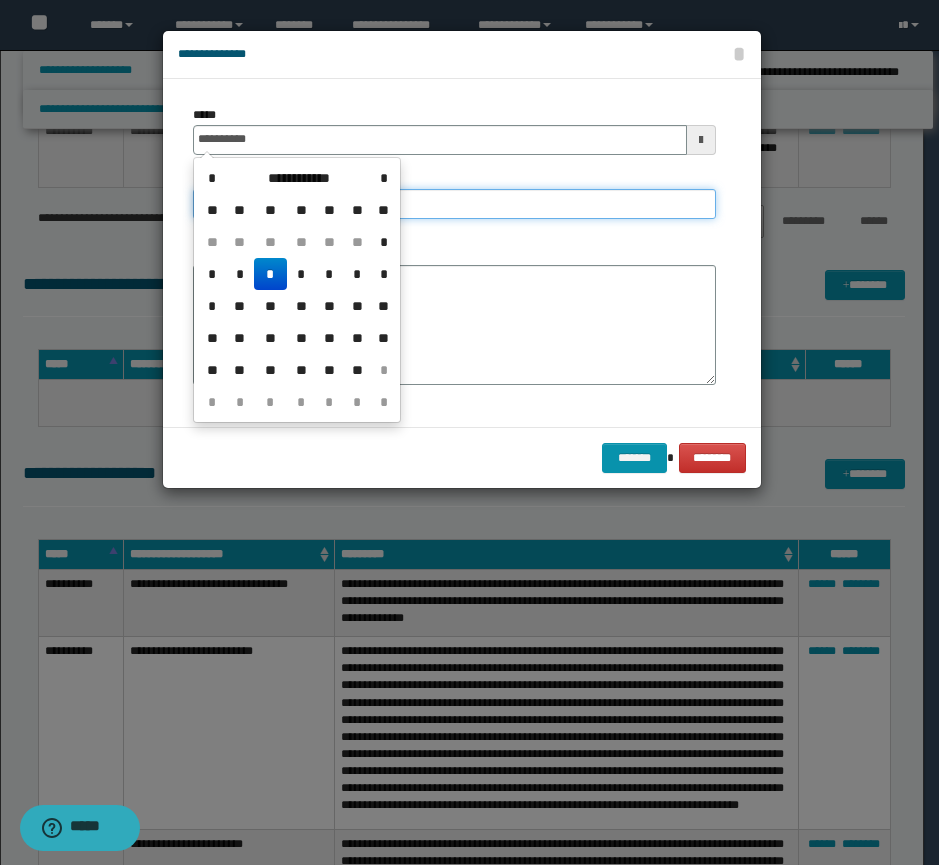 type on "**********" 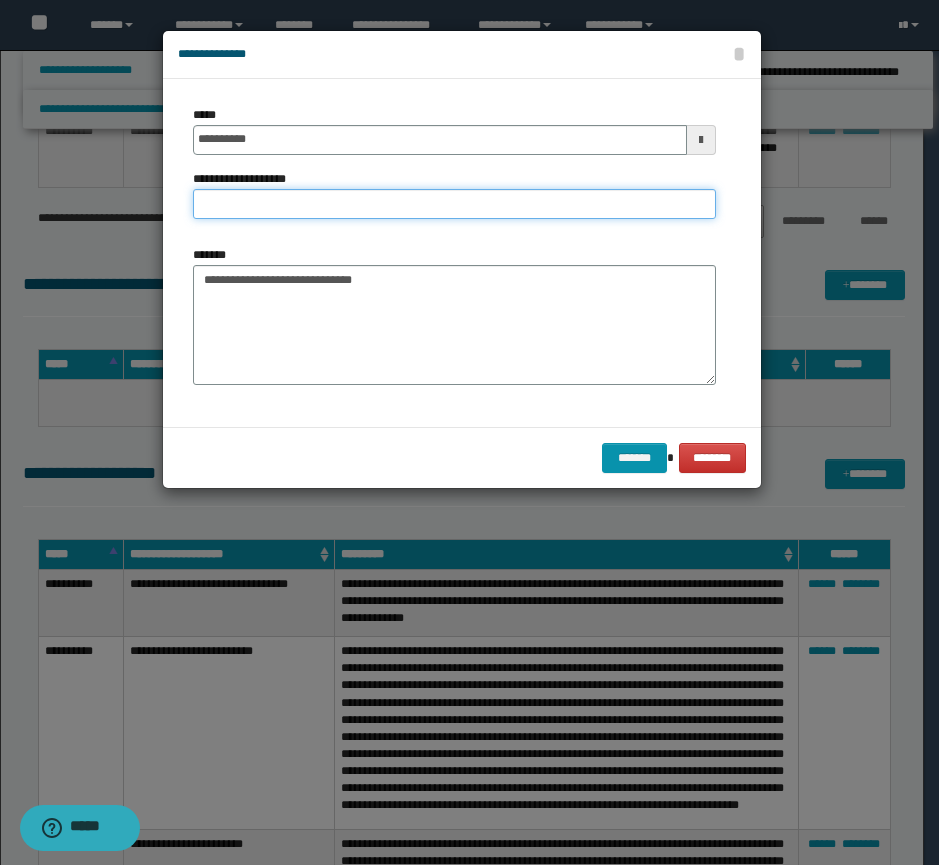 click on "**********" at bounding box center (454, 204) 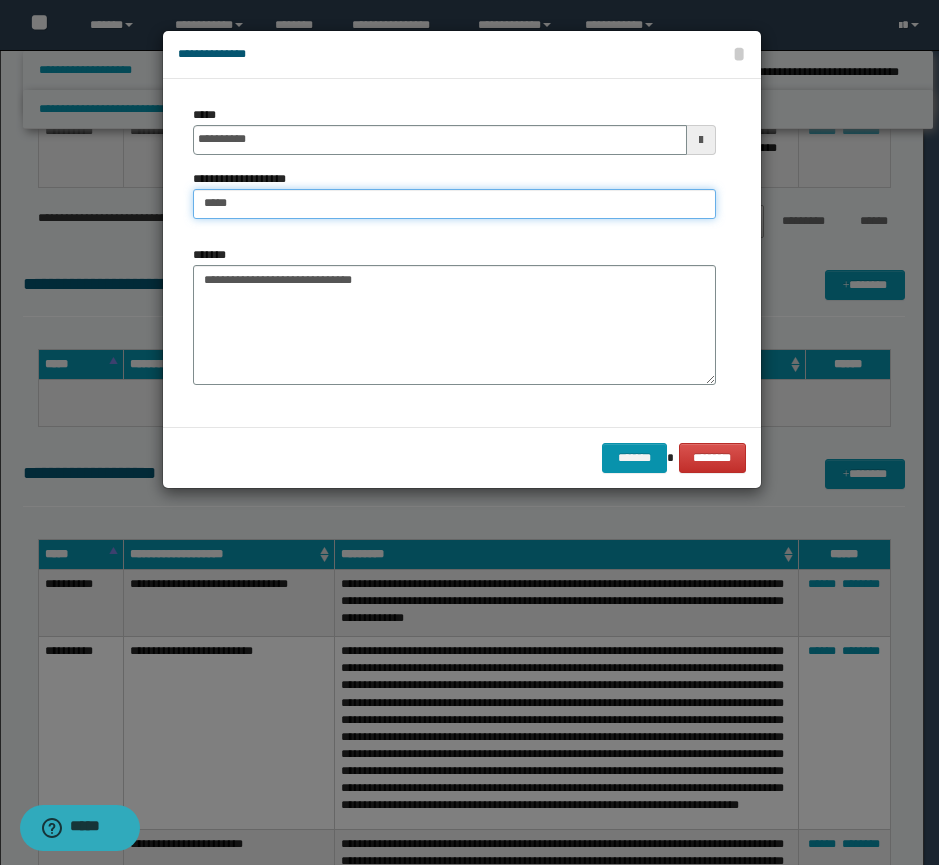 type on "**********" 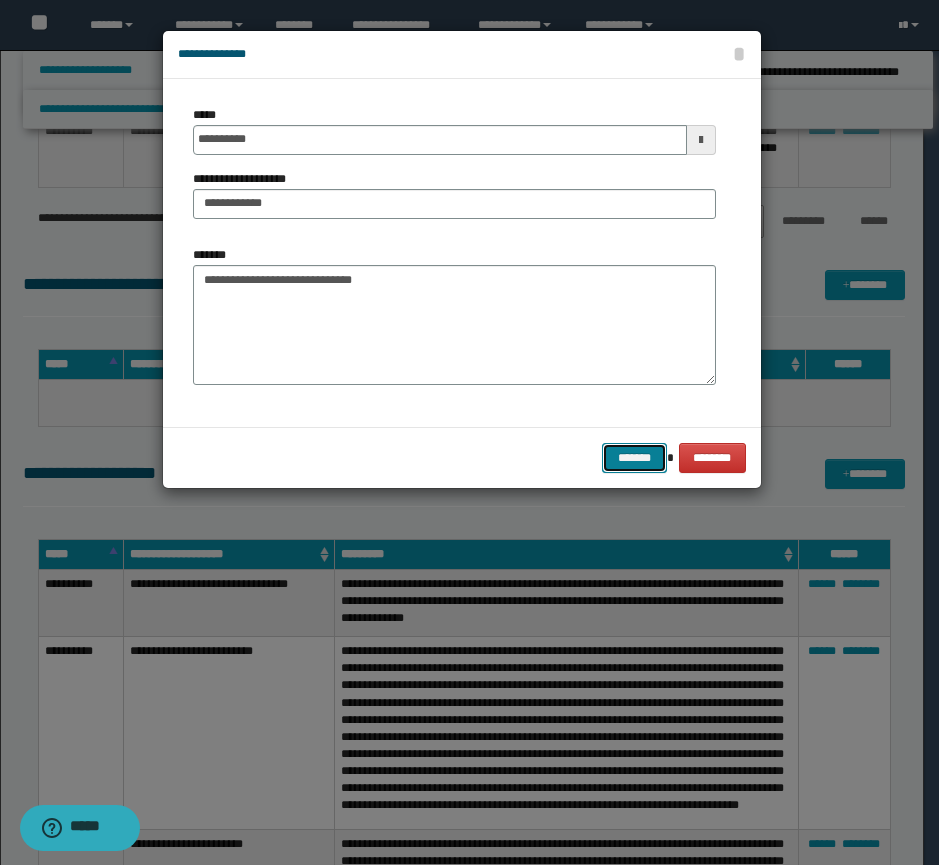 click on "*******" at bounding box center (634, 458) 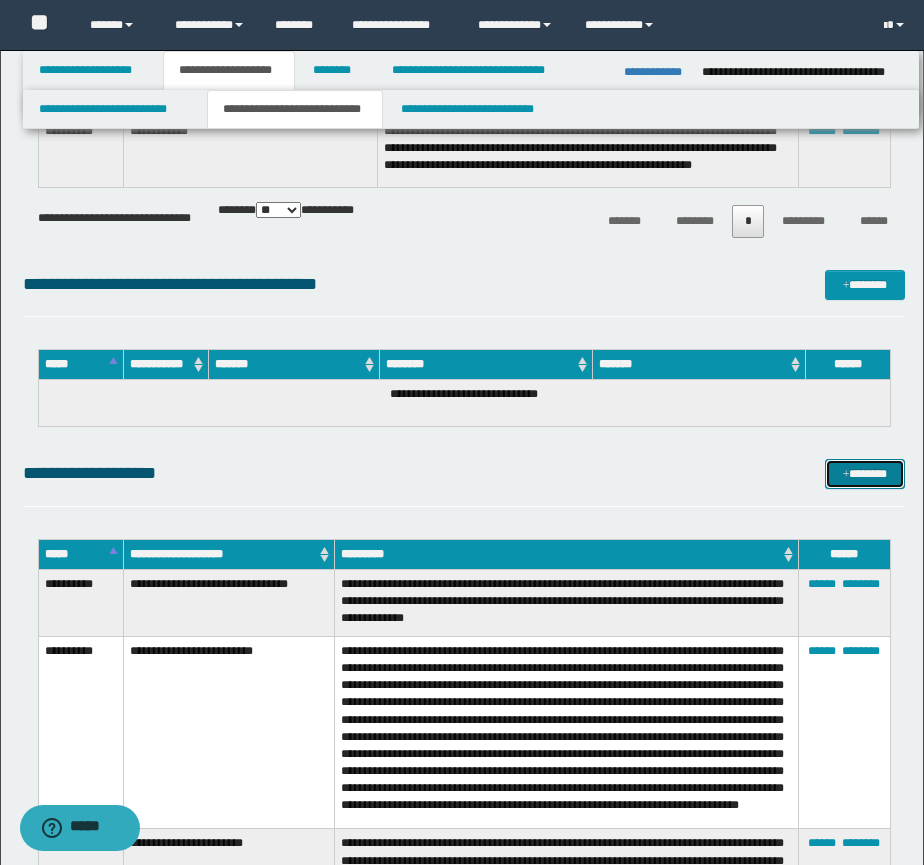click at bounding box center [846, 475] 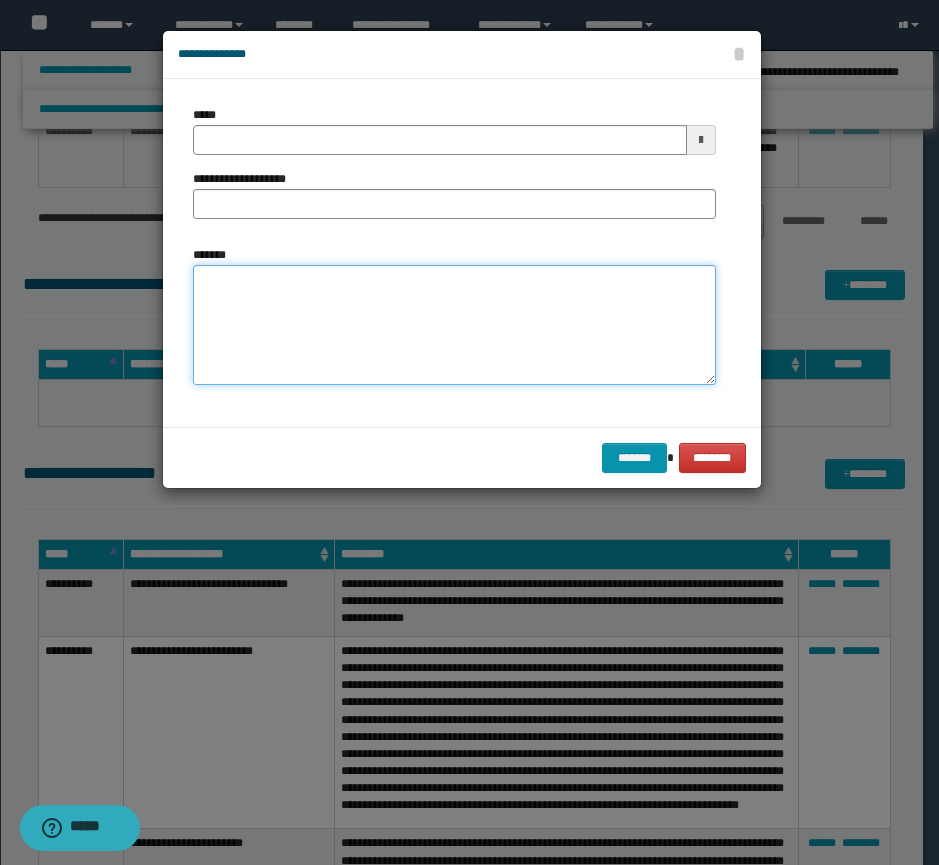 click on "*******" at bounding box center [454, 325] 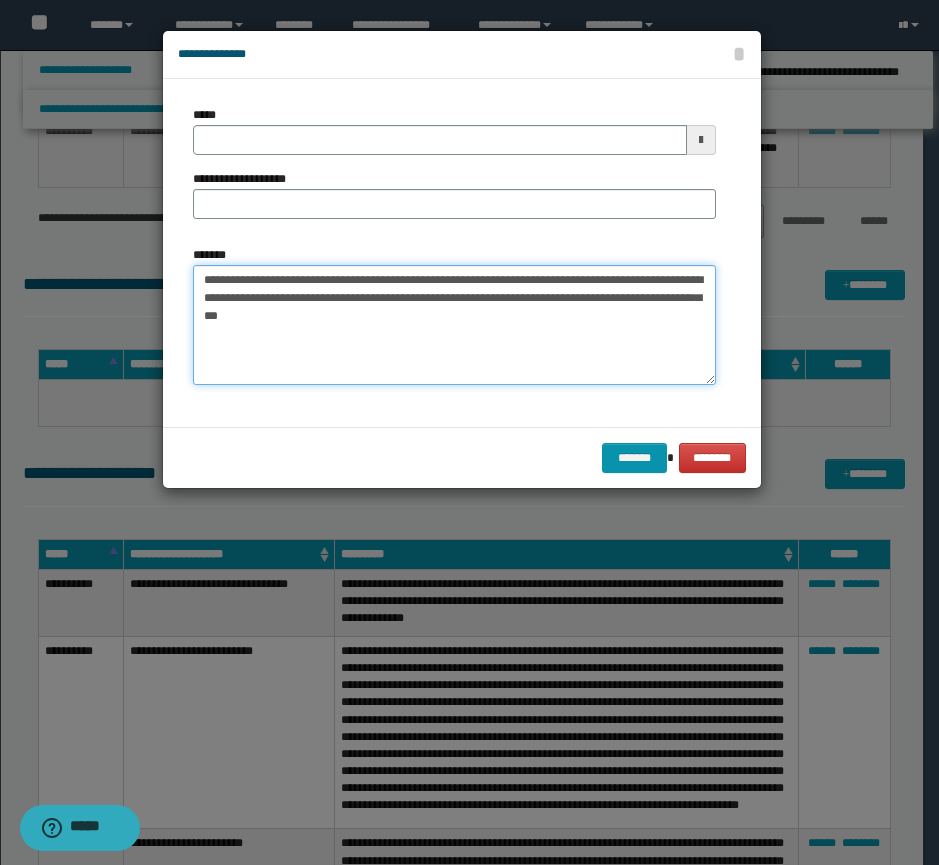 type on "**********" 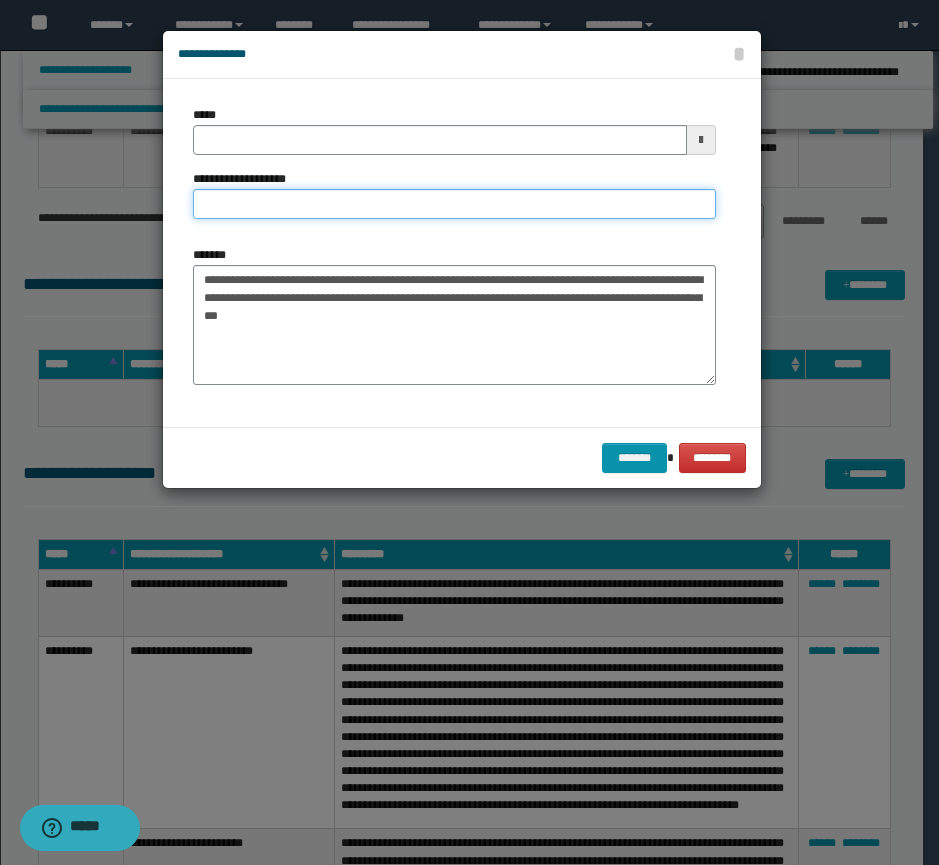 click on "**********" at bounding box center [454, 204] 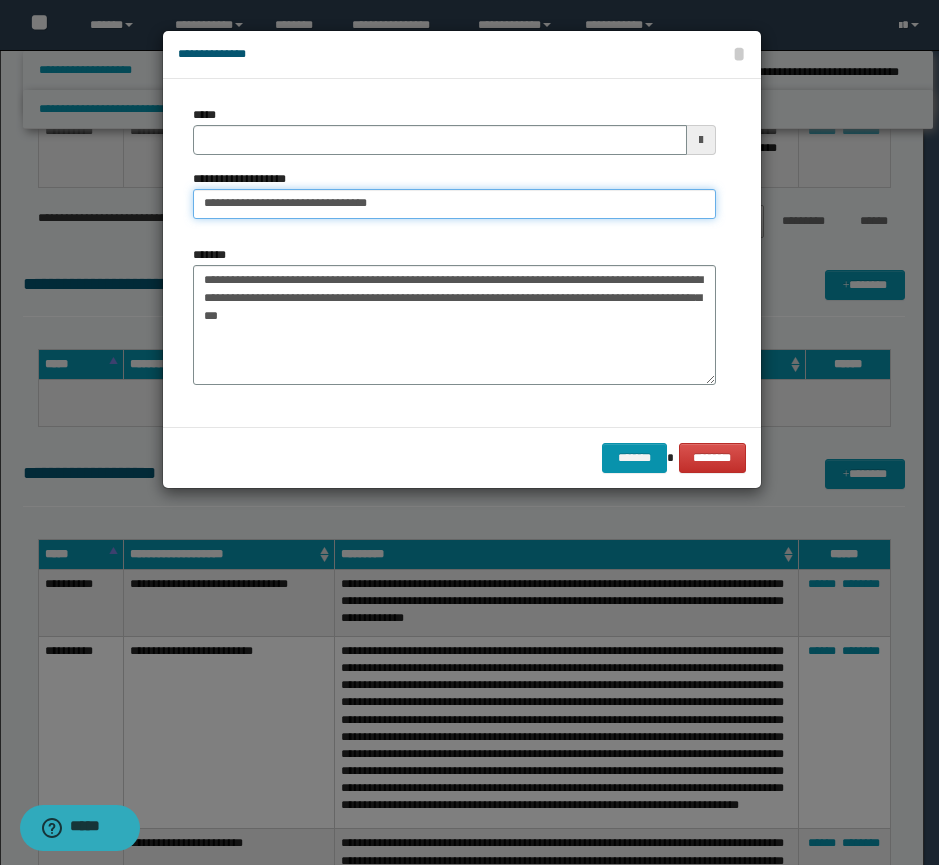 type 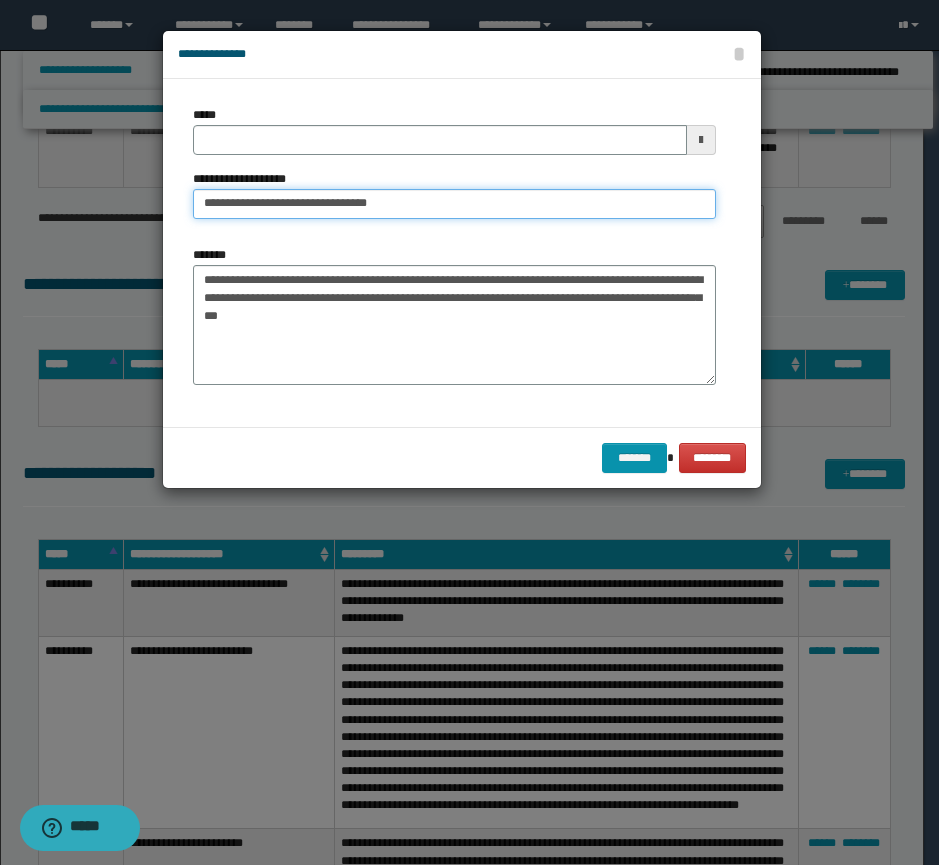 type on "**********" 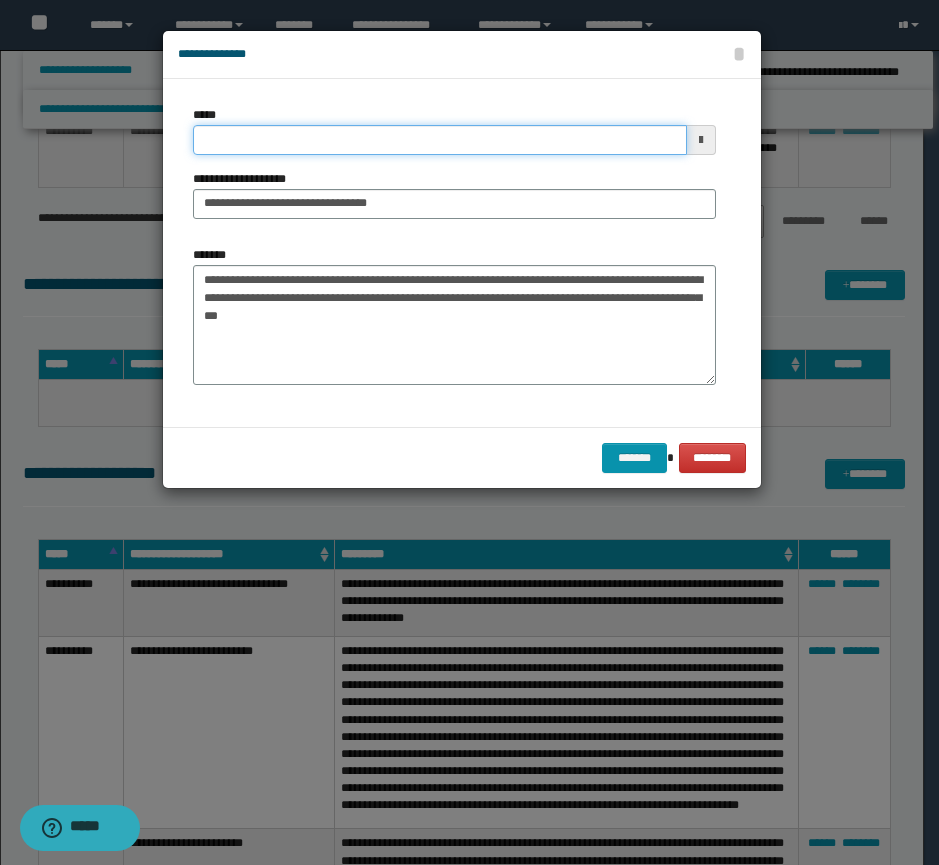 click on "*****" at bounding box center (440, 140) 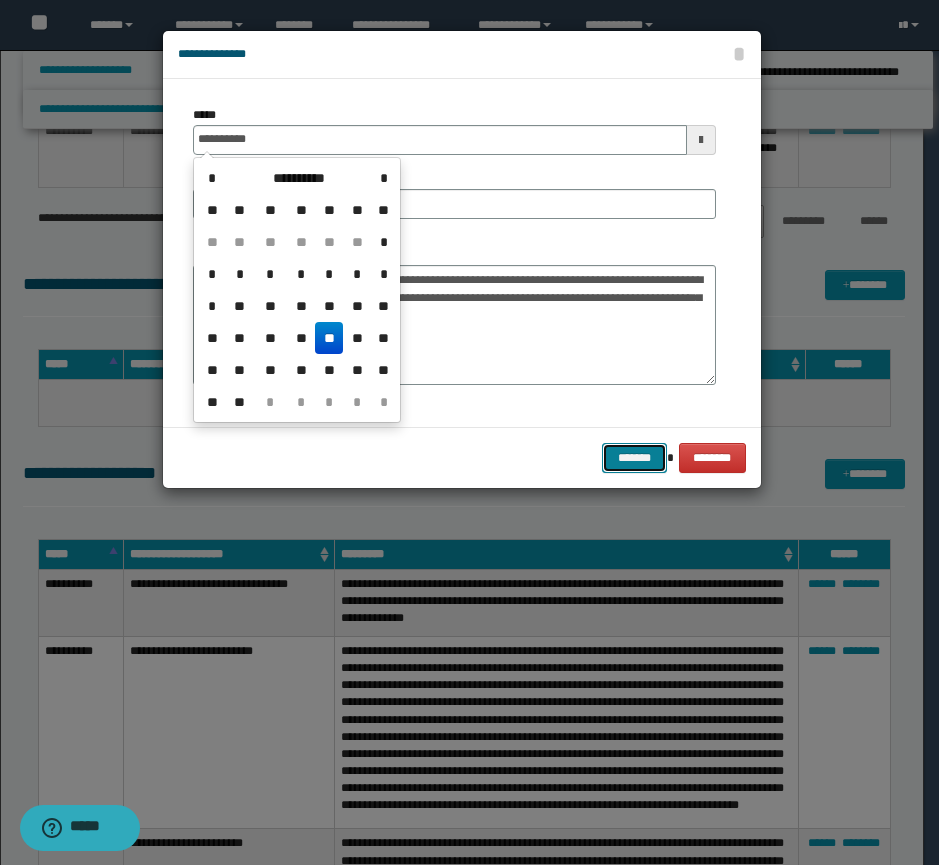 type on "**********" 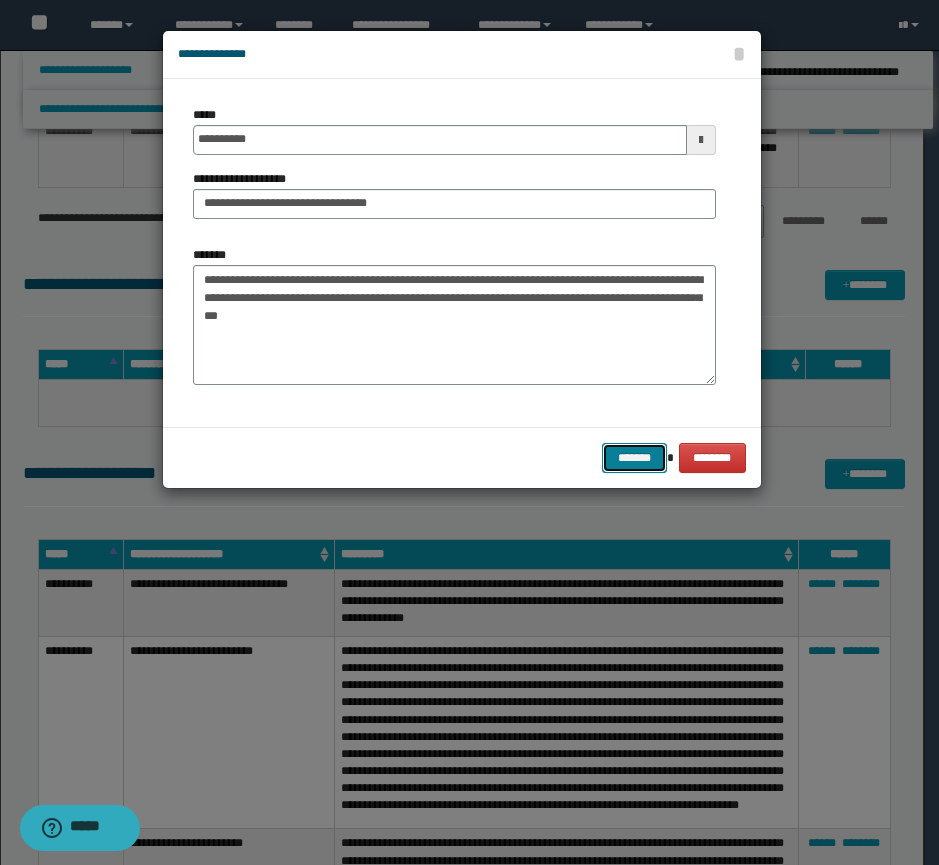 click on "*******" at bounding box center [634, 458] 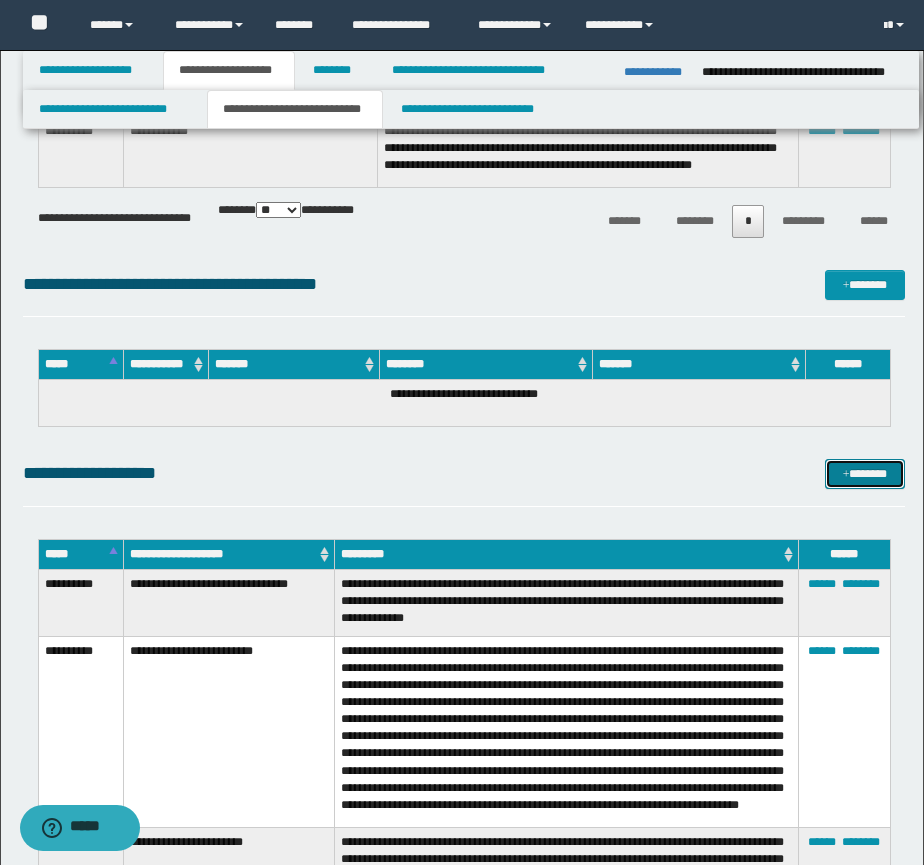 click at bounding box center (846, 475) 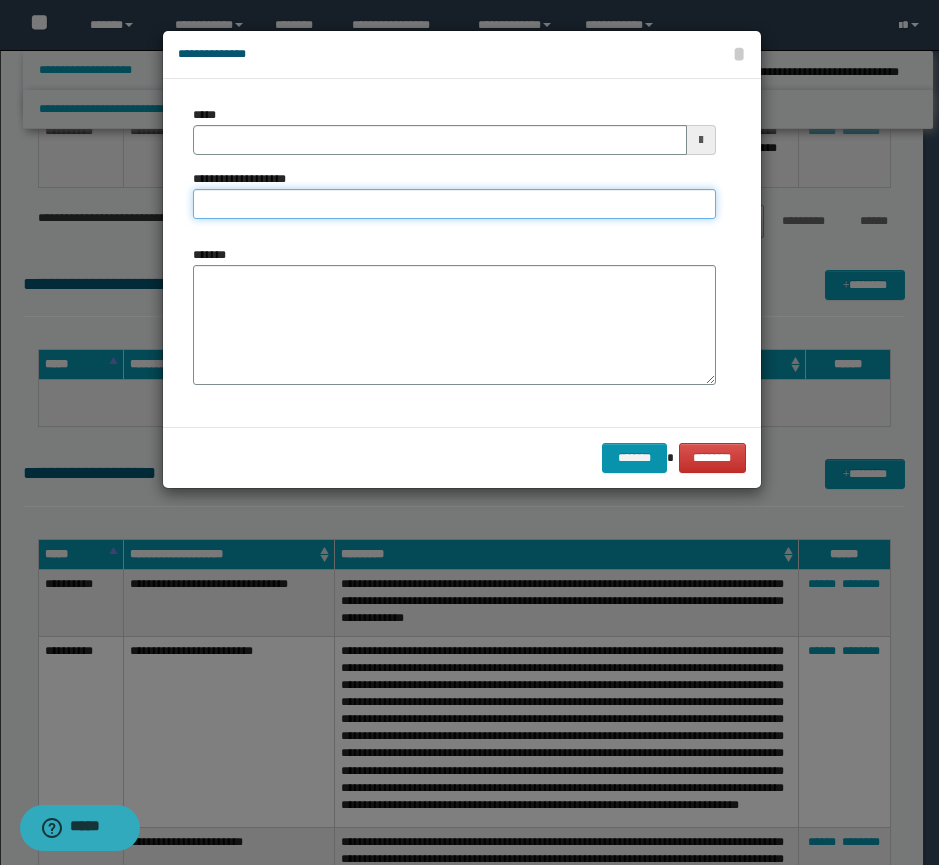 click on "**********" at bounding box center (454, 204) 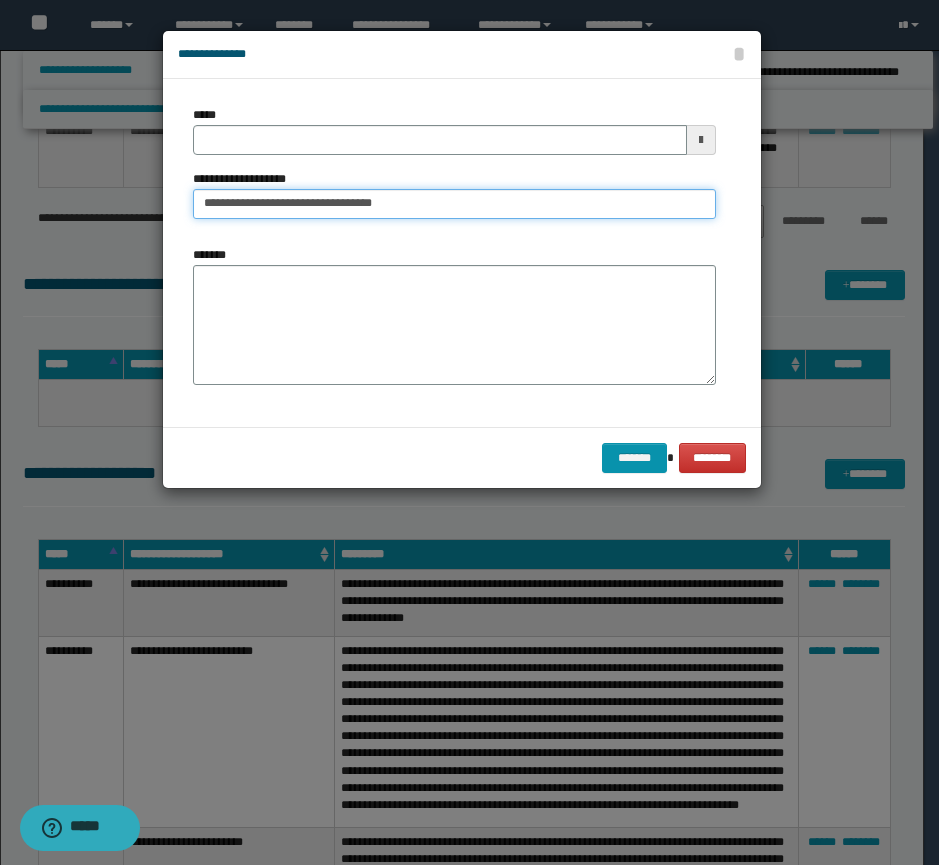 type on "**********" 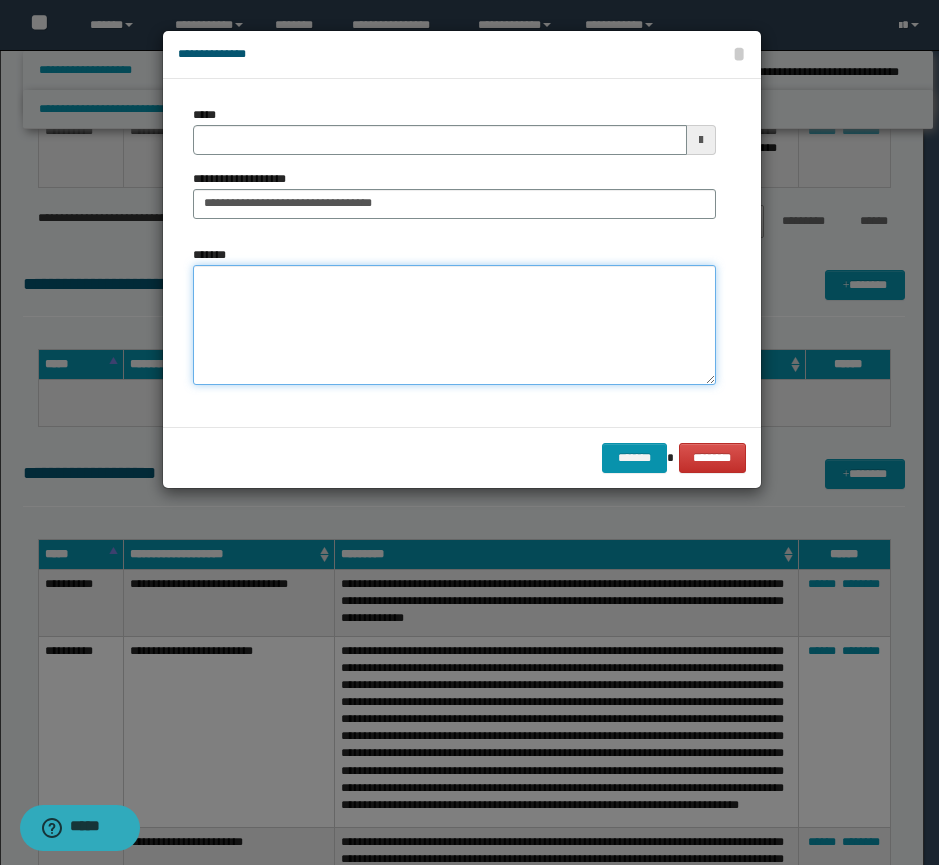 click on "*******" at bounding box center [454, 325] 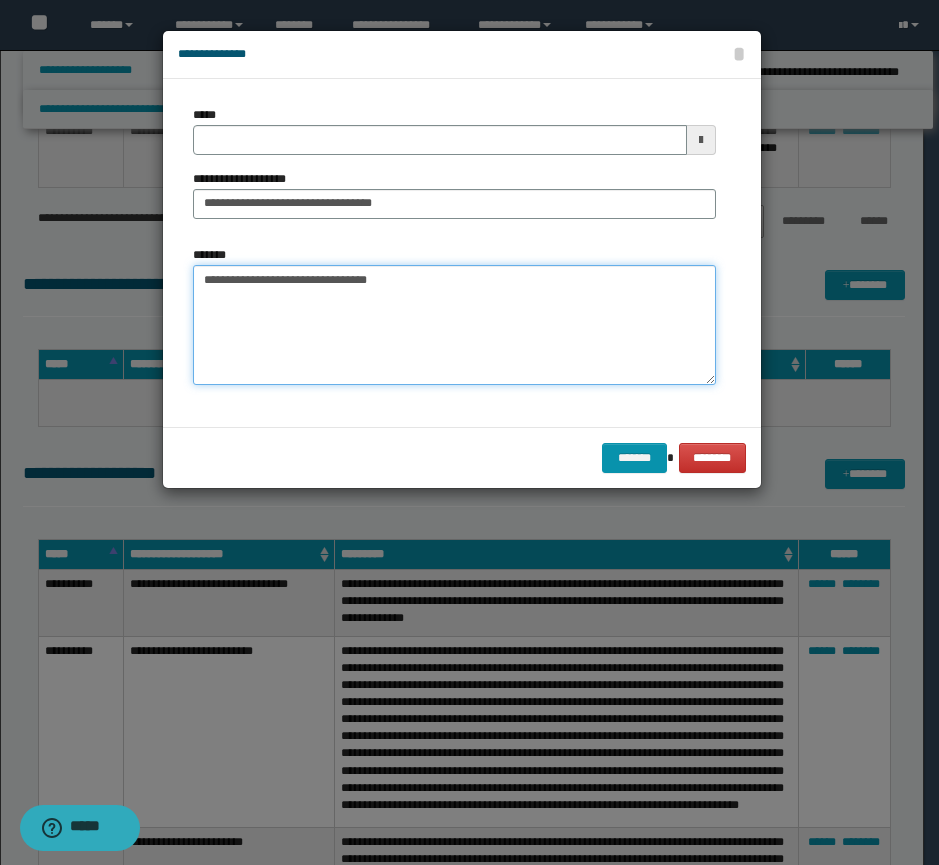 type 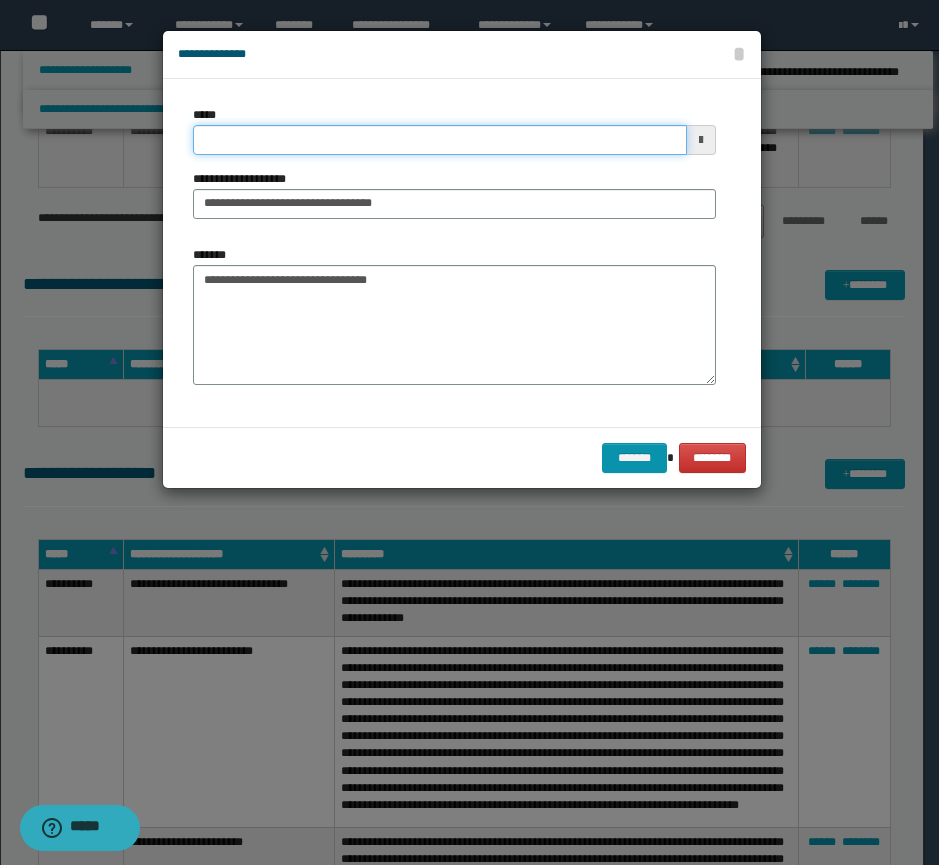 click on "*****" at bounding box center (440, 140) 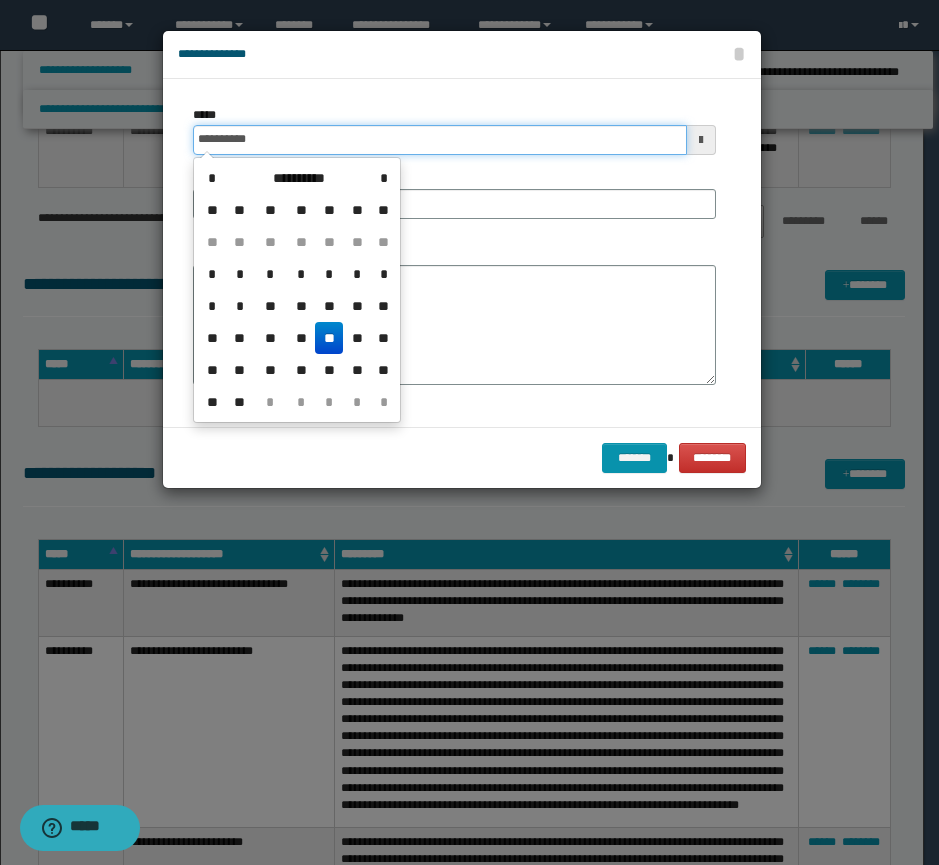 type on "**********" 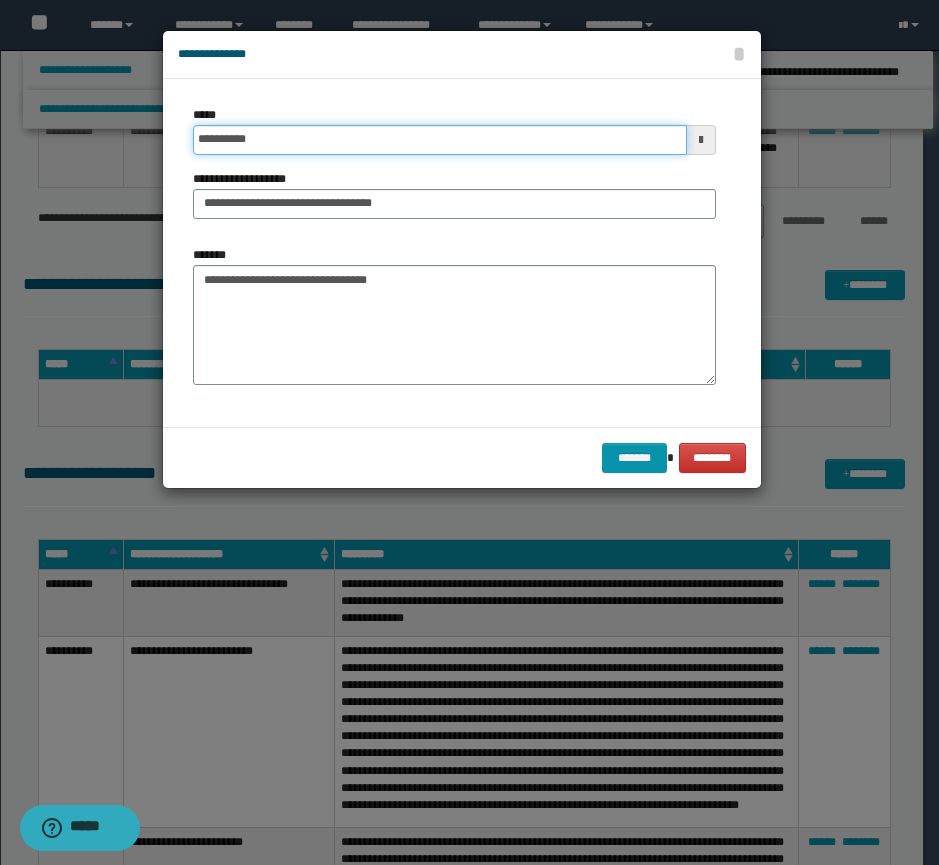 click on "*******" at bounding box center [634, 458] 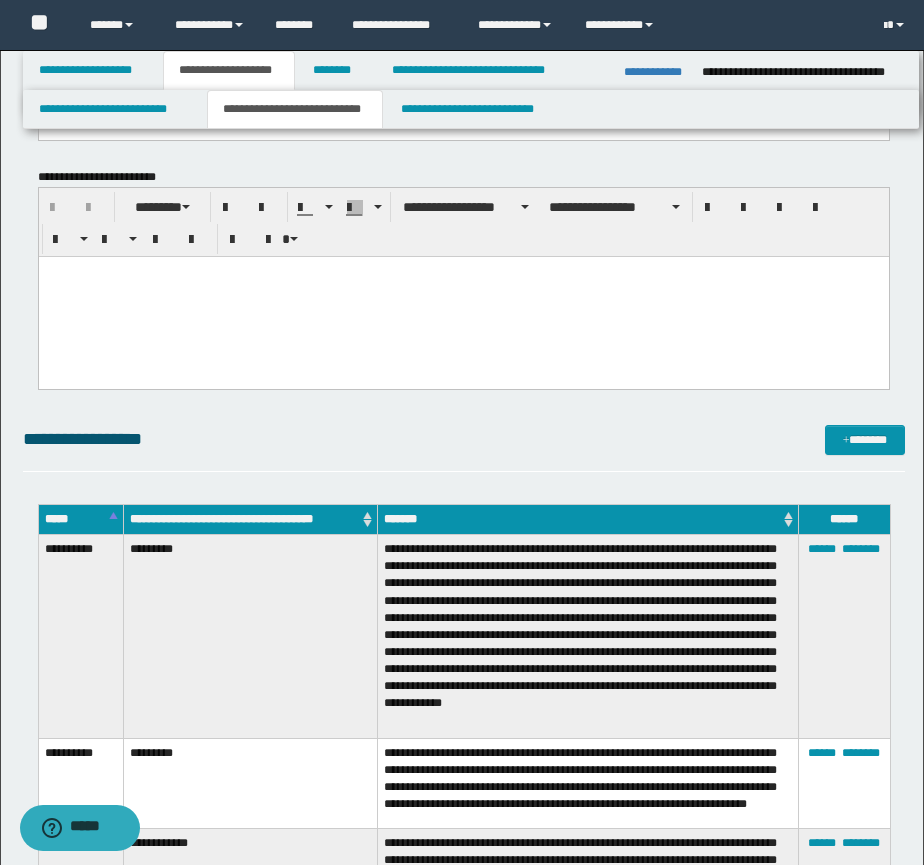 scroll, scrollTop: 217, scrollLeft: 0, axis: vertical 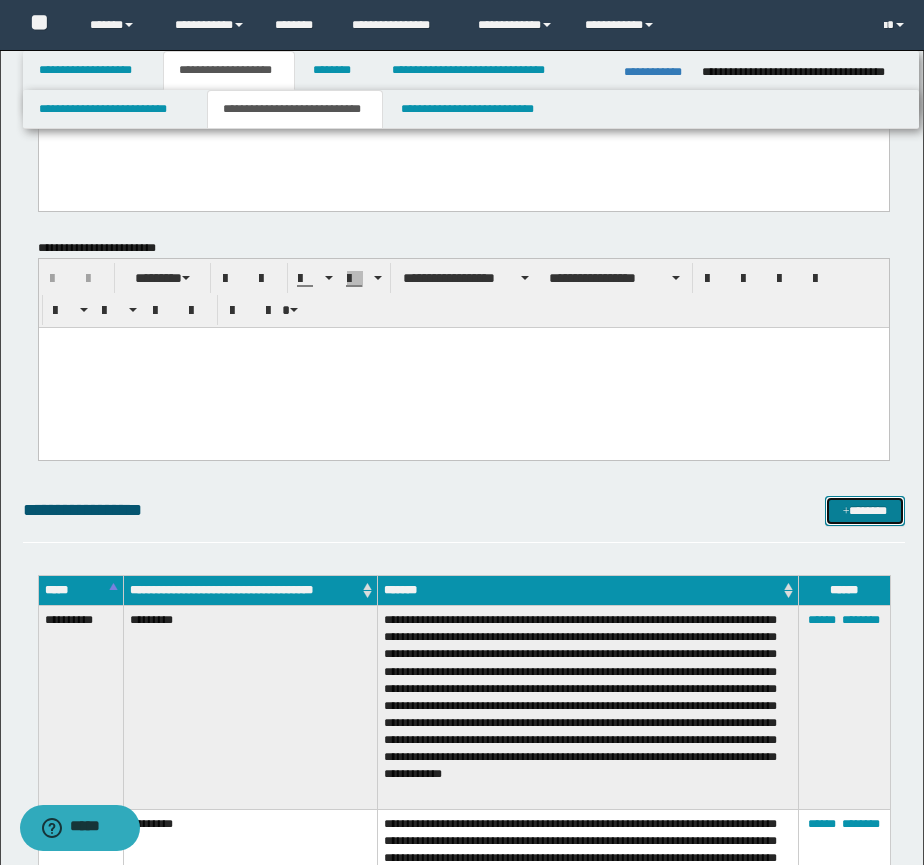 click on "*******" at bounding box center (865, 511) 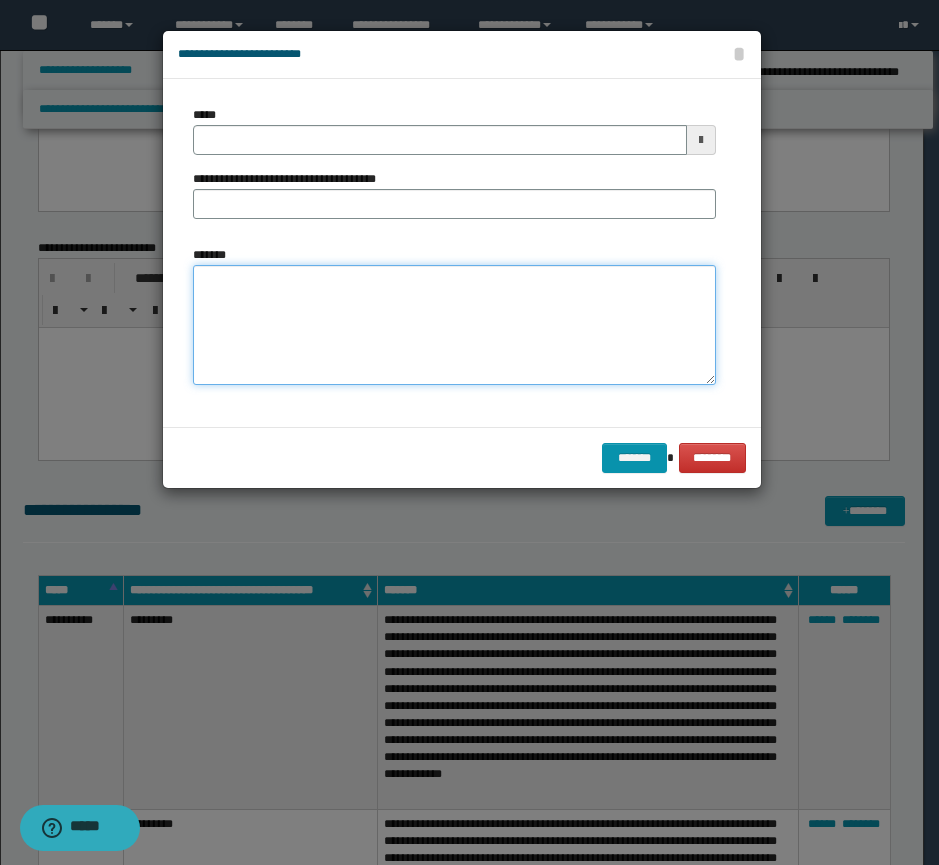 click on "*******" at bounding box center (454, 325) 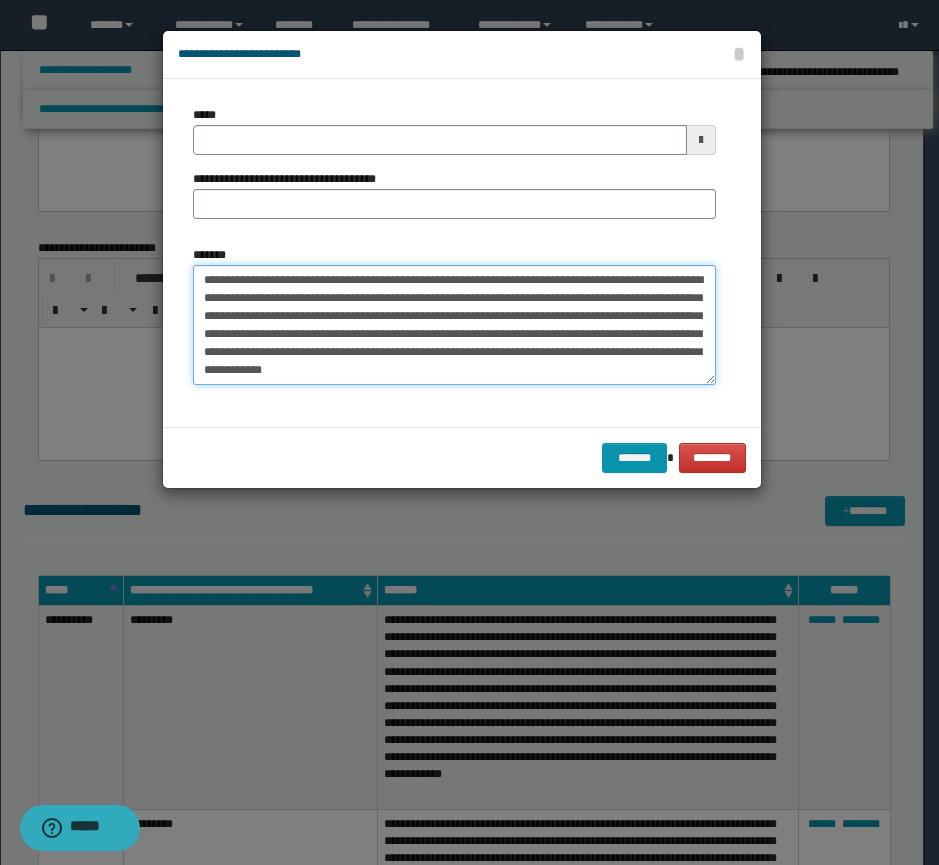 type on "**********" 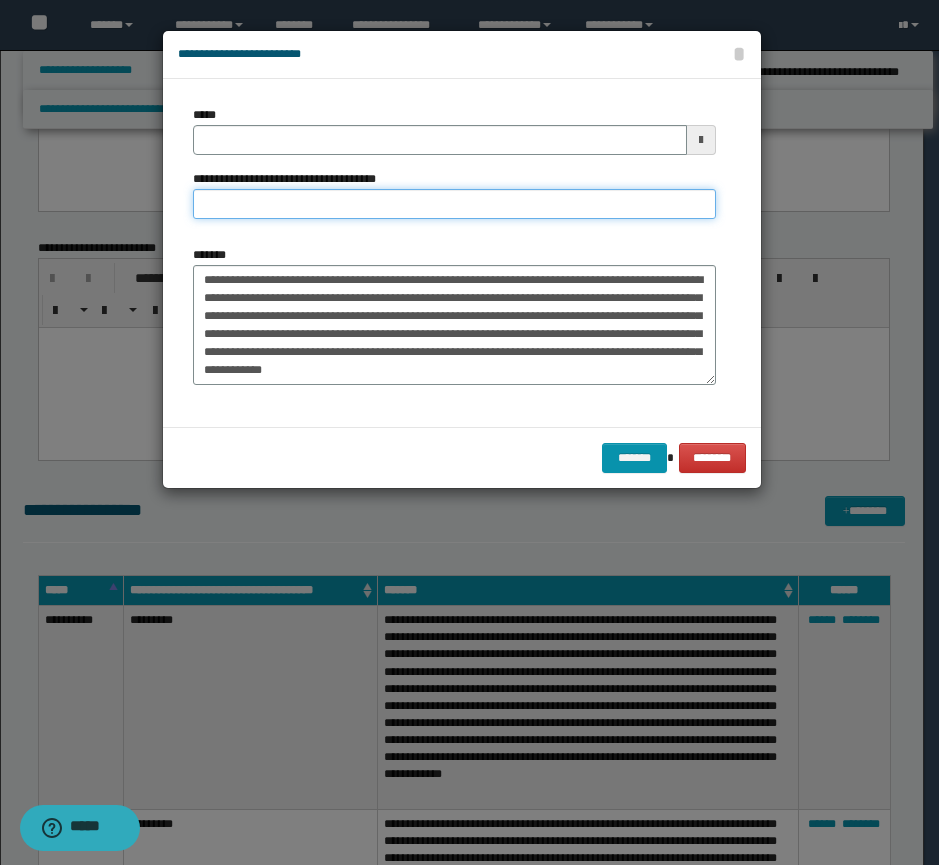 click on "**********" at bounding box center (454, 204) 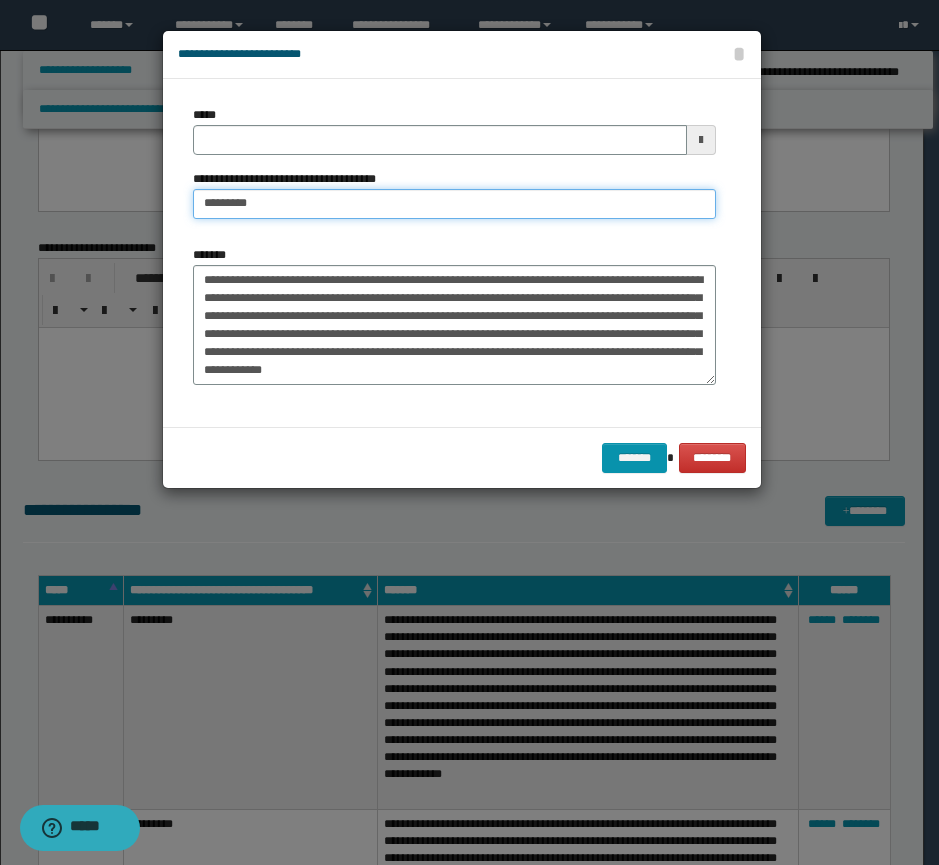 type on "**********" 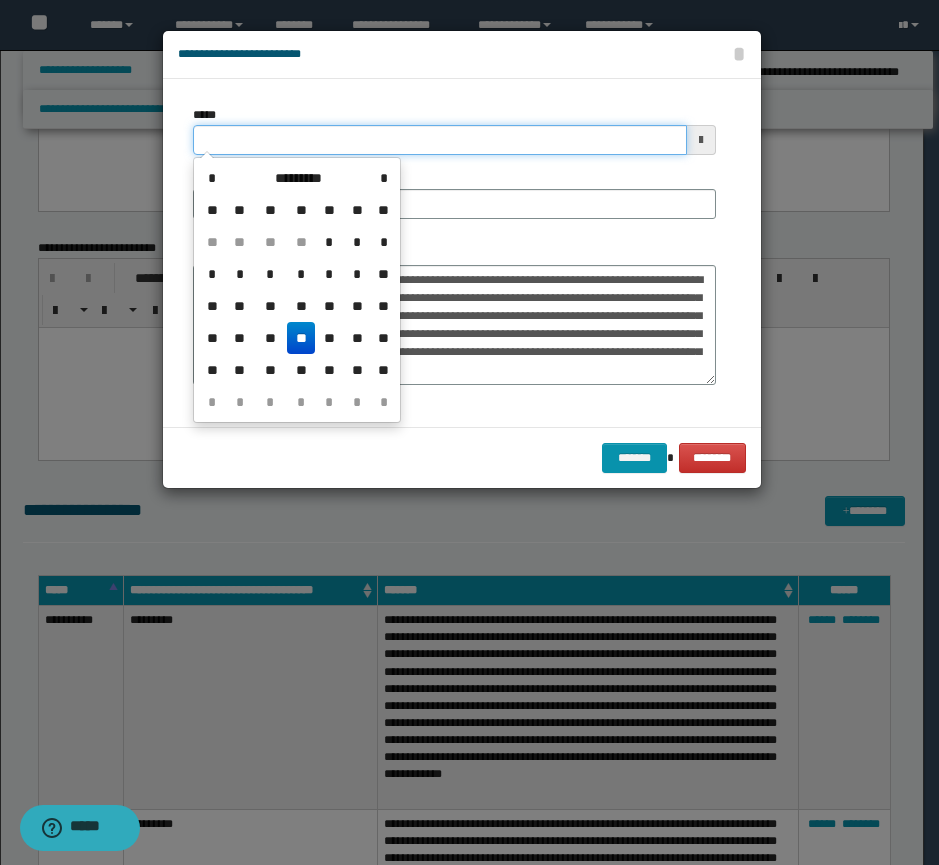 click on "*****" at bounding box center [440, 140] 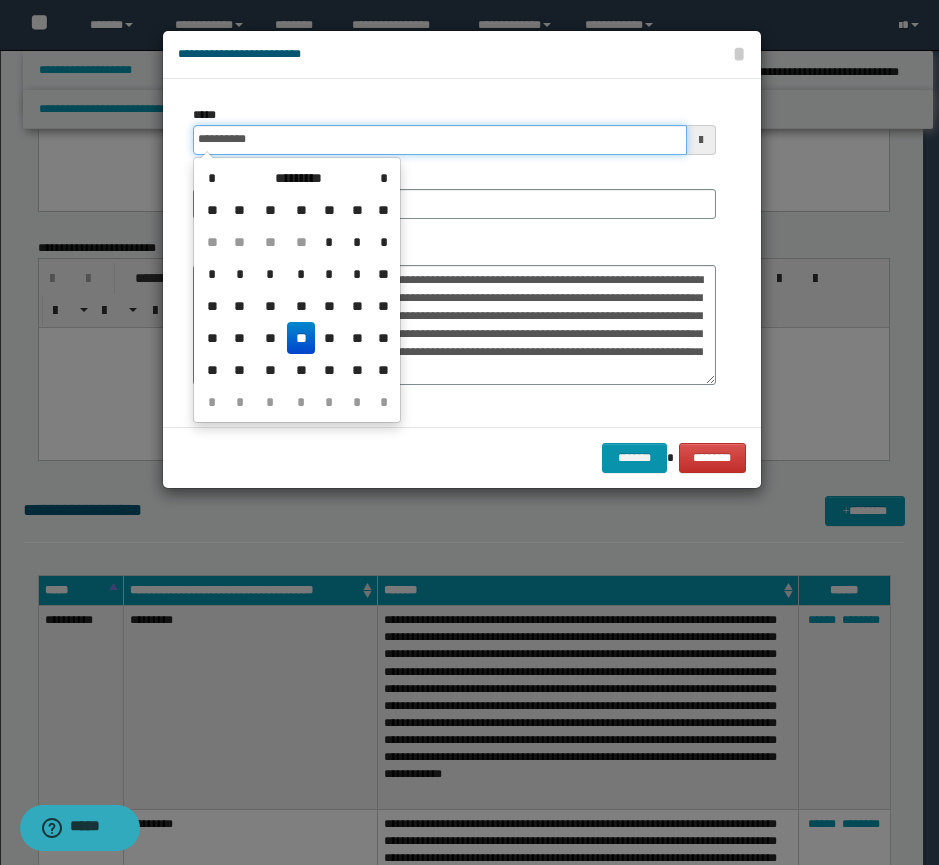 type on "**********" 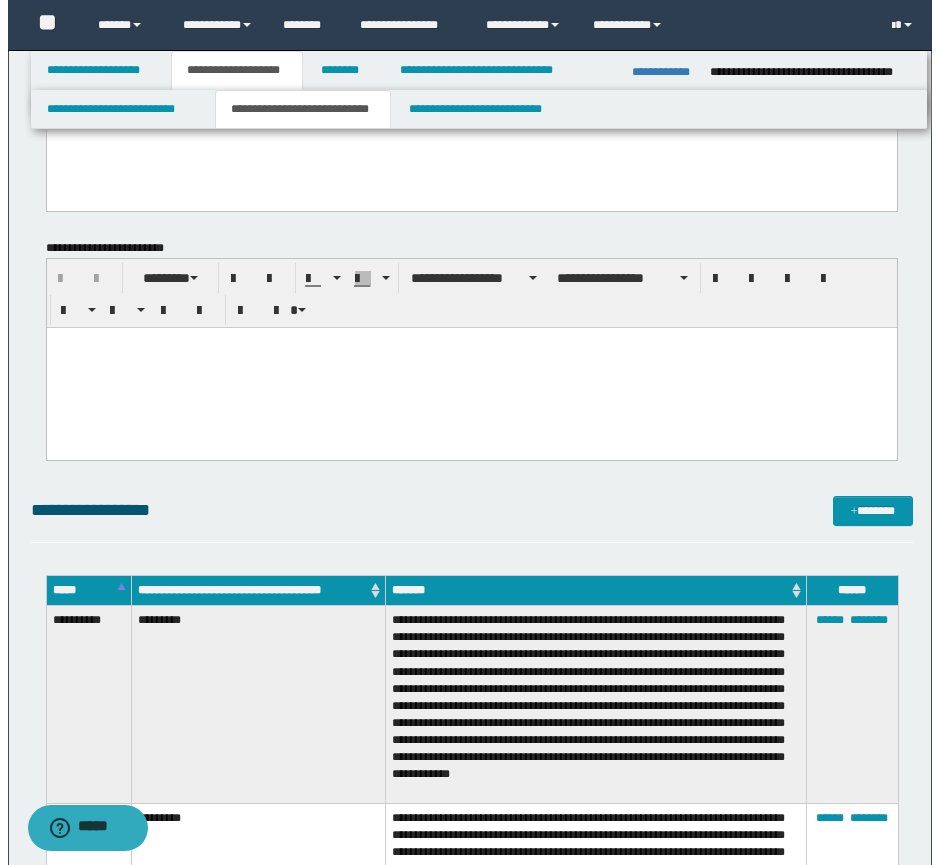 scroll, scrollTop: 0, scrollLeft: 0, axis: both 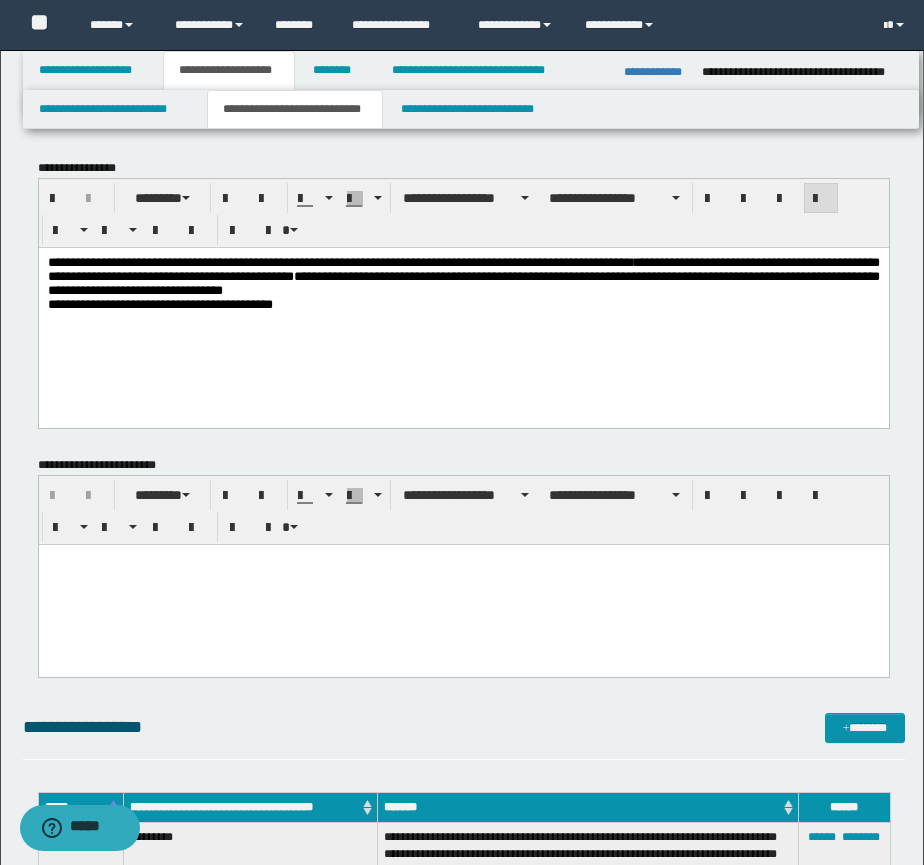 click on "**********" at bounding box center [463, 308] 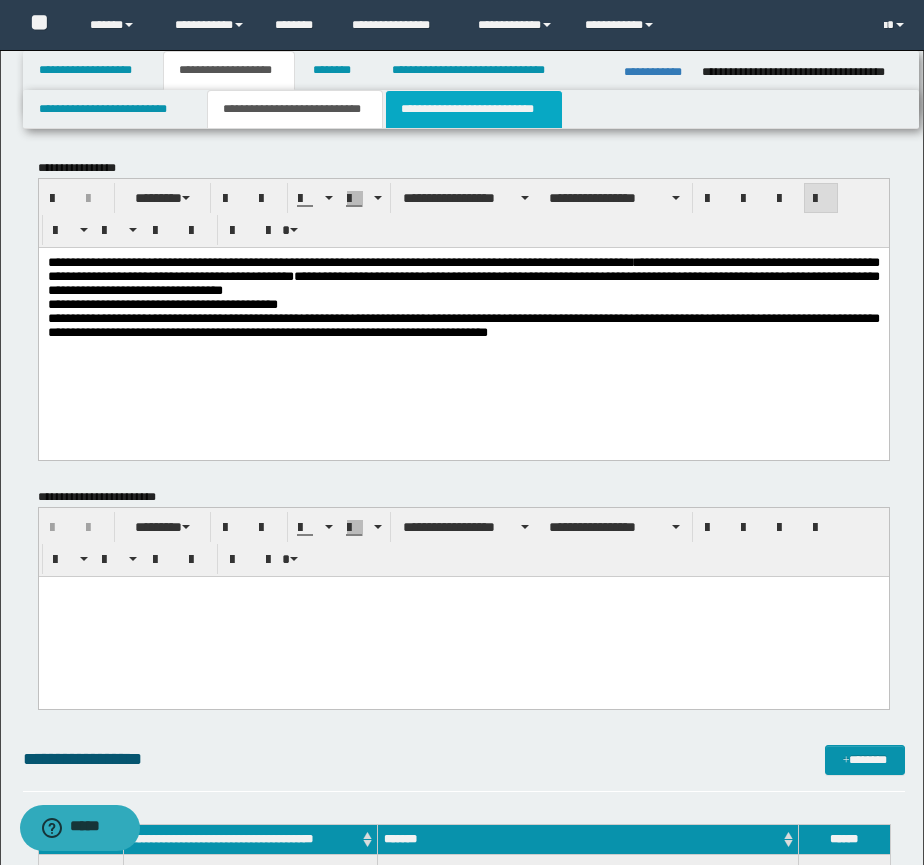 click on "**********" at bounding box center [474, 109] 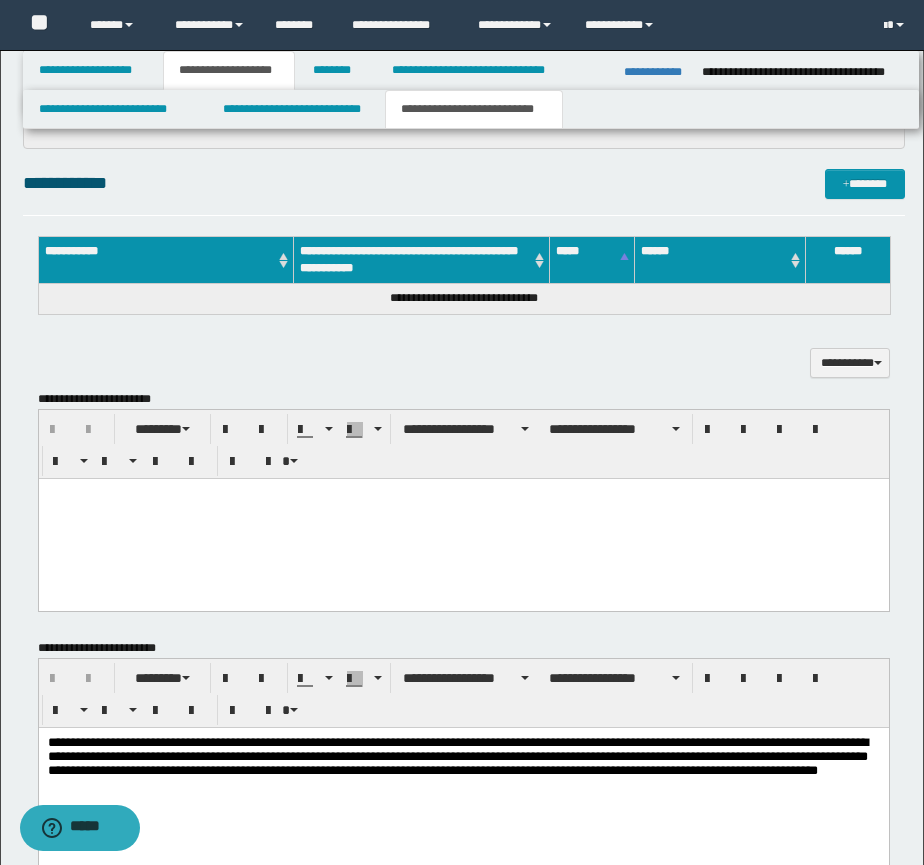 scroll, scrollTop: 667, scrollLeft: 0, axis: vertical 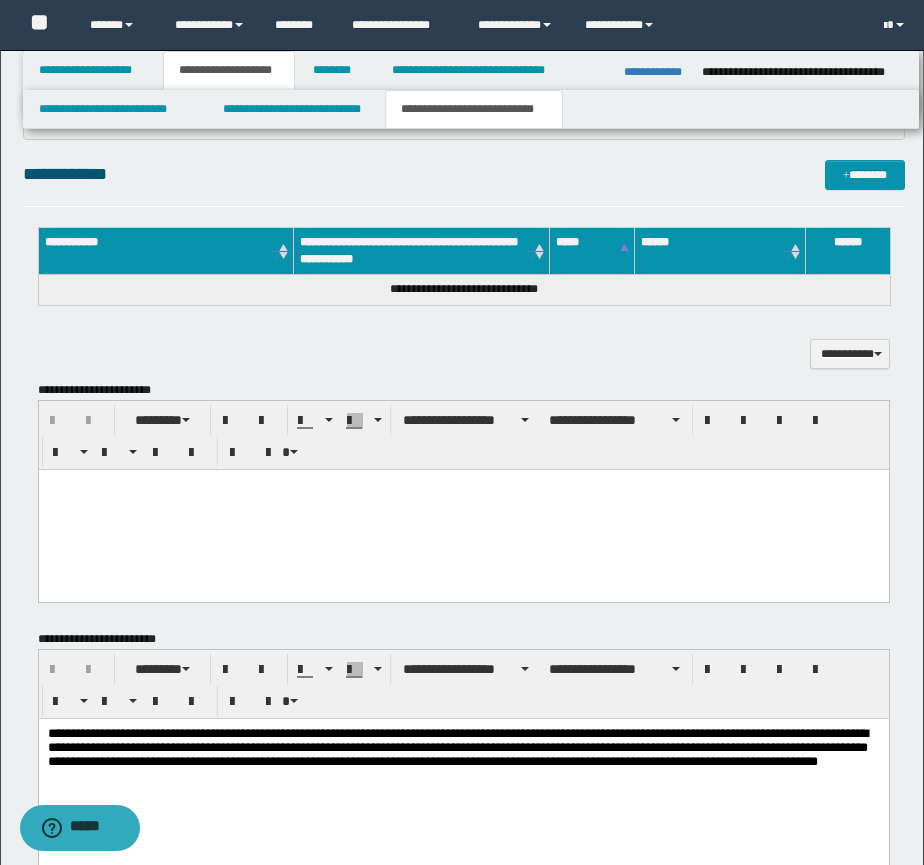 click at bounding box center [463, 509] 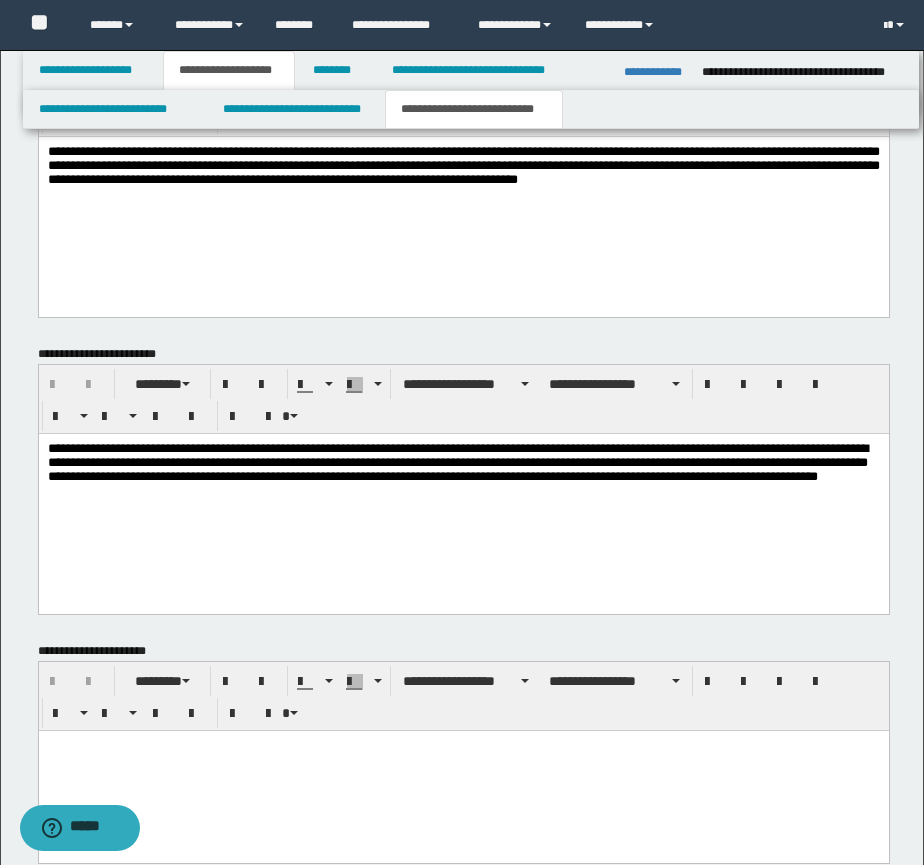 scroll, scrollTop: 1122, scrollLeft: 0, axis: vertical 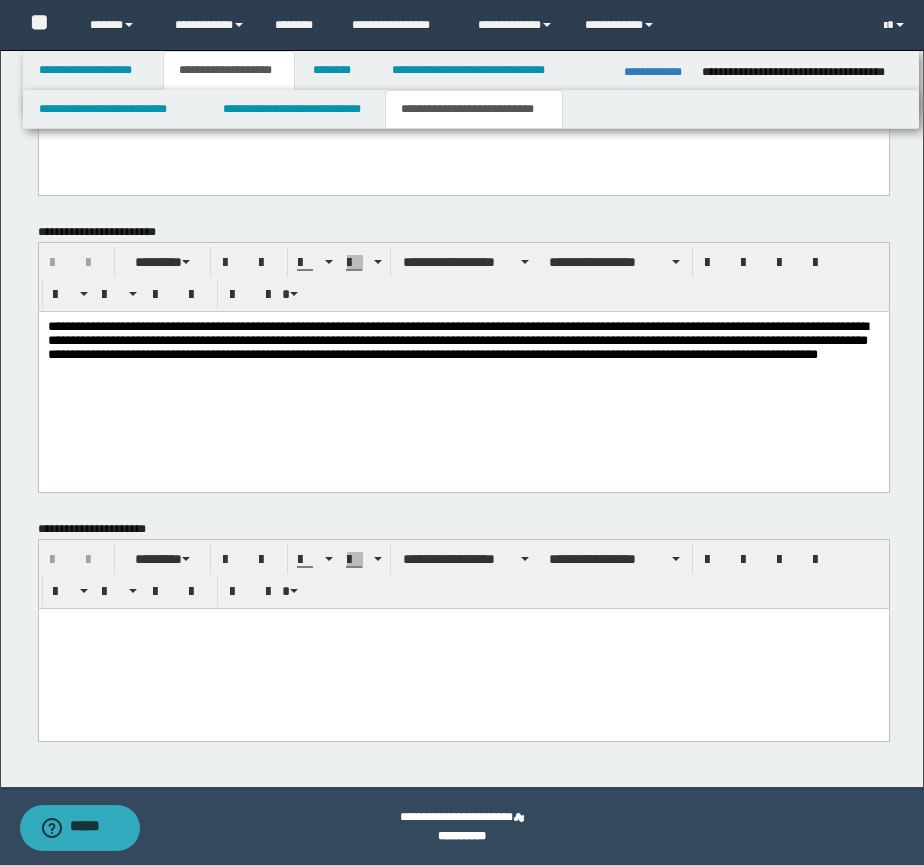 click at bounding box center (463, 648) 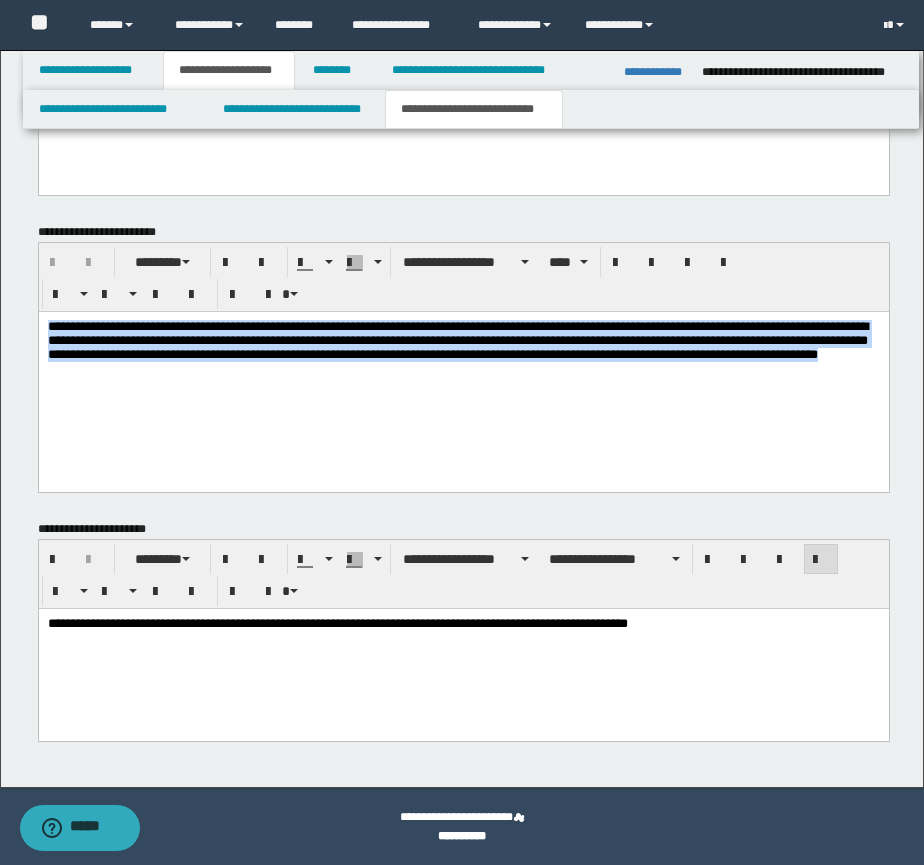 drag, startPoint x: 234, startPoint y: 375, endPoint x: 31, endPoint y: 327, distance: 208.5977 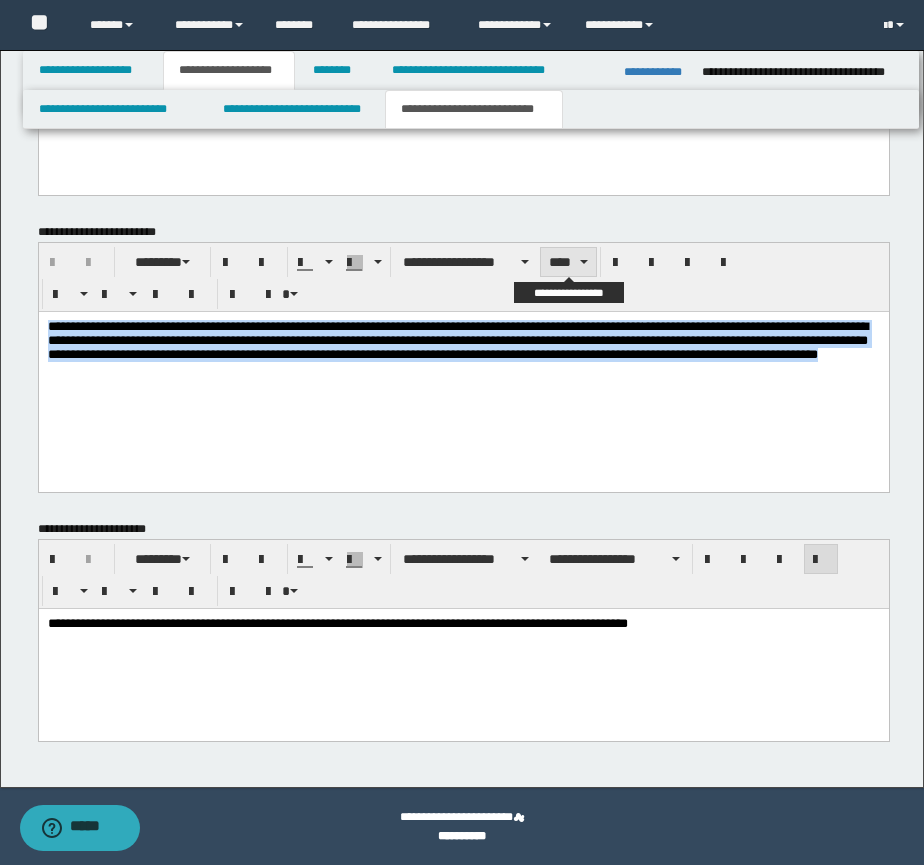 click on "****" at bounding box center (568, 262) 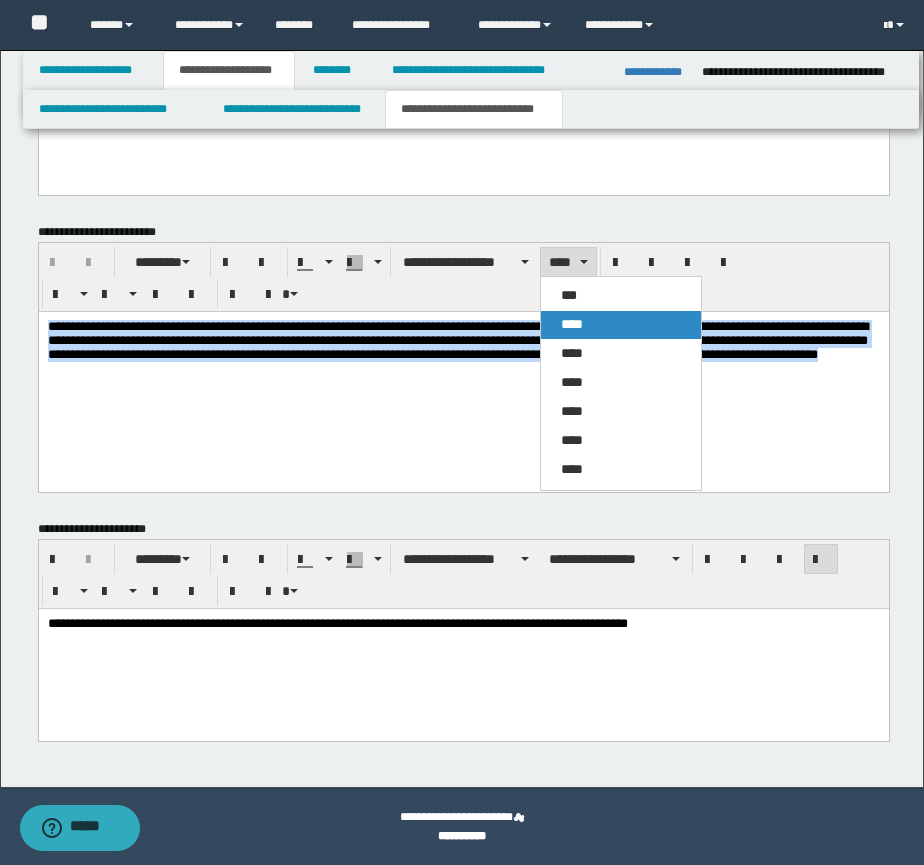 click on "****" at bounding box center [572, 324] 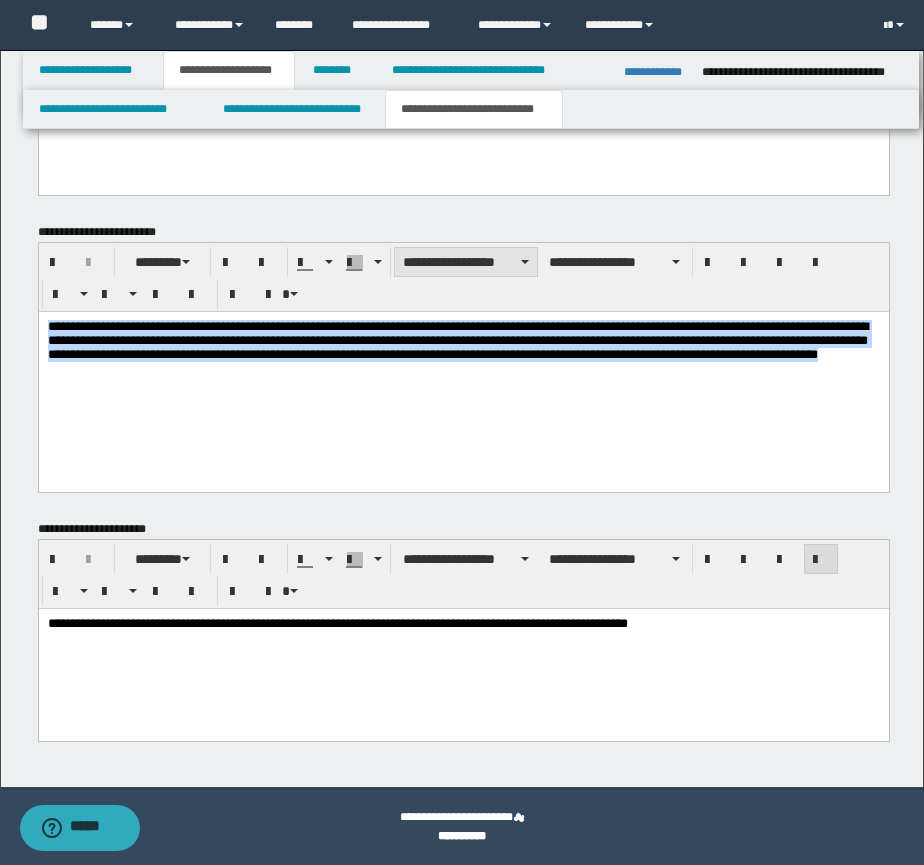 click on "**********" at bounding box center (466, 262) 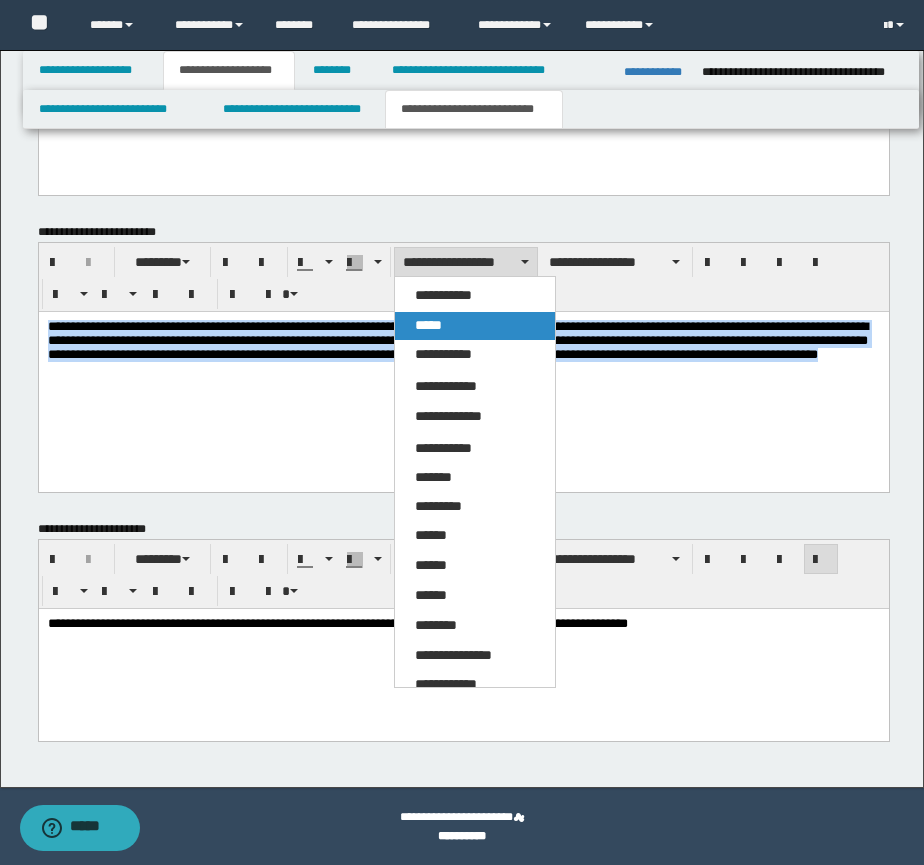 click on "*****" at bounding box center (475, 326) 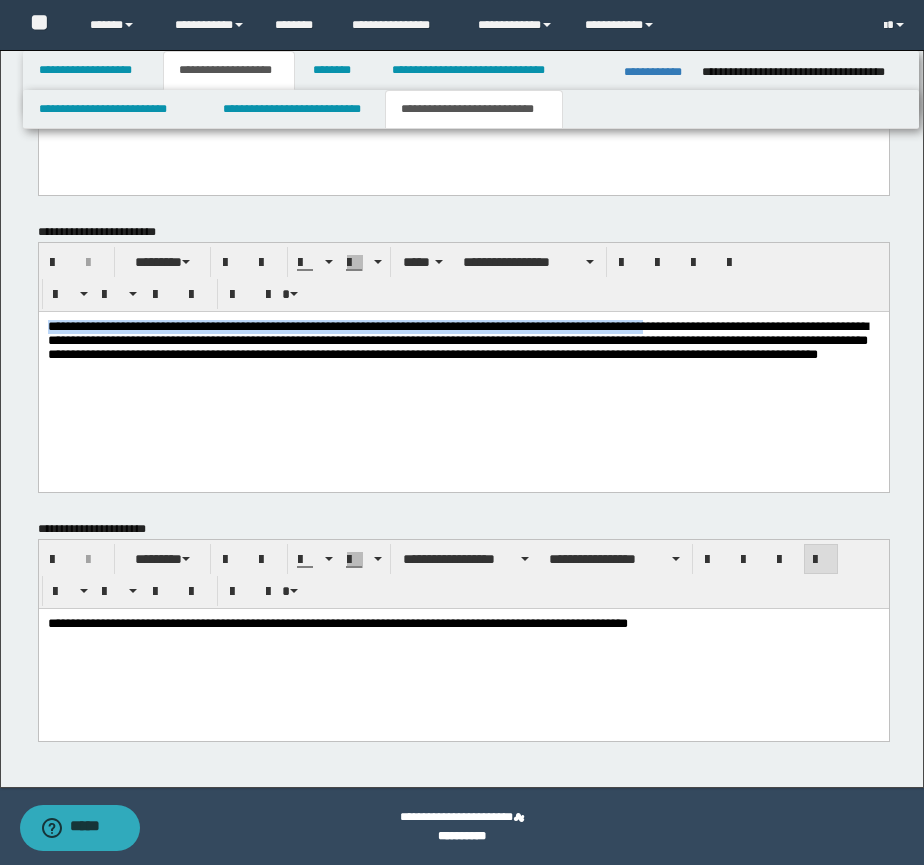 click on "**********" at bounding box center [463, 365] 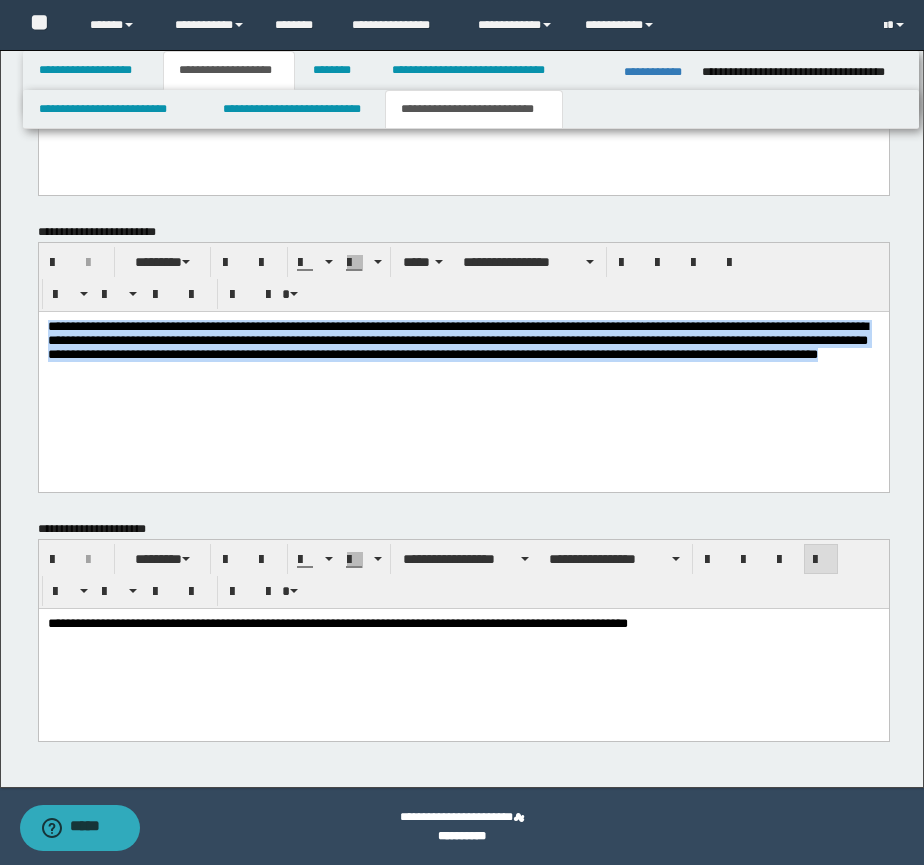 drag, startPoint x: 580, startPoint y: 388, endPoint x: 23, endPoint y: 325, distance: 560.5515 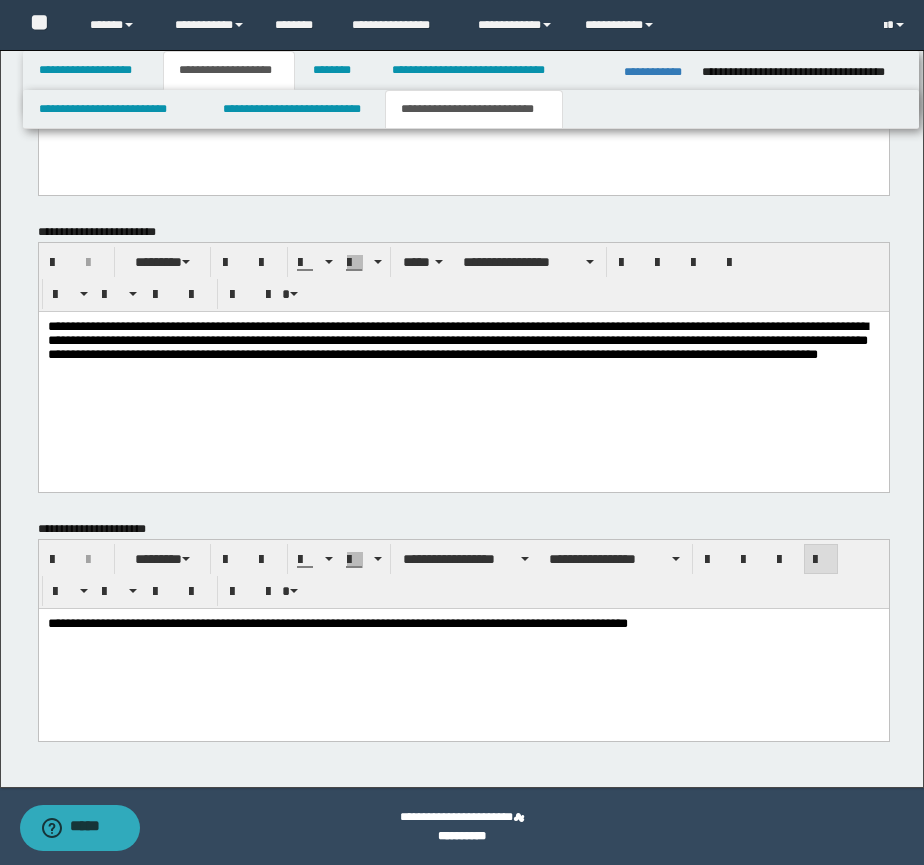 click on "**********" at bounding box center [463, 365] 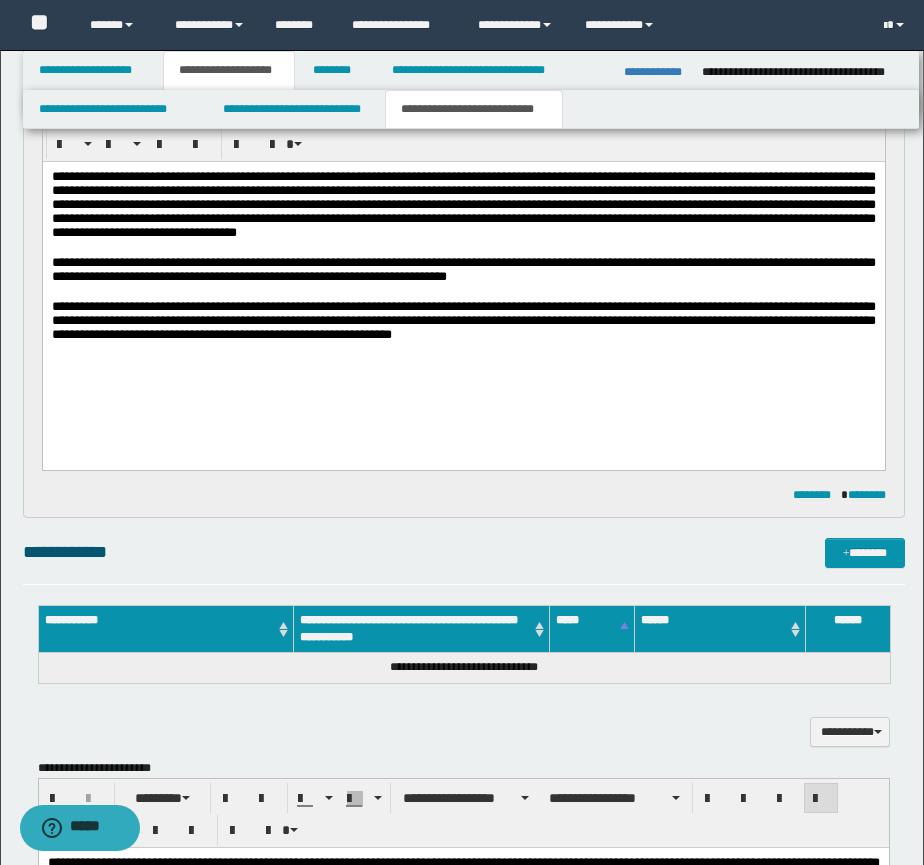 scroll, scrollTop: 0, scrollLeft: 0, axis: both 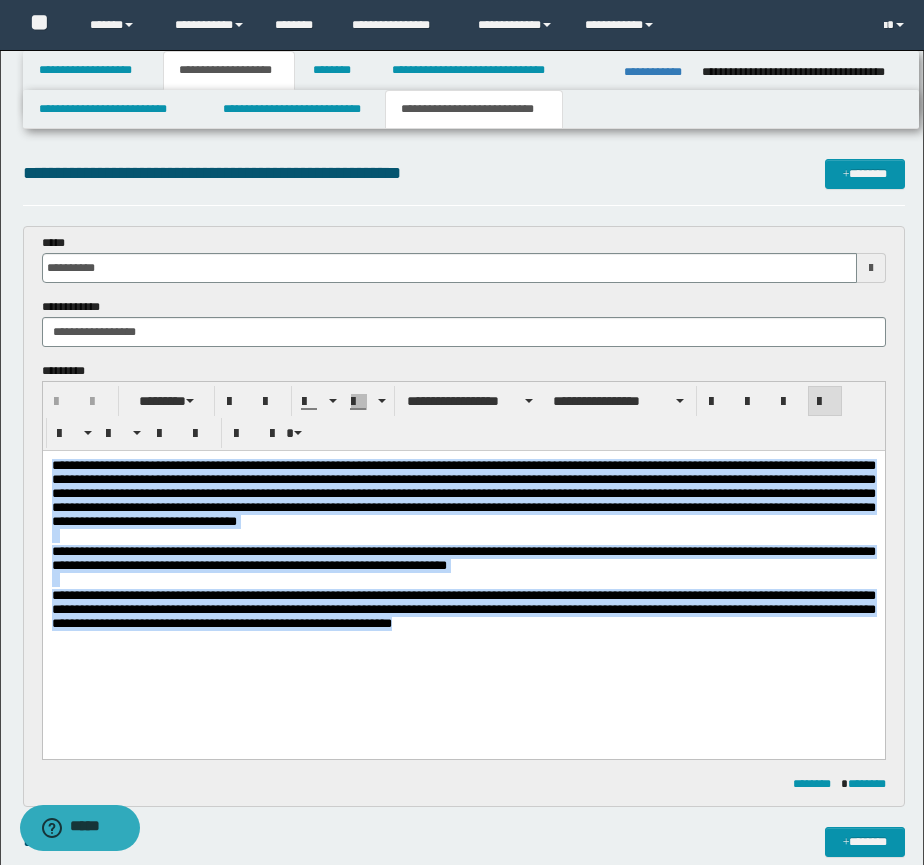 drag, startPoint x: 565, startPoint y: 648, endPoint x: 27, endPoint y: 462, distance: 569.2451 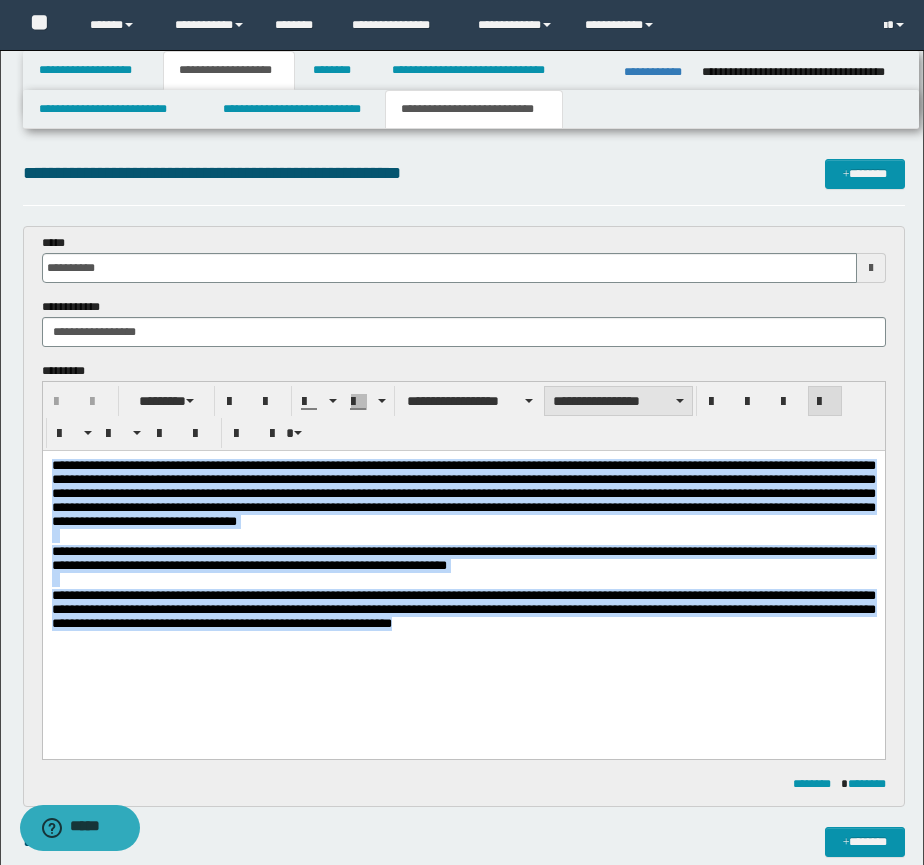 click on "**********" at bounding box center [618, 401] 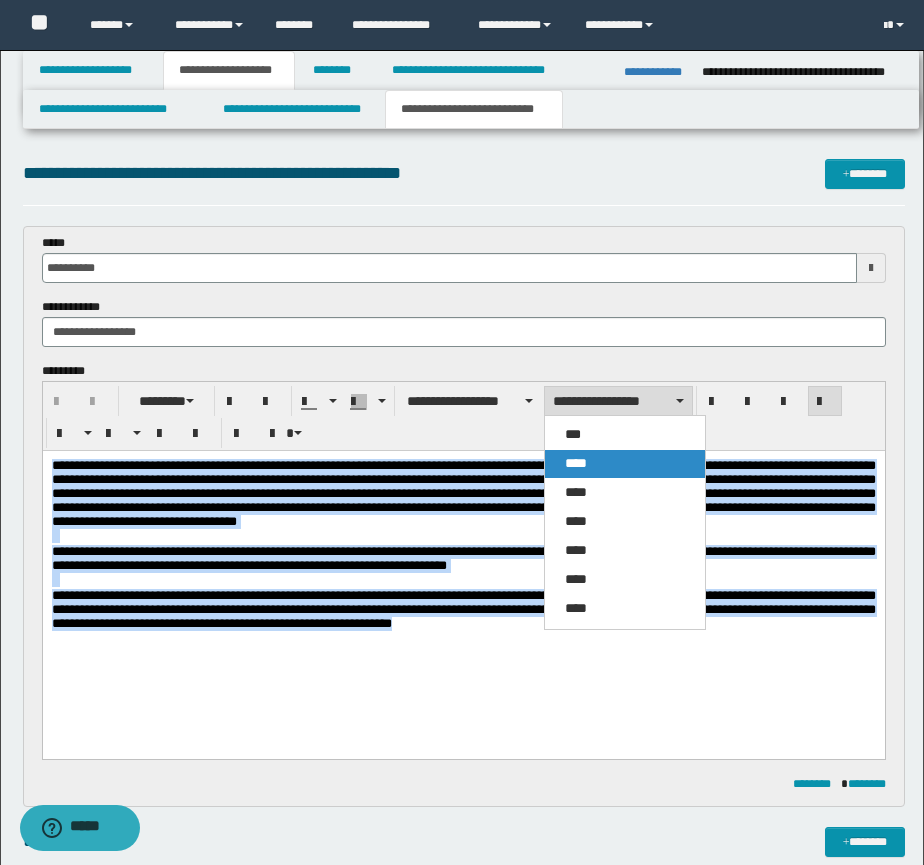 drag, startPoint x: 574, startPoint y: 470, endPoint x: 529, endPoint y: 7, distance: 465.18167 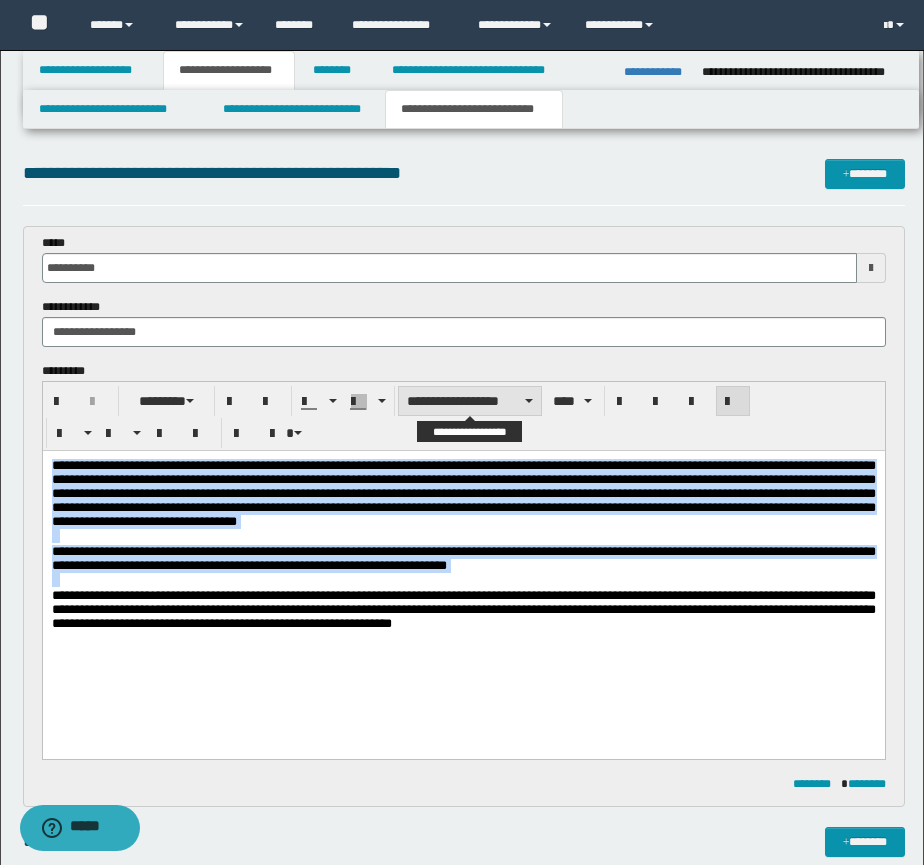 click on "**********" at bounding box center (470, 401) 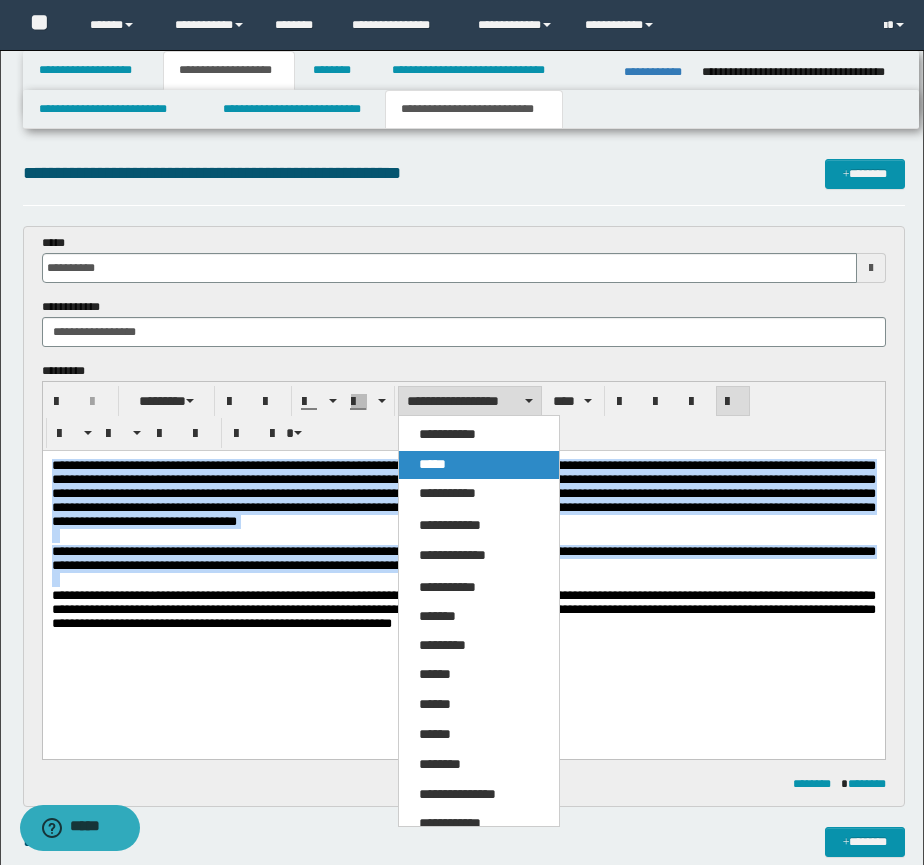 click on "*****" at bounding box center (479, 465) 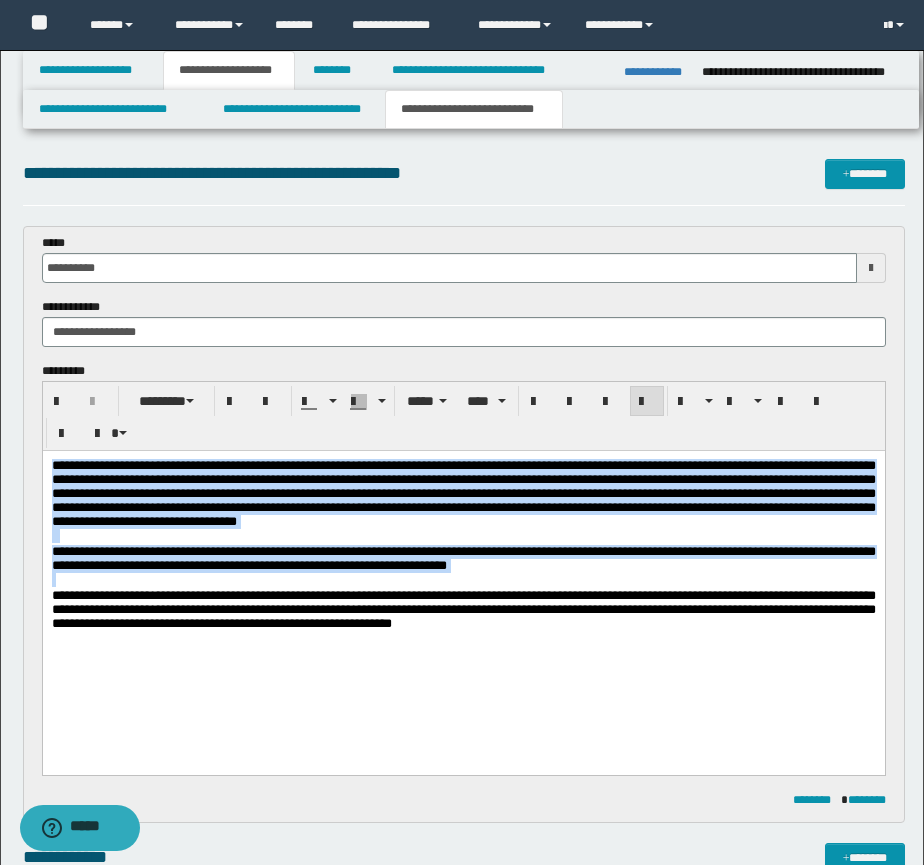 copy on "**********" 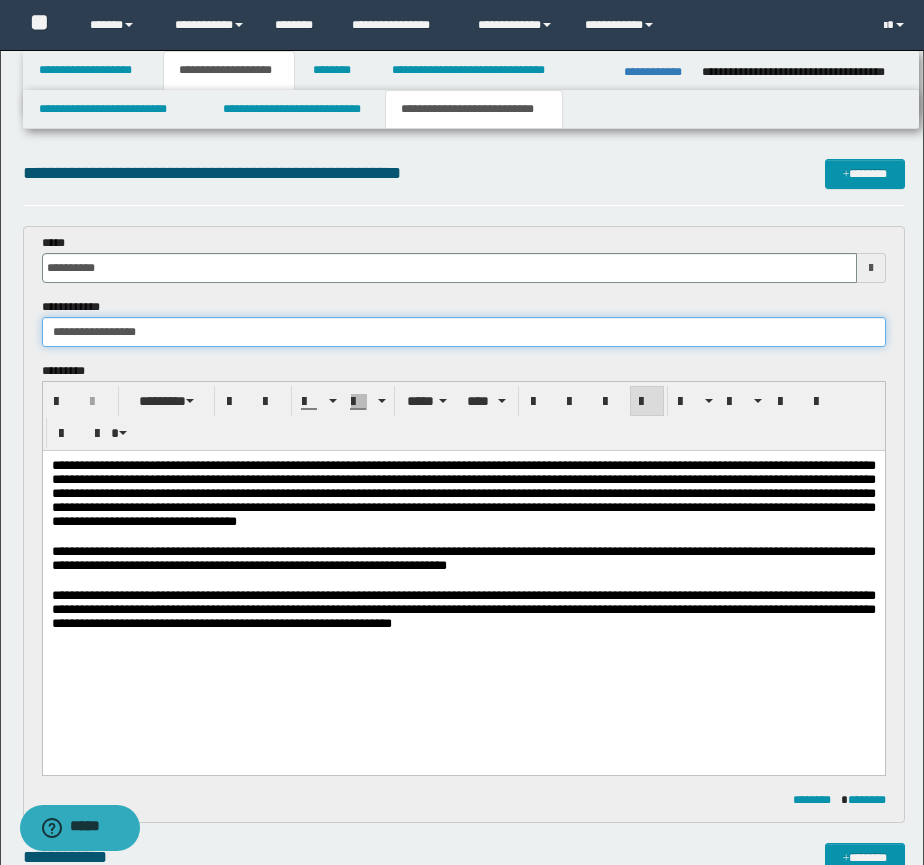 drag, startPoint x: 171, startPoint y: 333, endPoint x: 24, endPoint y: 336, distance: 147.03061 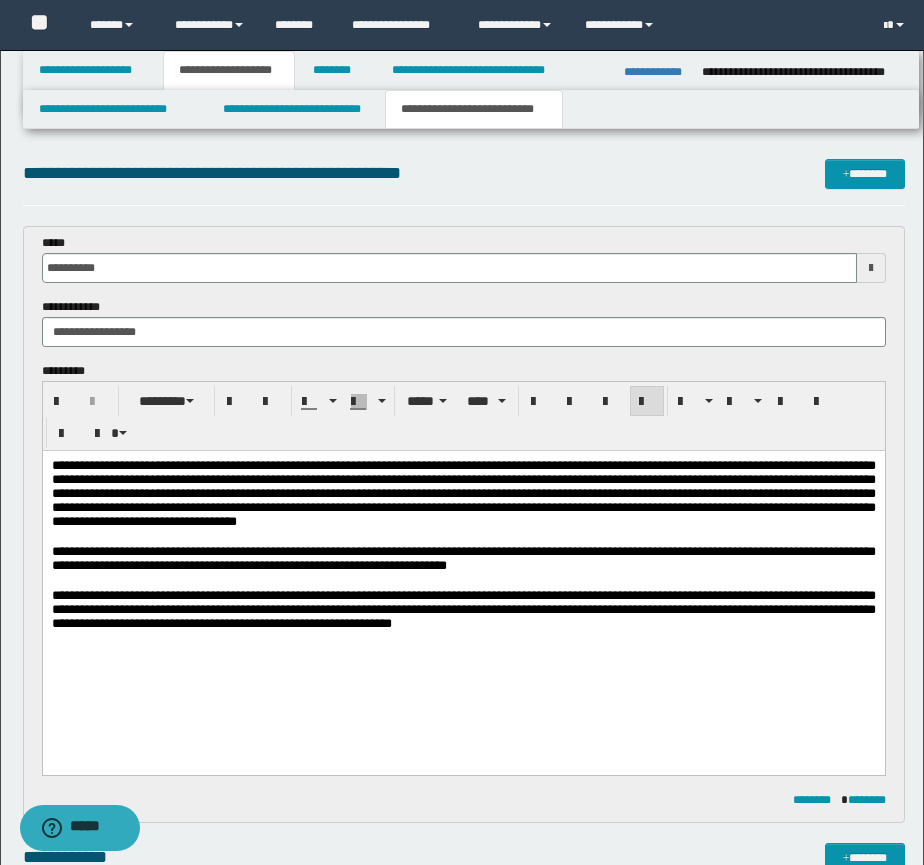 click on "**********" at bounding box center [463, 570] 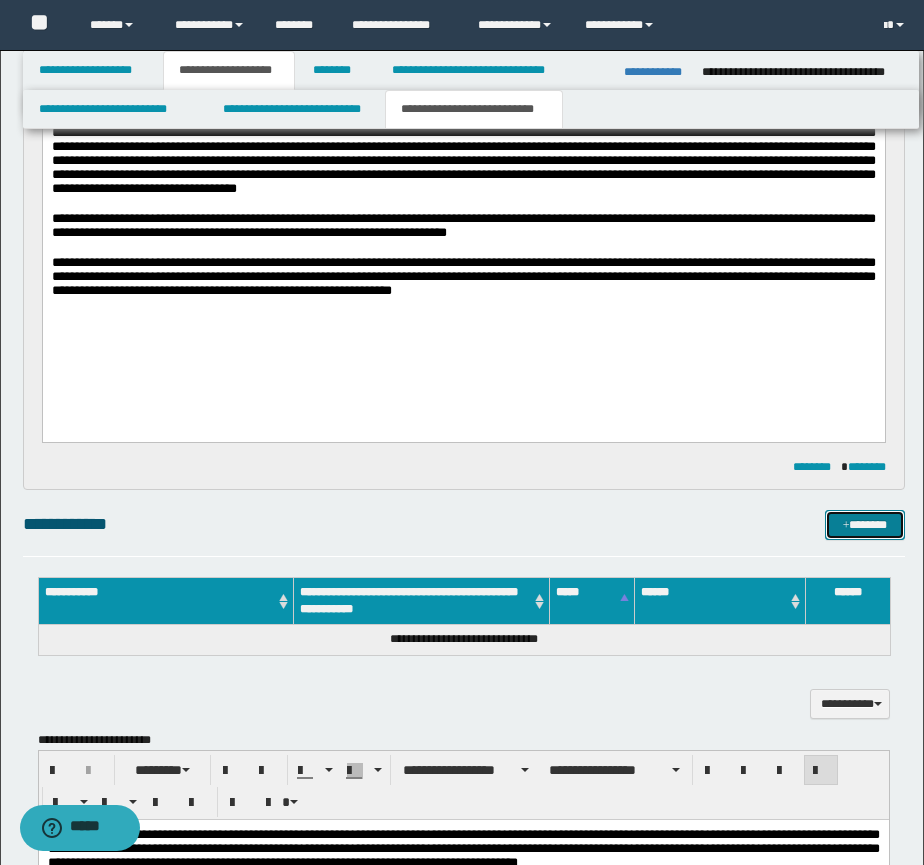 click on "*******" at bounding box center [865, 525] 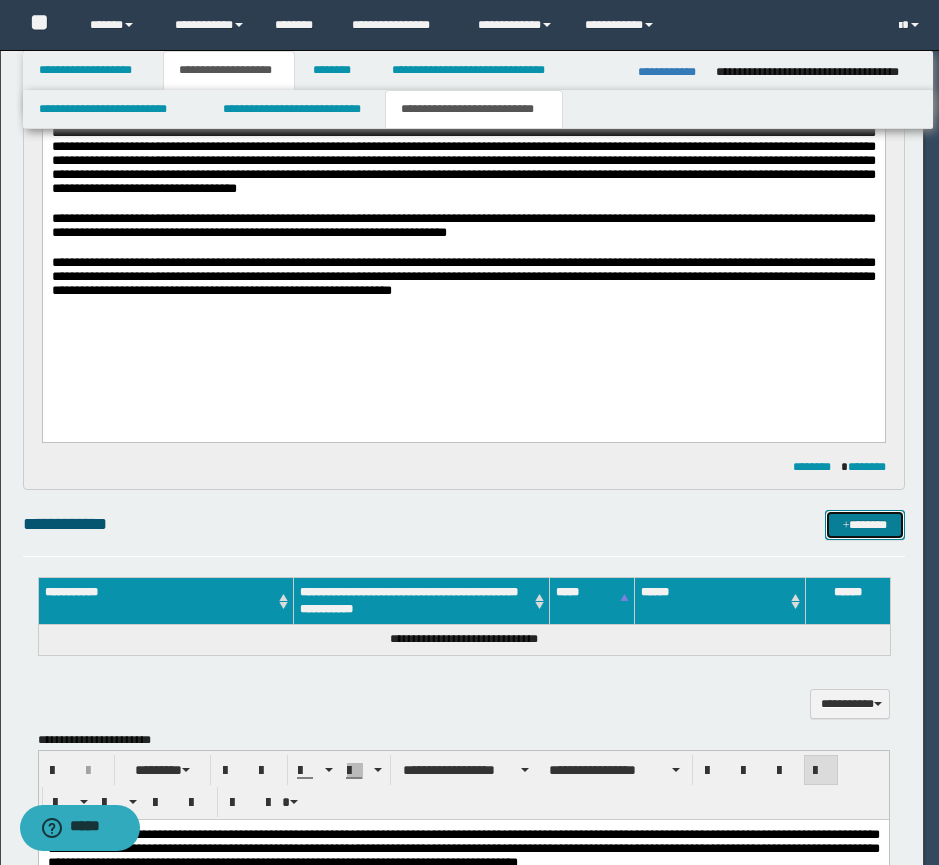 type 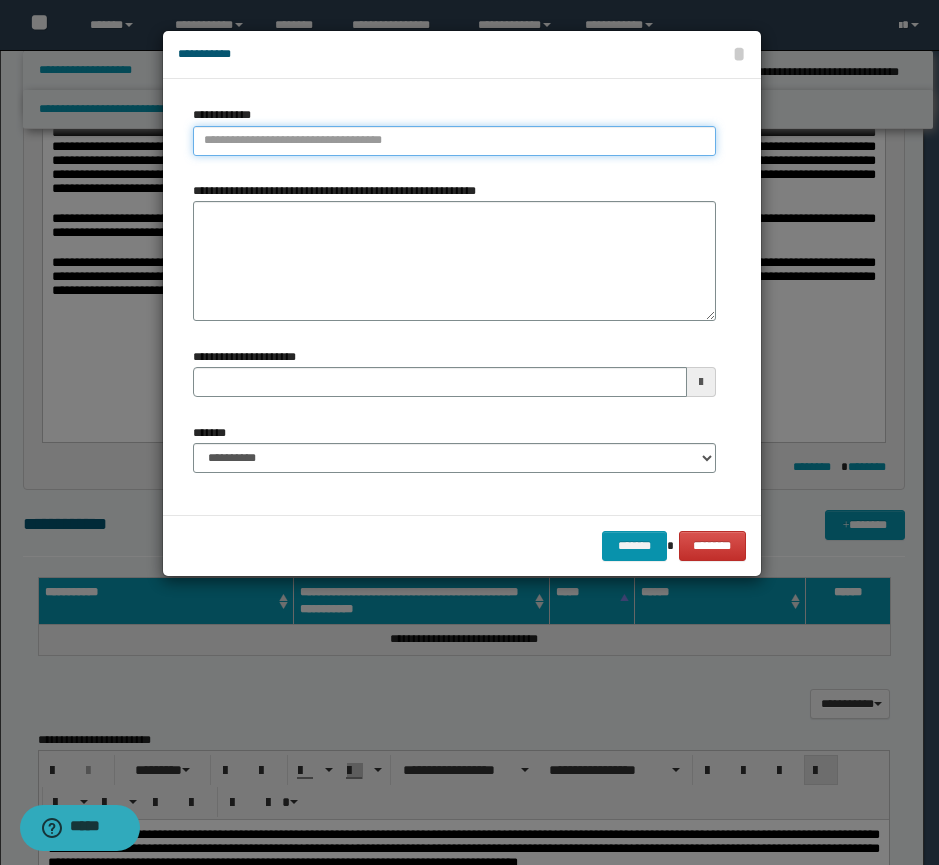 click on "**********" at bounding box center [454, 141] 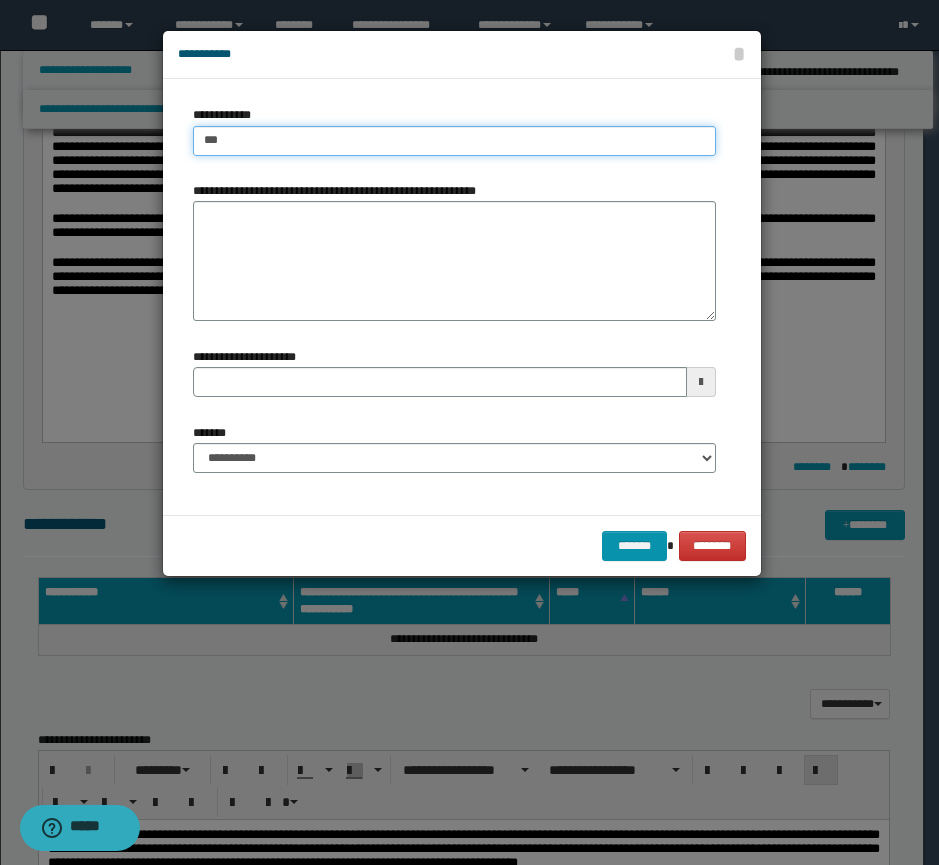 type on "****" 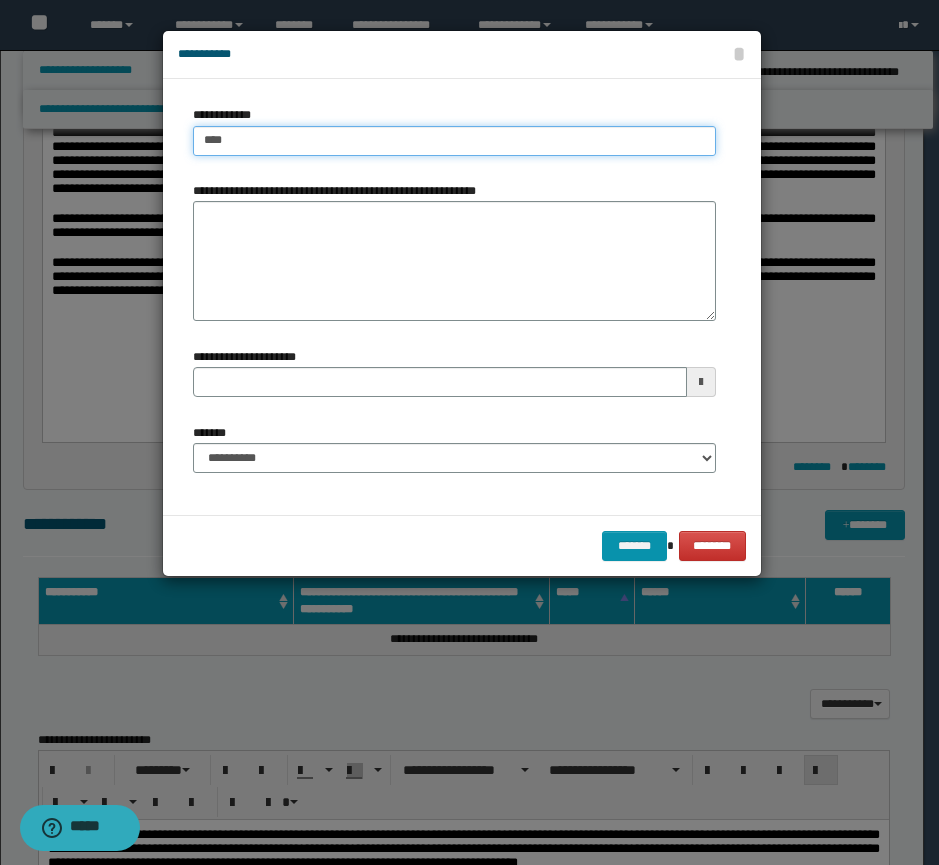type on "****" 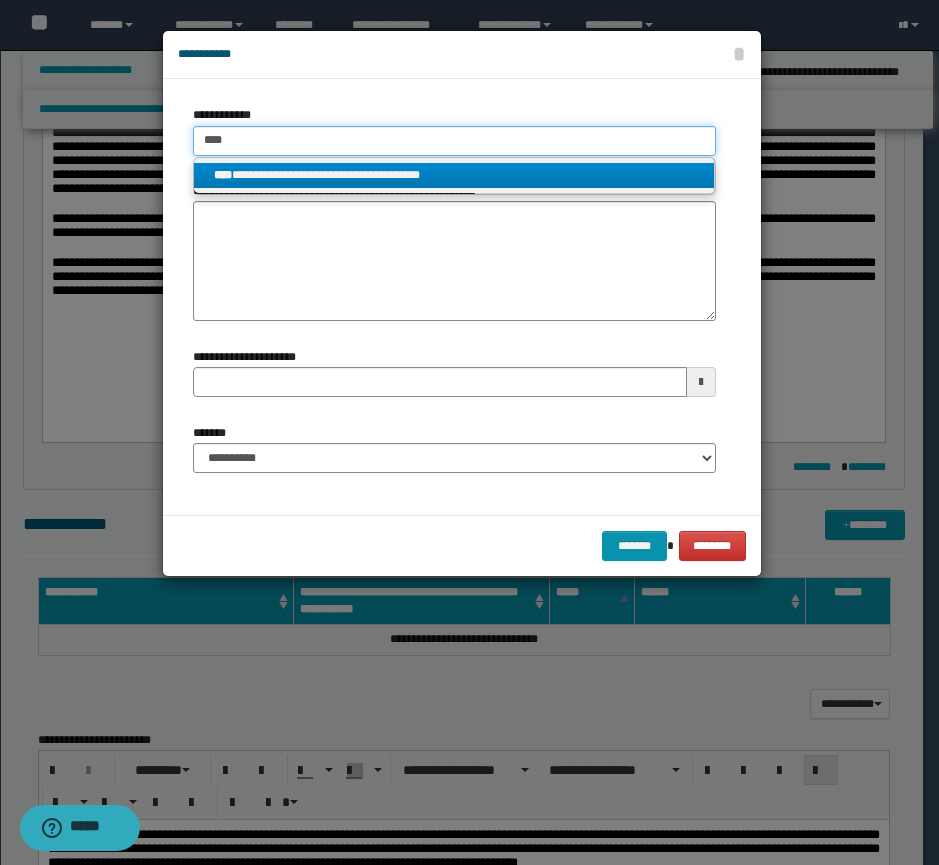 type on "****" 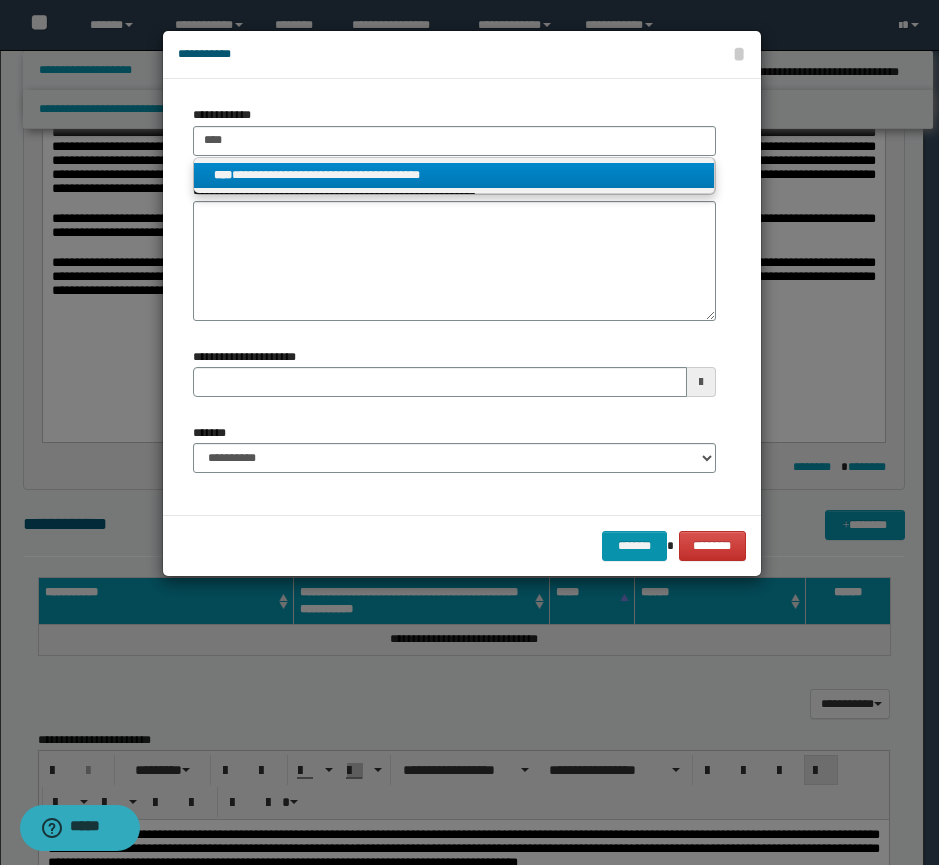 click on "**********" at bounding box center [454, 175] 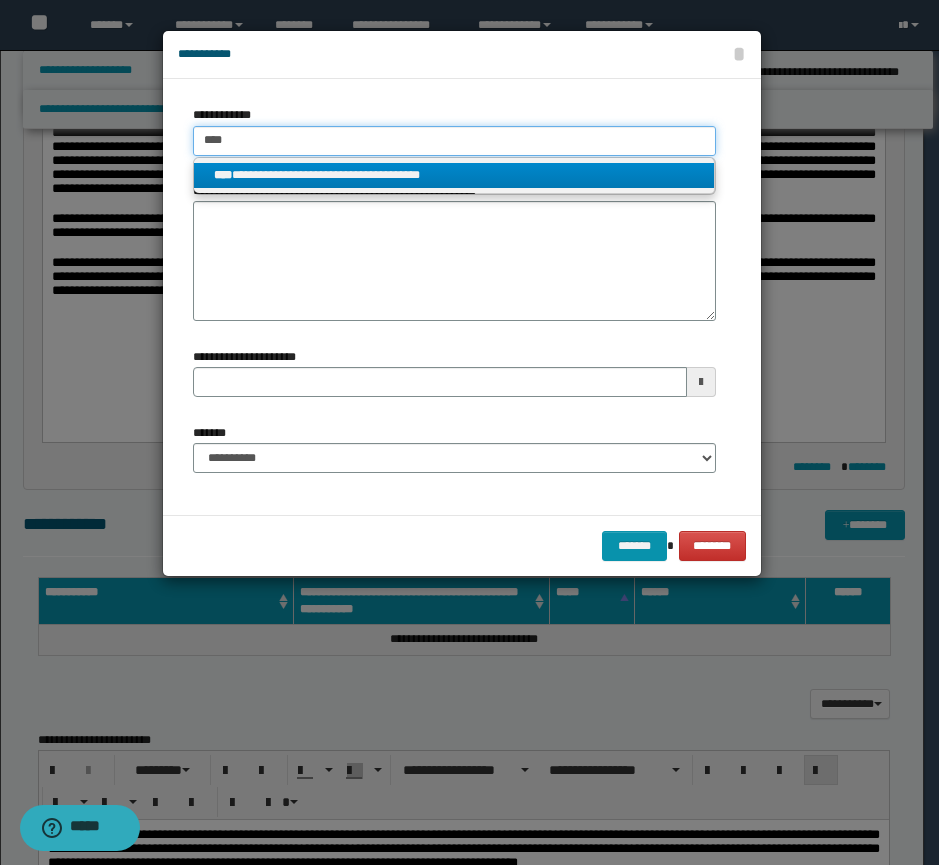 type 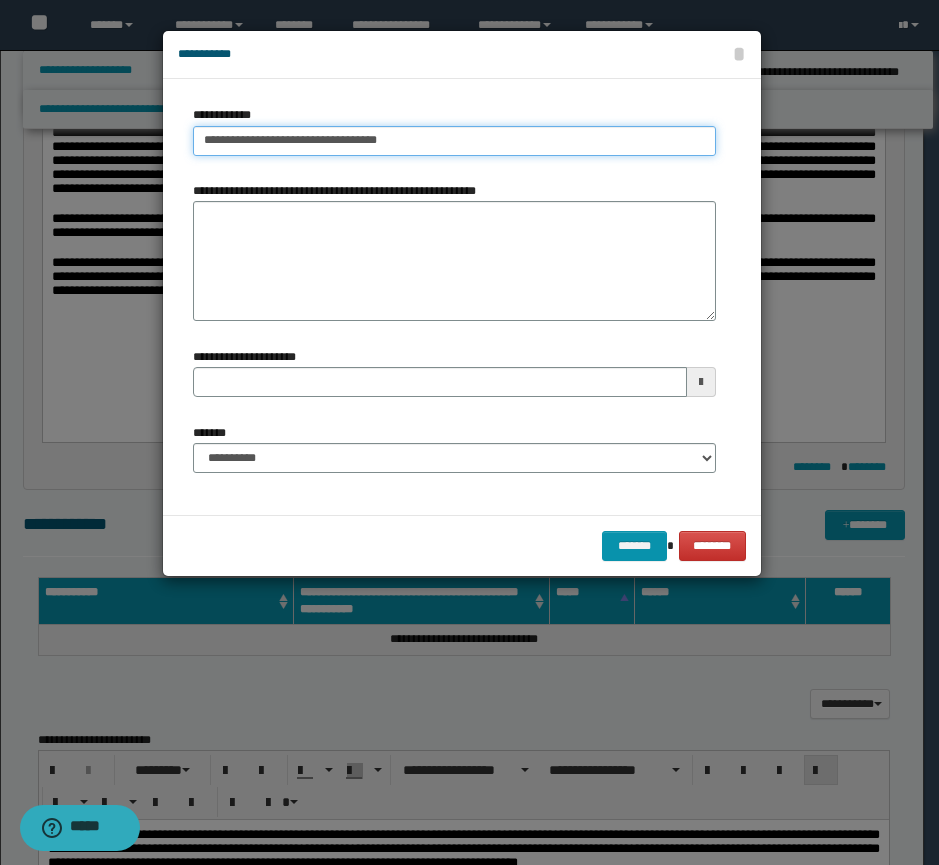 type 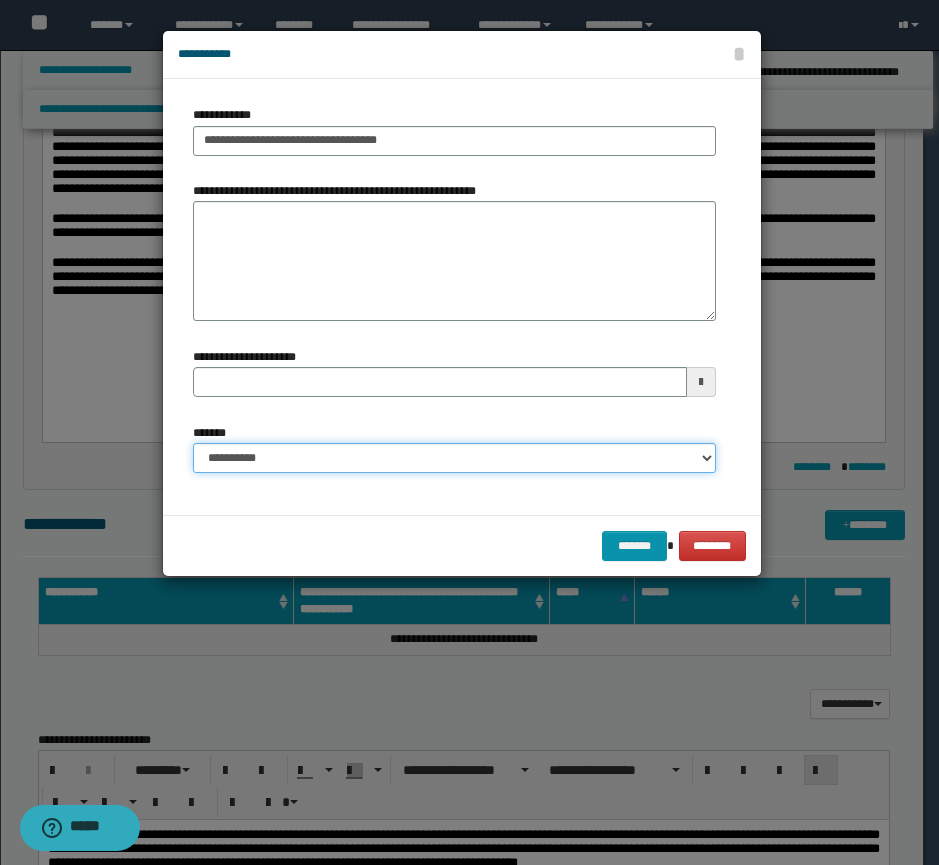 click on "**********" at bounding box center [454, 458] 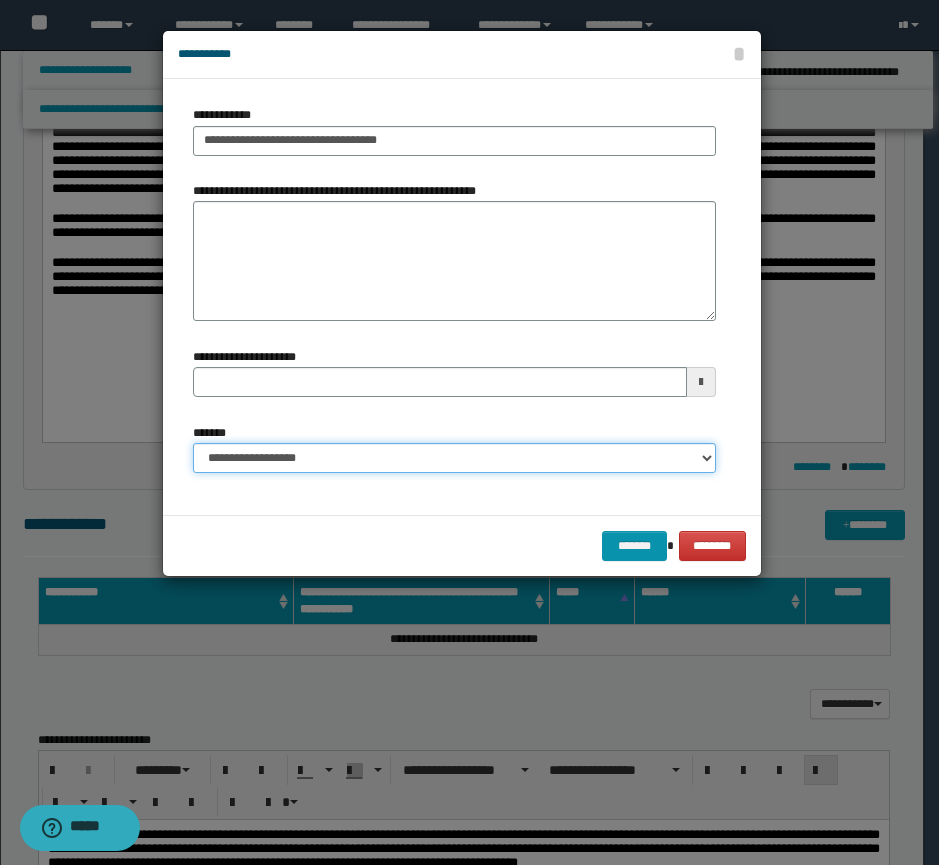 type 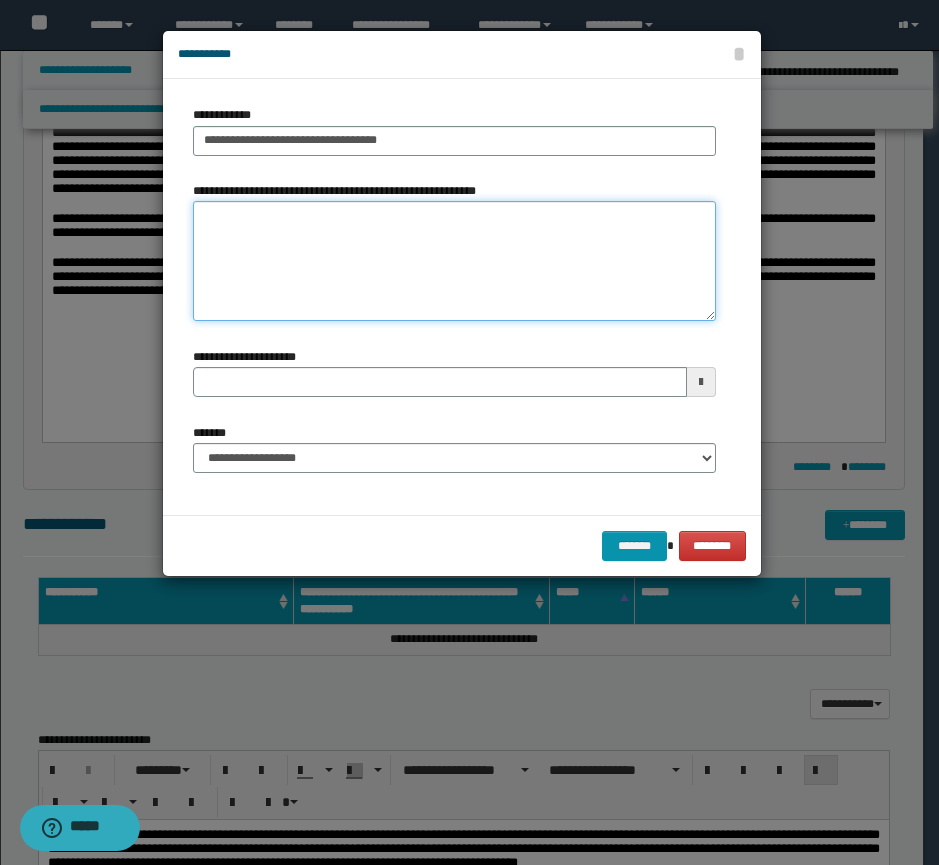 click on "**********" at bounding box center [454, 261] 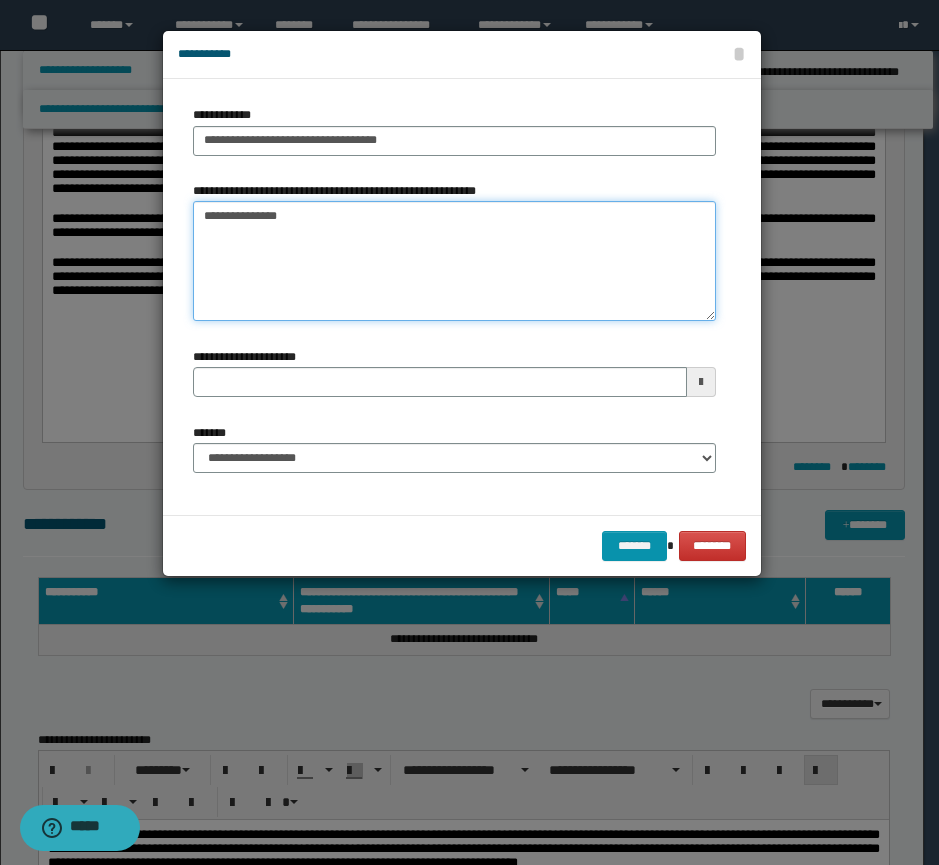 type on "**********" 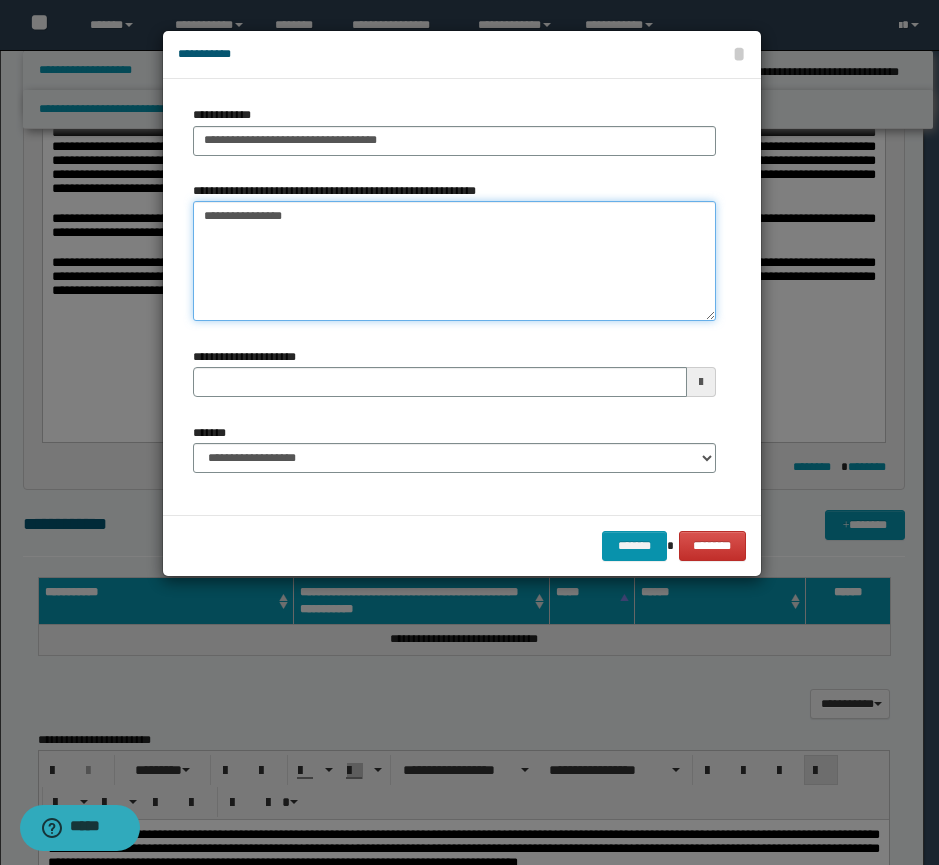 type 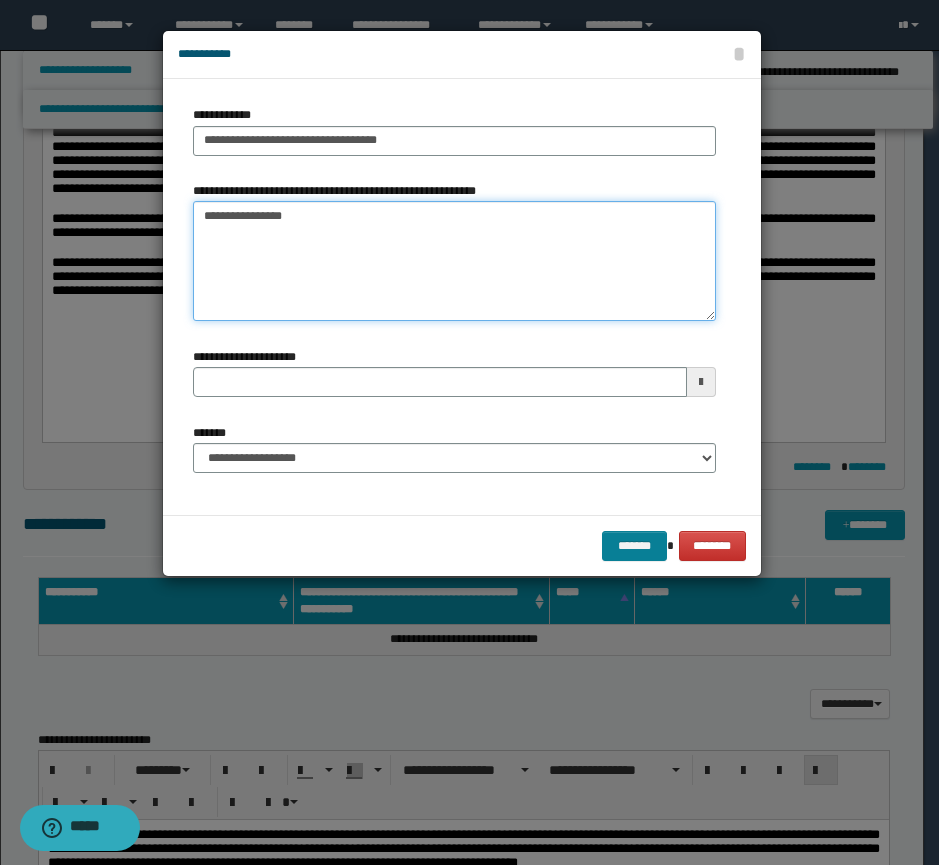 type on "**********" 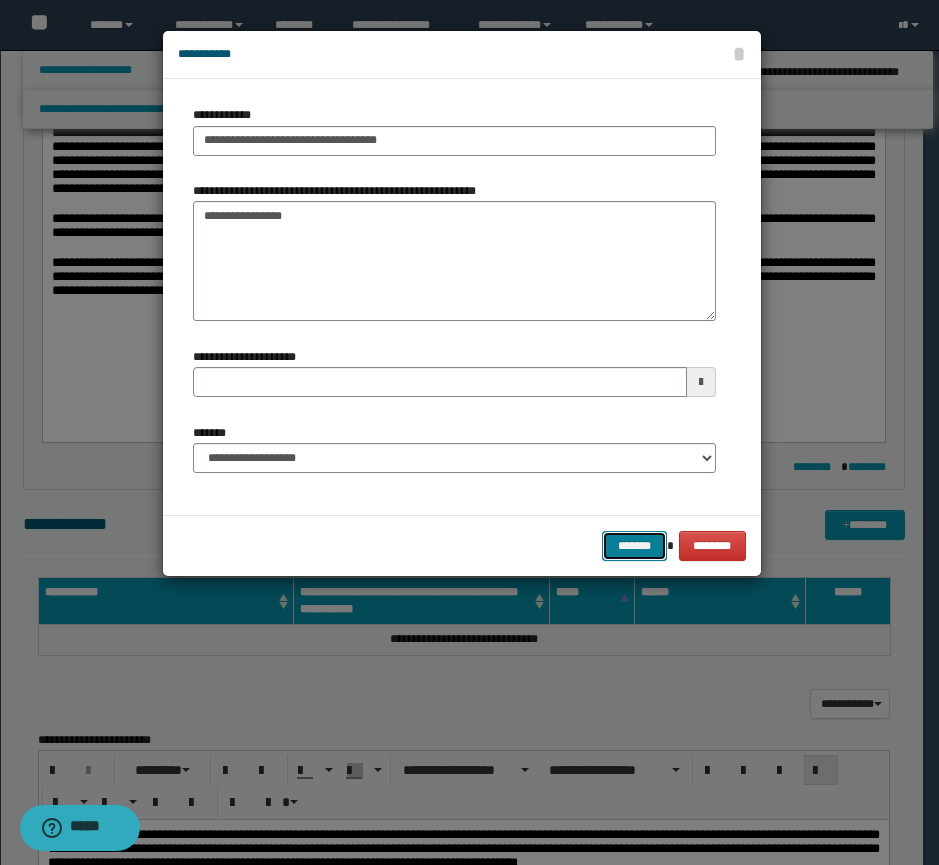 click on "*******" at bounding box center (634, 546) 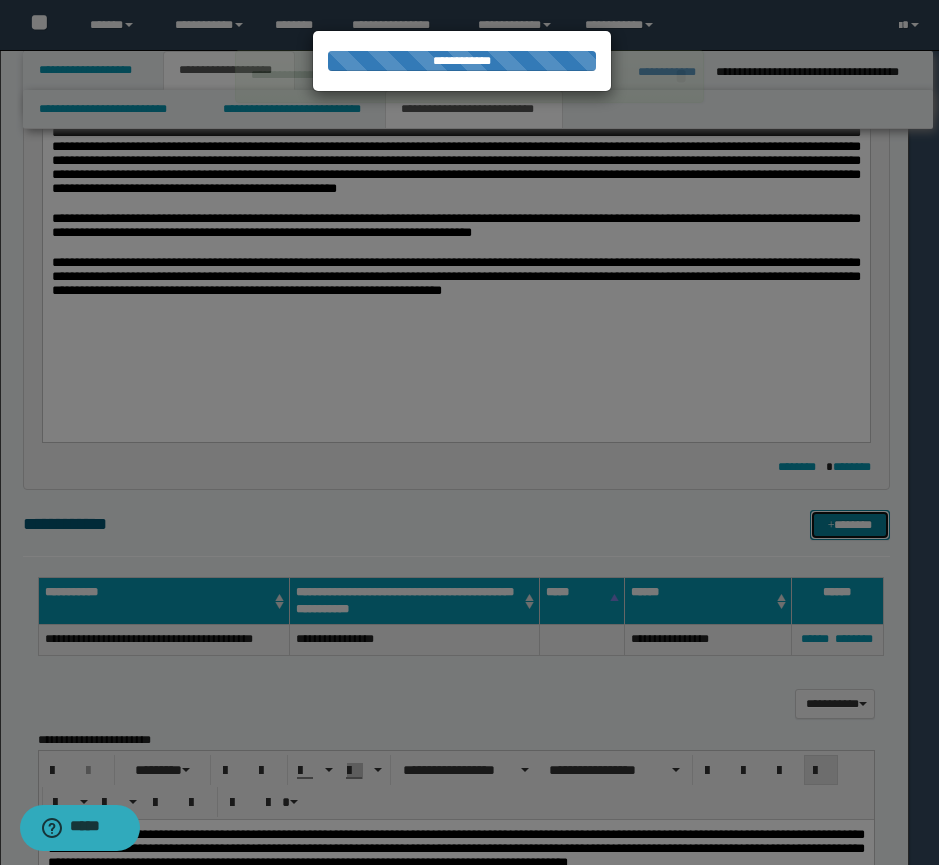 type 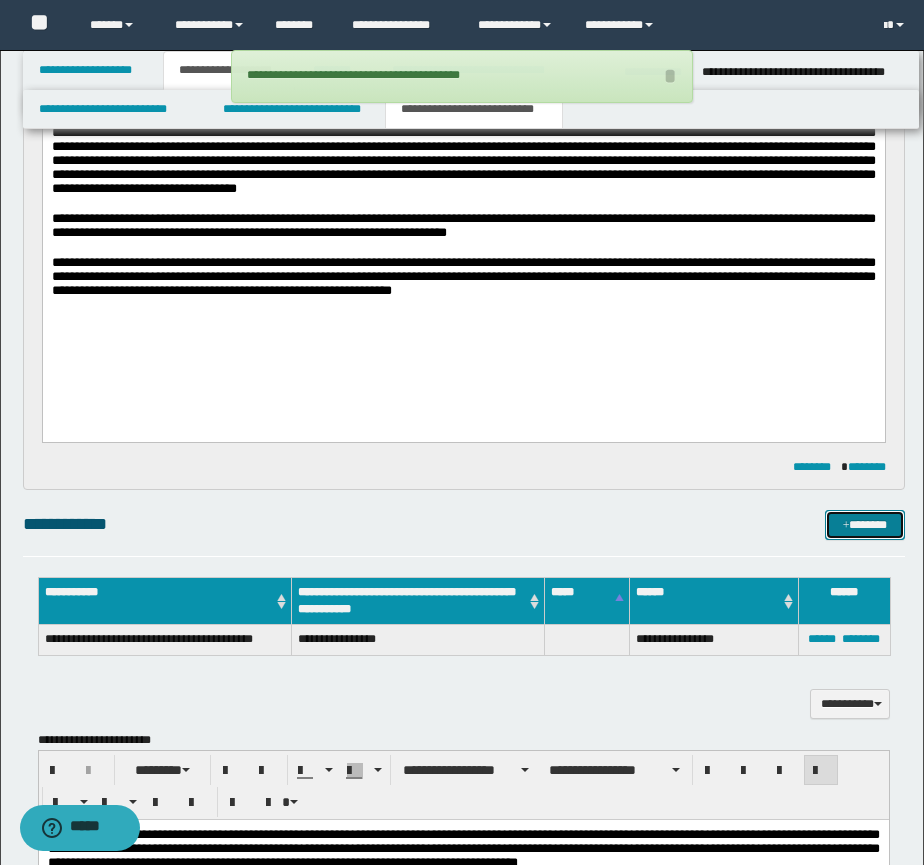 click on "*******" at bounding box center [865, 525] 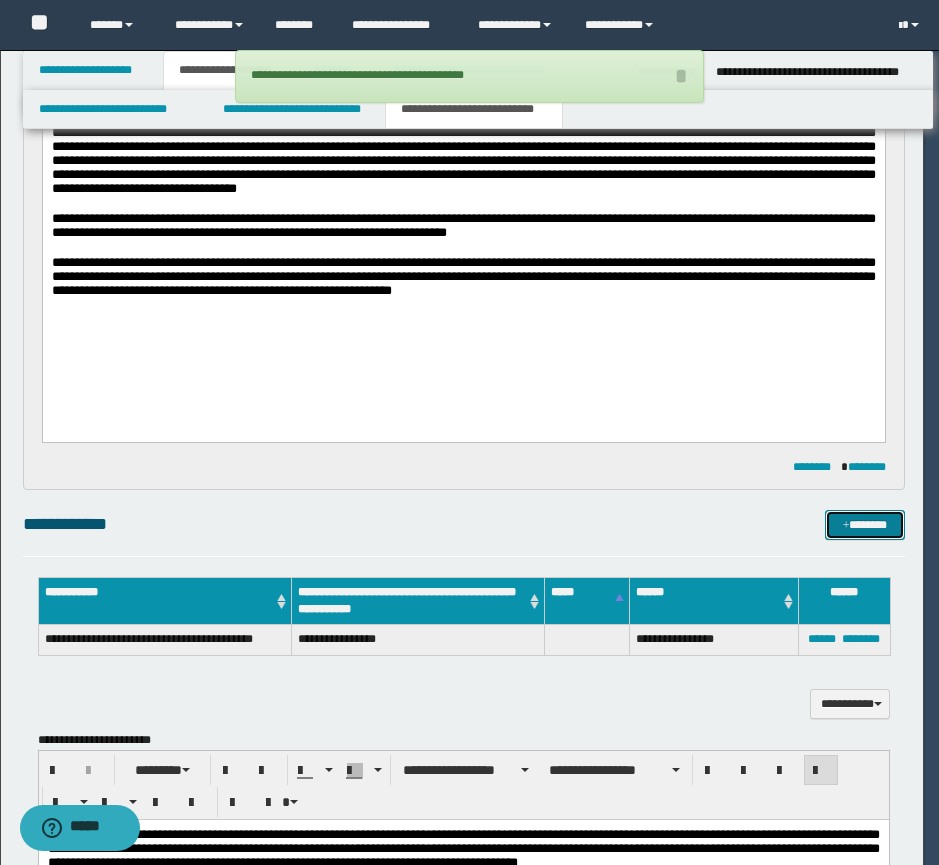 type 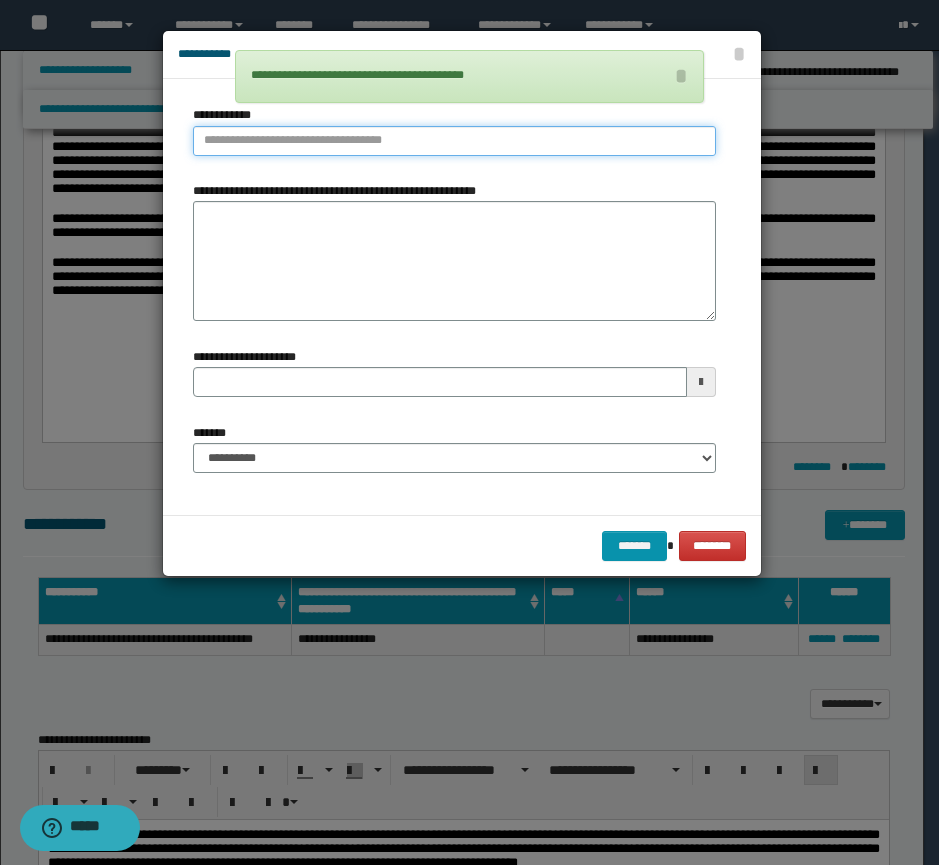 type on "**********" 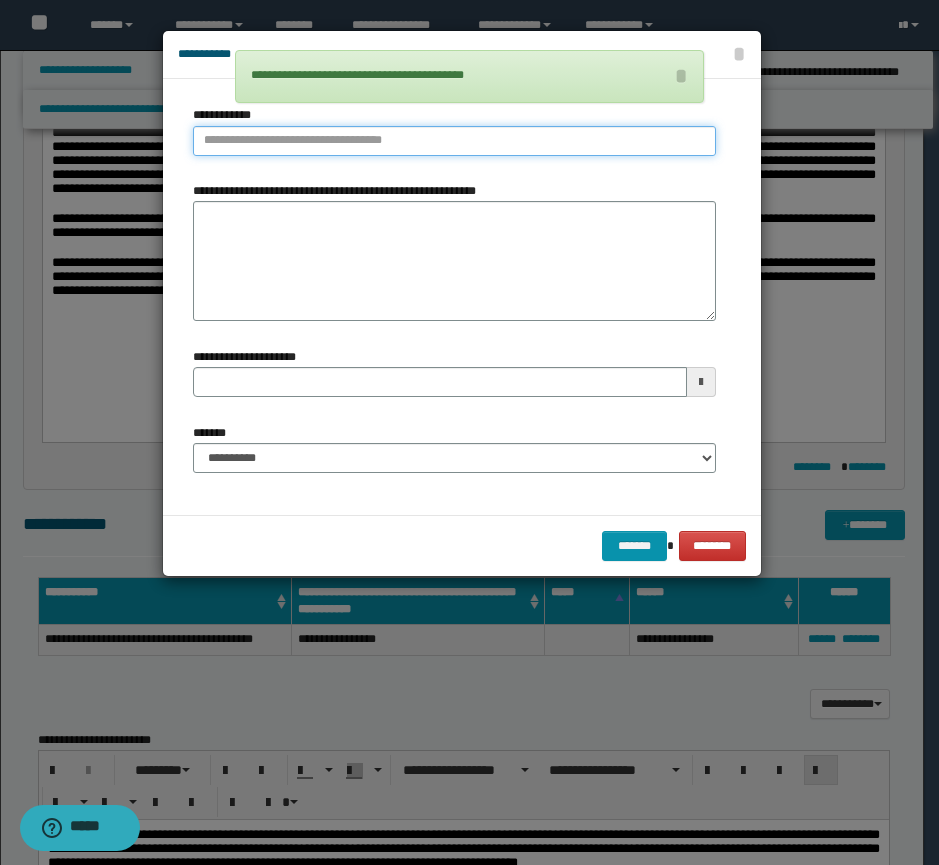 click on "**********" at bounding box center (454, 141) 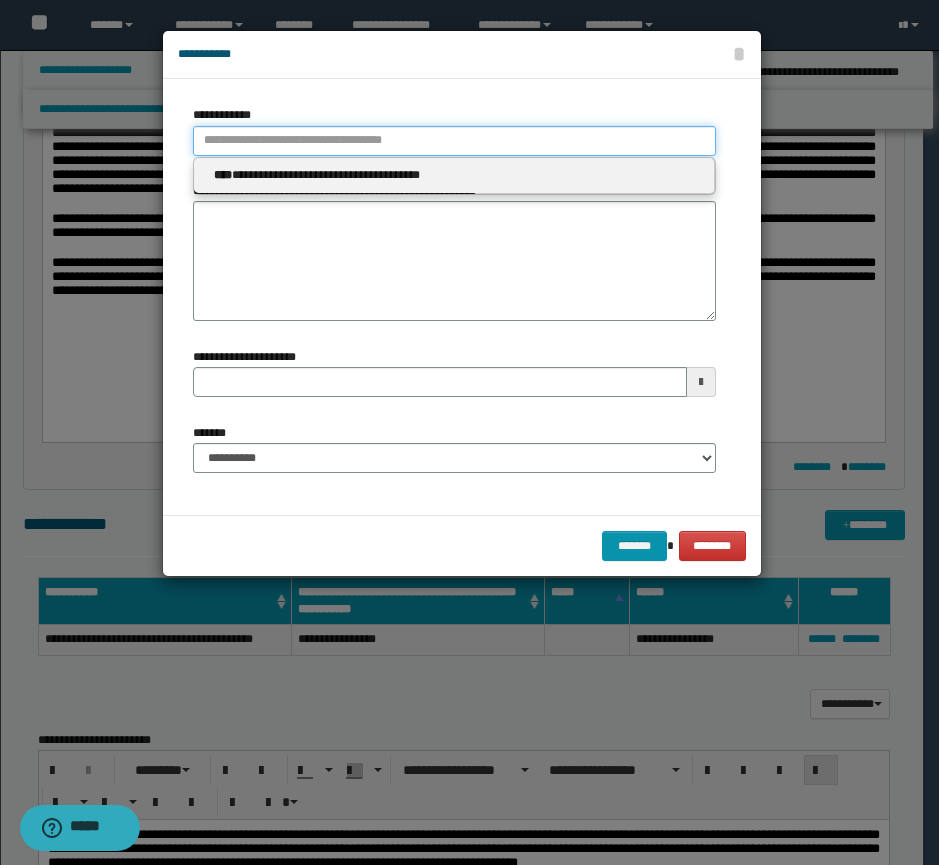 type 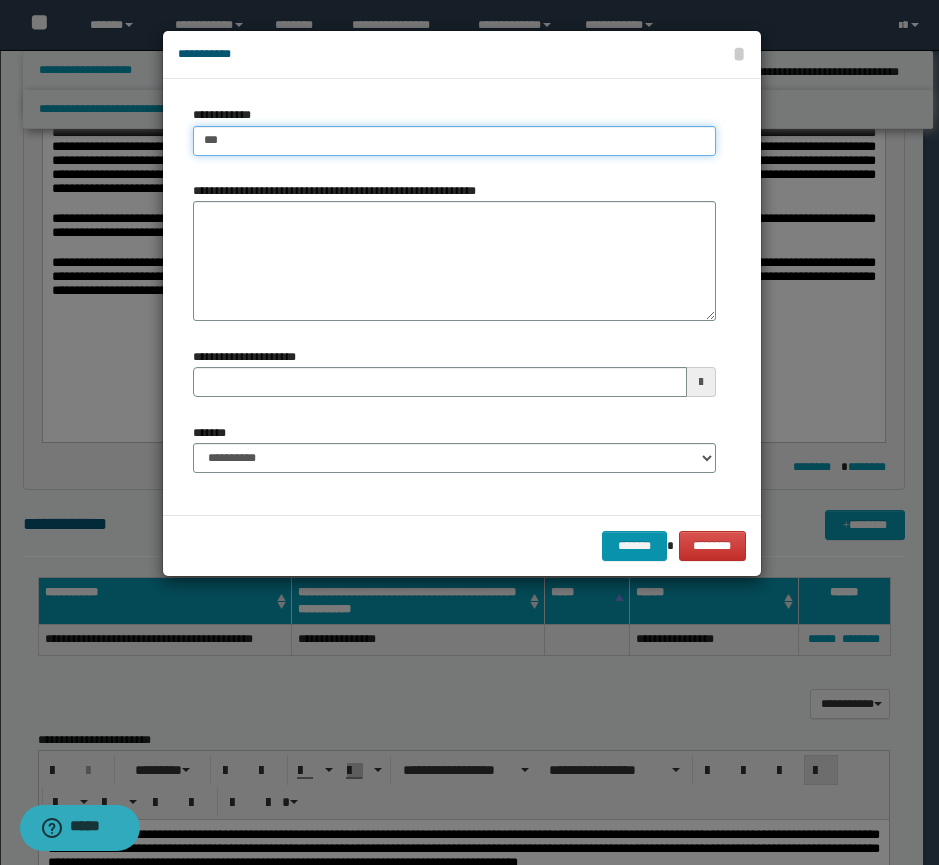 type on "****" 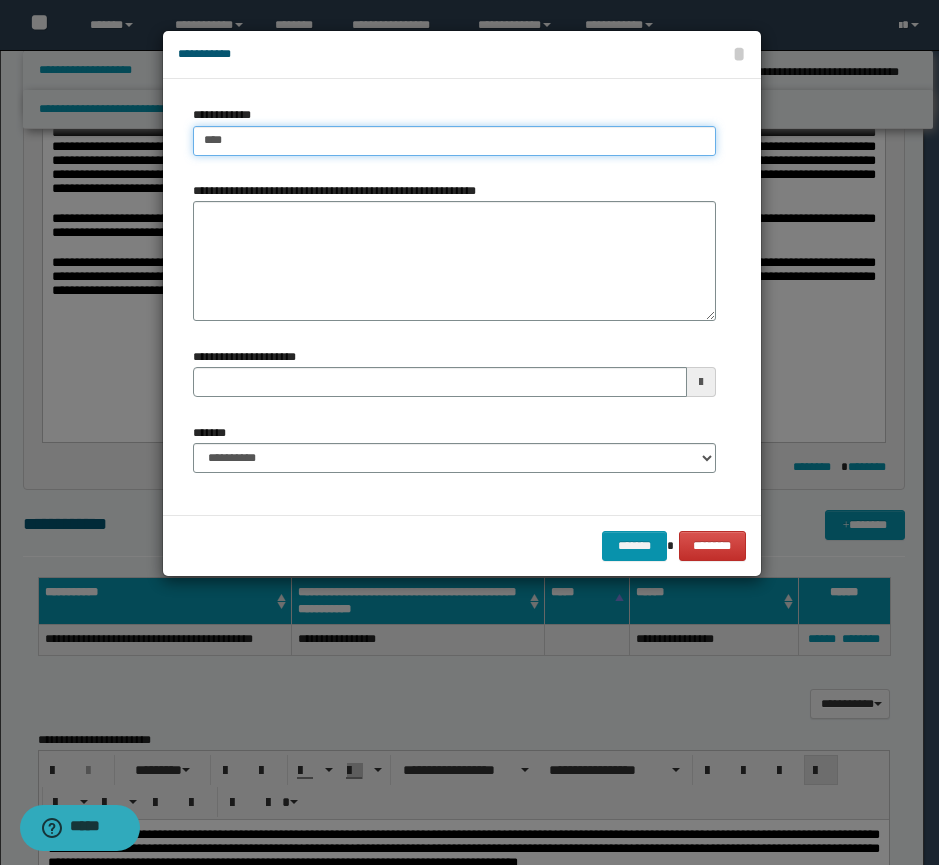 type on "****" 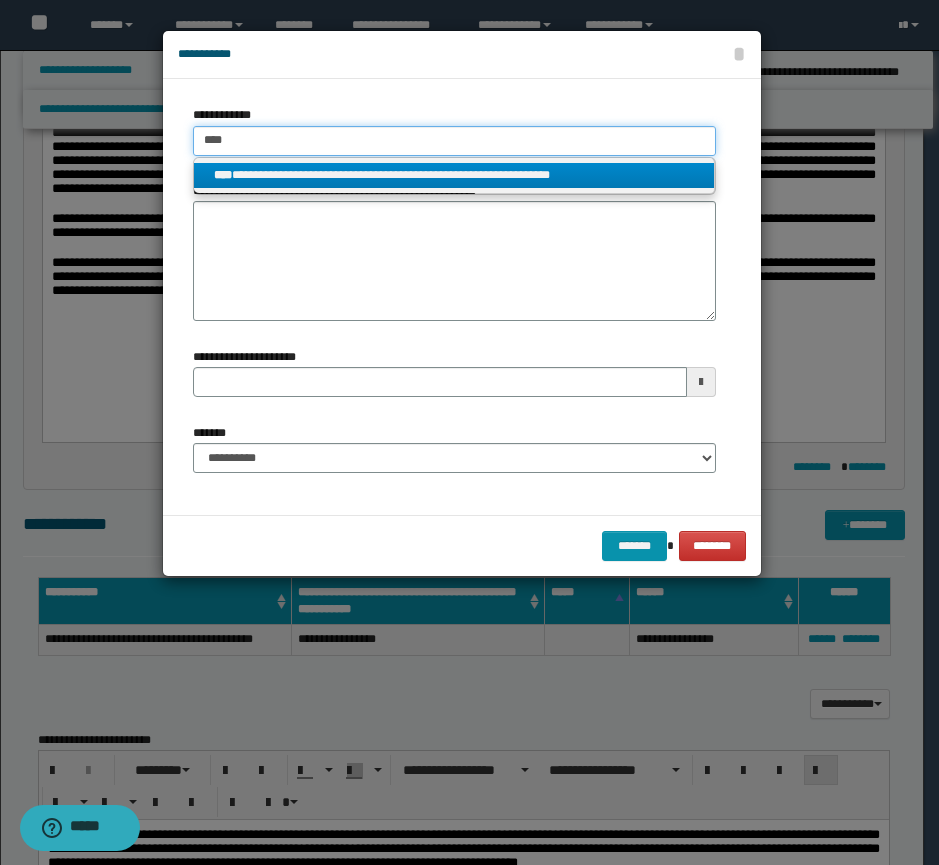 type on "****" 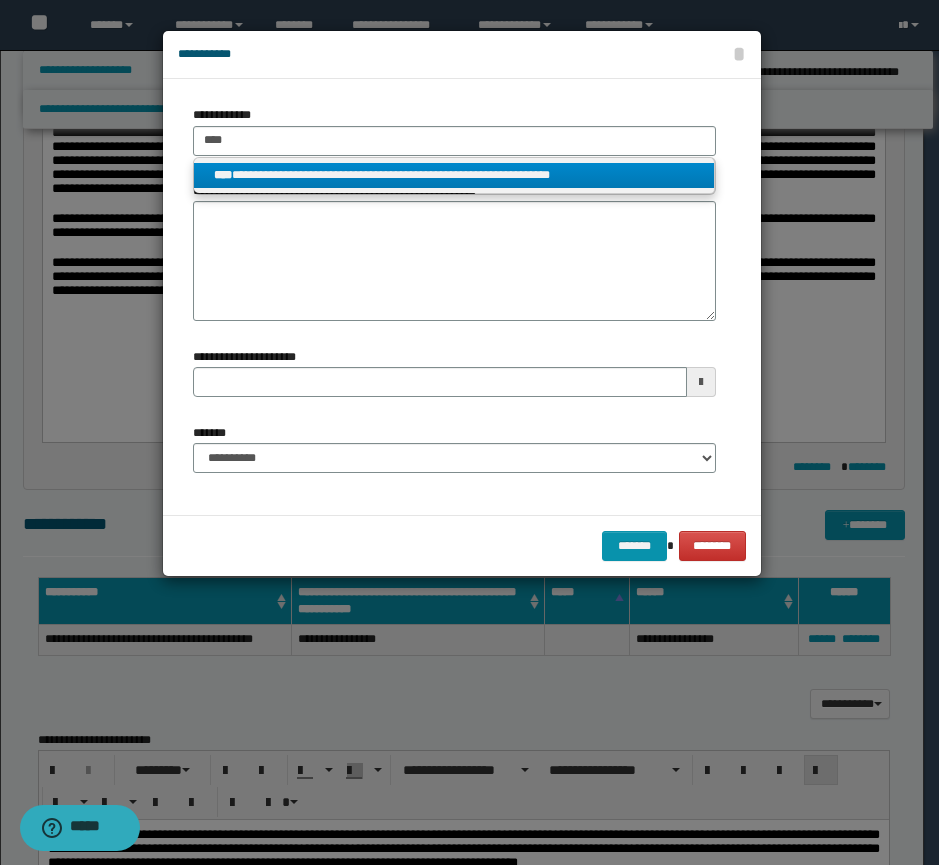click on "**********" at bounding box center (454, 175) 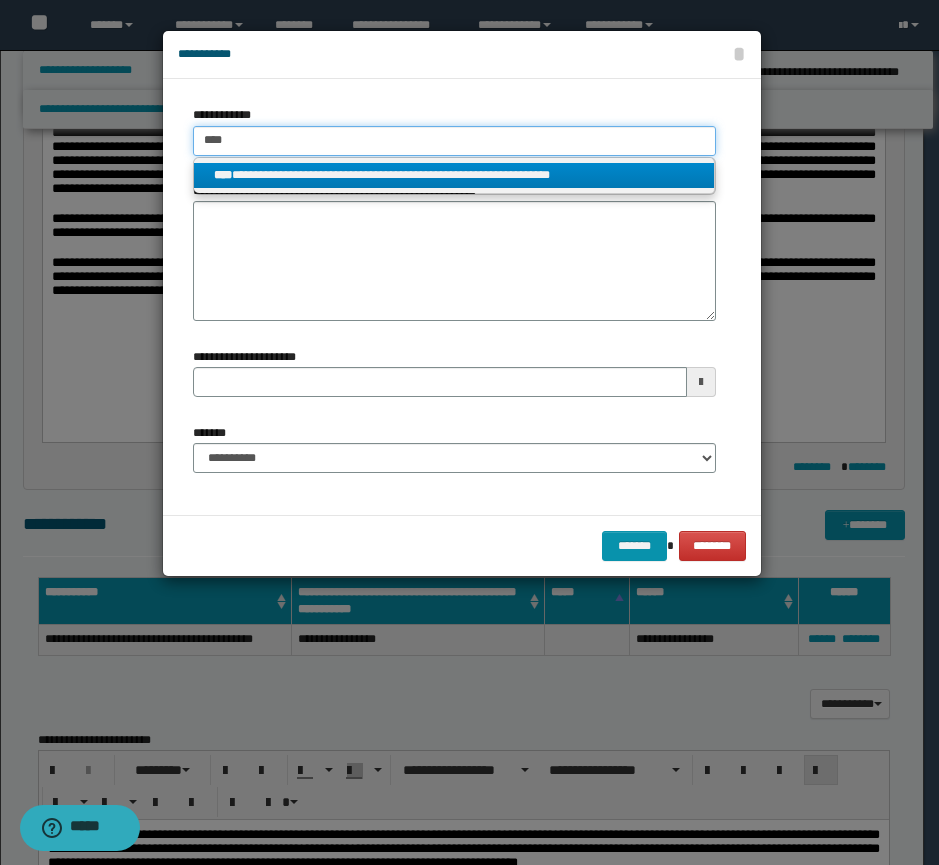 type 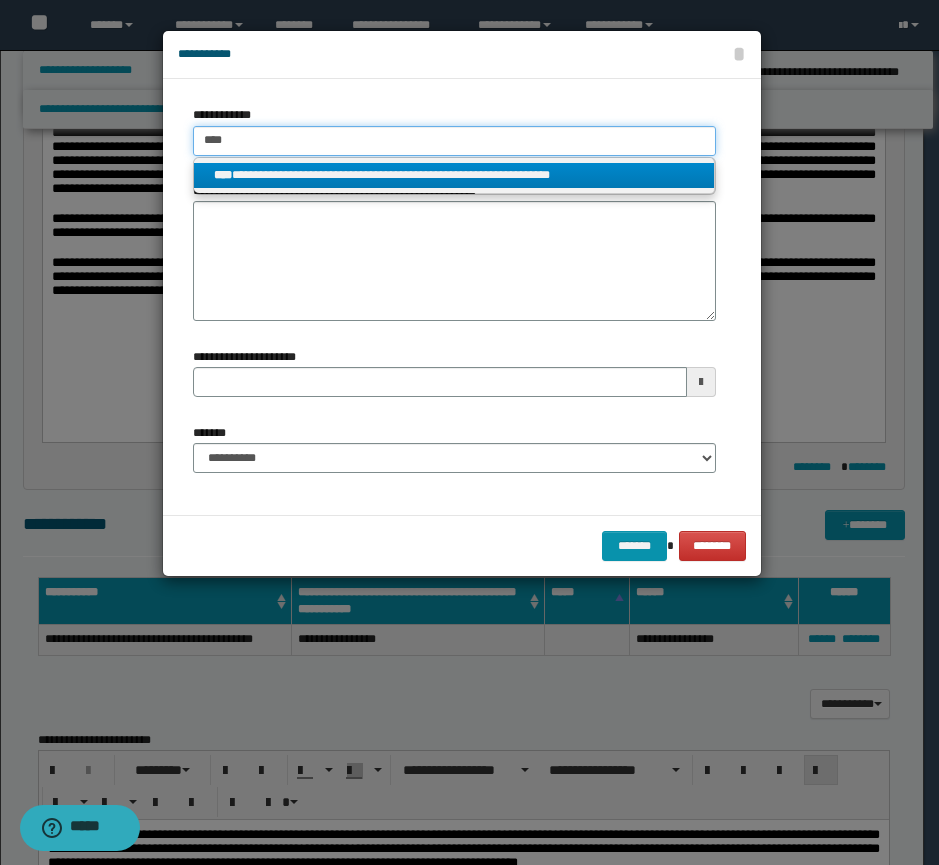 type on "**********" 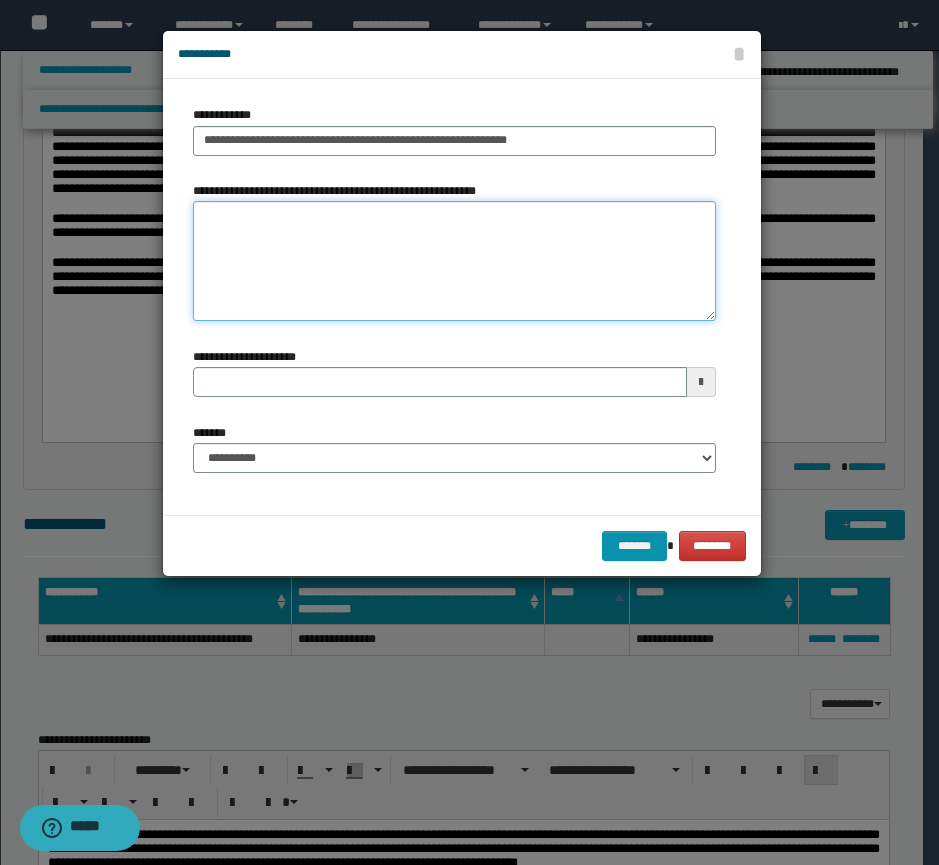 click on "**********" at bounding box center (454, 261) 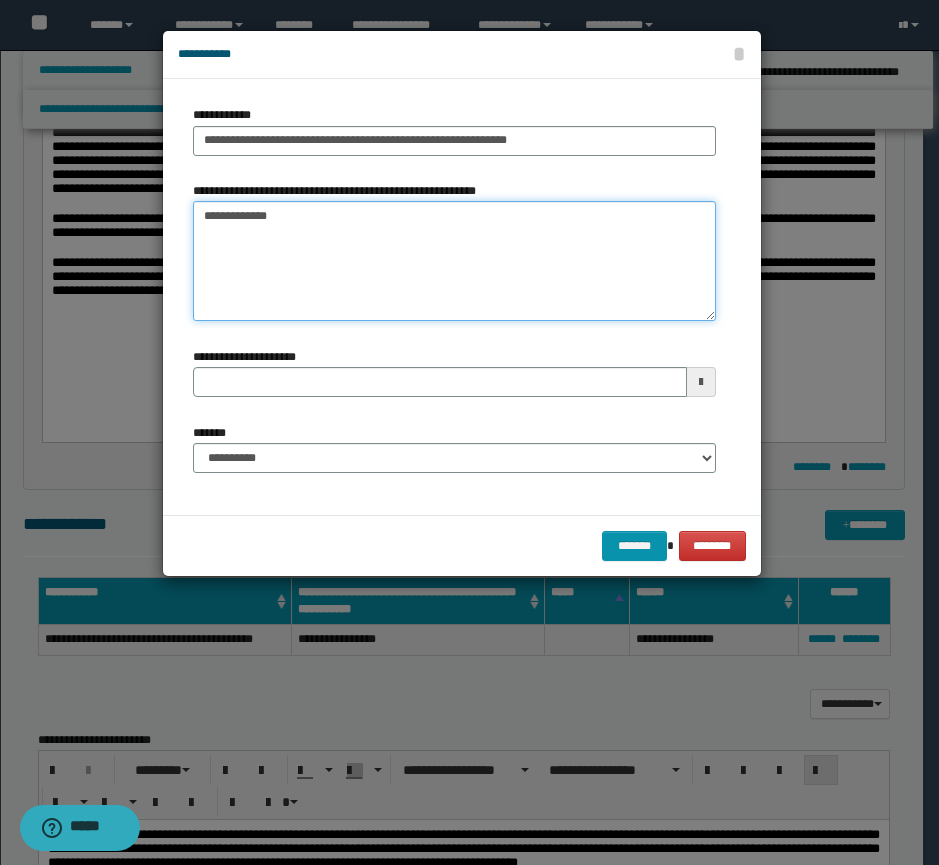 type on "**********" 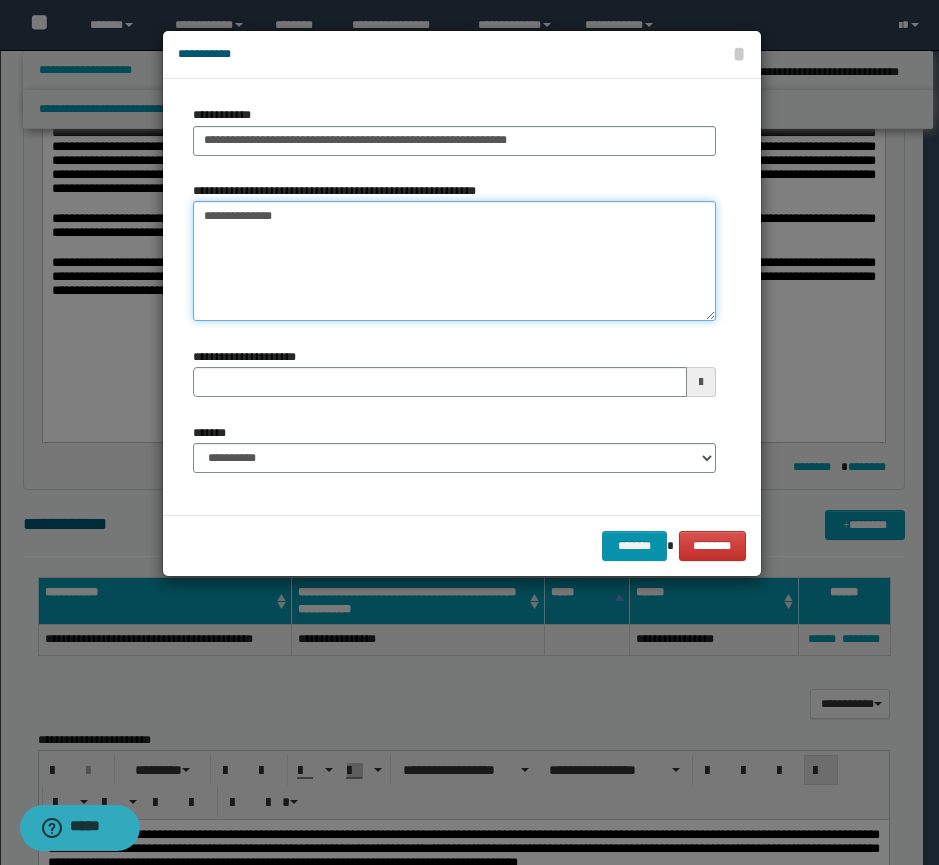 type 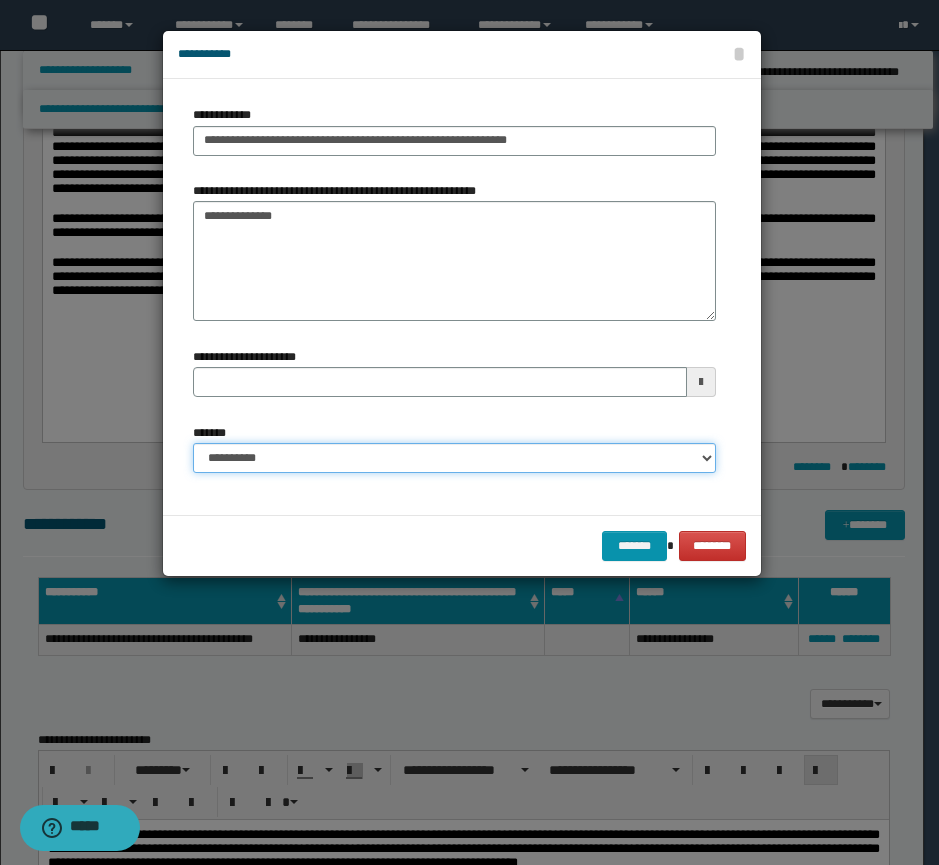 click on "**********" at bounding box center [454, 458] 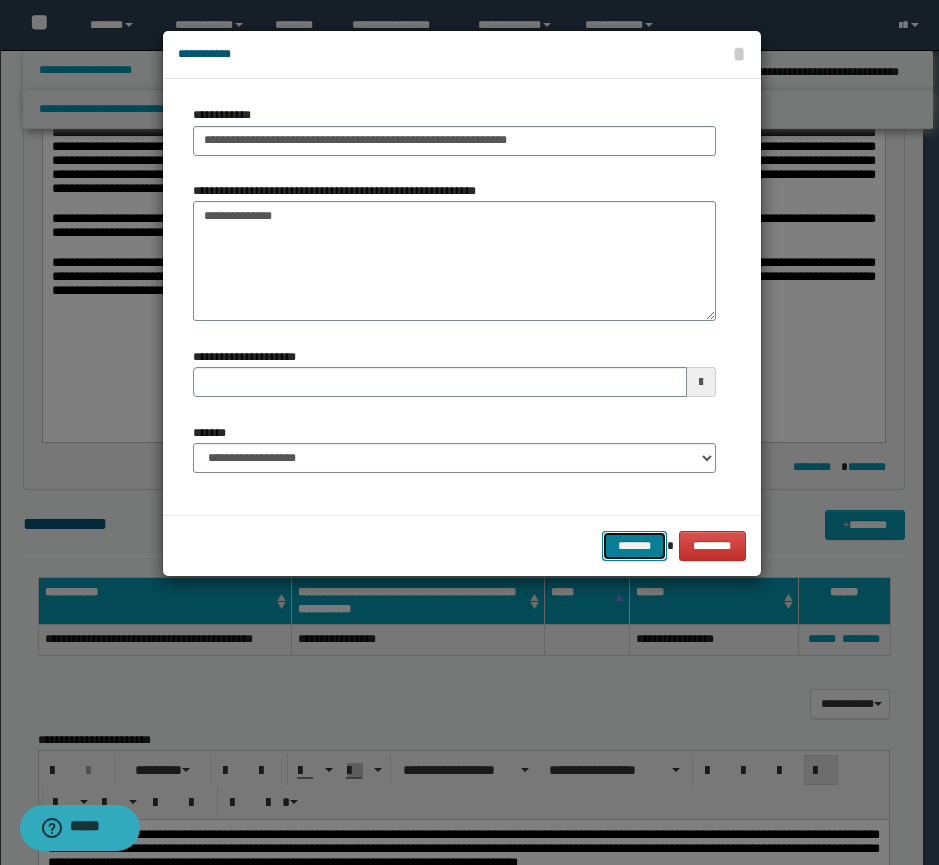 click on "*******" at bounding box center (634, 546) 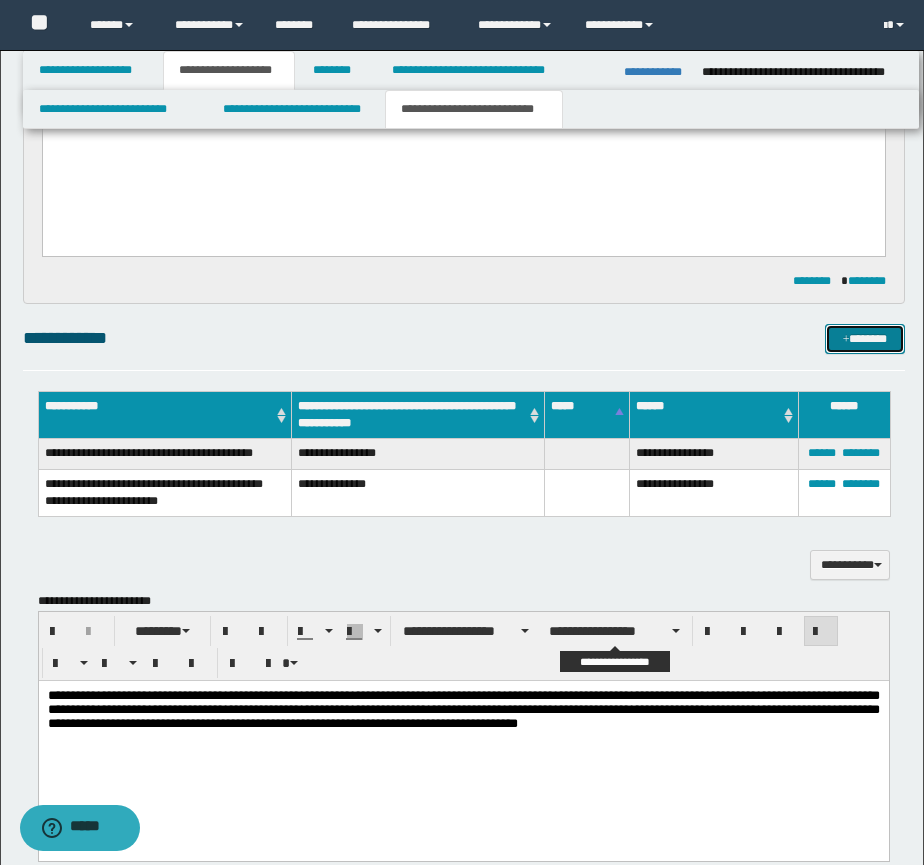 scroll, scrollTop: 19, scrollLeft: 0, axis: vertical 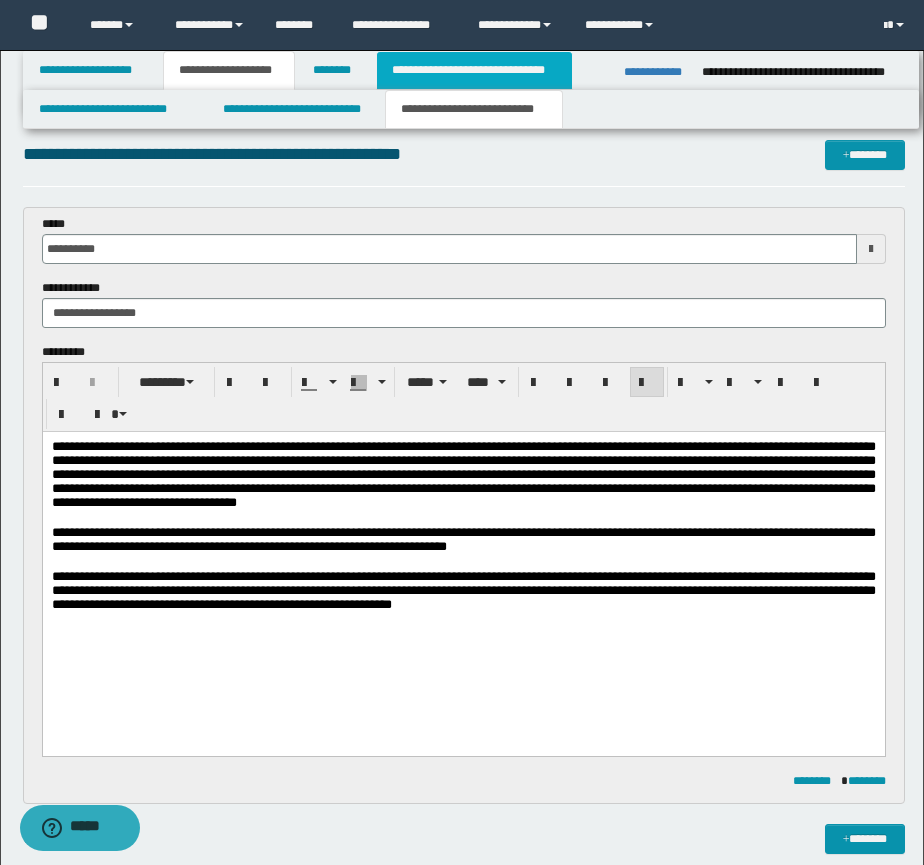 click on "**********" at bounding box center [474, 70] 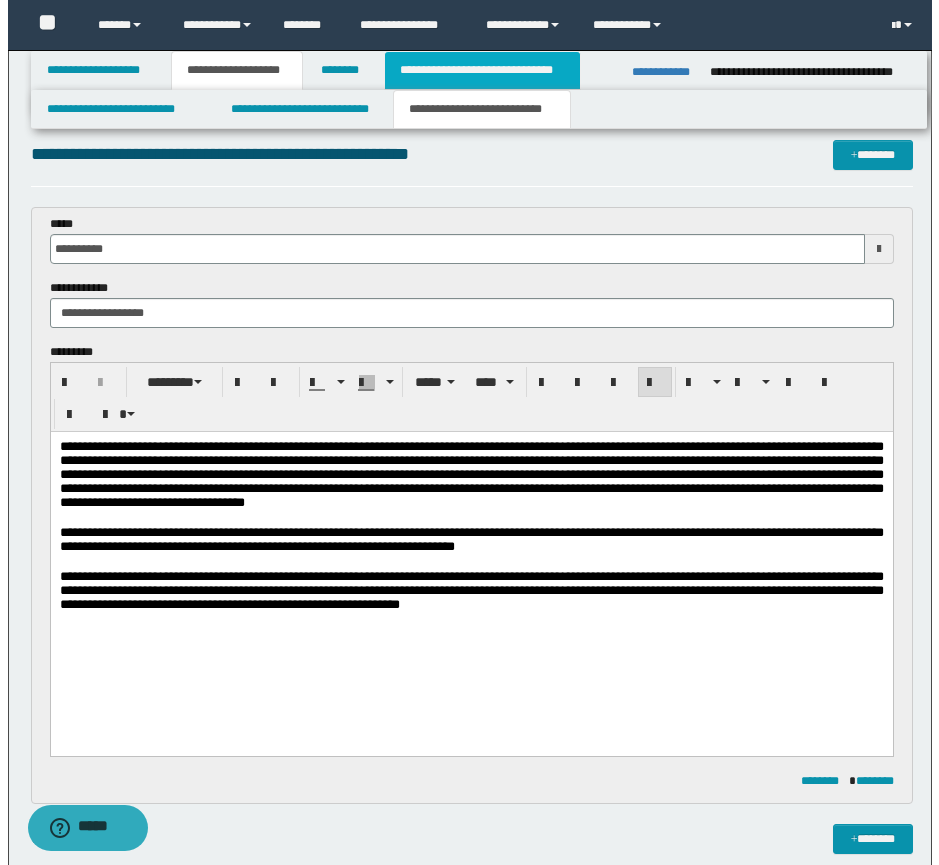 scroll, scrollTop: 0, scrollLeft: 0, axis: both 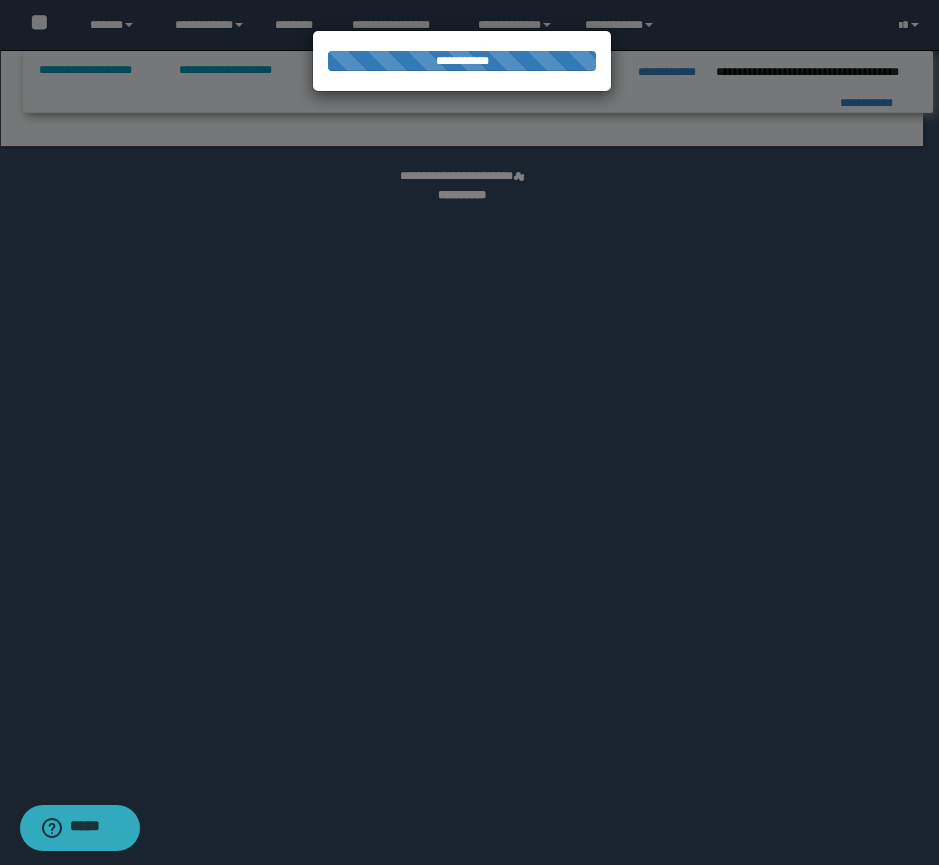 select on "*" 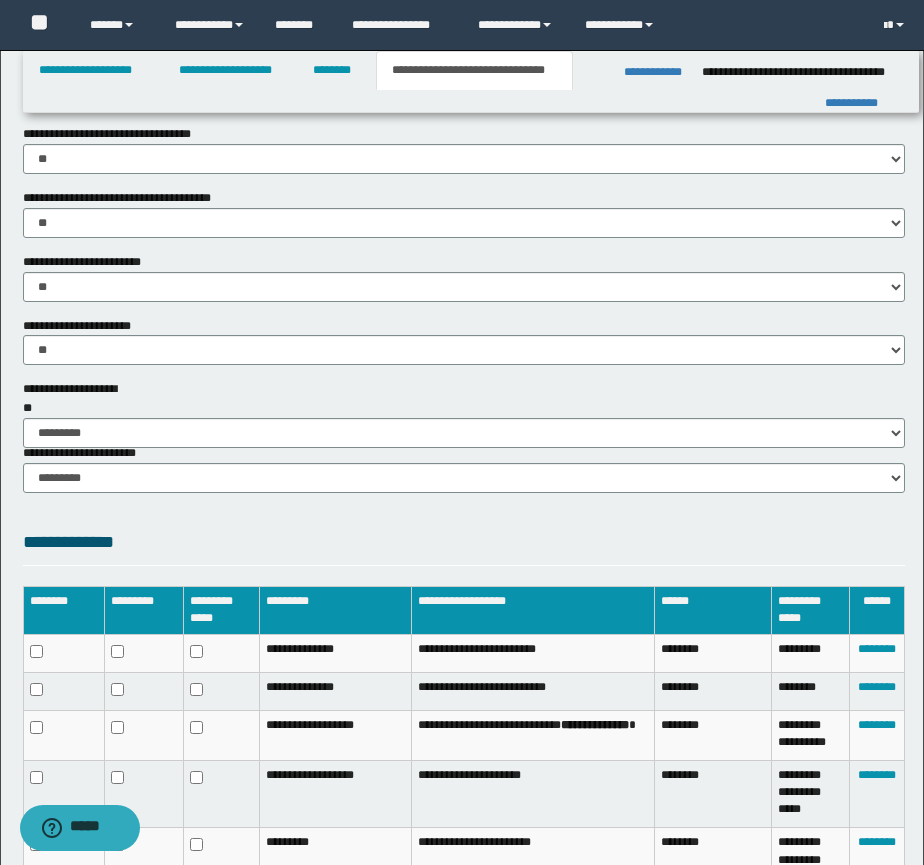 scroll, scrollTop: 1333, scrollLeft: 0, axis: vertical 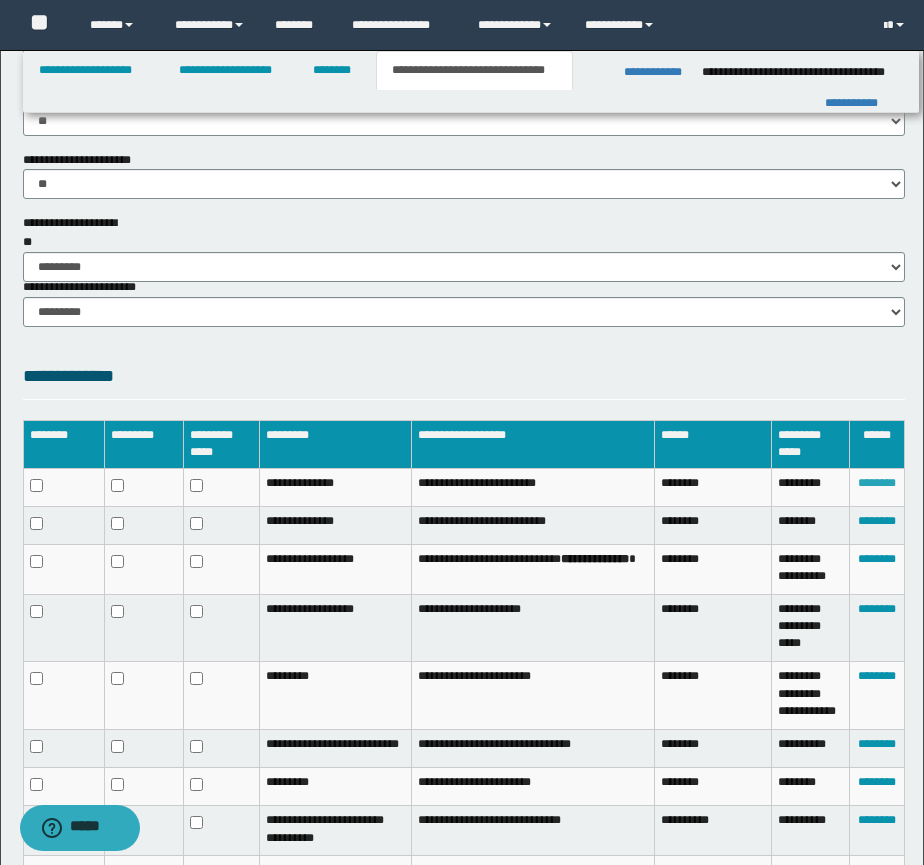 click on "********" at bounding box center [877, 483] 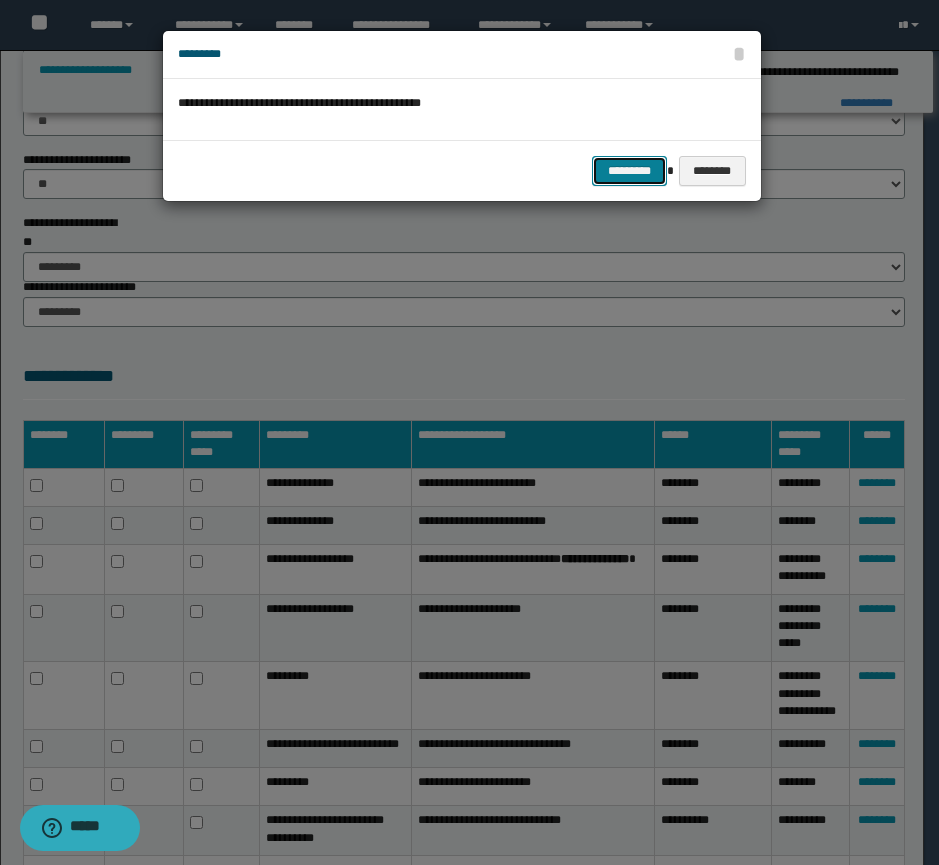 click on "*********" at bounding box center [629, 171] 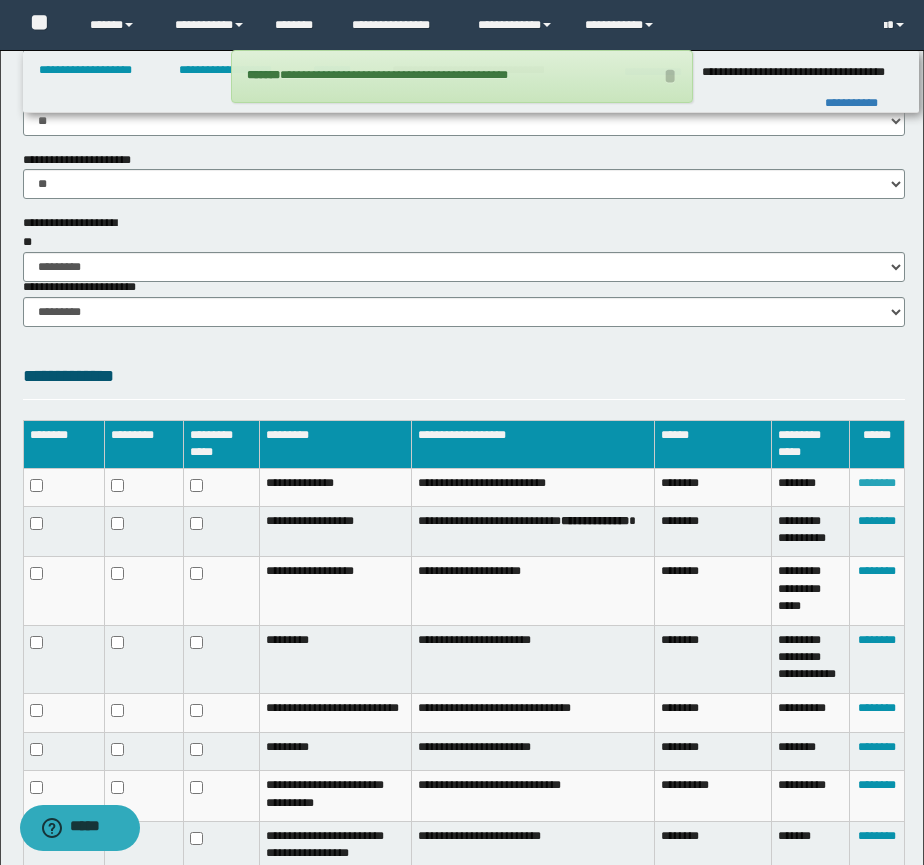 click on "********" at bounding box center (877, 483) 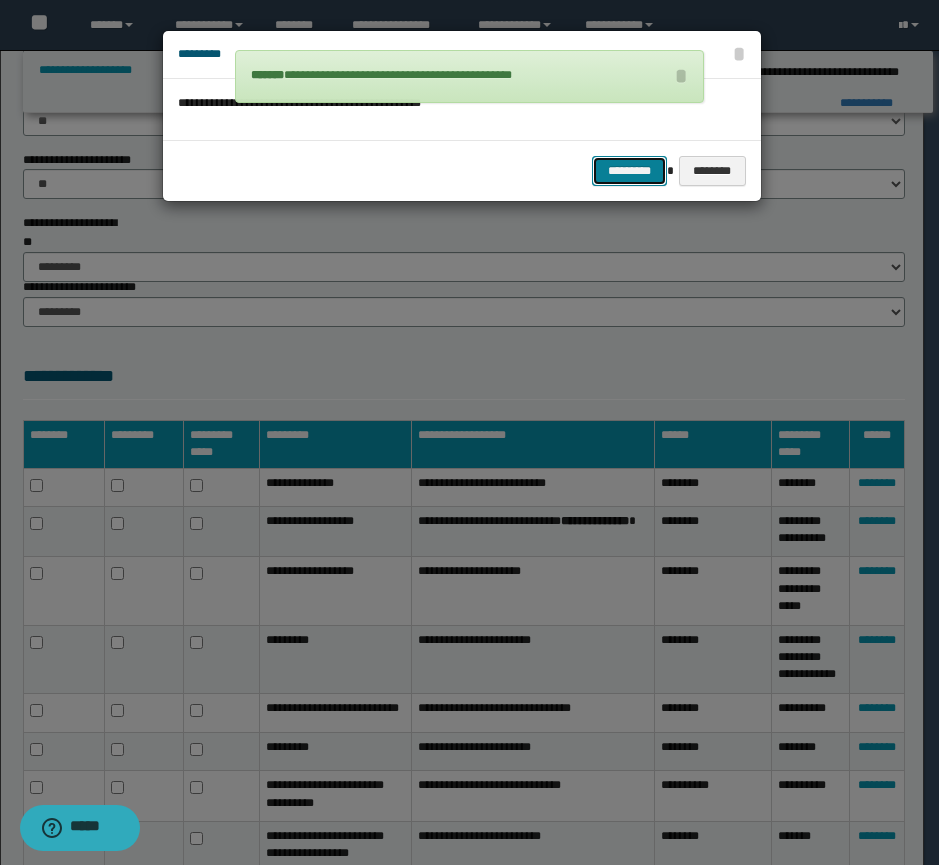 click on "*********" at bounding box center (629, 171) 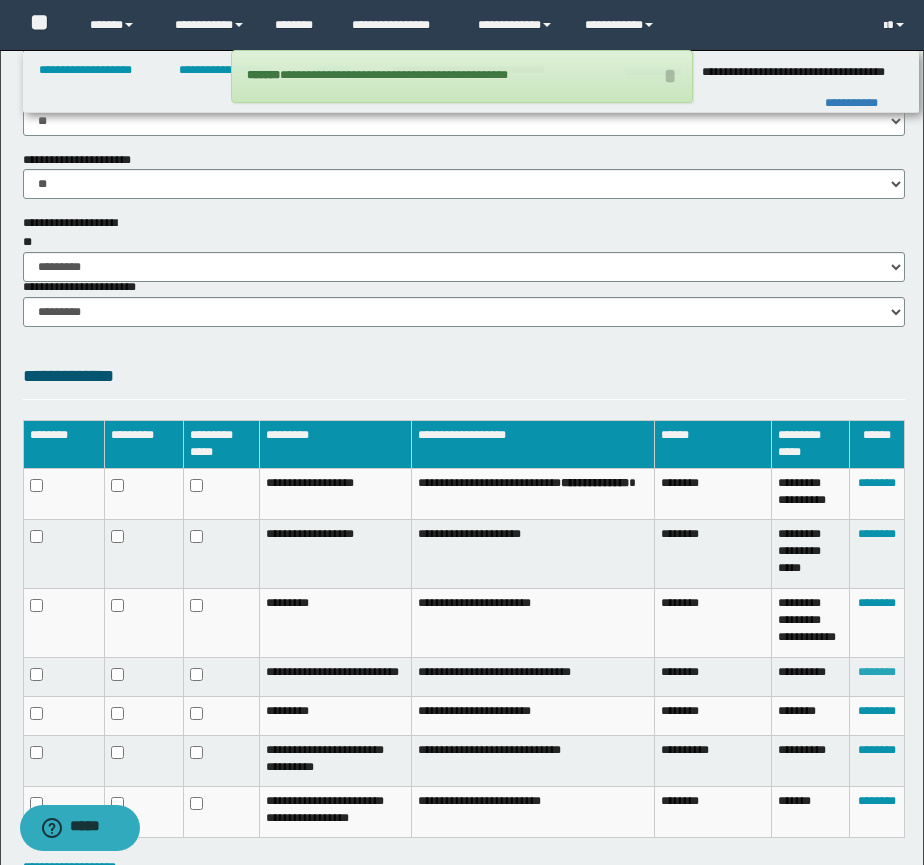 click on "********" at bounding box center (877, 672) 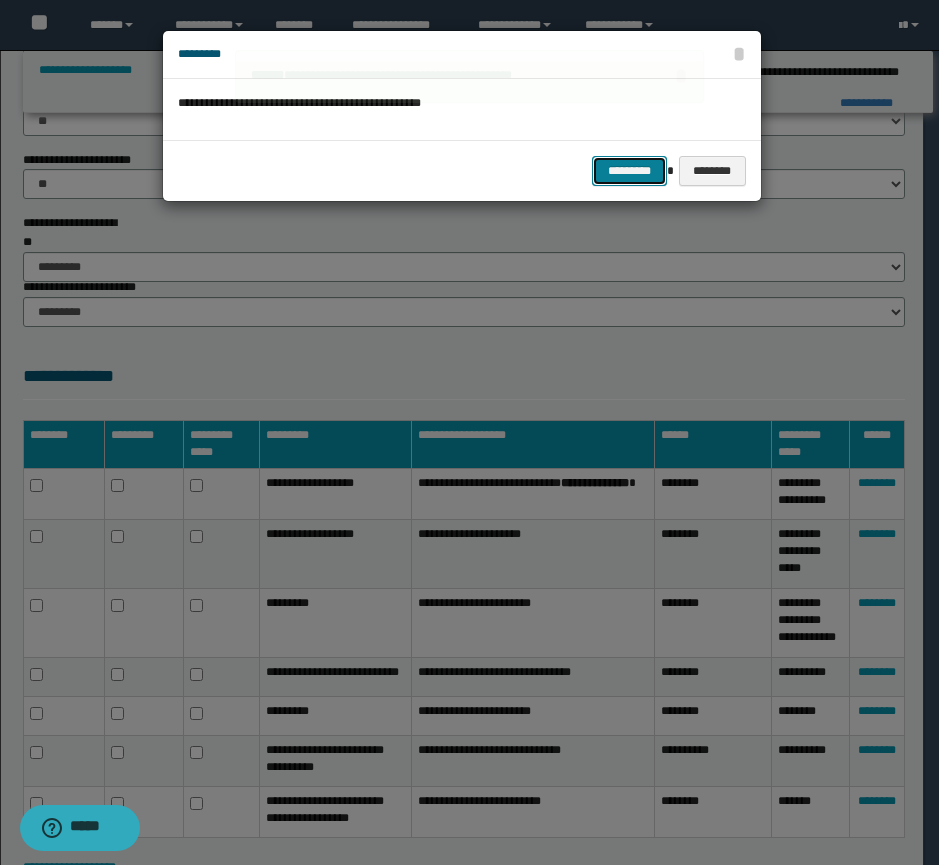 click on "*********" at bounding box center [629, 171] 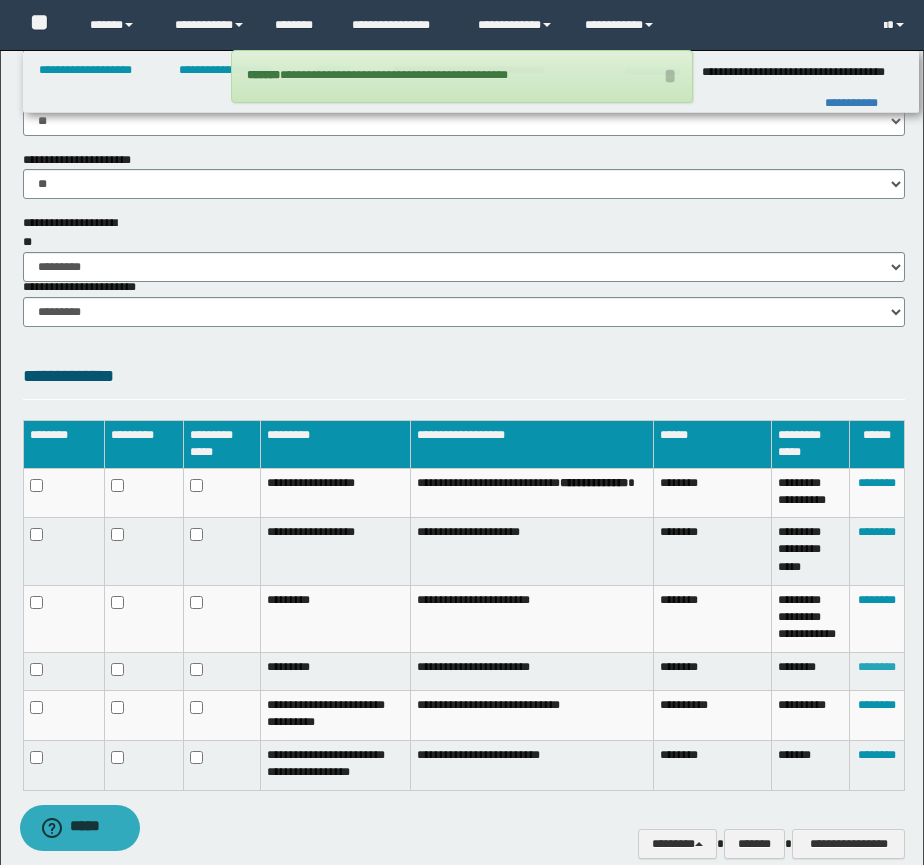 click on "********" at bounding box center (877, 667) 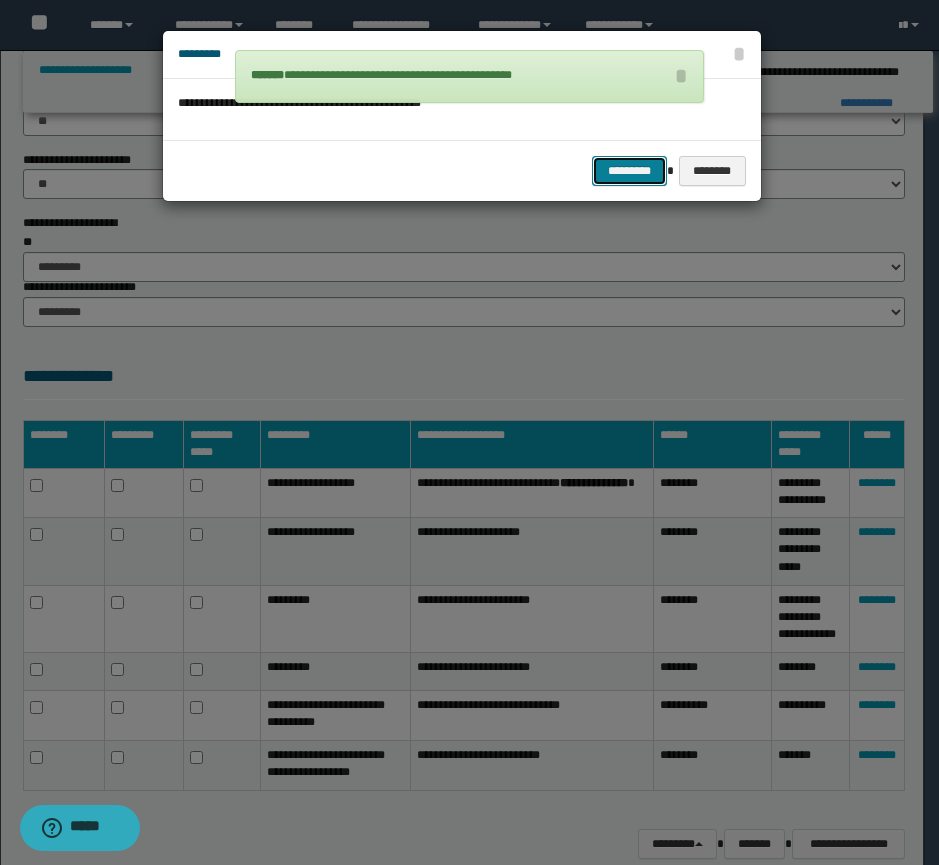 click on "*********" at bounding box center [629, 171] 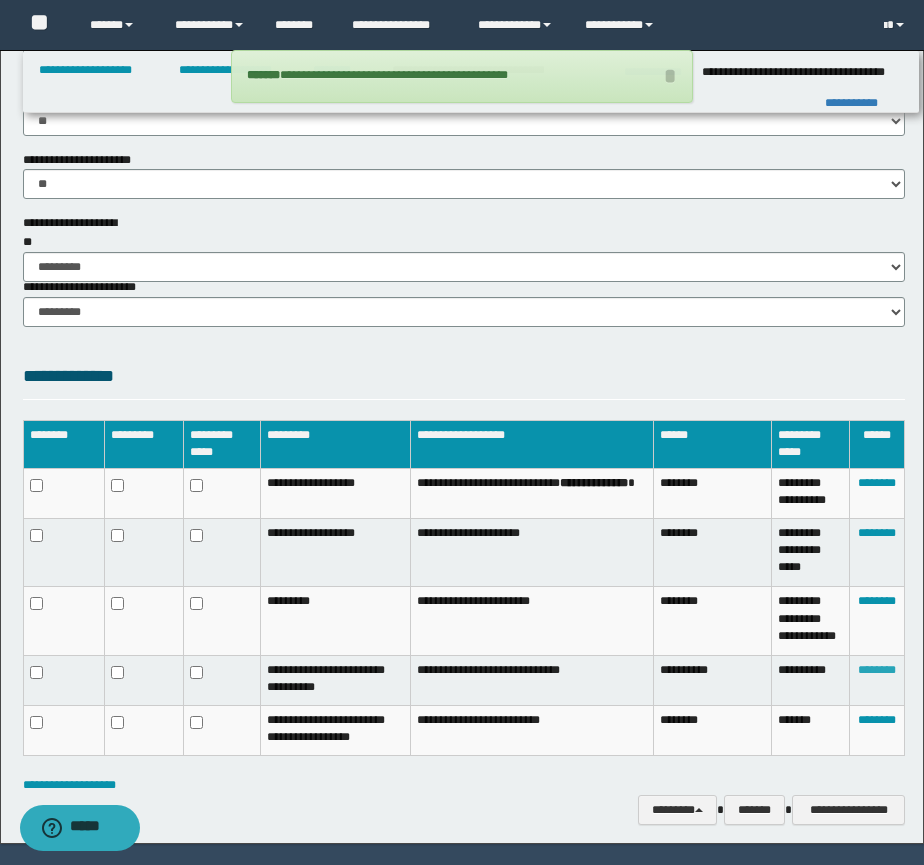 click on "********" at bounding box center [877, 670] 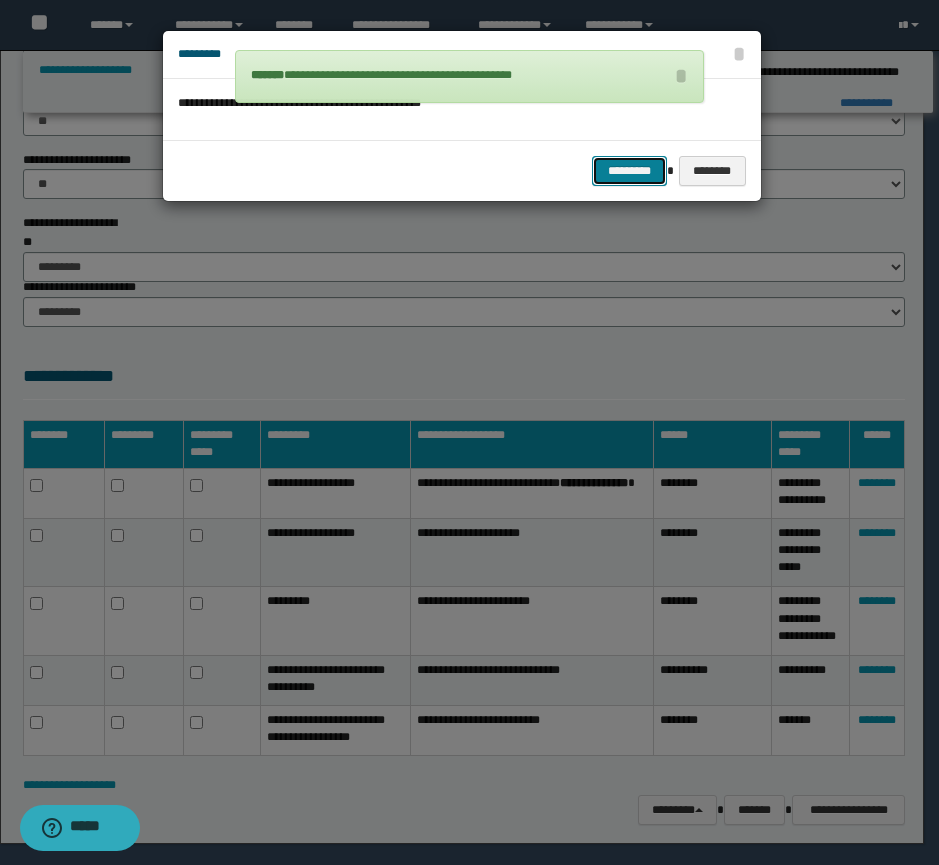 click on "*********" at bounding box center (629, 171) 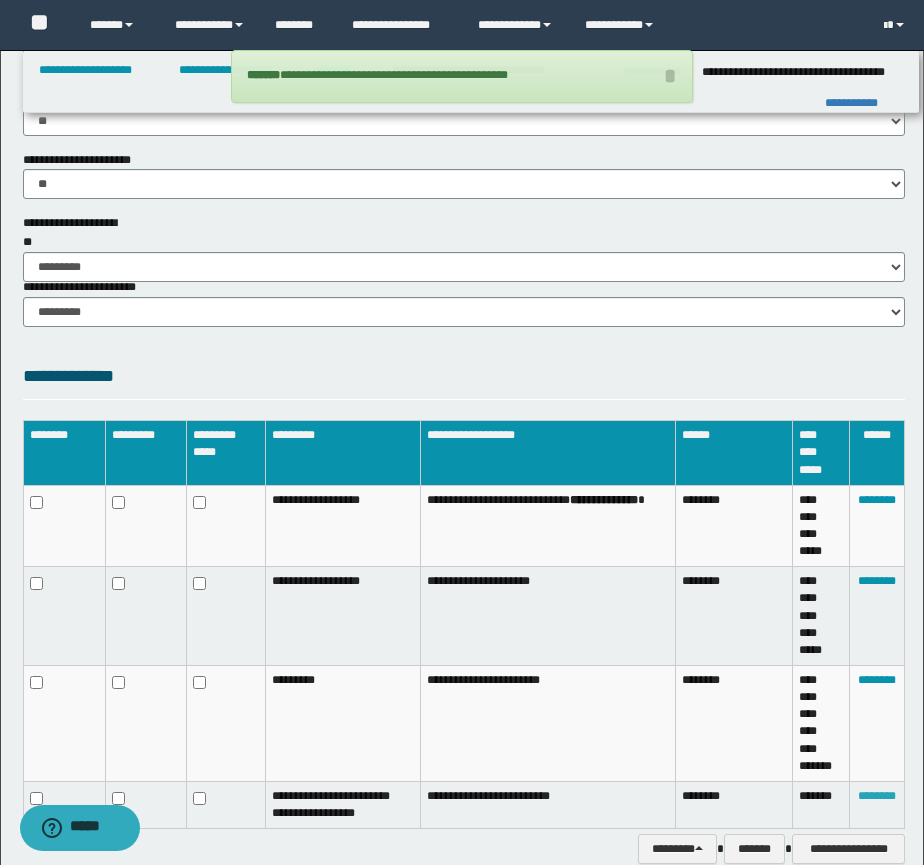 click on "********" at bounding box center [877, 796] 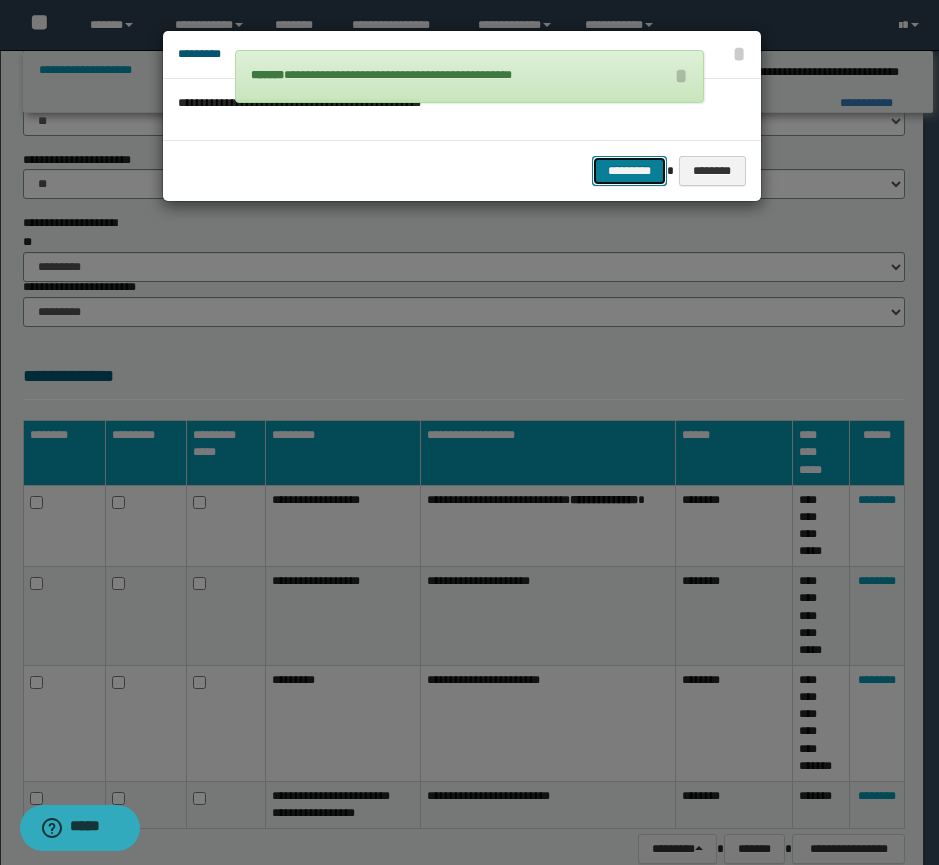 click on "*********" at bounding box center (629, 171) 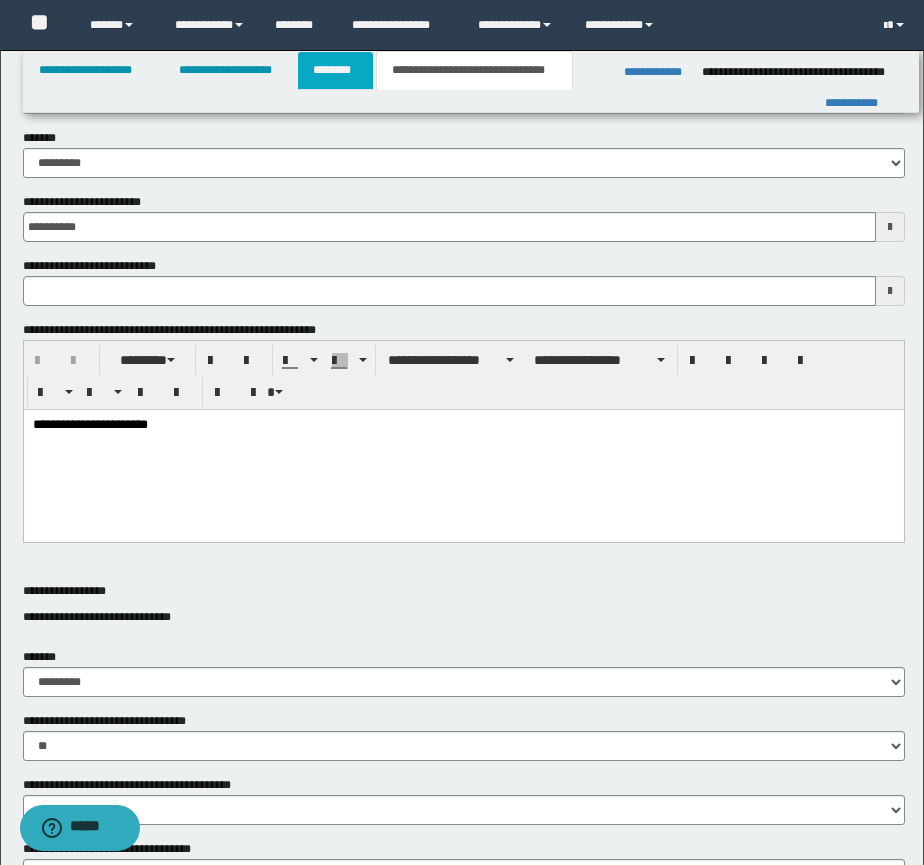 type 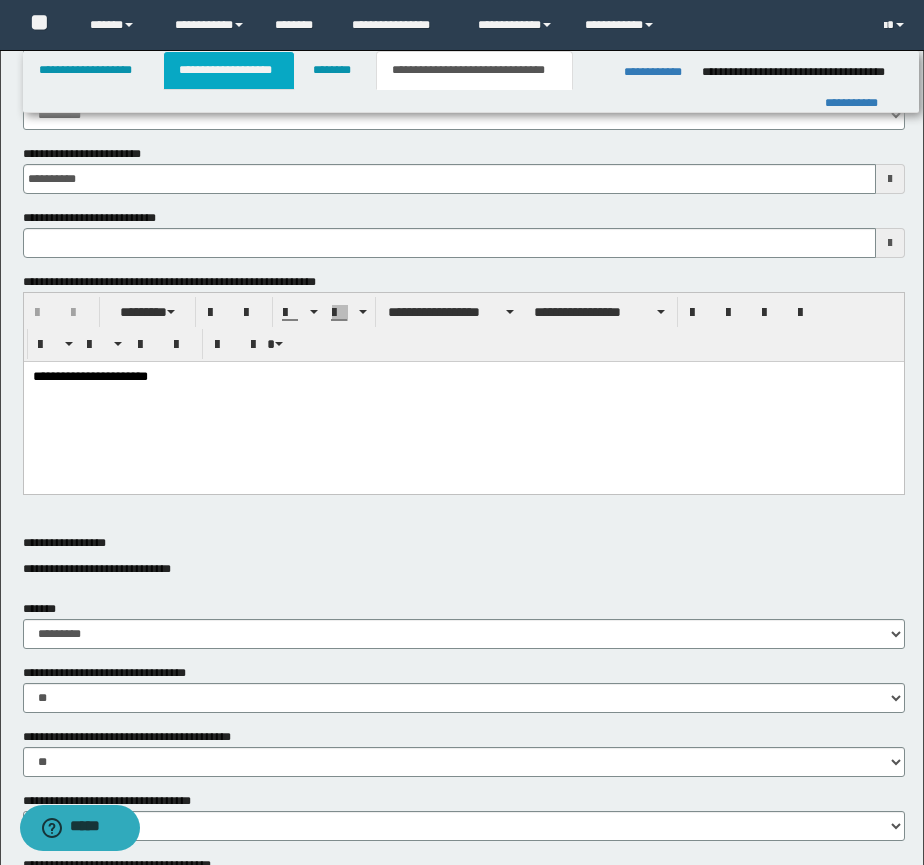 click on "**********" at bounding box center (229, 70) 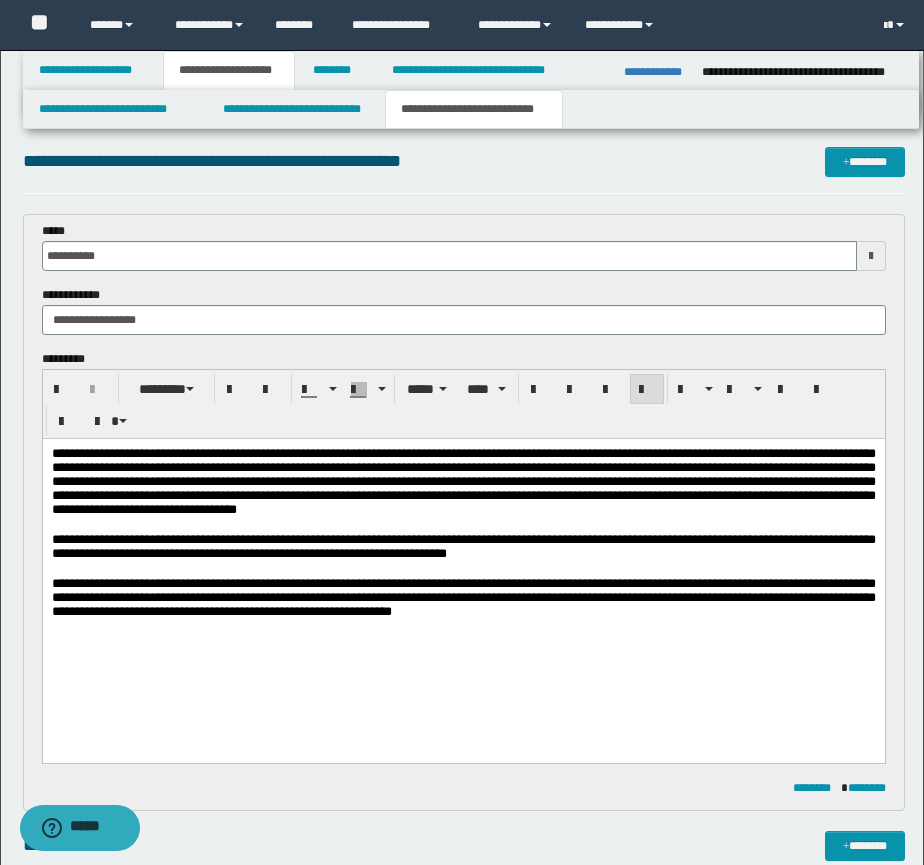 scroll, scrollTop: 0, scrollLeft: 0, axis: both 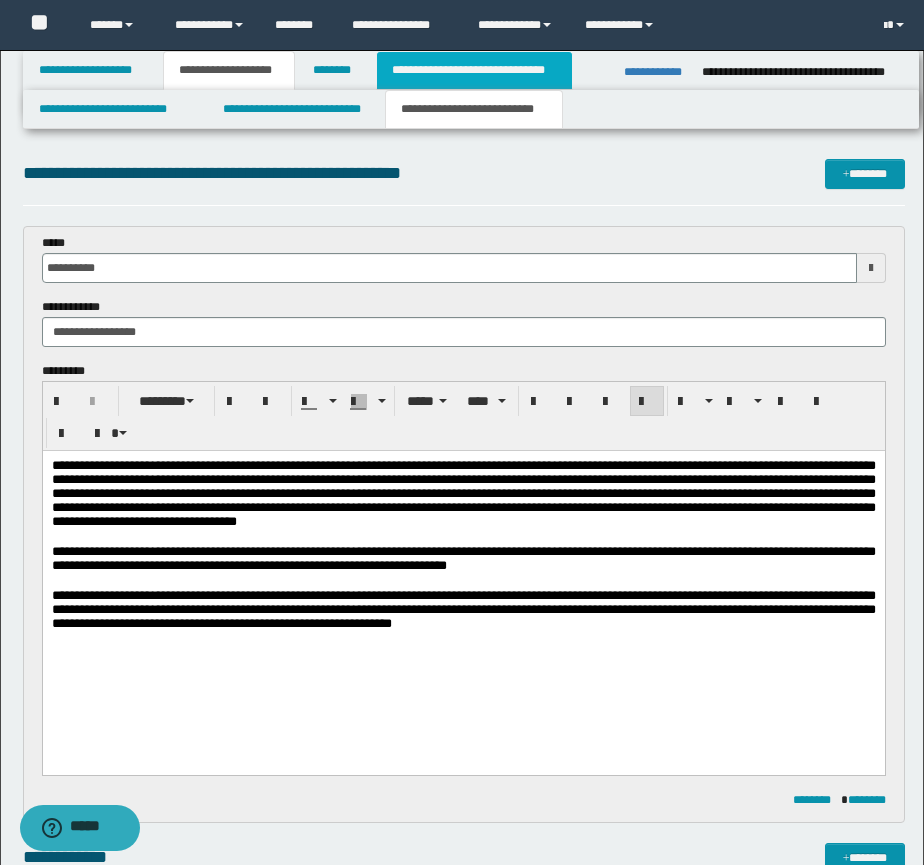 click on "**********" at bounding box center [474, 70] 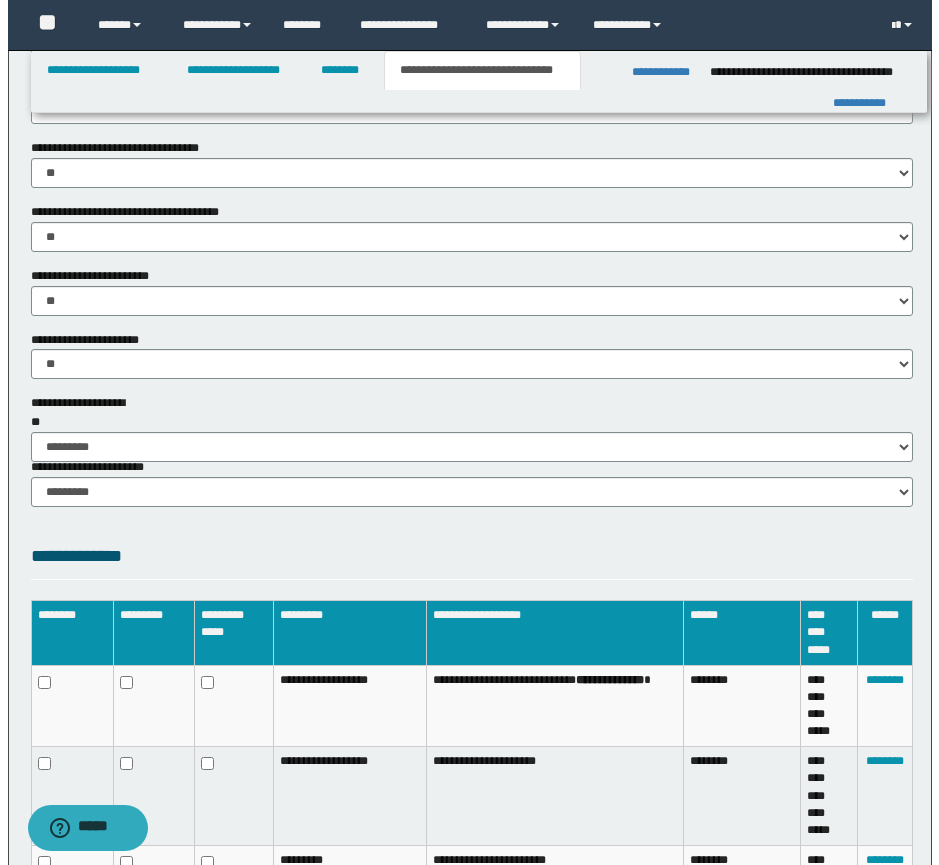 scroll, scrollTop: 1381, scrollLeft: 0, axis: vertical 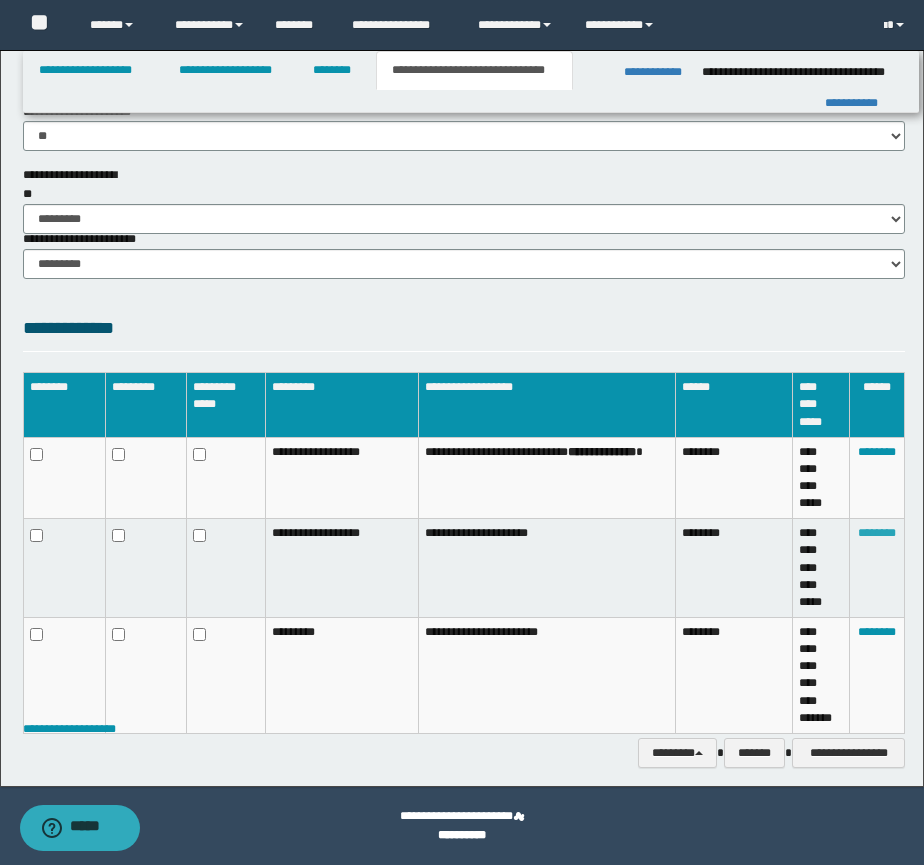 click on "********" at bounding box center [877, 533] 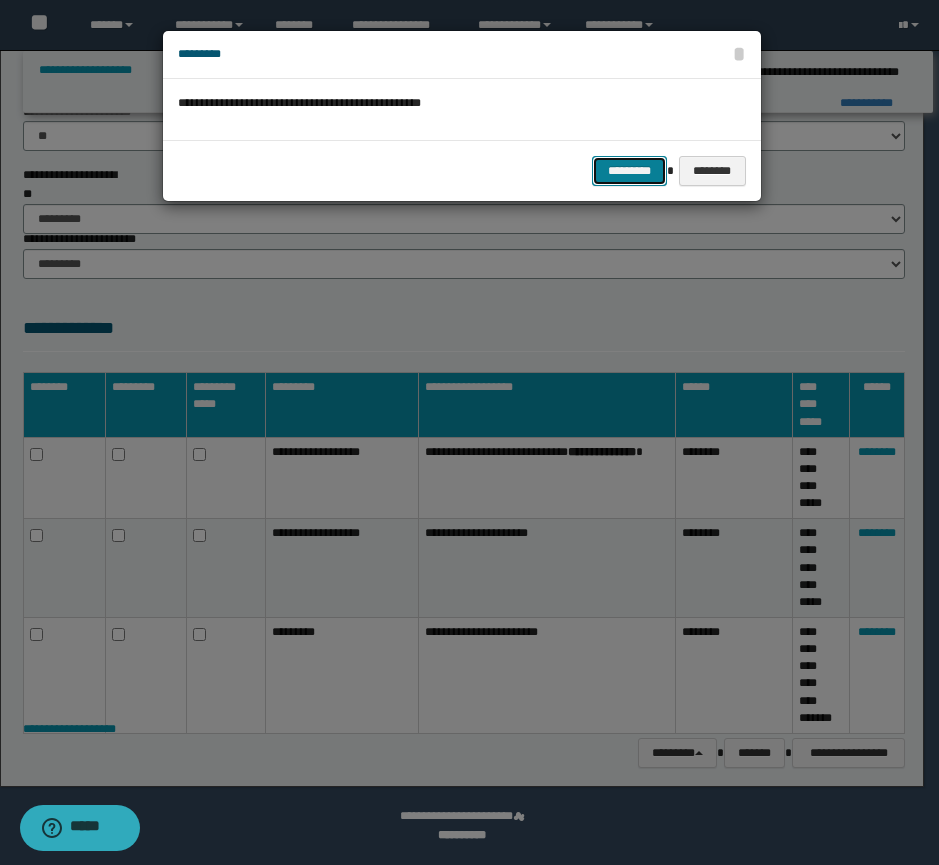 click on "*********" at bounding box center [629, 171] 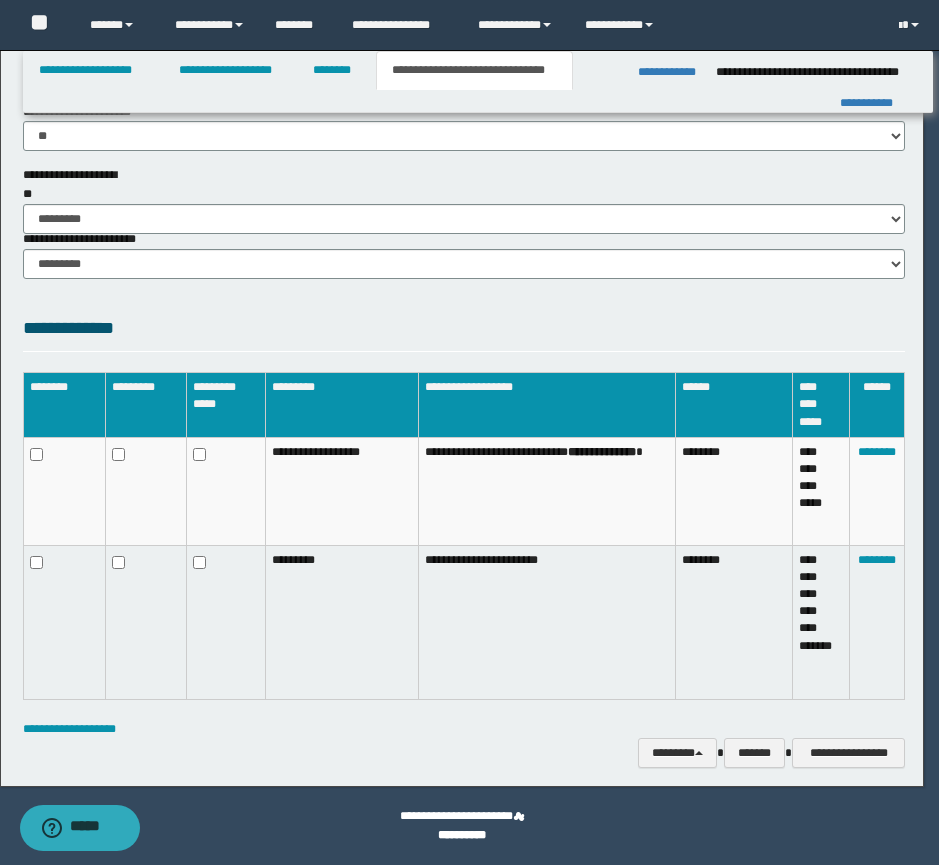 scroll, scrollTop: 1282, scrollLeft: 0, axis: vertical 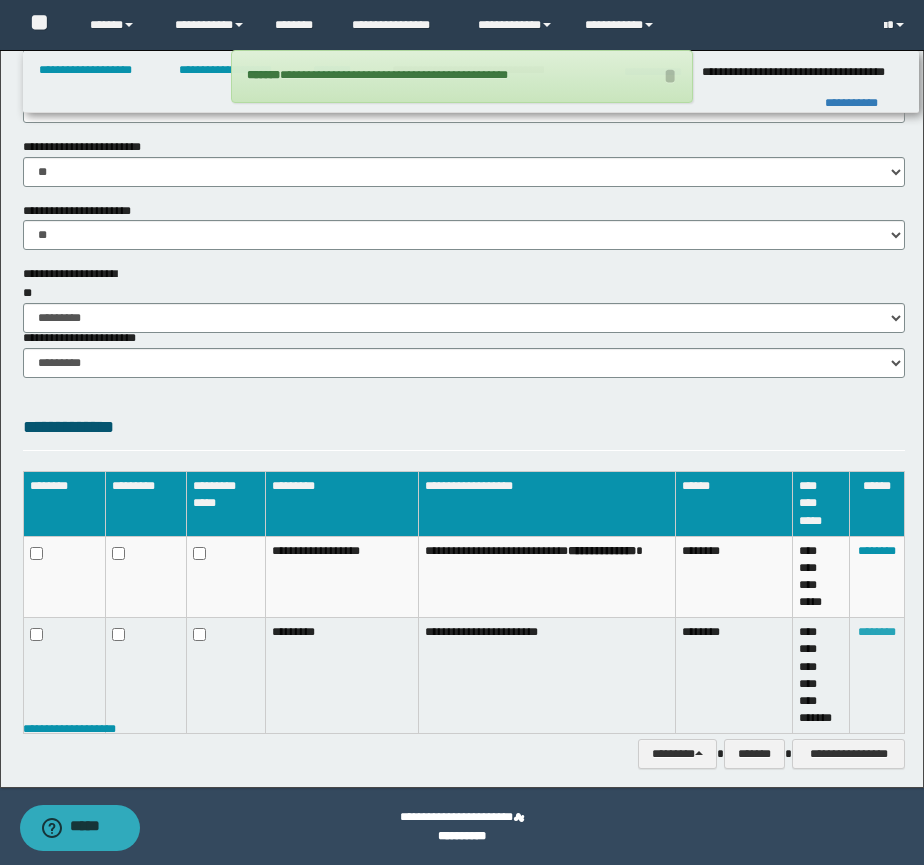 click on "********" at bounding box center (877, 632) 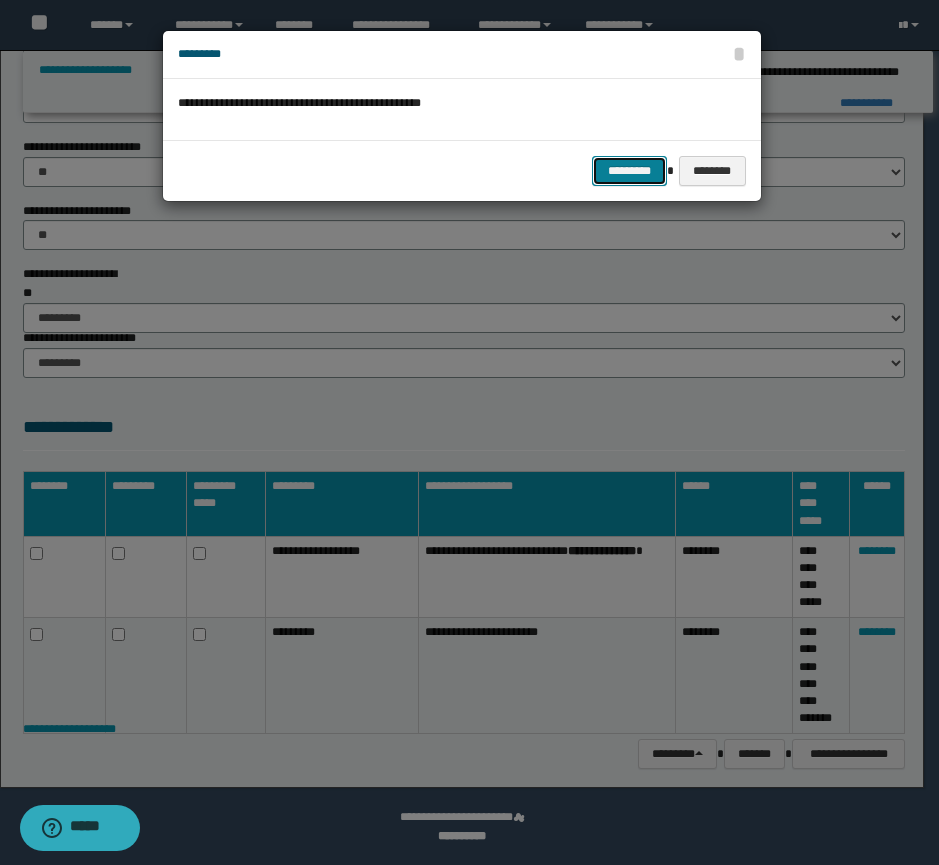 click on "*********" at bounding box center [629, 171] 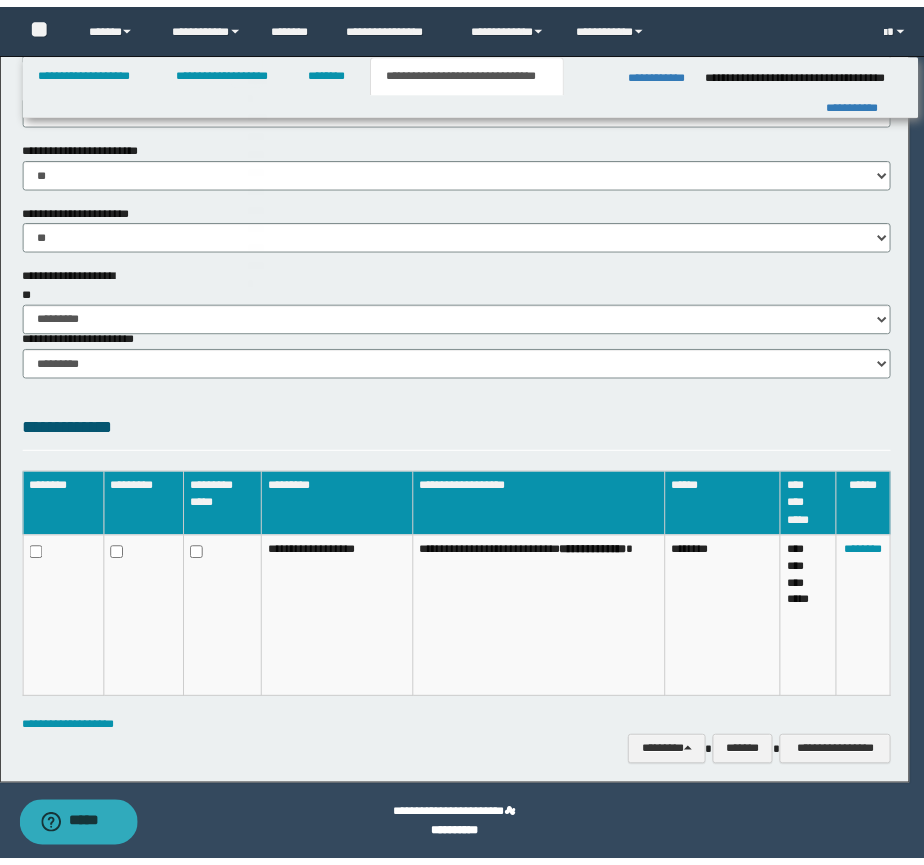 scroll, scrollTop: 1184, scrollLeft: 0, axis: vertical 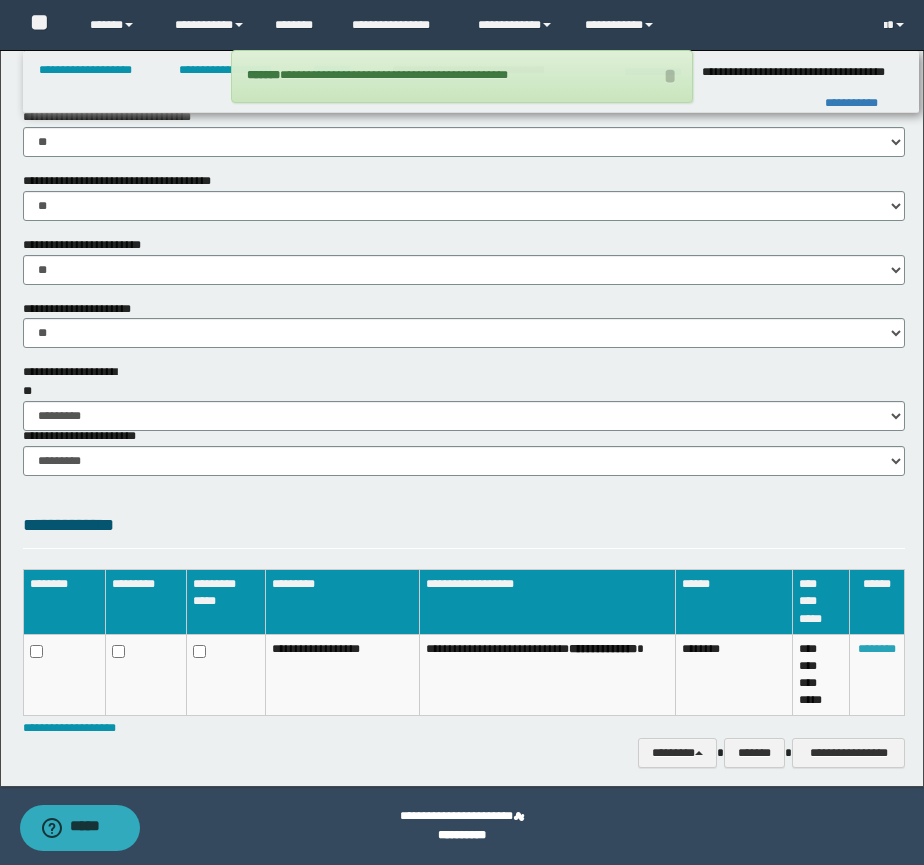 click on "********" at bounding box center (877, 649) 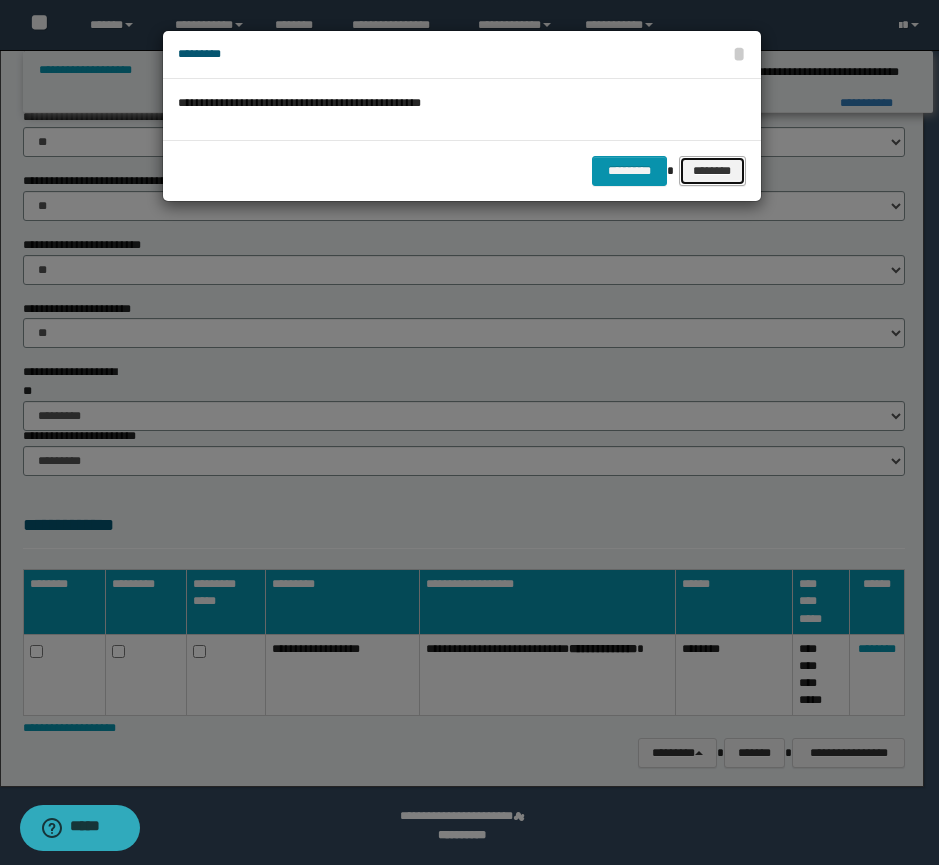 click on "********" at bounding box center (712, 171) 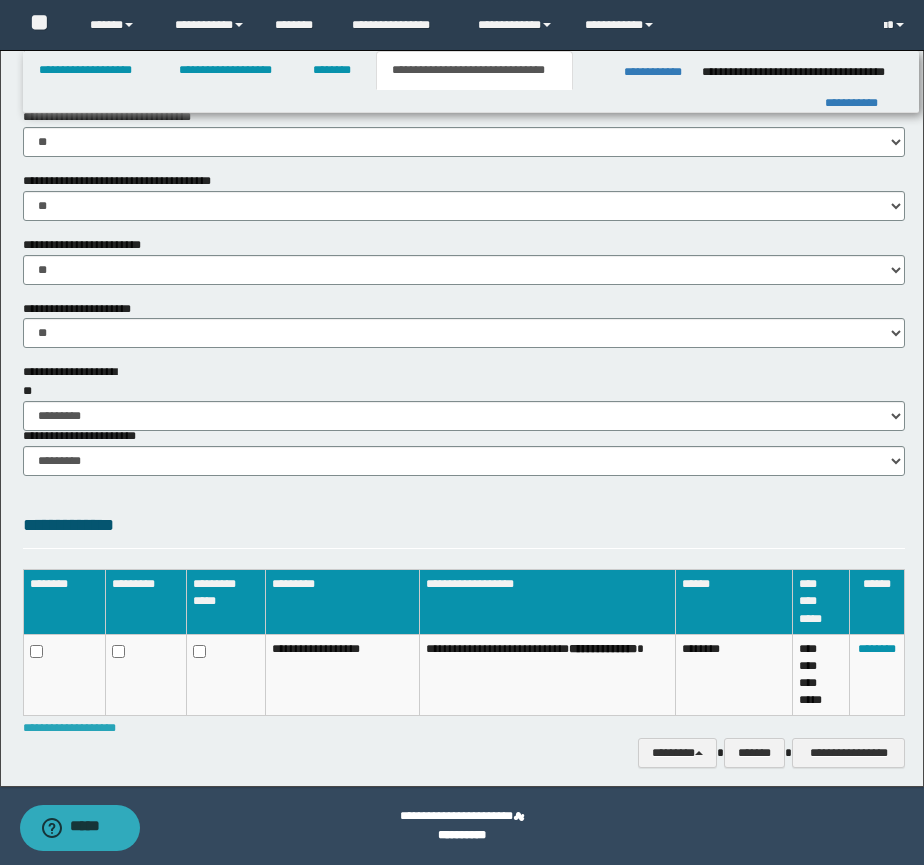 click on "**********" at bounding box center [69, 728] 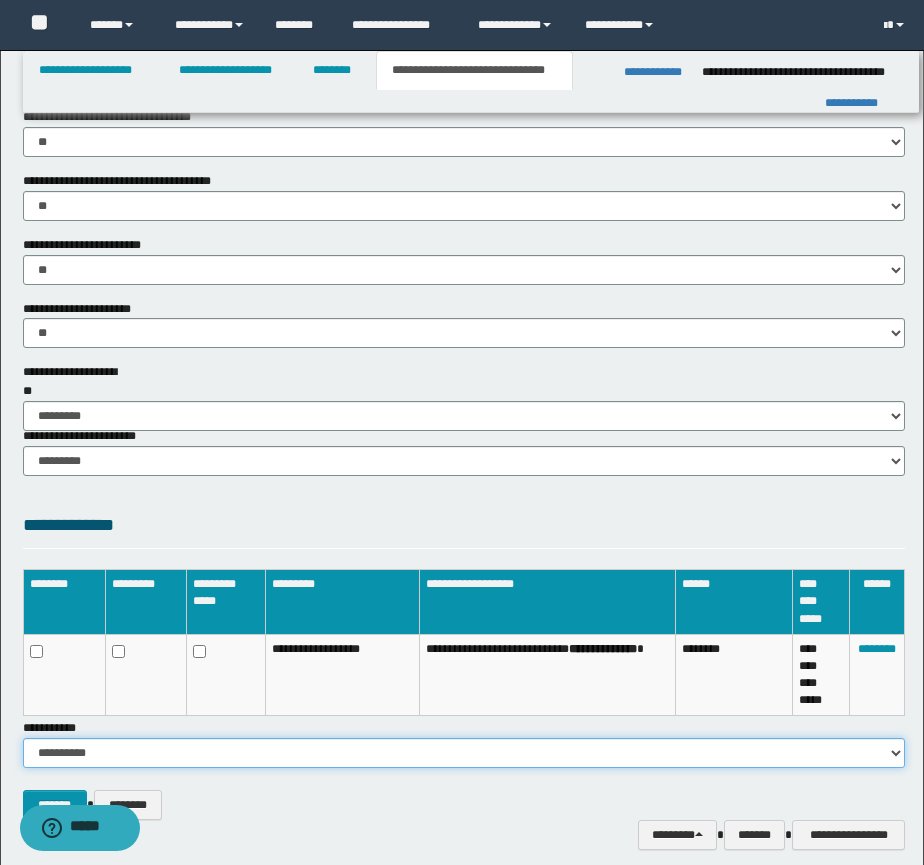 click on "**********" at bounding box center (464, 753) 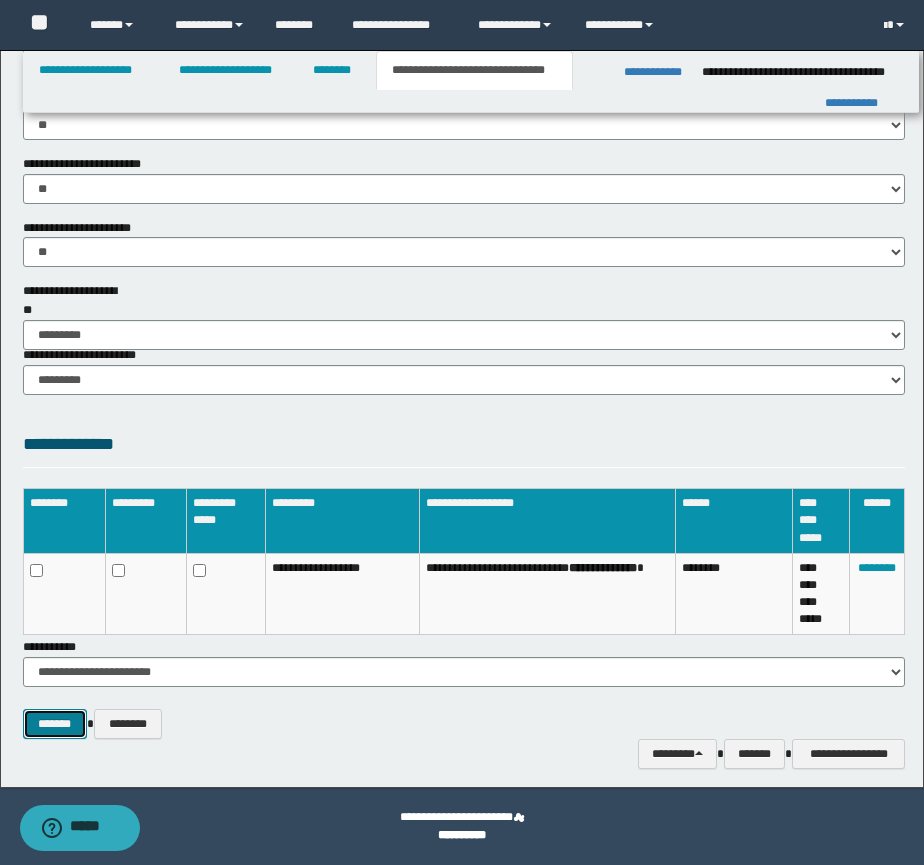 click on "*******" at bounding box center (55, 724) 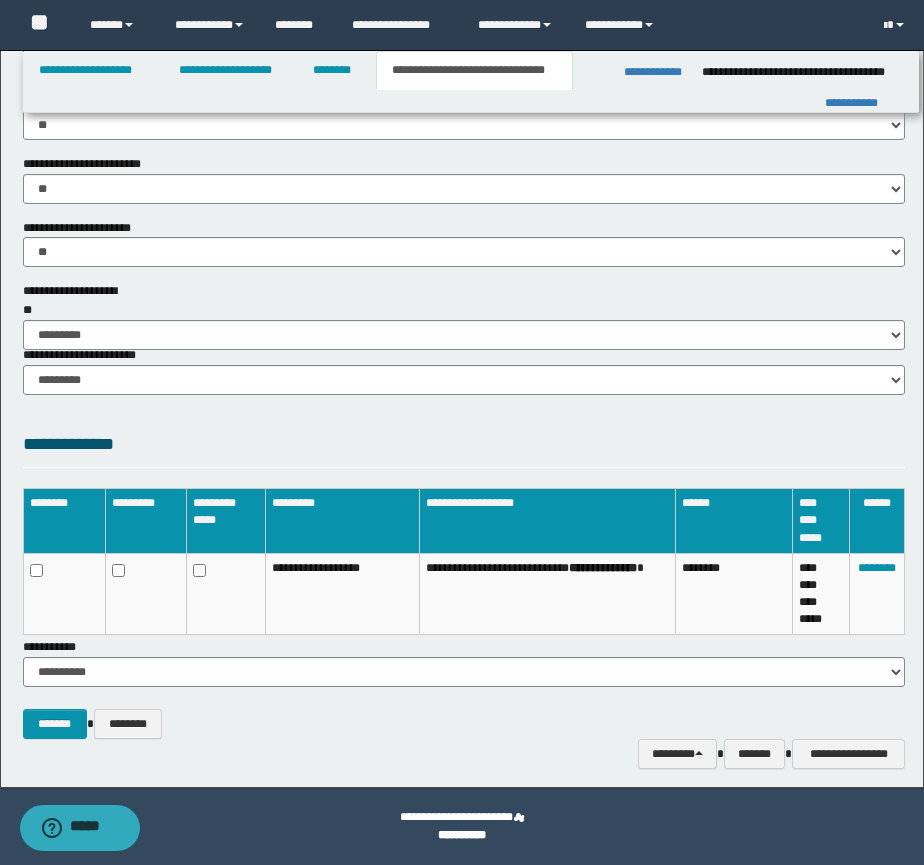 scroll, scrollTop: 1231, scrollLeft: 0, axis: vertical 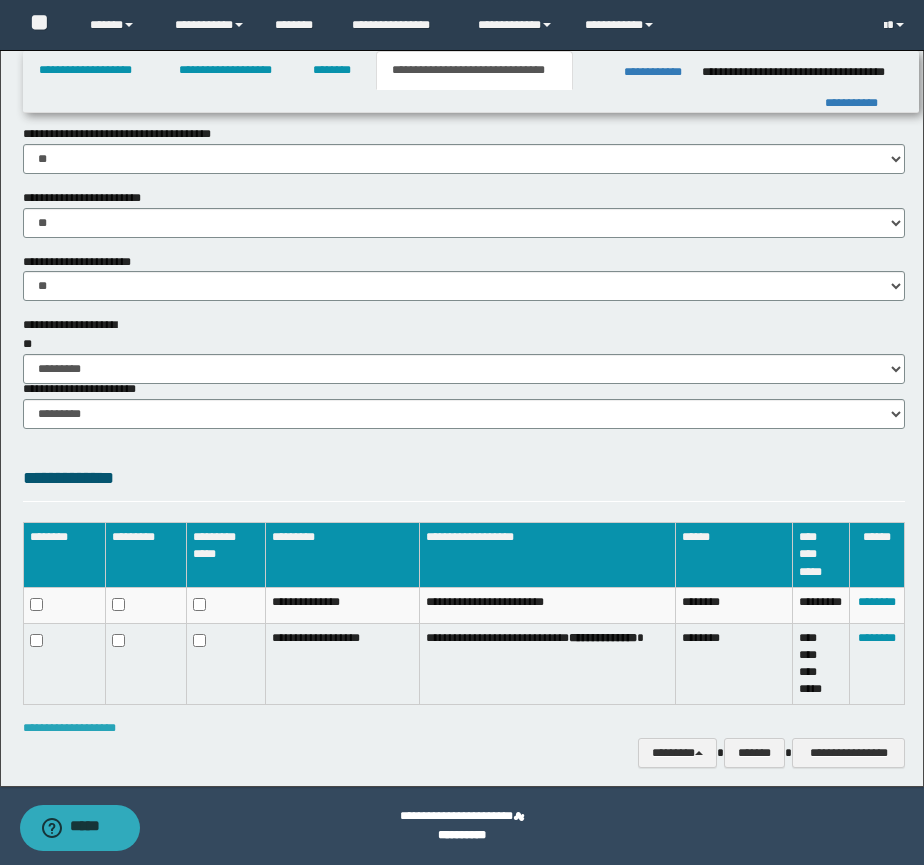 click on "**********" at bounding box center (69, 728) 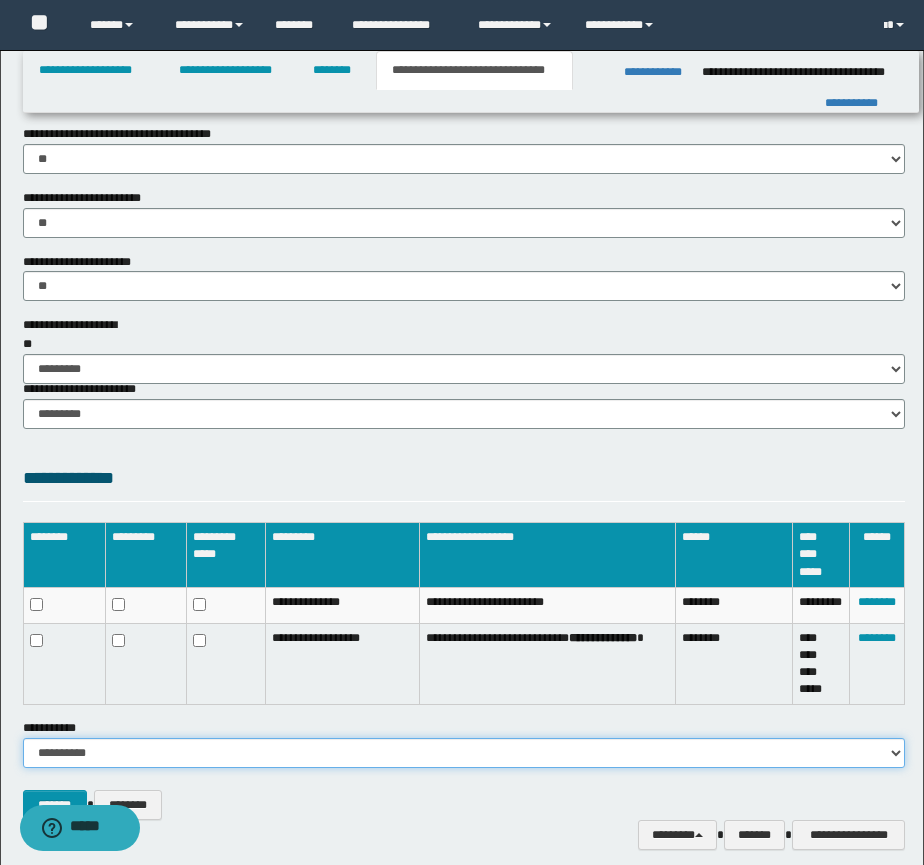 click on "**********" at bounding box center (464, 753) 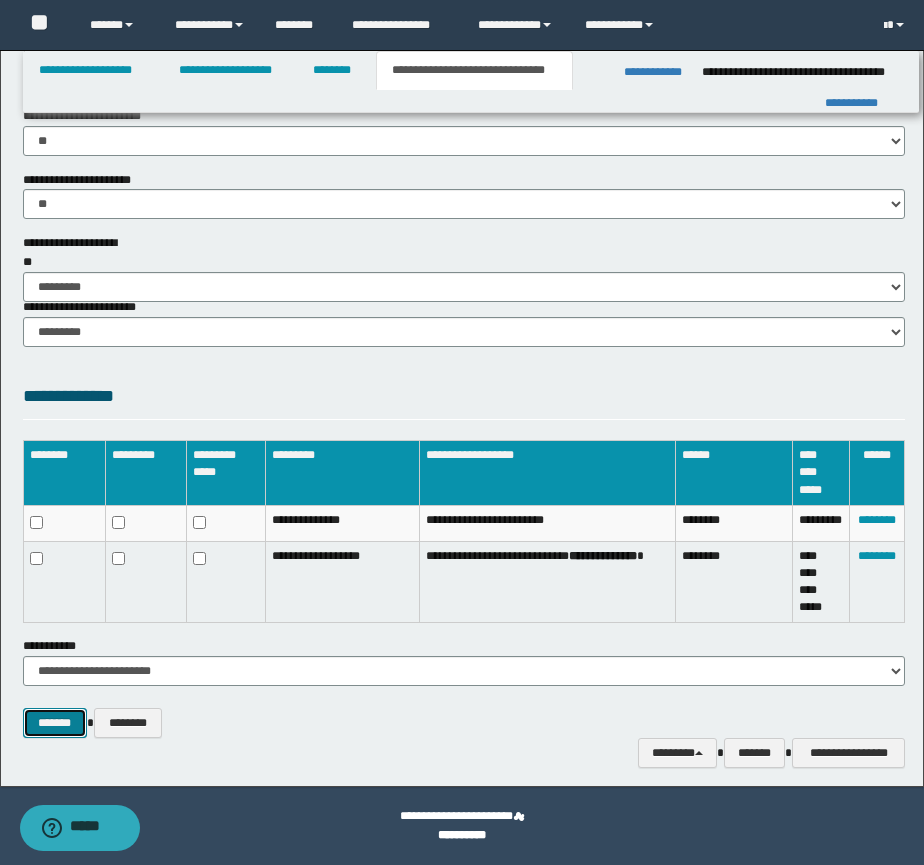 click on "*******" at bounding box center (55, 723) 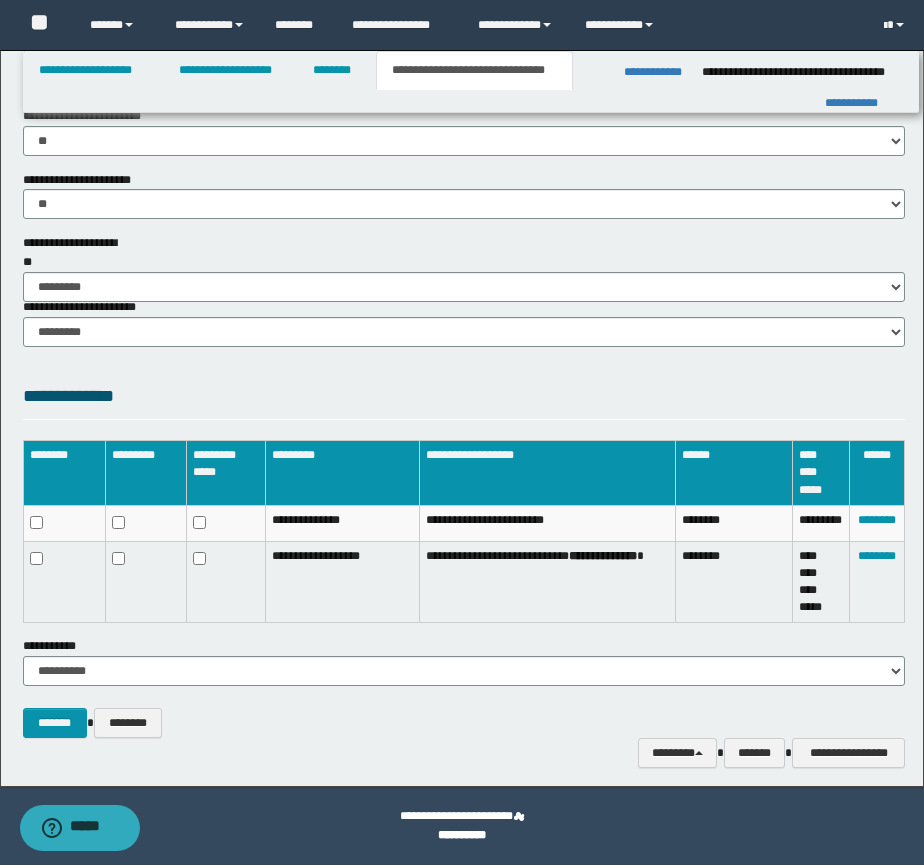 scroll, scrollTop: 1278, scrollLeft: 0, axis: vertical 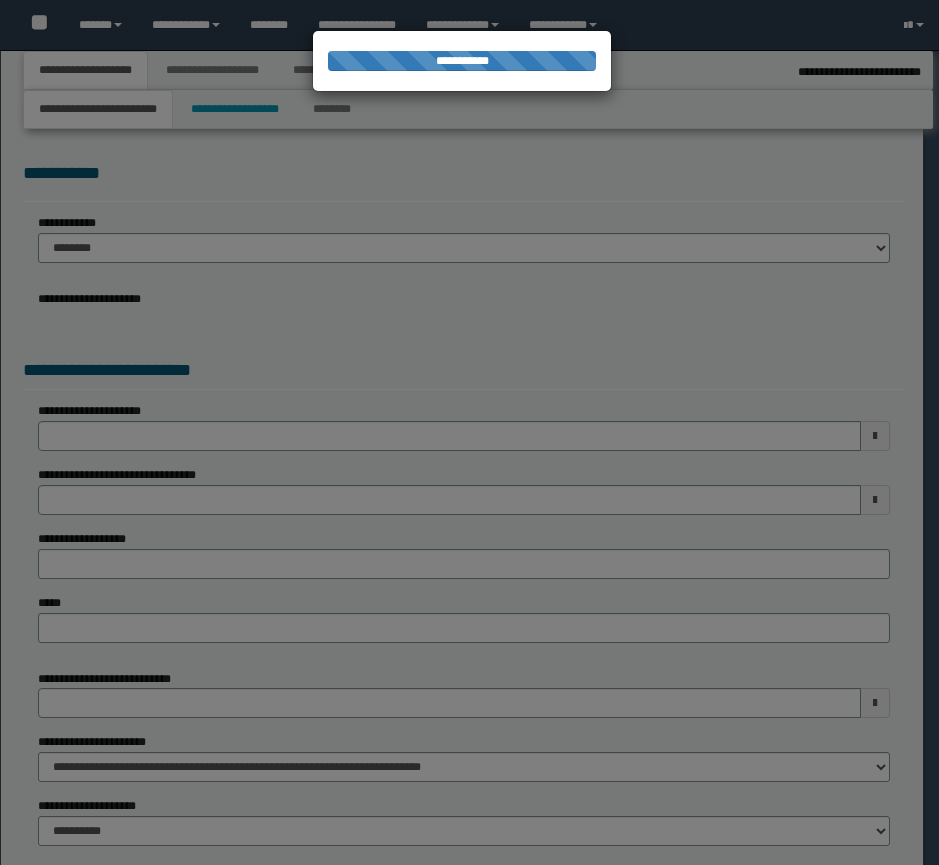 select on "**" 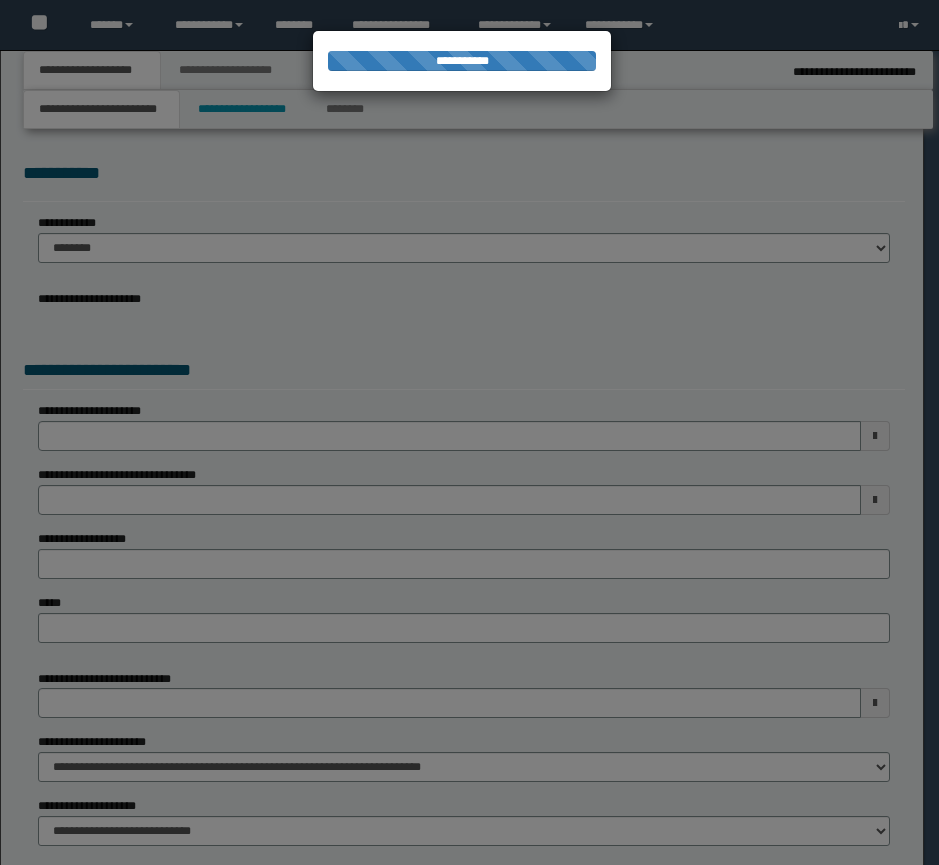 scroll, scrollTop: 0, scrollLeft: 0, axis: both 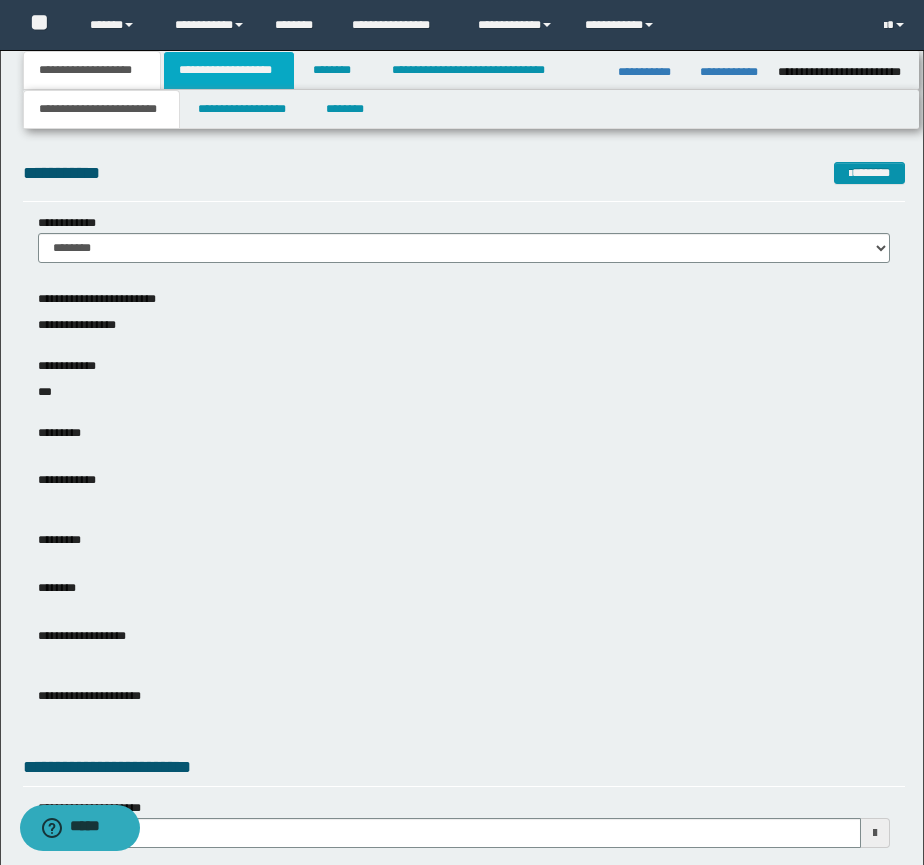 click on "**********" at bounding box center (229, 70) 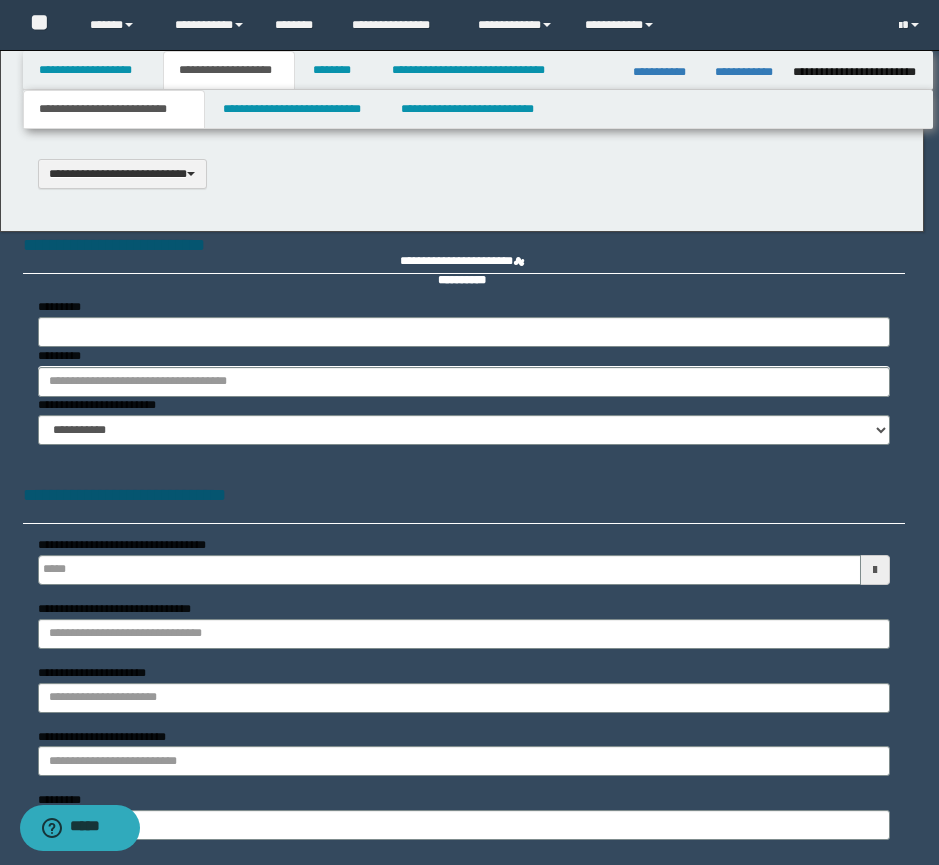type 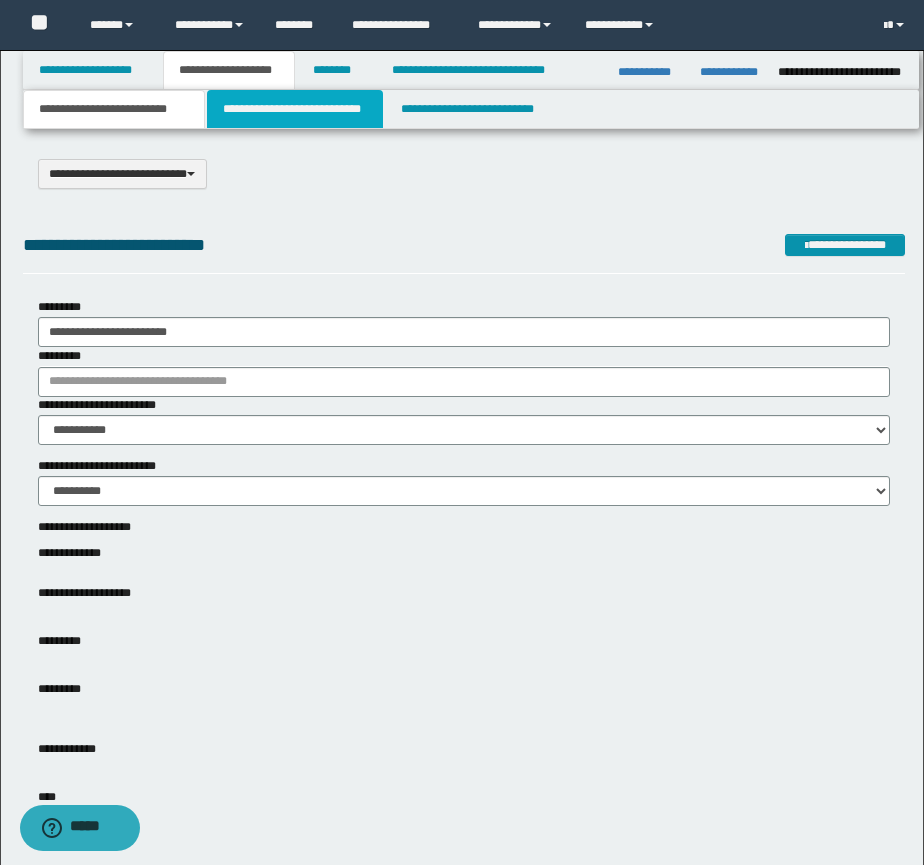 click on "**********" at bounding box center [295, 109] 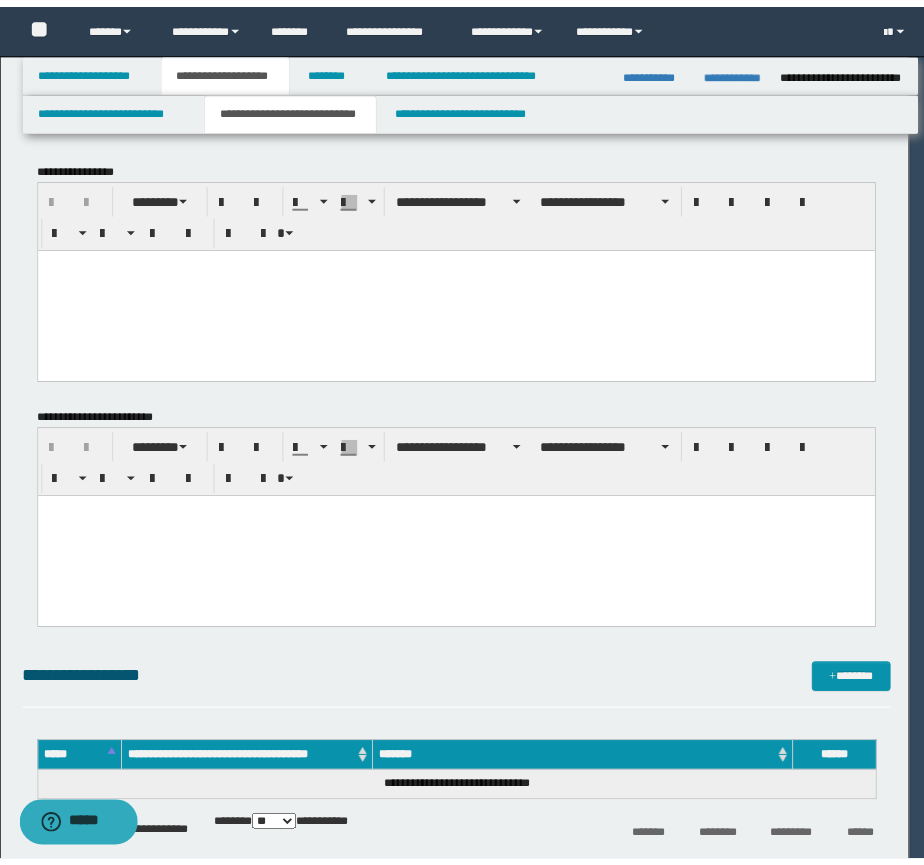 scroll, scrollTop: 0, scrollLeft: 0, axis: both 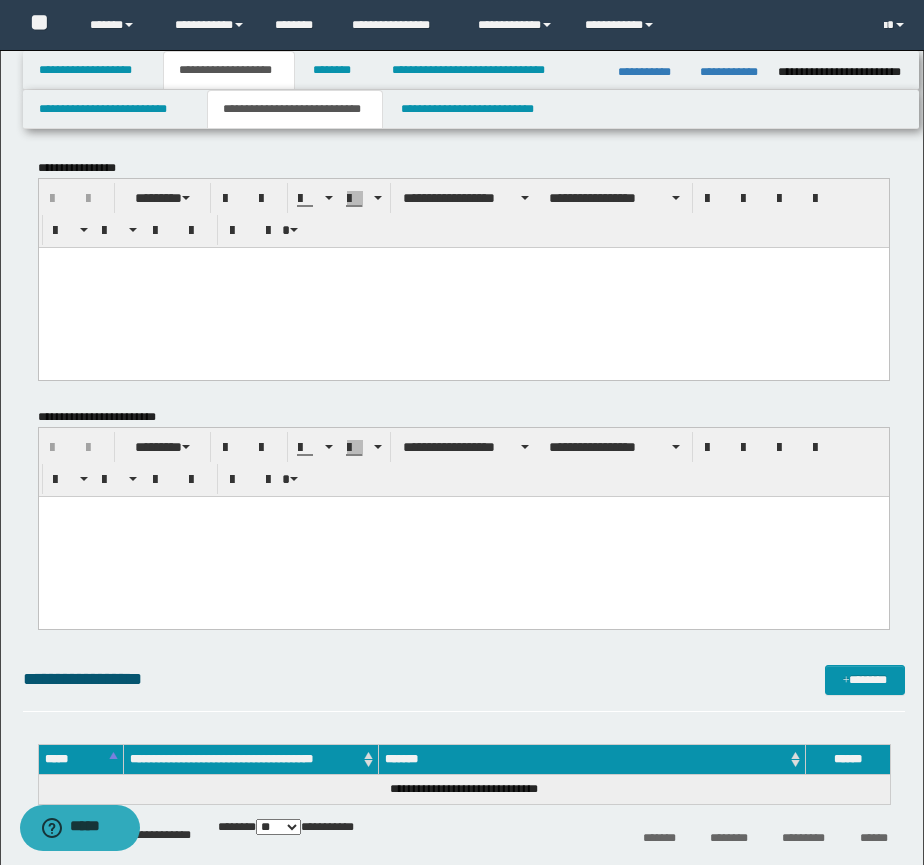 click at bounding box center [463, 287] 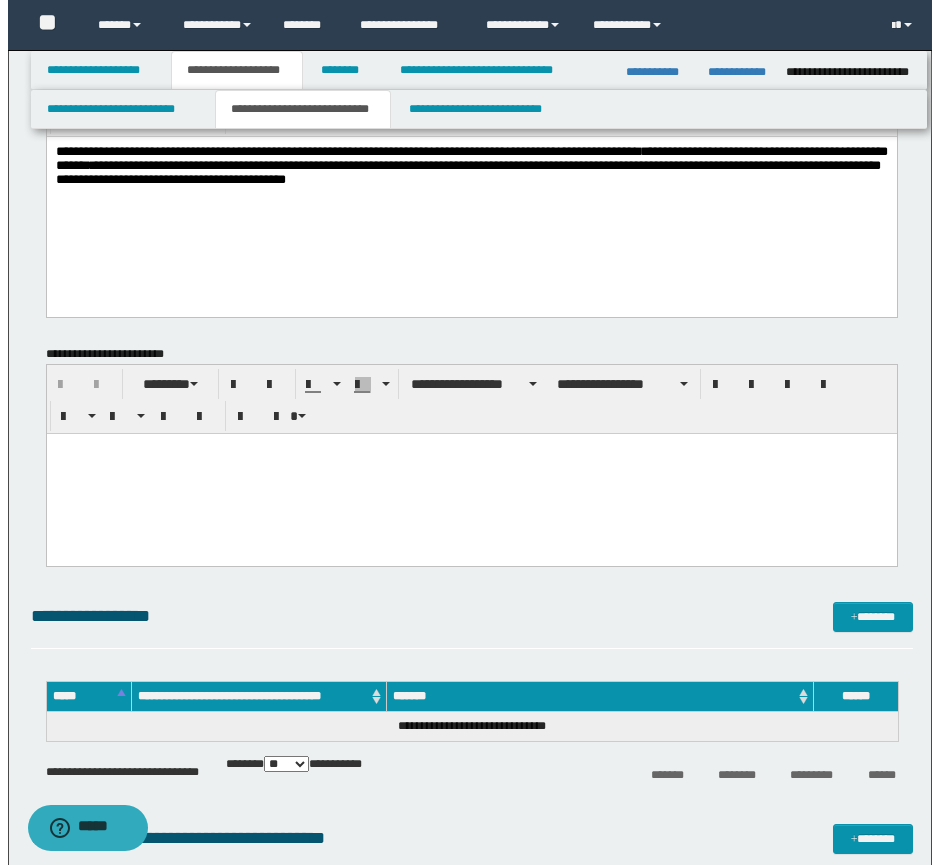 scroll, scrollTop: 333, scrollLeft: 0, axis: vertical 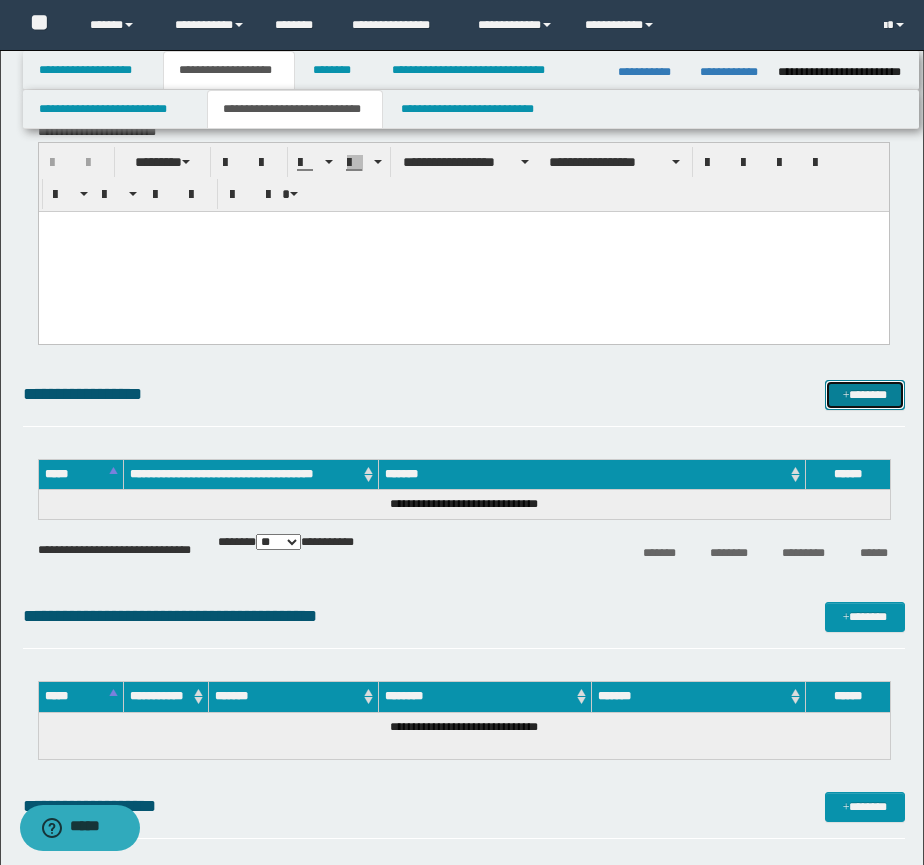 click on "*******" at bounding box center [865, 395] 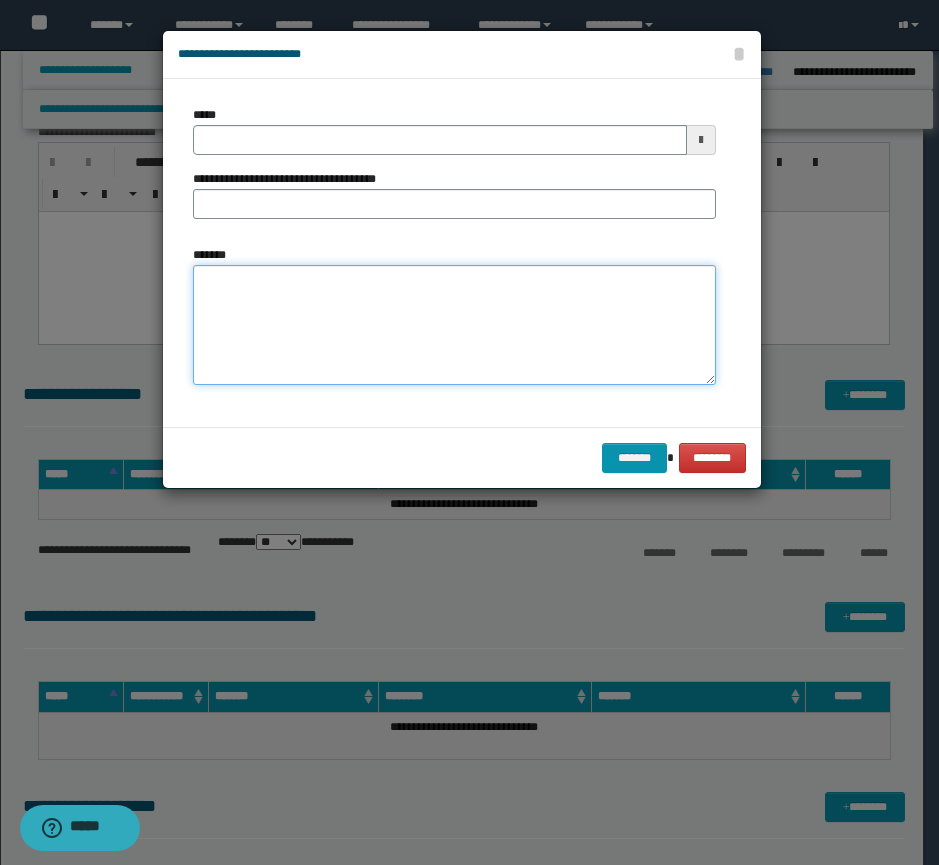 click on "*******" at bounding box center (454, 325) 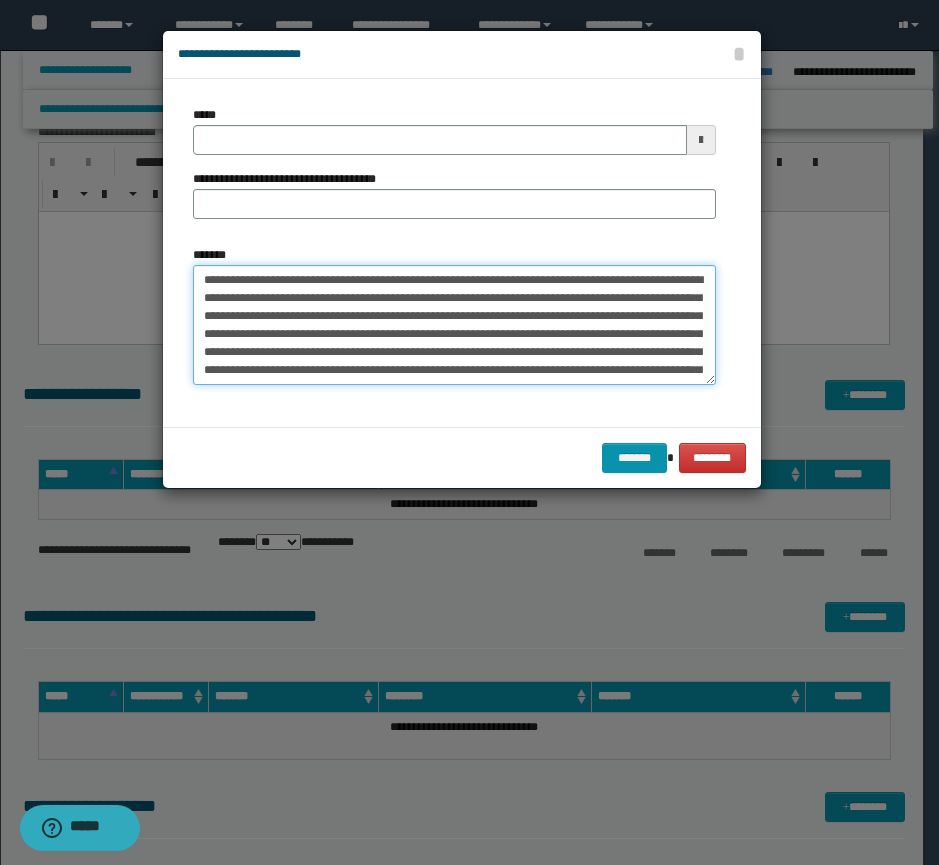 scroll, scrollTop: 102, scrollLeft: 0, axis: vertical 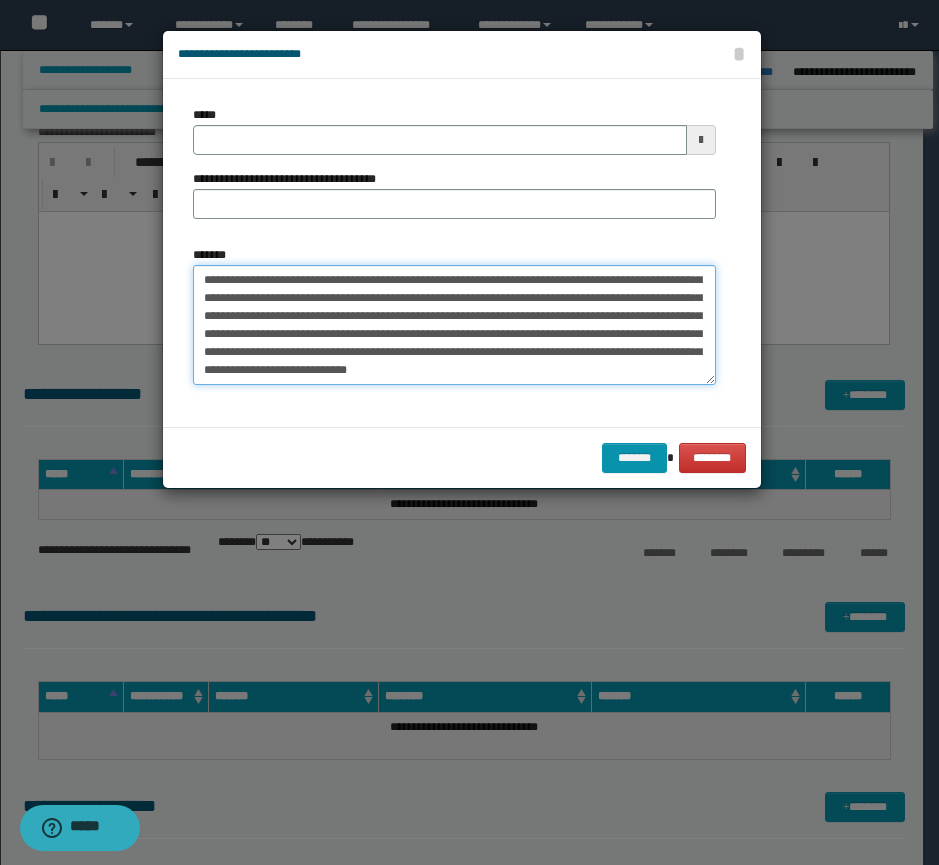 type on "**********" 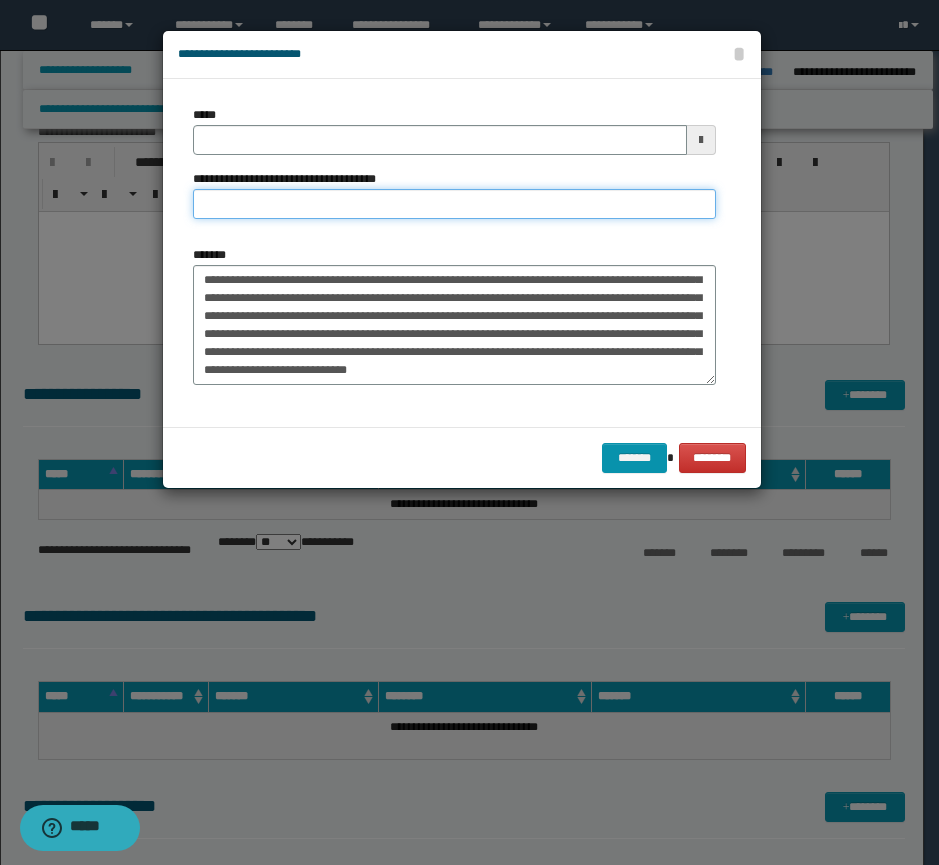 click on "**********" at bounding box center (454, 204) 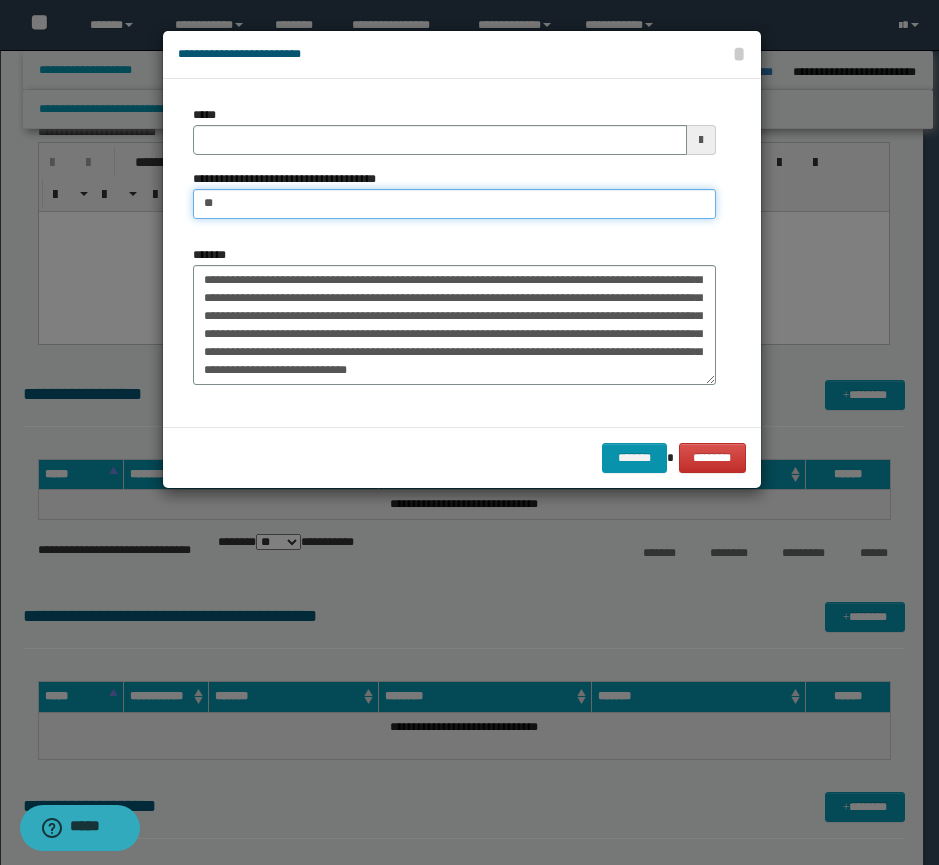 type on "**********" 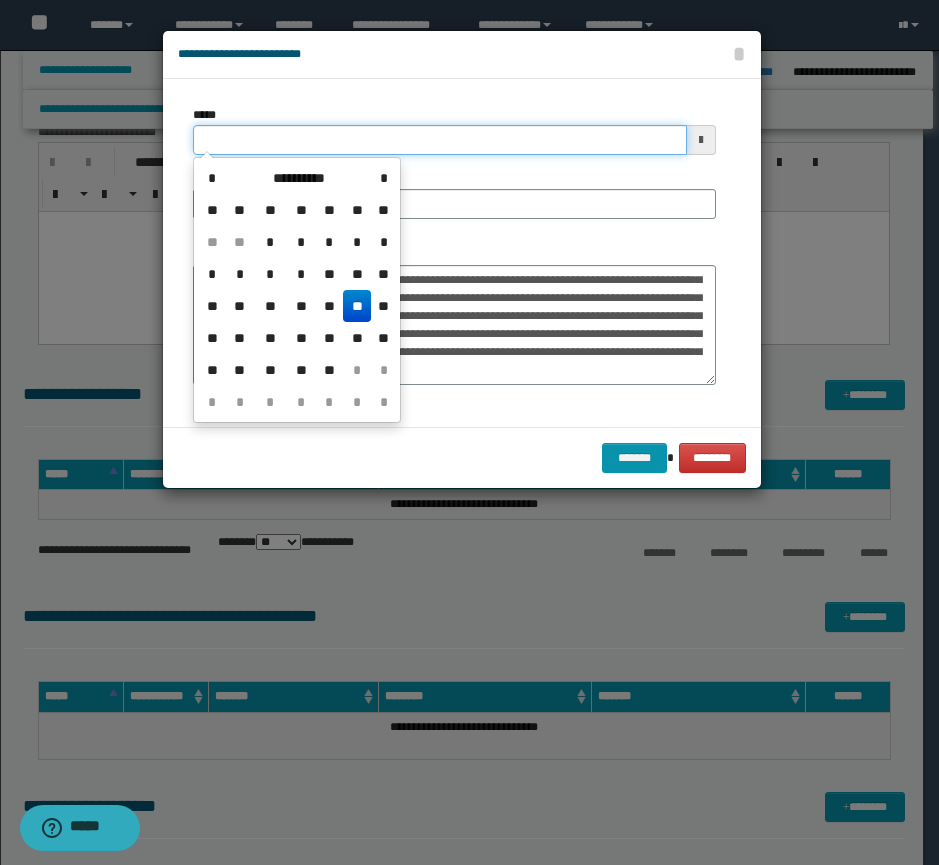 click on "*****" at bounding box center [440, 140] 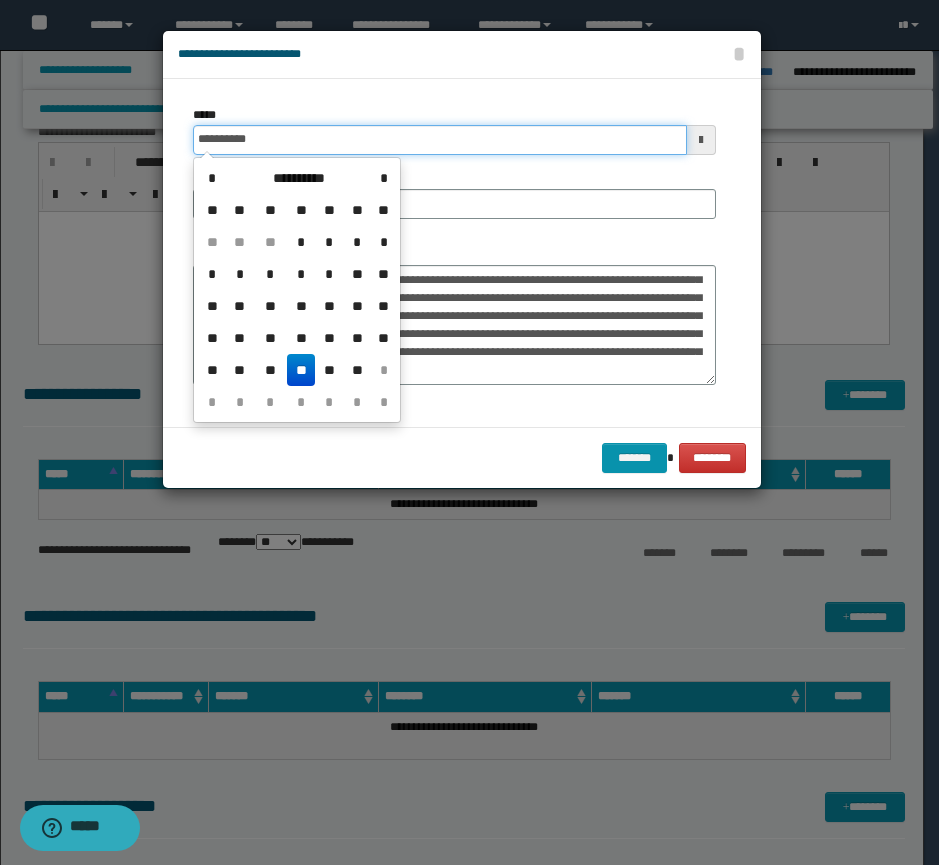 type on "**********" 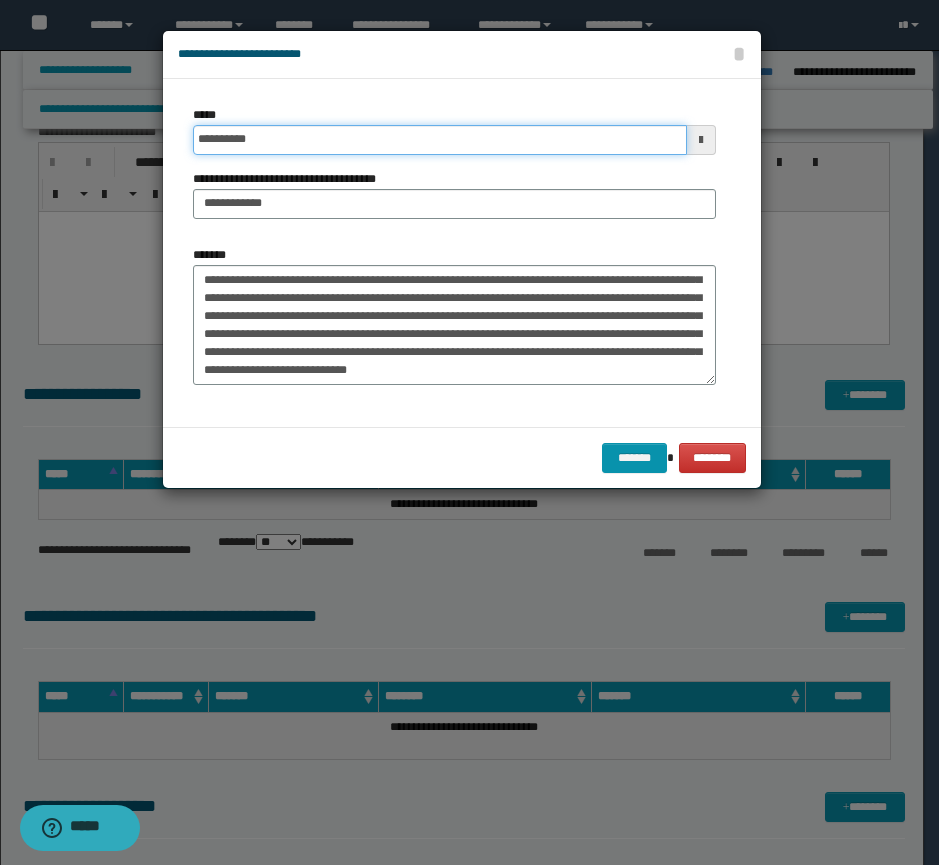 click on "*******" at bounding box center (634, 458) 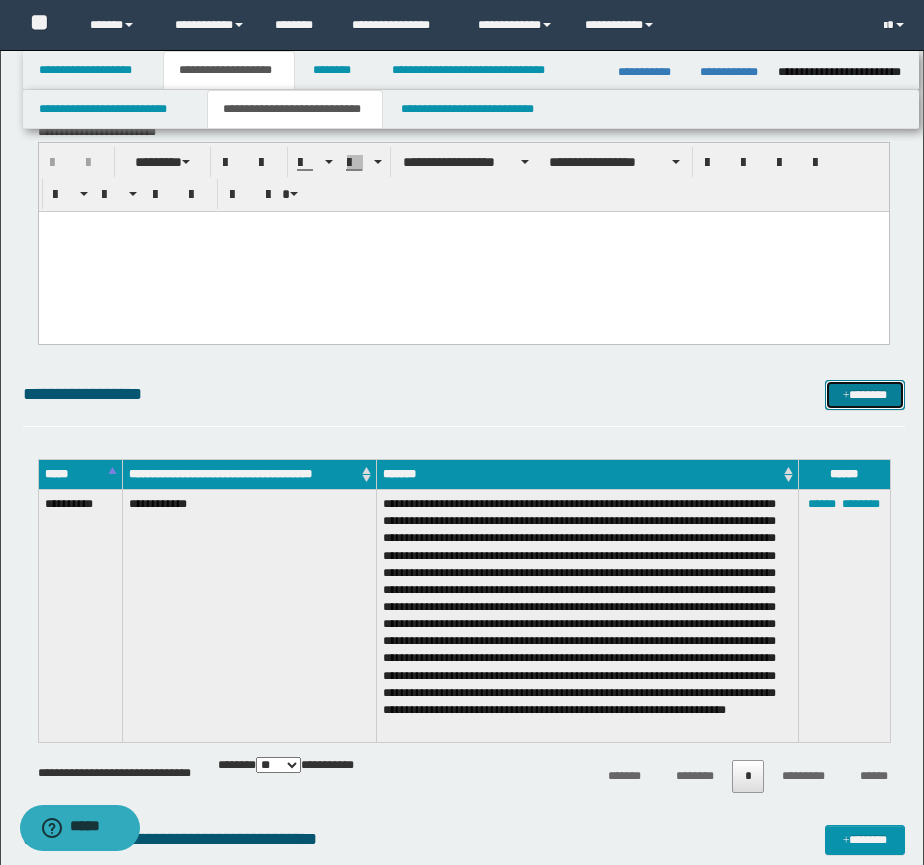 click on "*******" at bounding box center [865, 395] 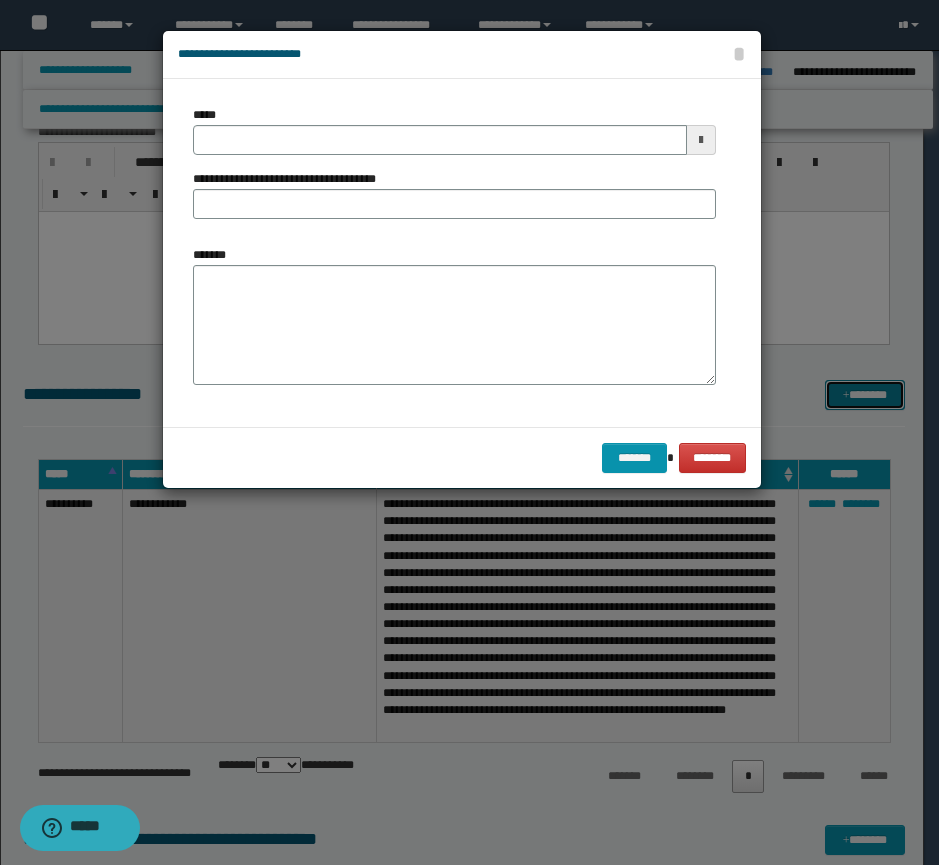 scroll, scrollTop: 0, scrollLeft: 0, axis: both 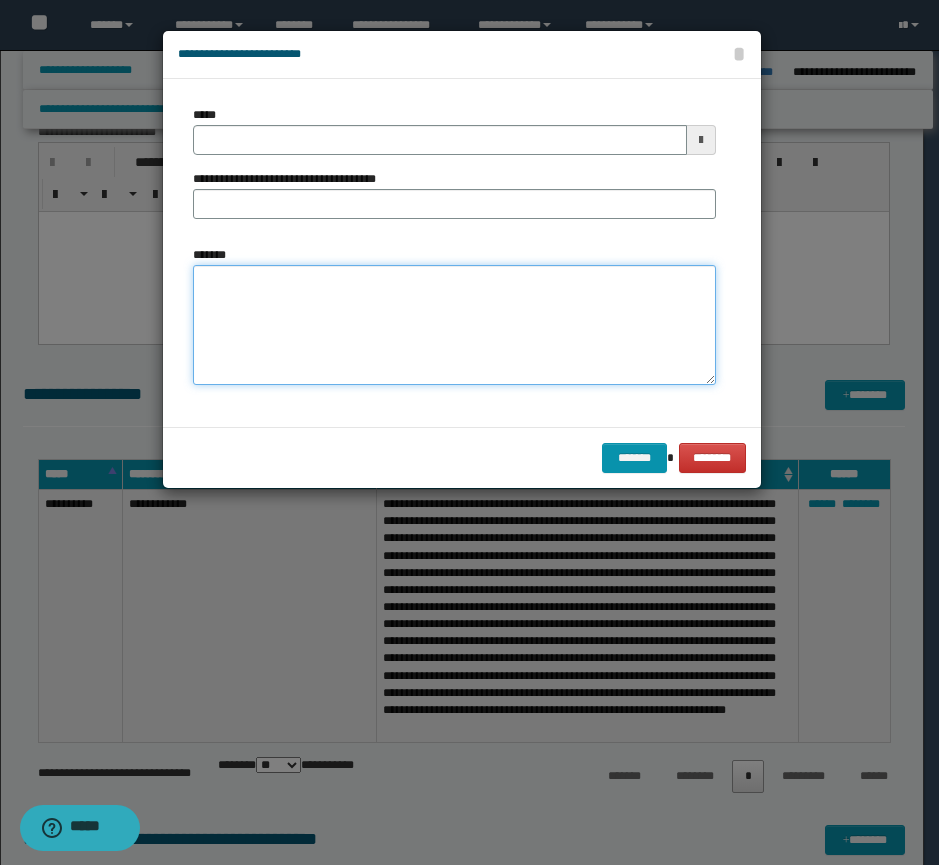click on "*******" at bounding box center (454, 325) 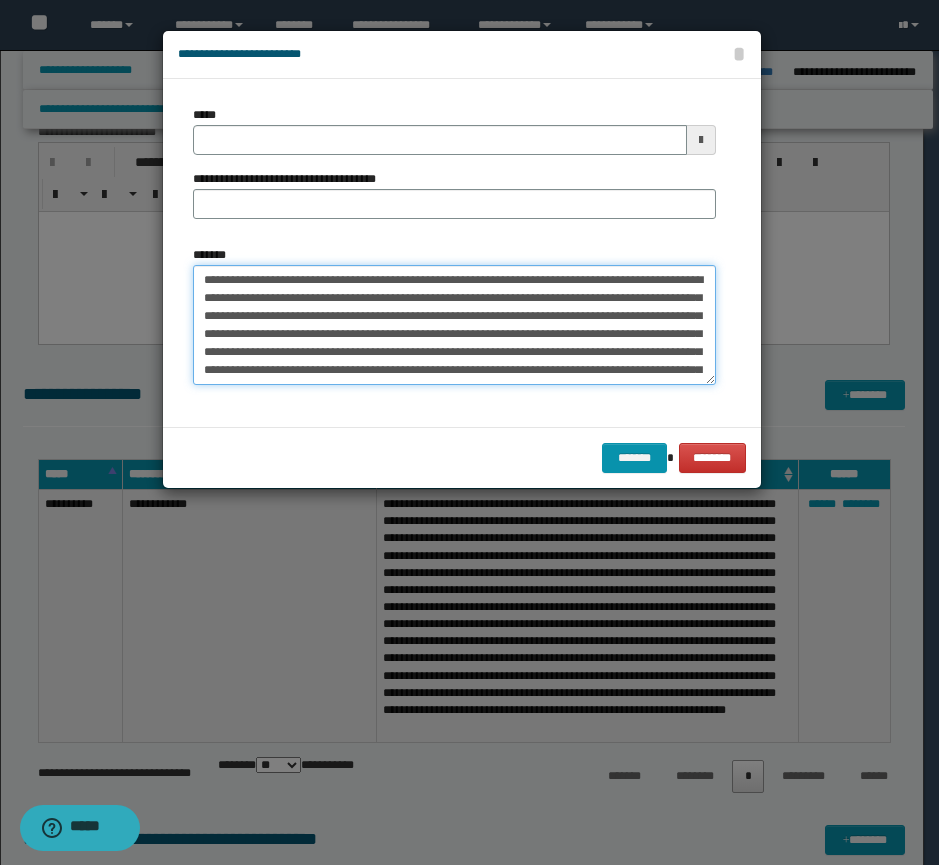 scroll, scrollTop: 84, scrollLeft: 0, axis: vertical 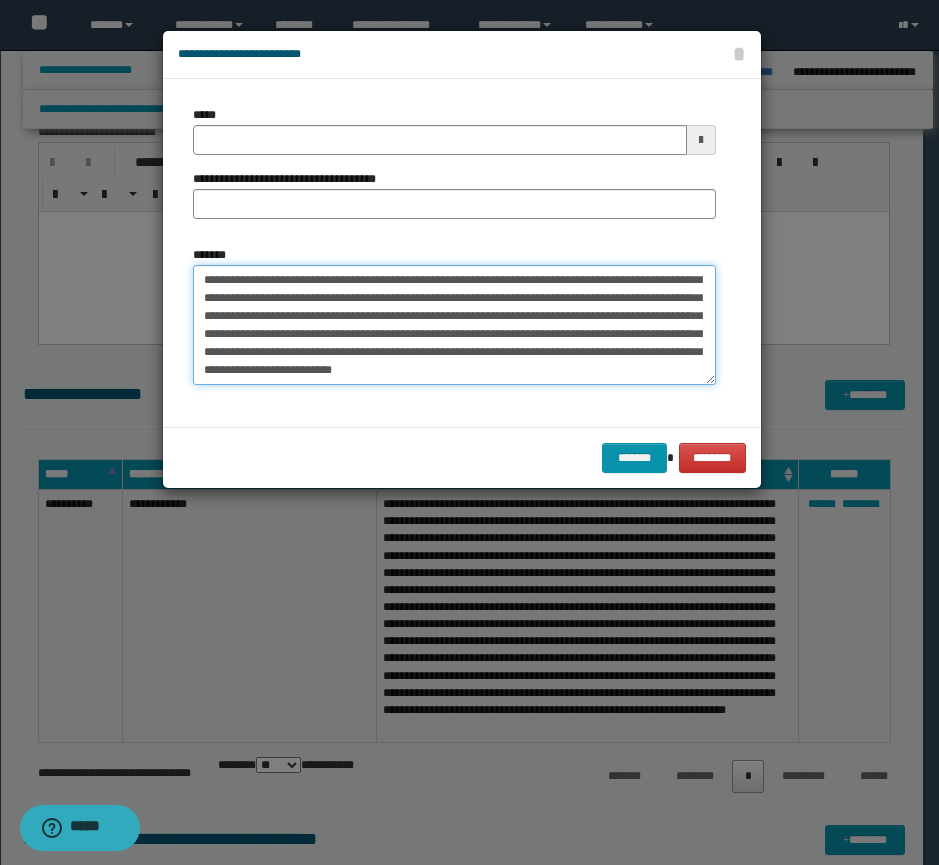 type on "**********" 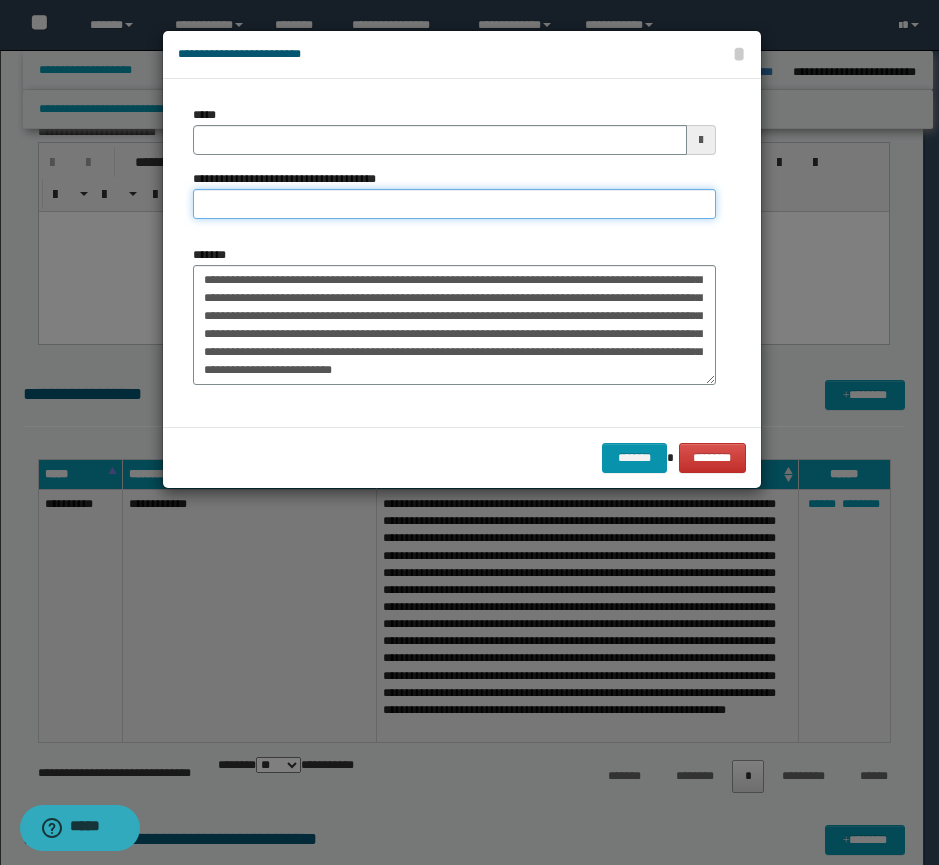 click on "**********" at bounding box center (454, 204) 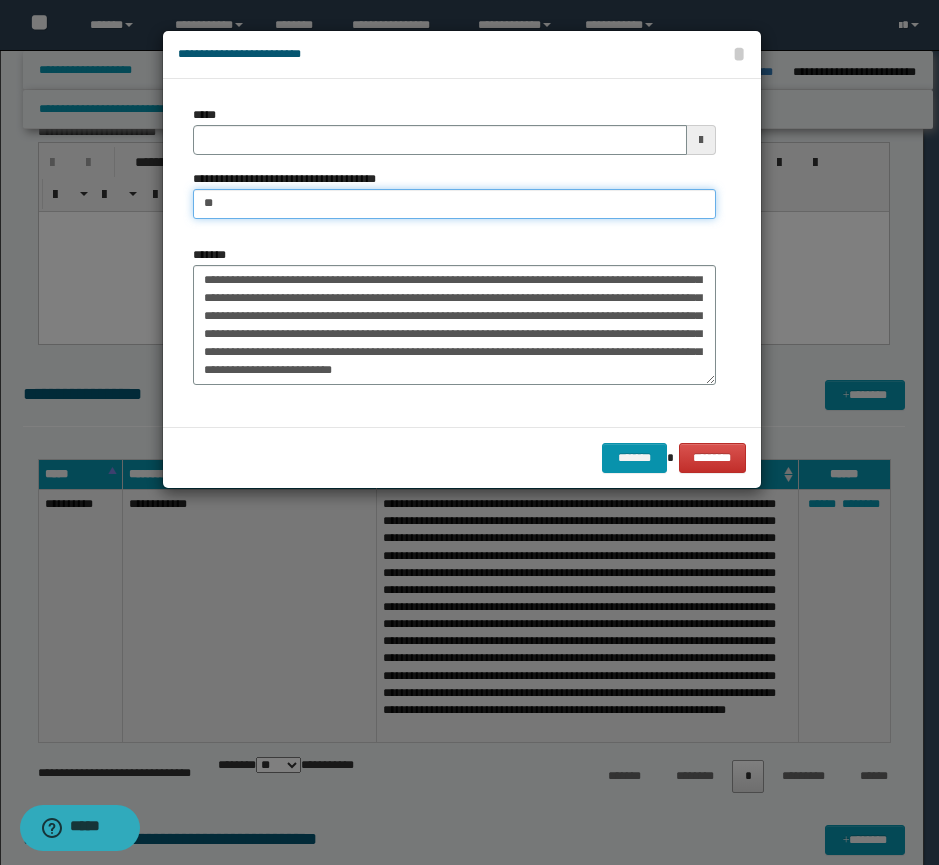type on "*" 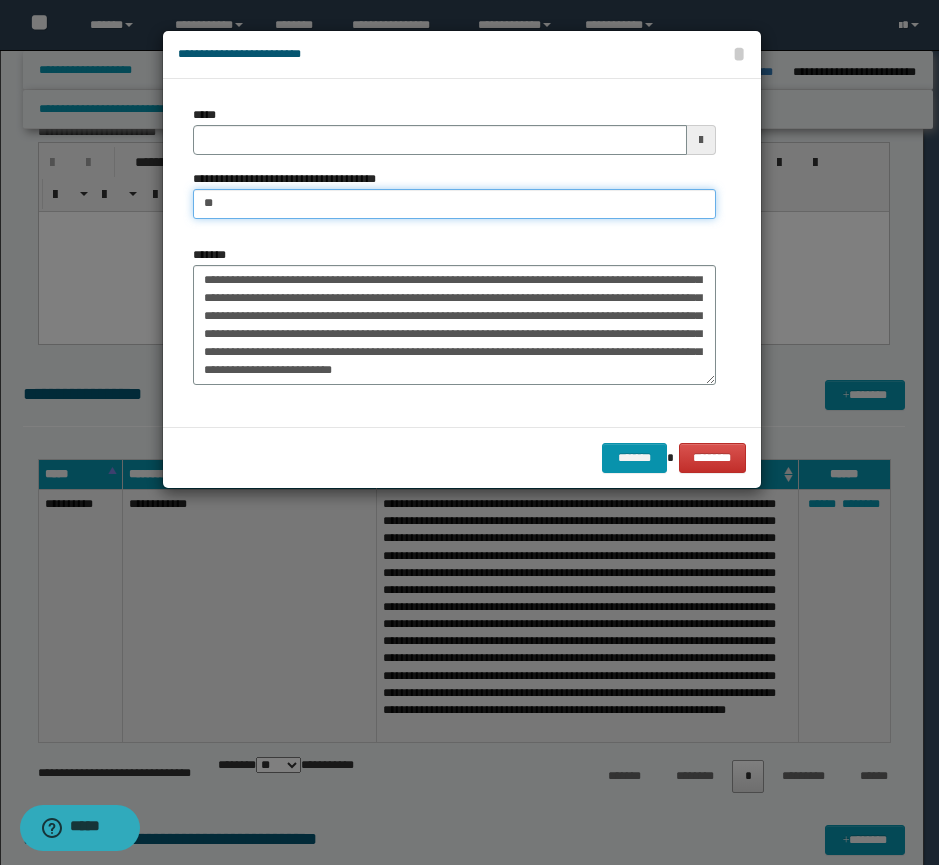 type on "**********" 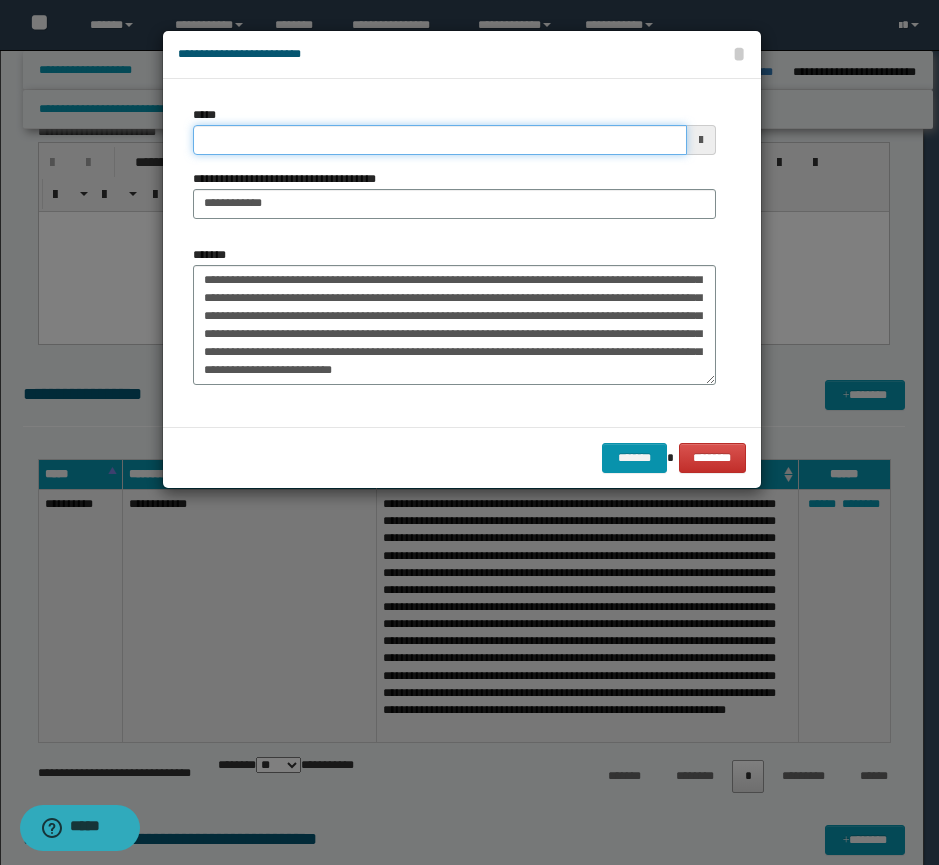 click on "*****" at bounding box center [440, 140] 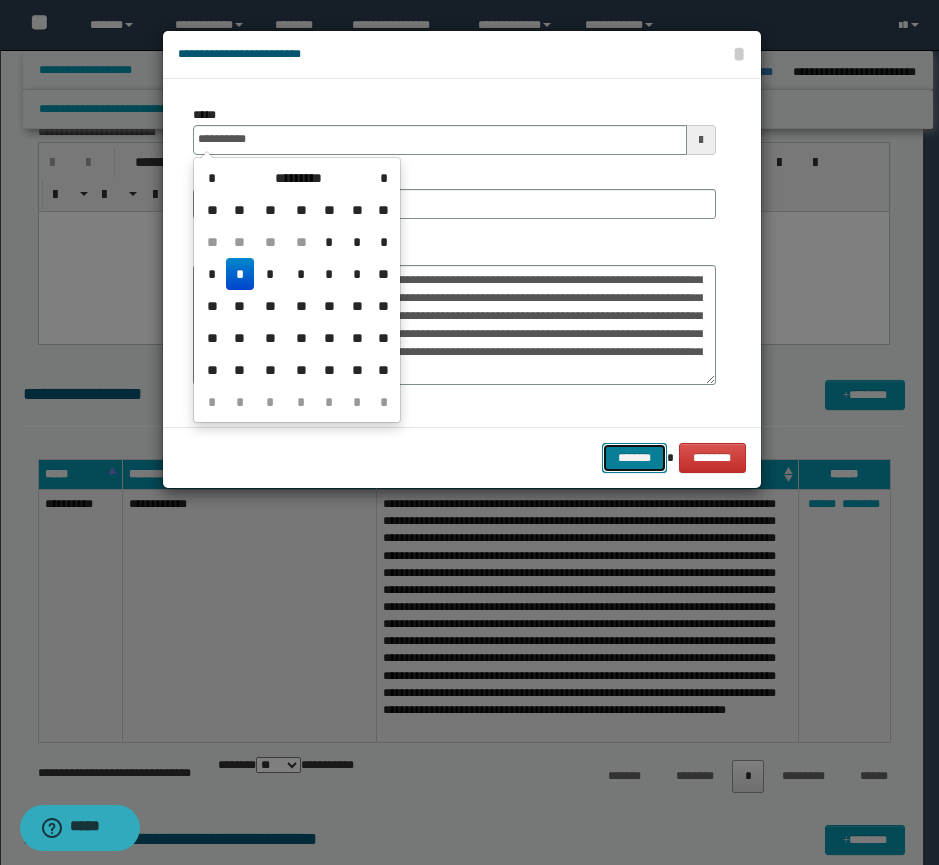 type on "**********" 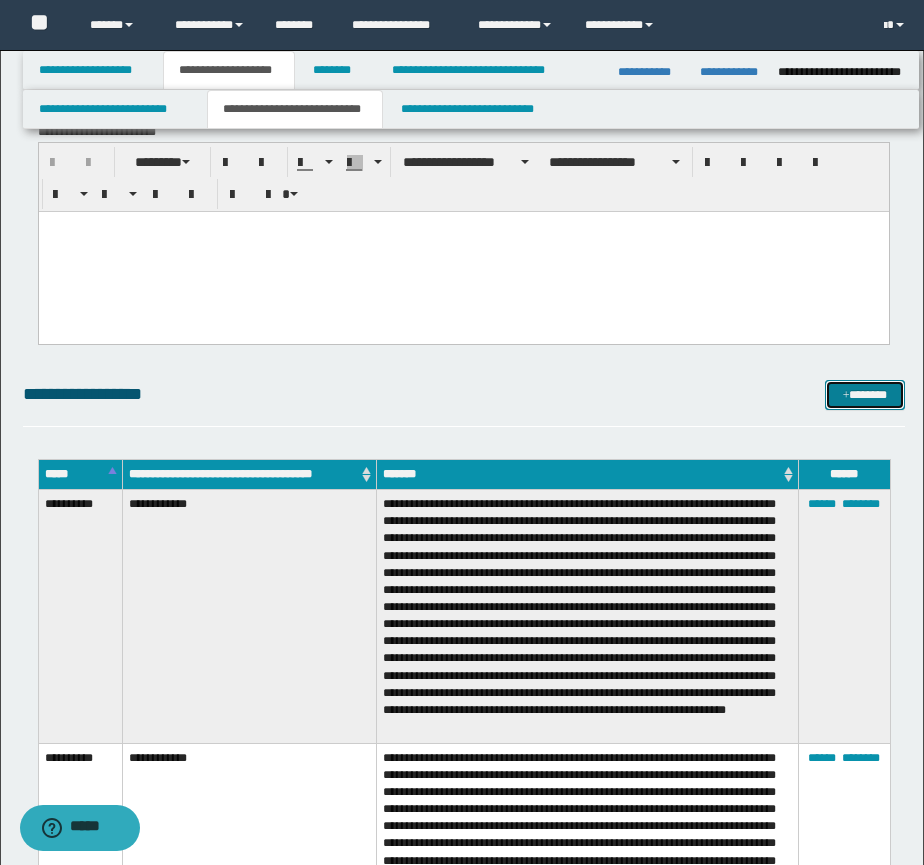 click at bounding box center [846, 396] 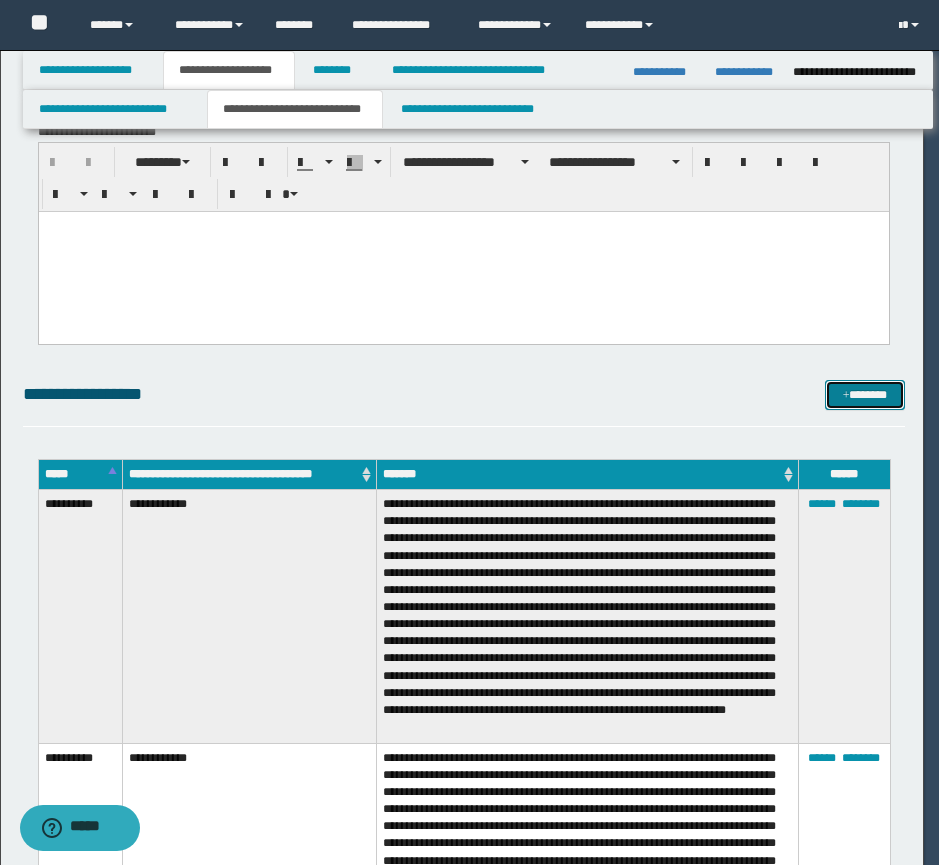scroll, scrollTop: 0, scrollLeft: 0, axis: both 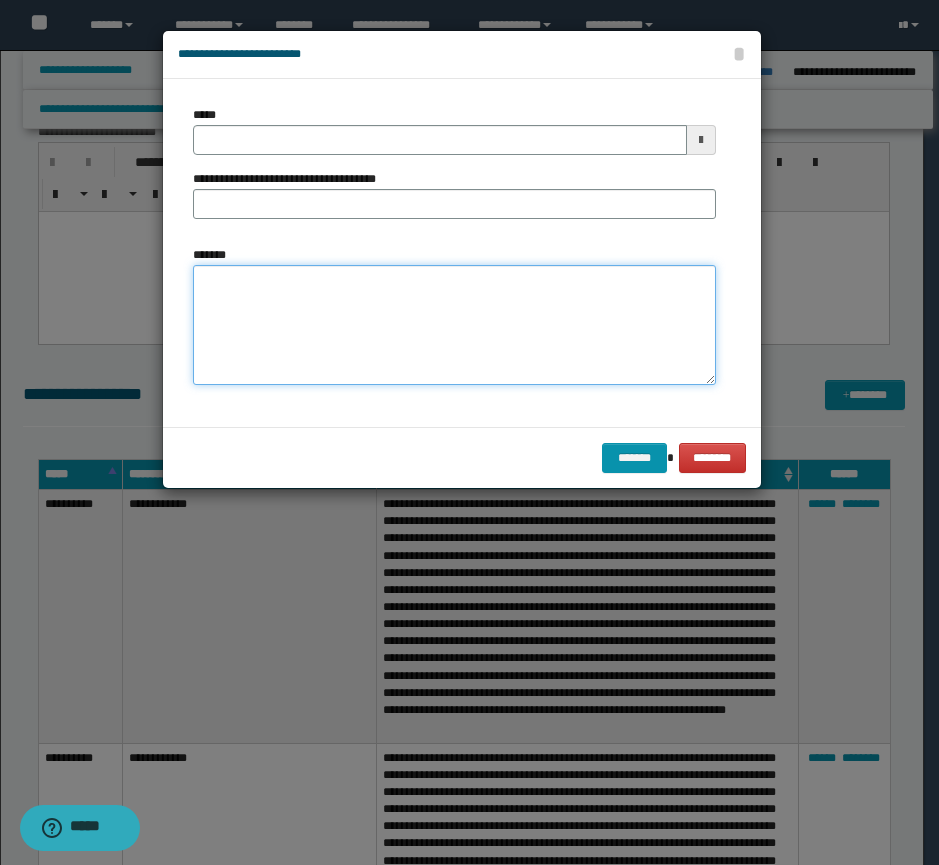 click on "*******" at bounding box center (454, 325) 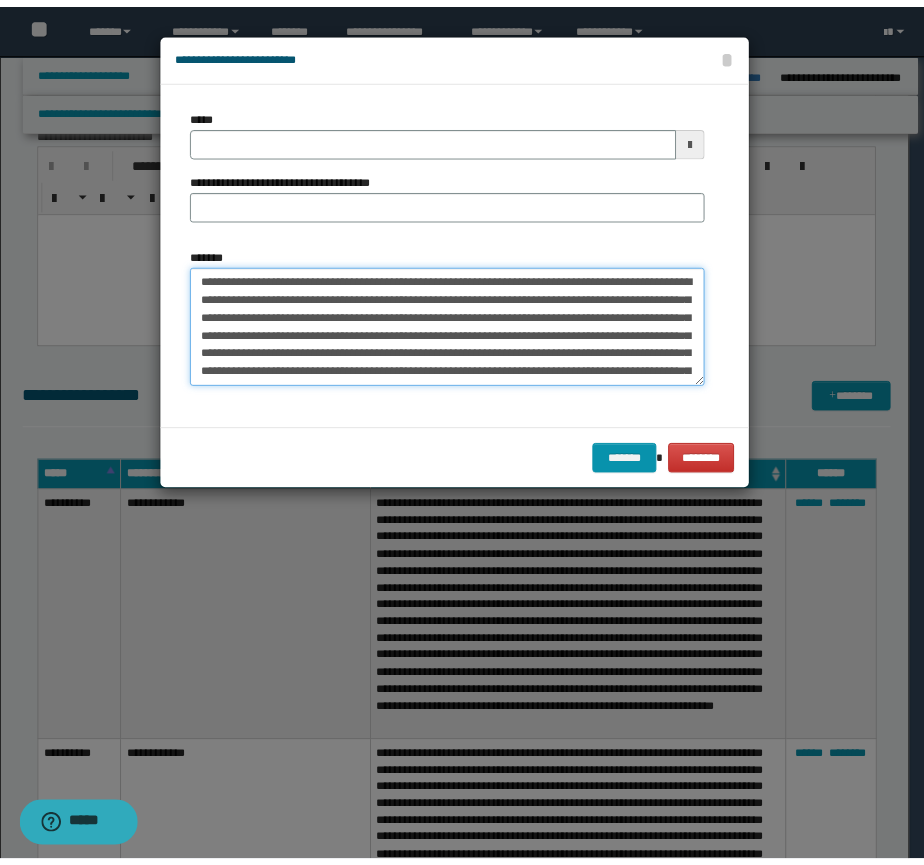 scroll, scrollTop: 48, scrollLeft: 0, axis: vertical 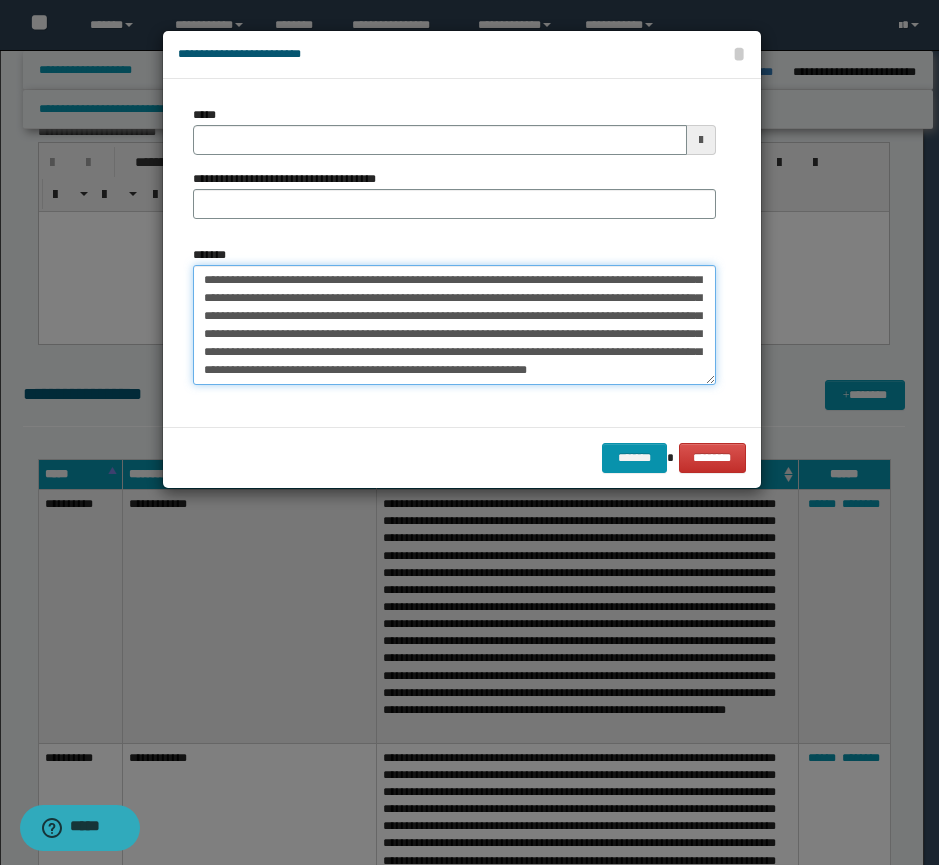 type on "**********" 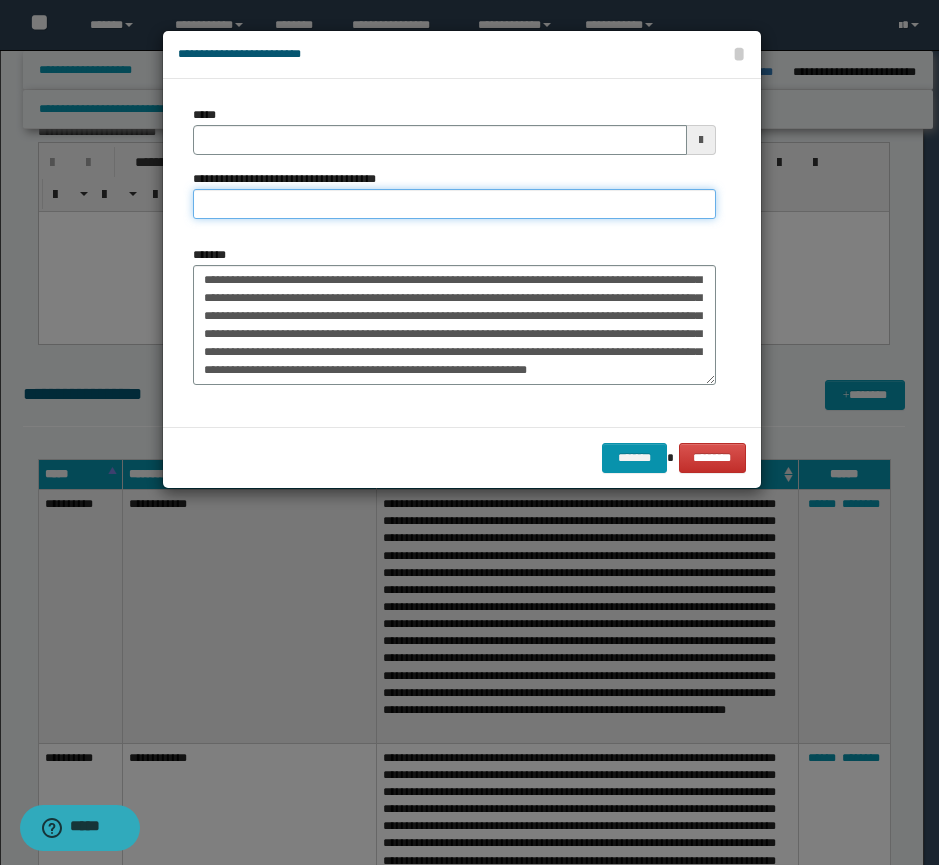click on "**********" at bounding box center [454, 204] 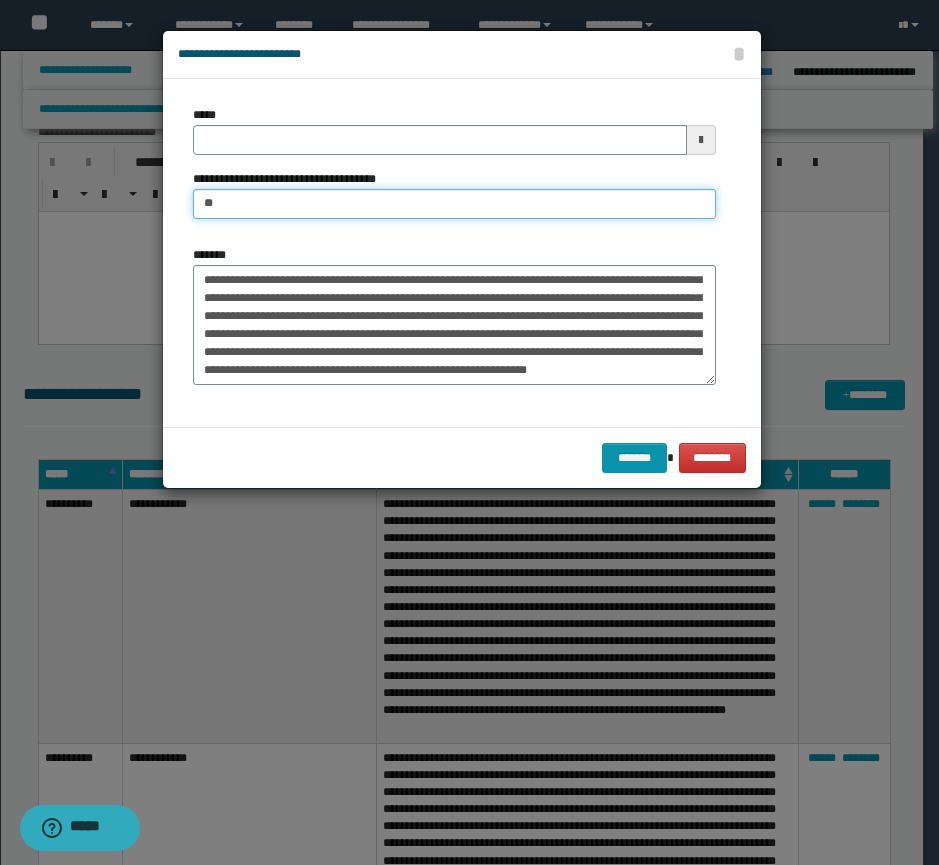 type on "**********" 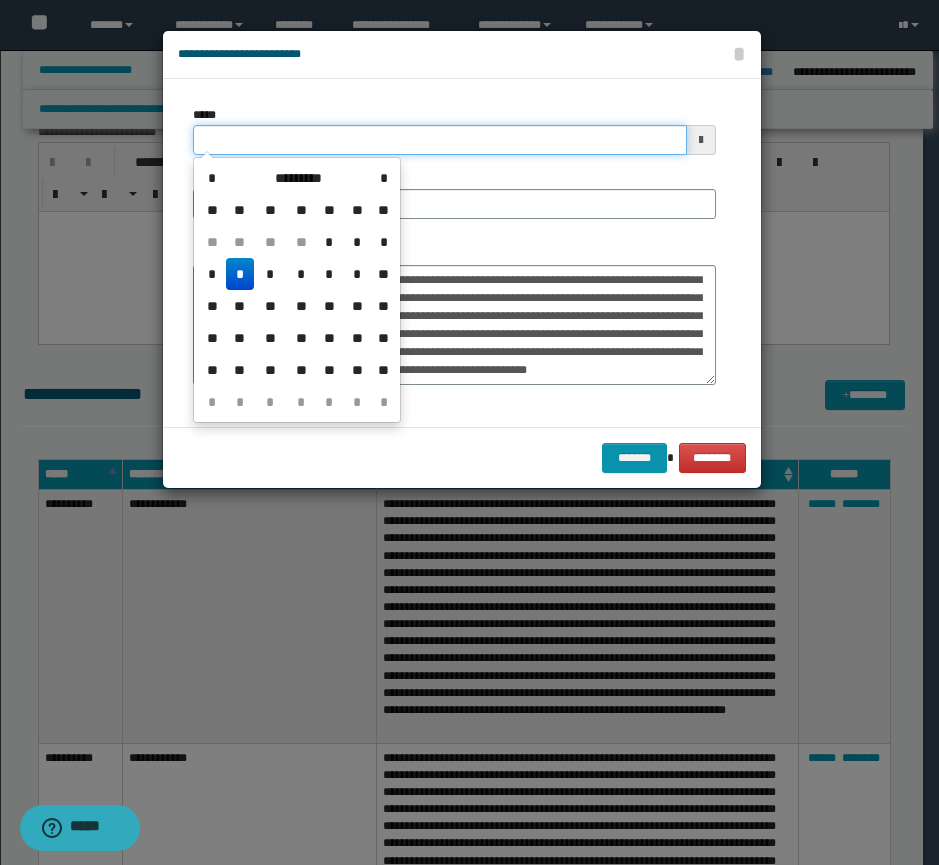 click on "*****" at bounding box center (440, 140) 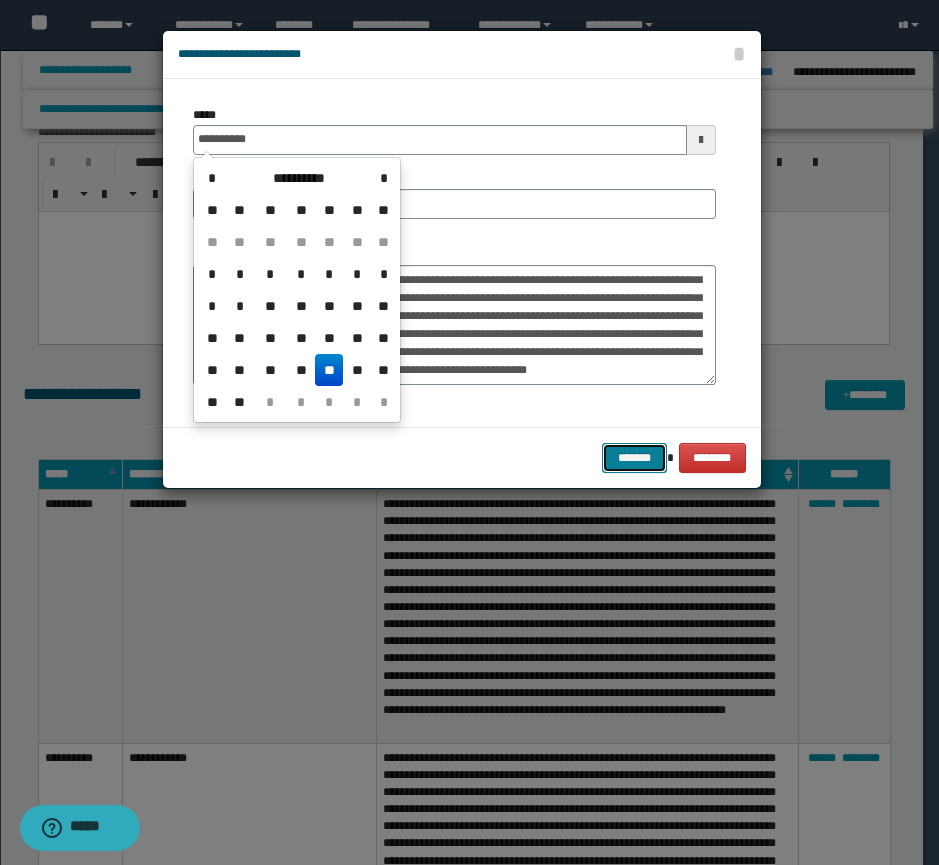 type on "**********" 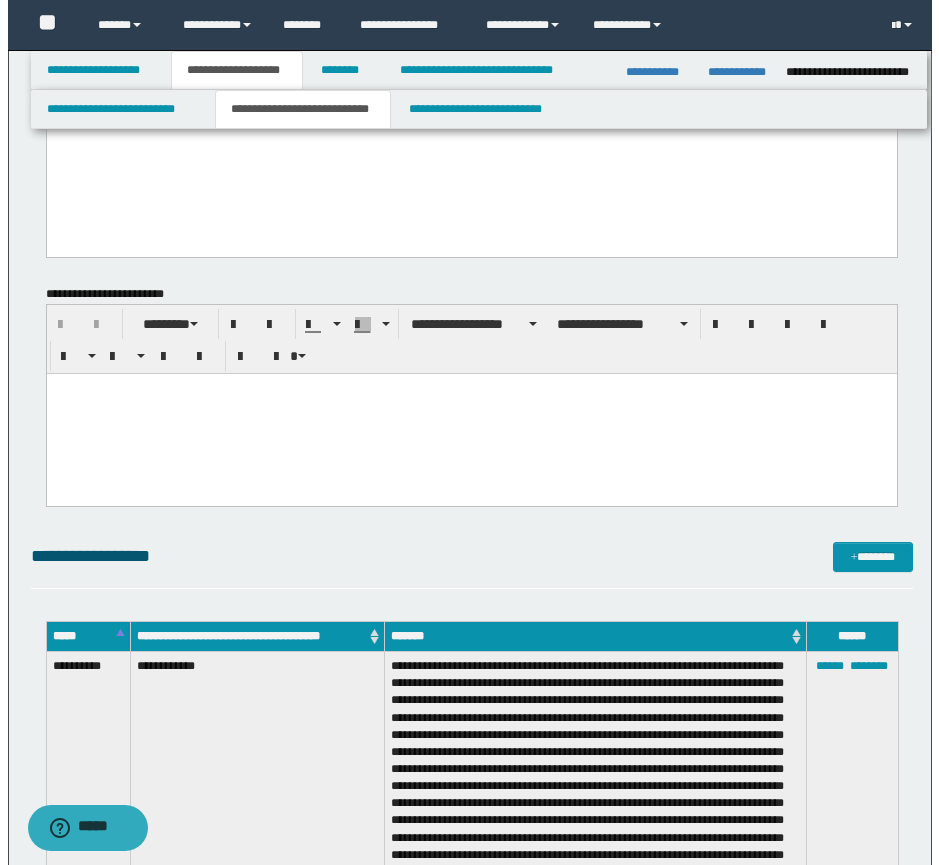scroll, scrollTop: 0, scrollLeft: 0, axis: both 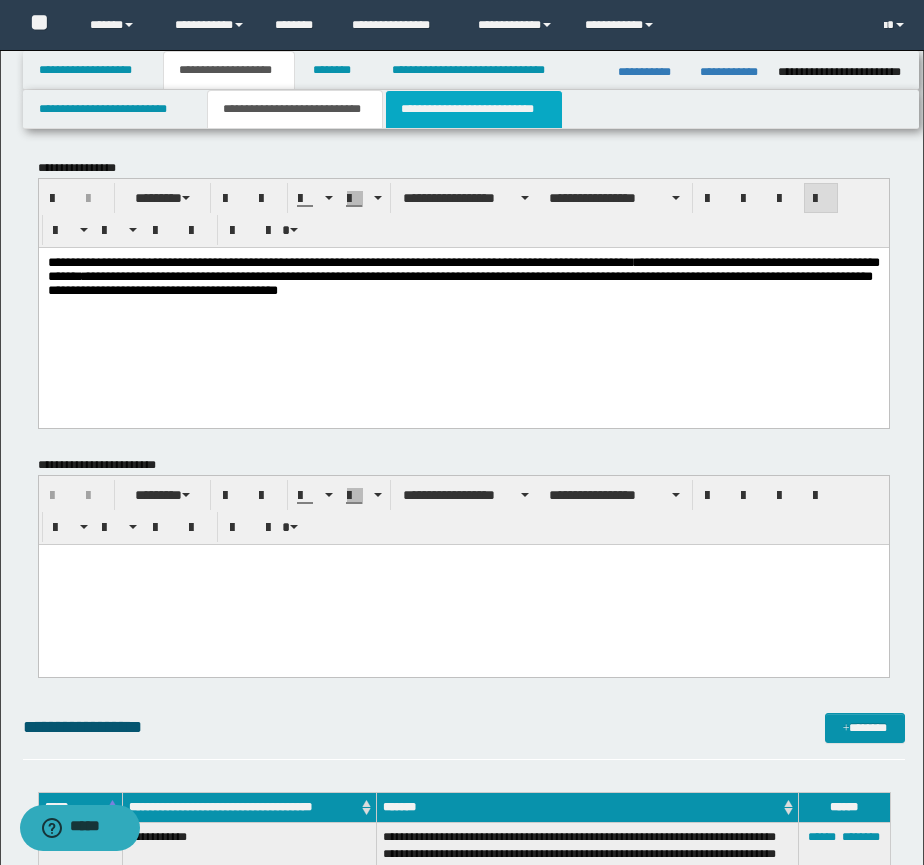 click on "**********" at bounding box center (474, 109) 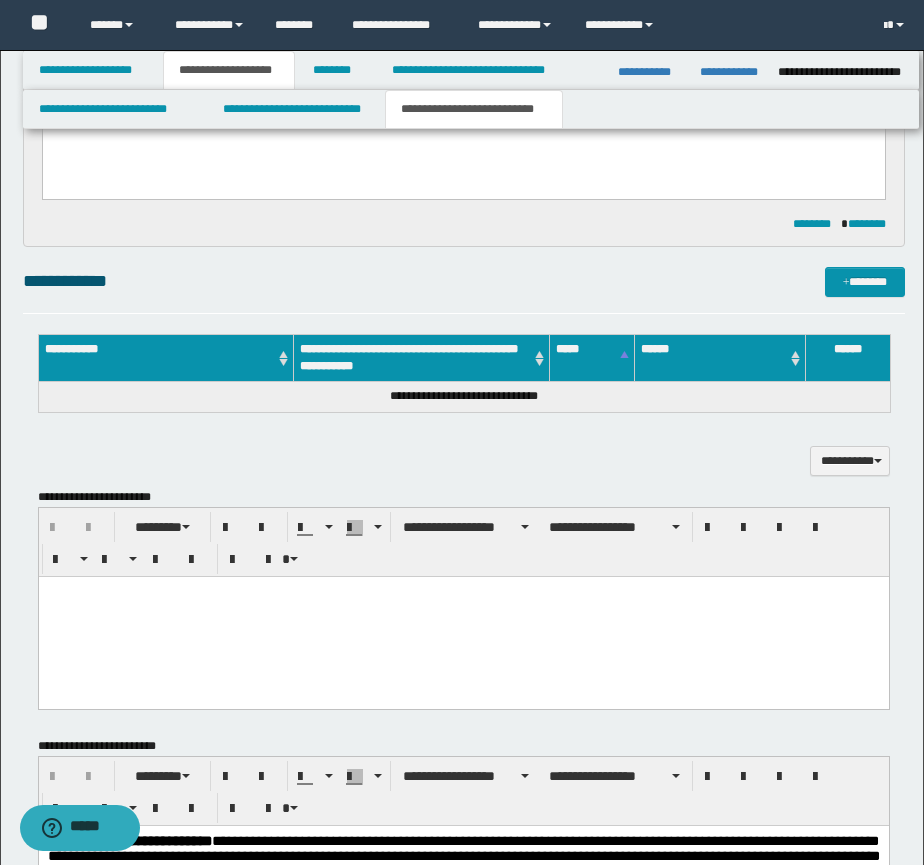 scroll, scrollTop: 1000, scrollLeft: 0, axis: vertical 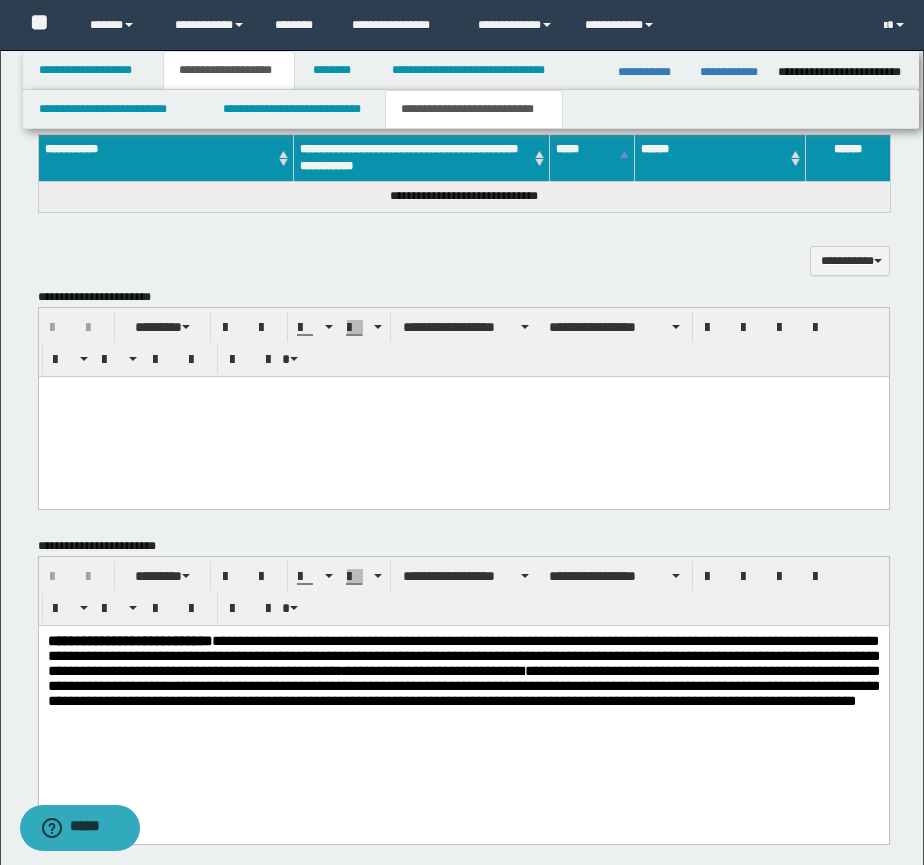 drag, startPoint x: 273, startPoint y: 462, endPoint x: 267, endPoint y: 452, distance: 11.661903 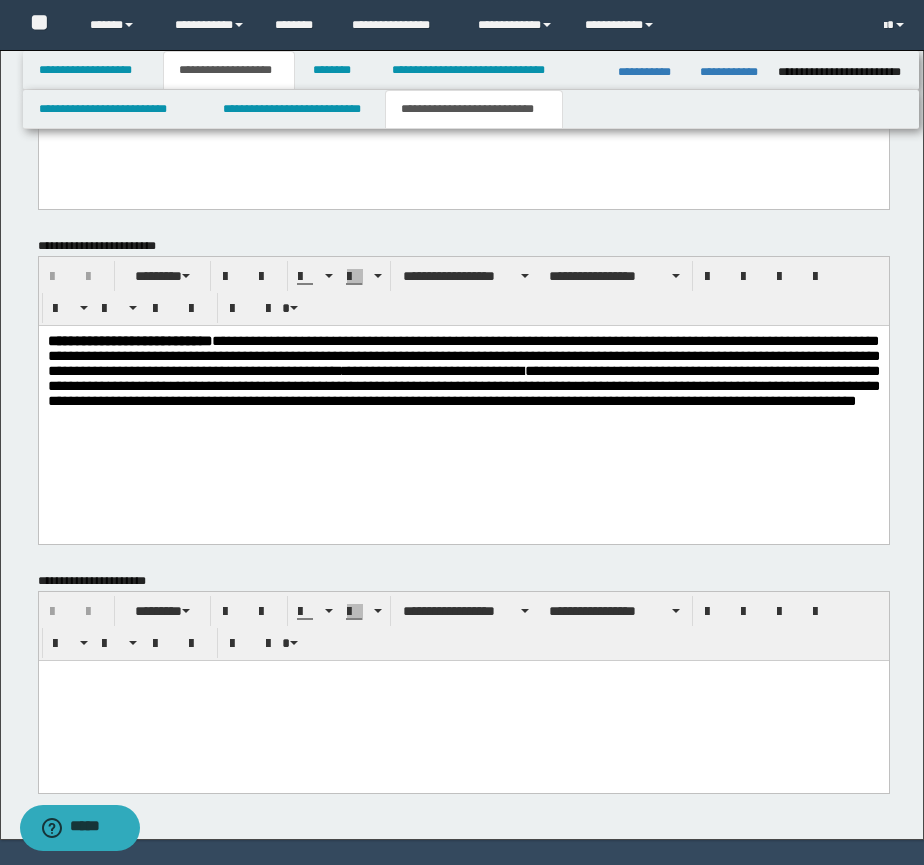 scroll, scrollTop: 1400, scrollLeft: 0, axis: vertical 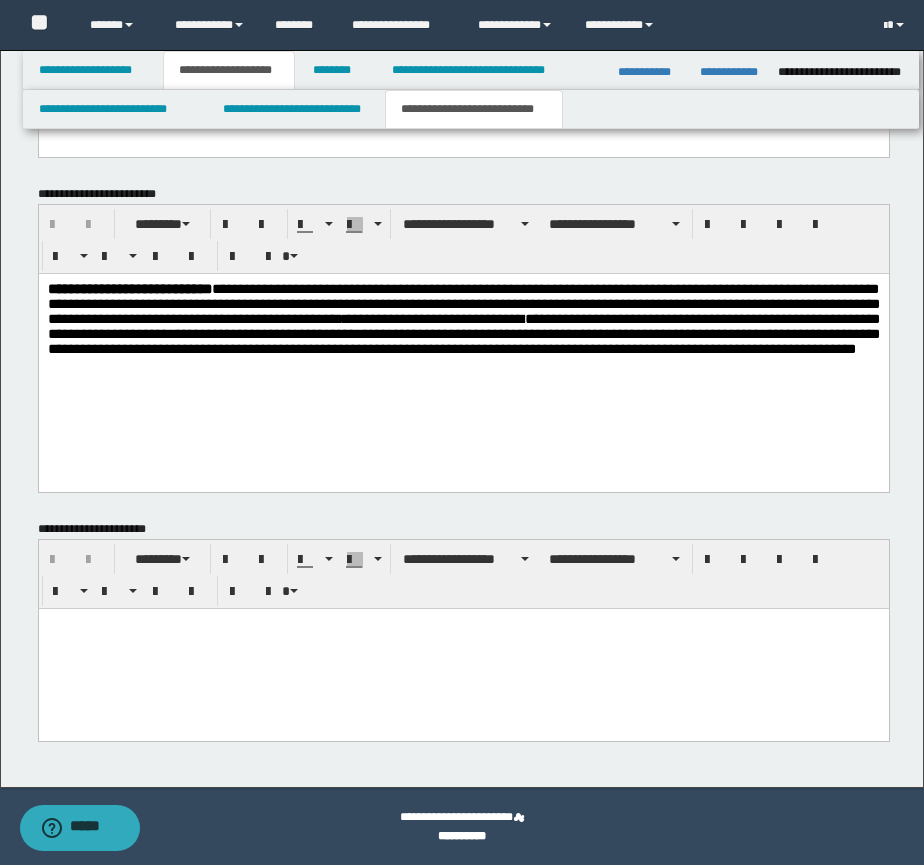 drag, startPoint x: 363, startPoint y: 679, endPoint x: 353, endPoint y: 671, distance: 12.806249 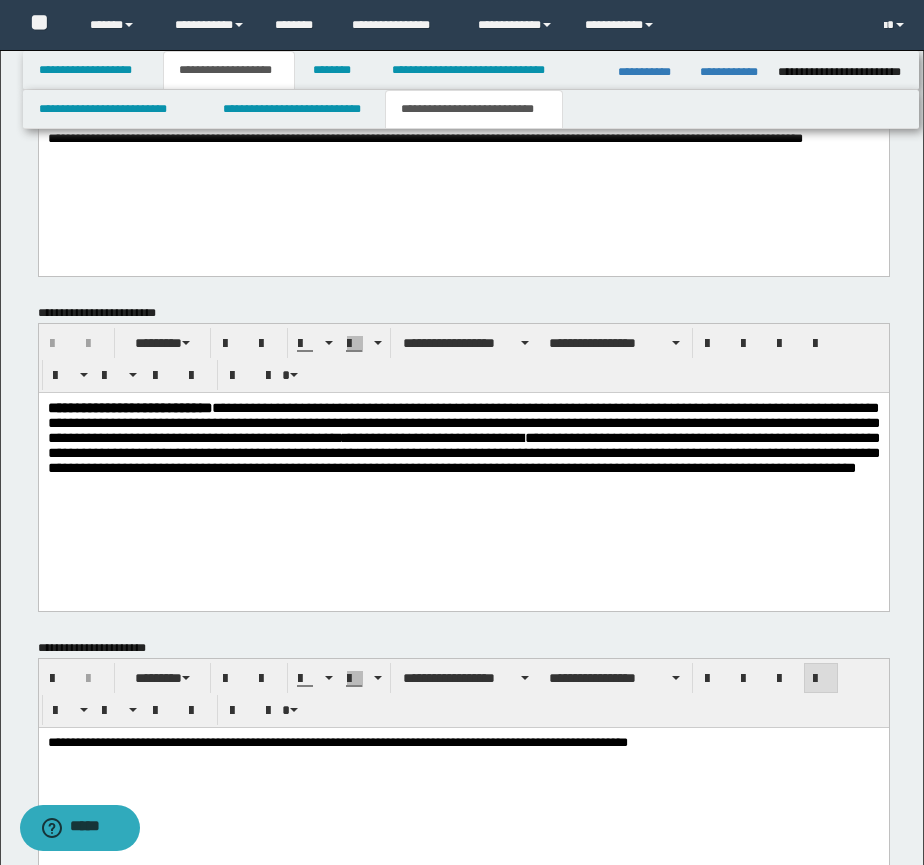 scroll, scrollTop: 1233, scrollLeft: 0, axis: vertical 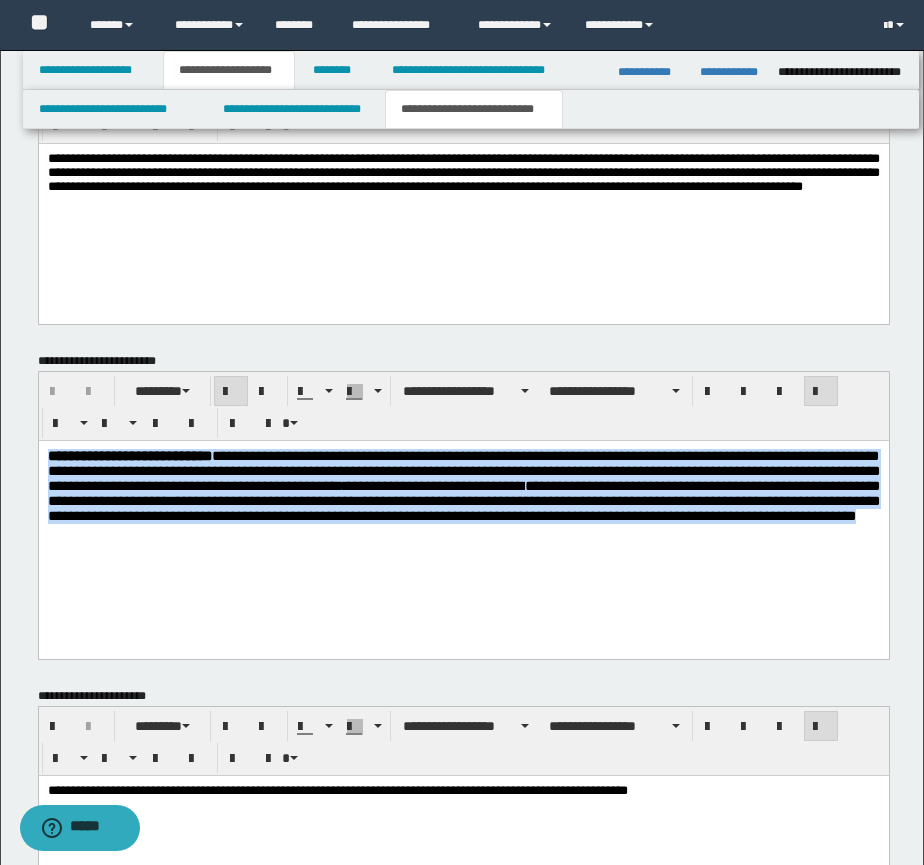 drag, startPoint x: 420, startPoint y: 552, endPoint x: 44, endPoint y: 454, distance: 388.56146 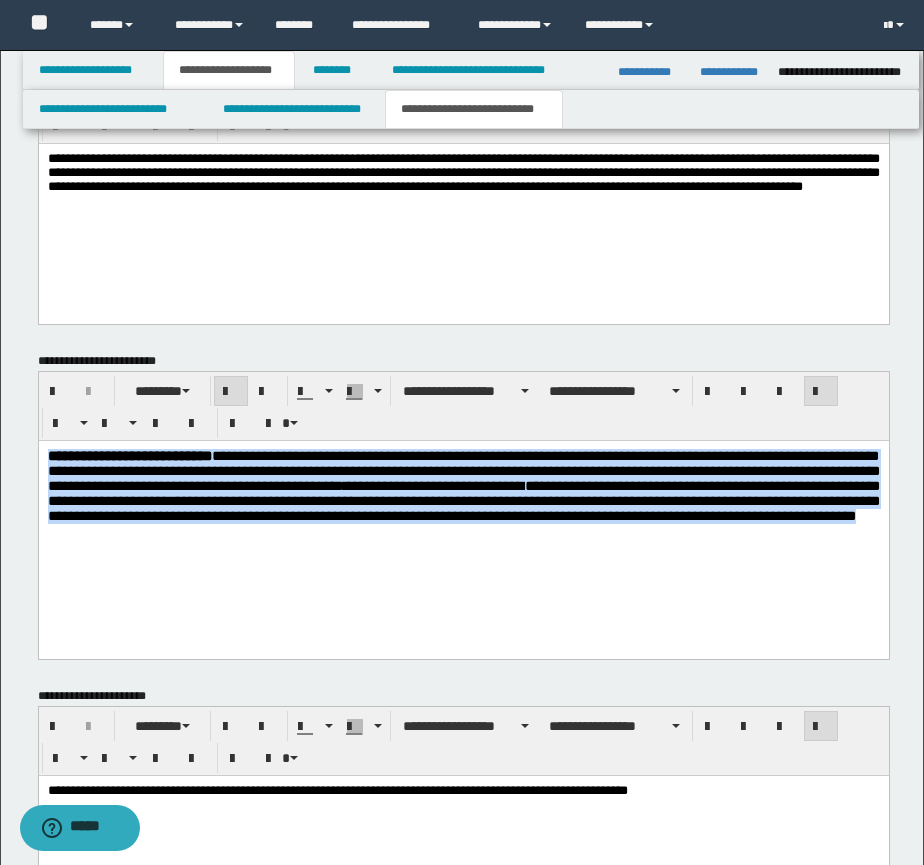 click on "**********" at bounding box center [463, 510] 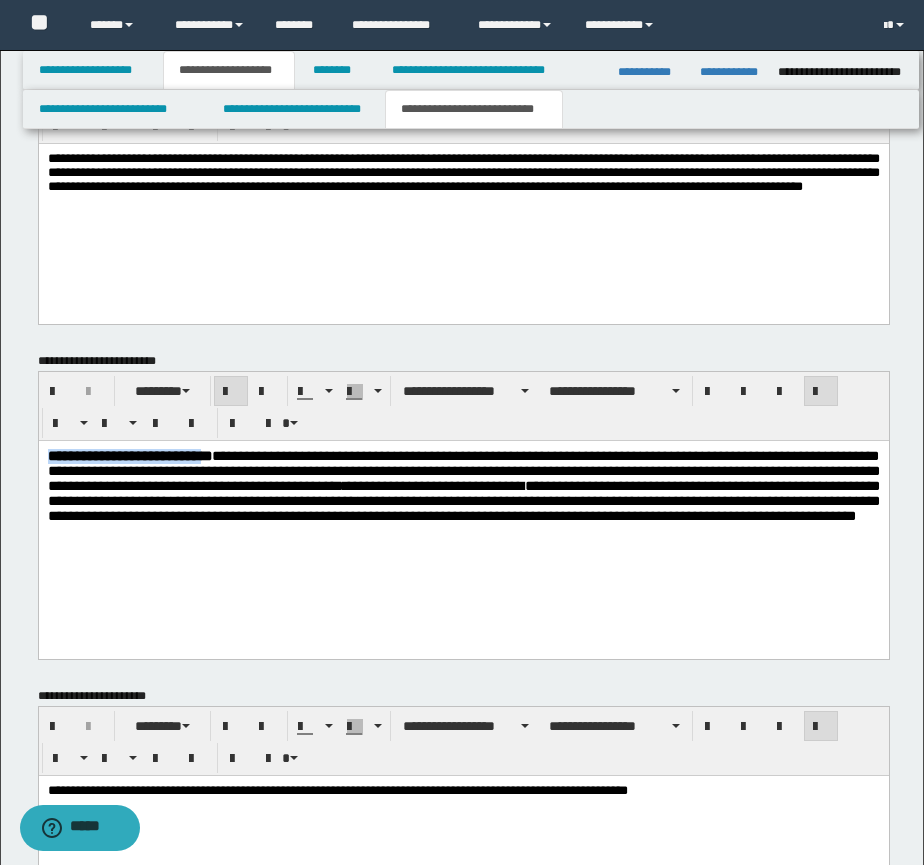 drag, startPoint x: 285, startPoint y: 450, endPoint x: 37, endPoint y: 445, distance: 248.0504 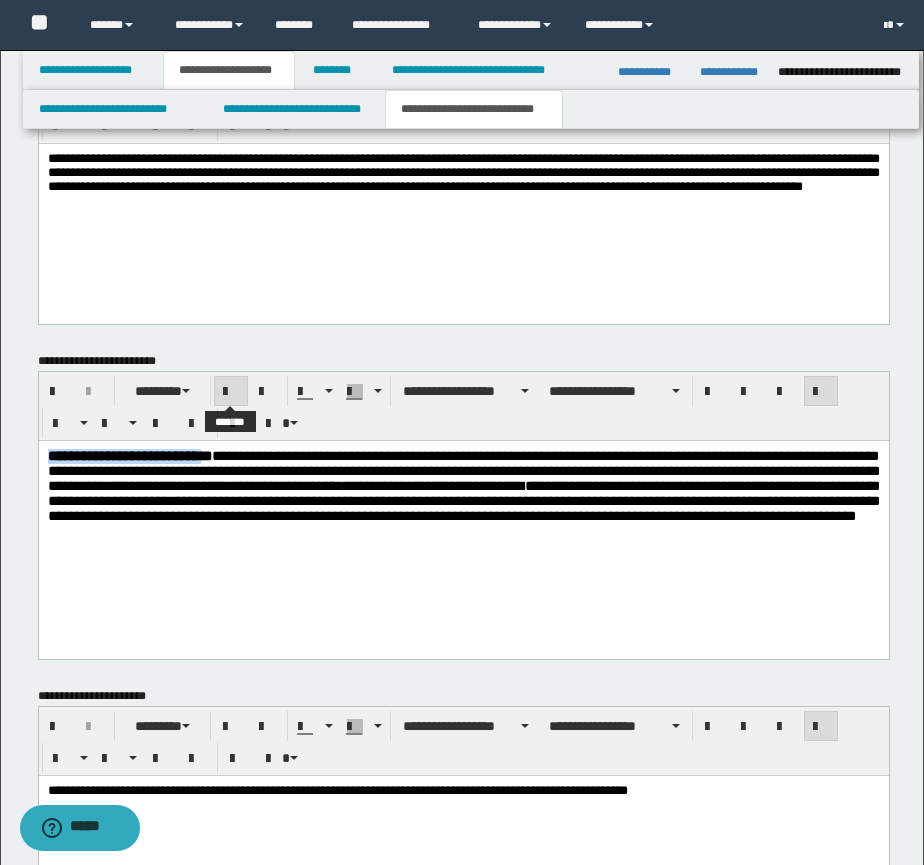 click at bounding box center (231, 392) 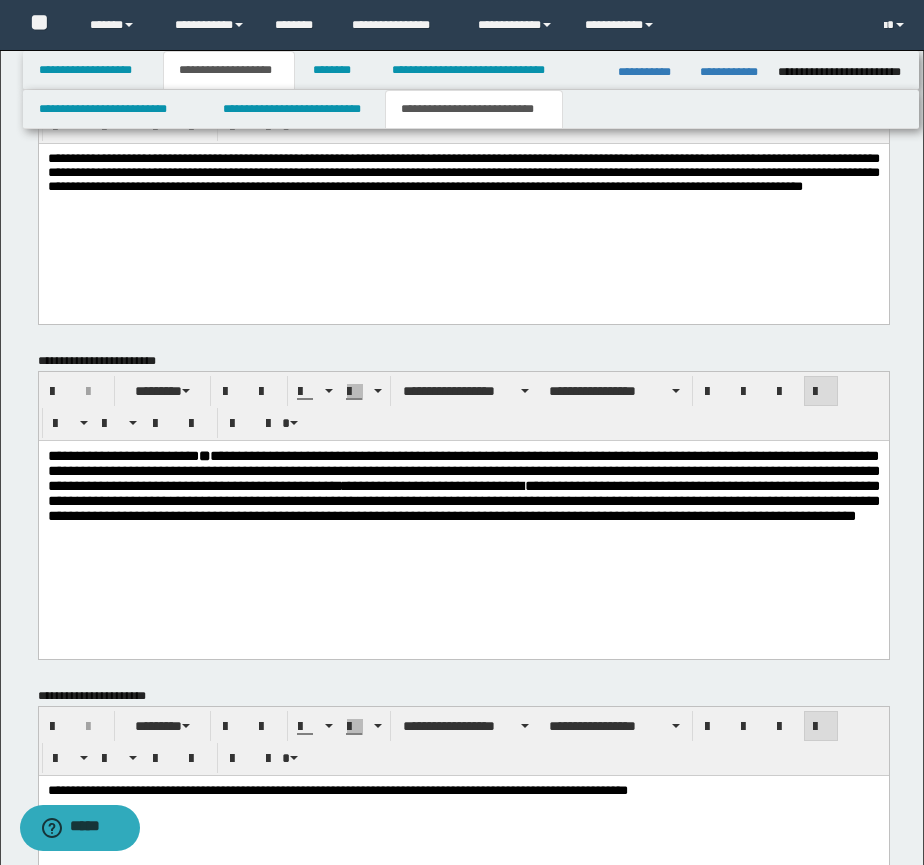 click on "**********" at bounding box center [463, 485] 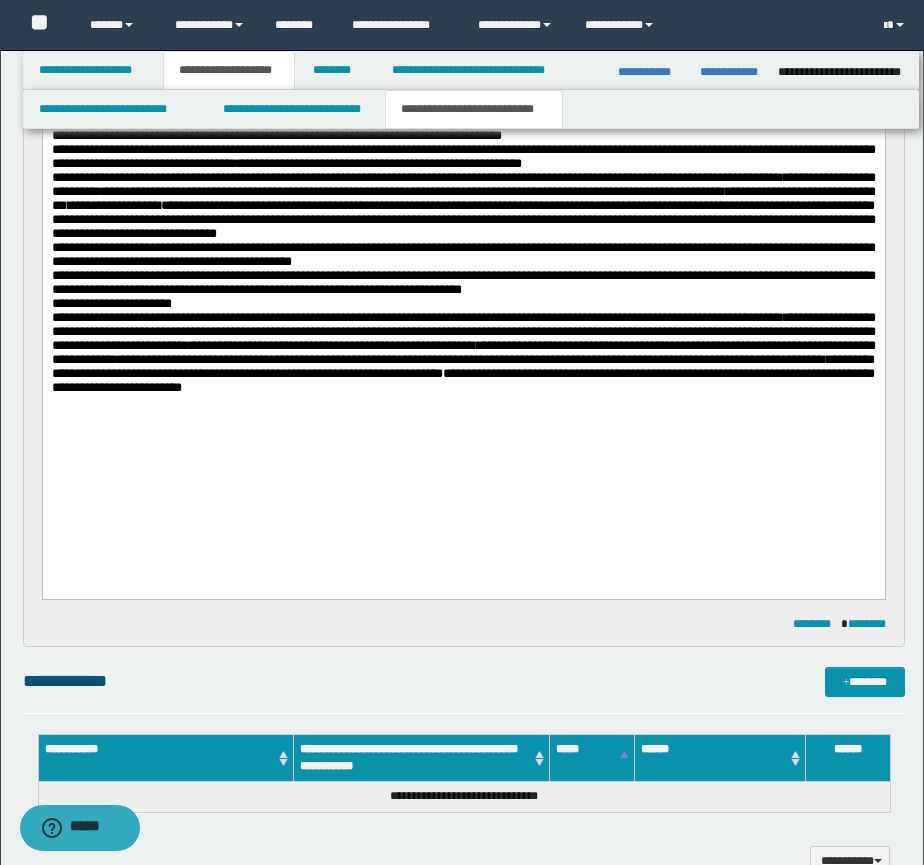 scroll, scrollTop: 0, scrollLeft: 0, axis: both 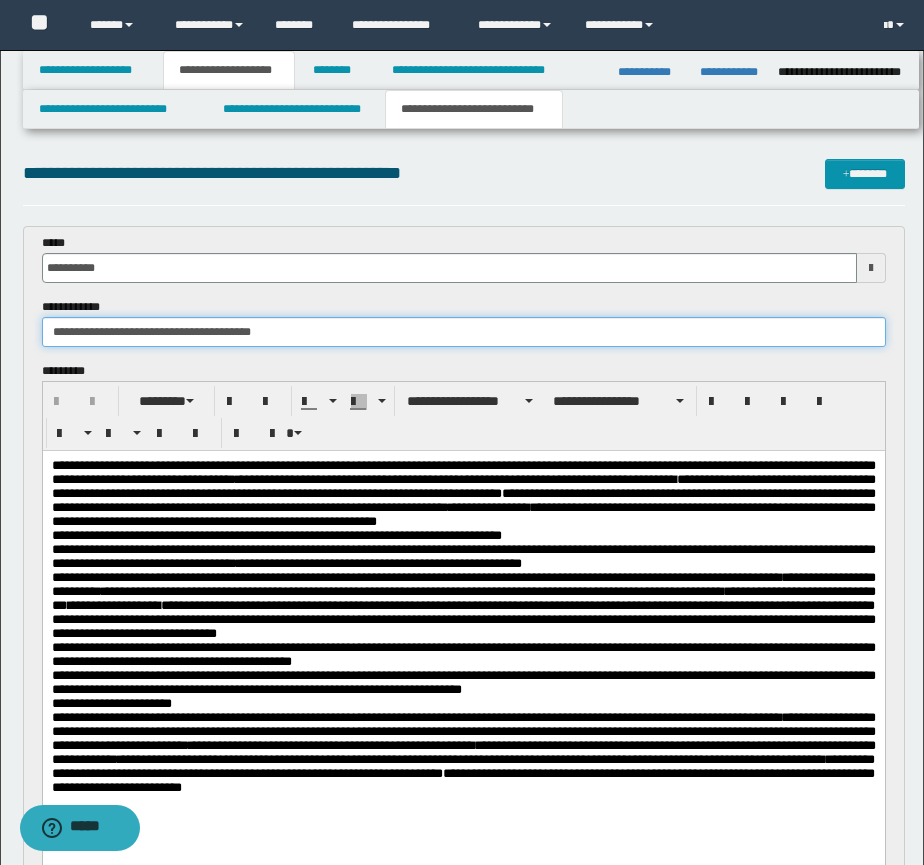 drag, startPoint x: 329, startPoint y: 327, endPoint x: 40, endPoint y: 316, distance: 289.20926 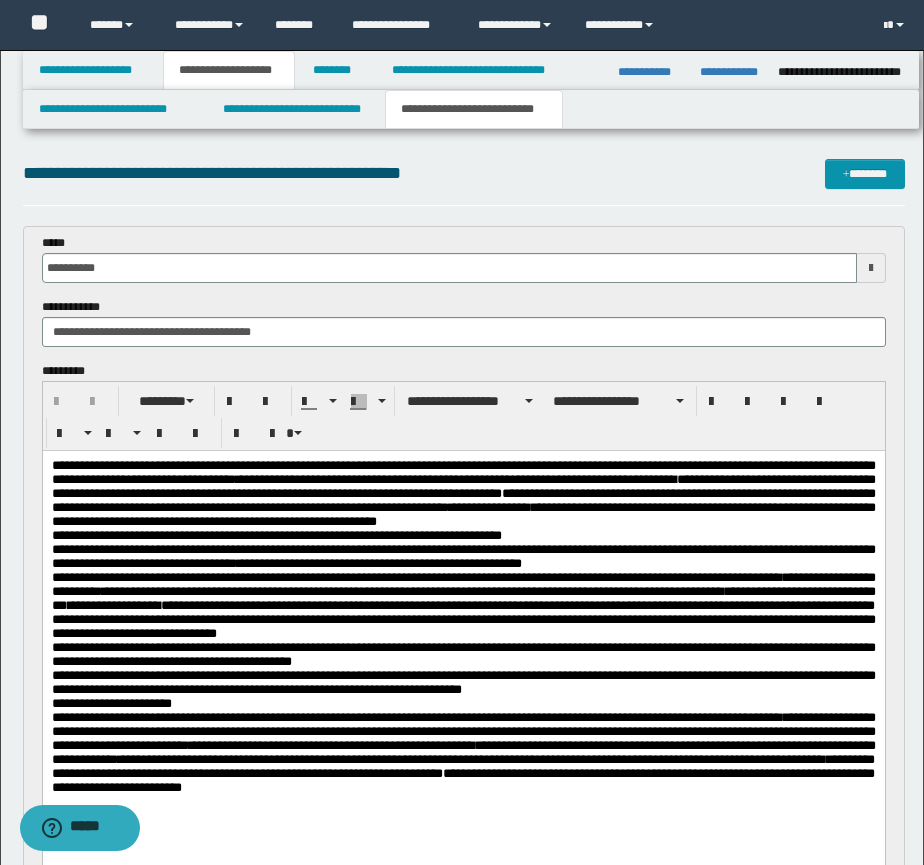 click on "**********" at bounding box center [463, 654] 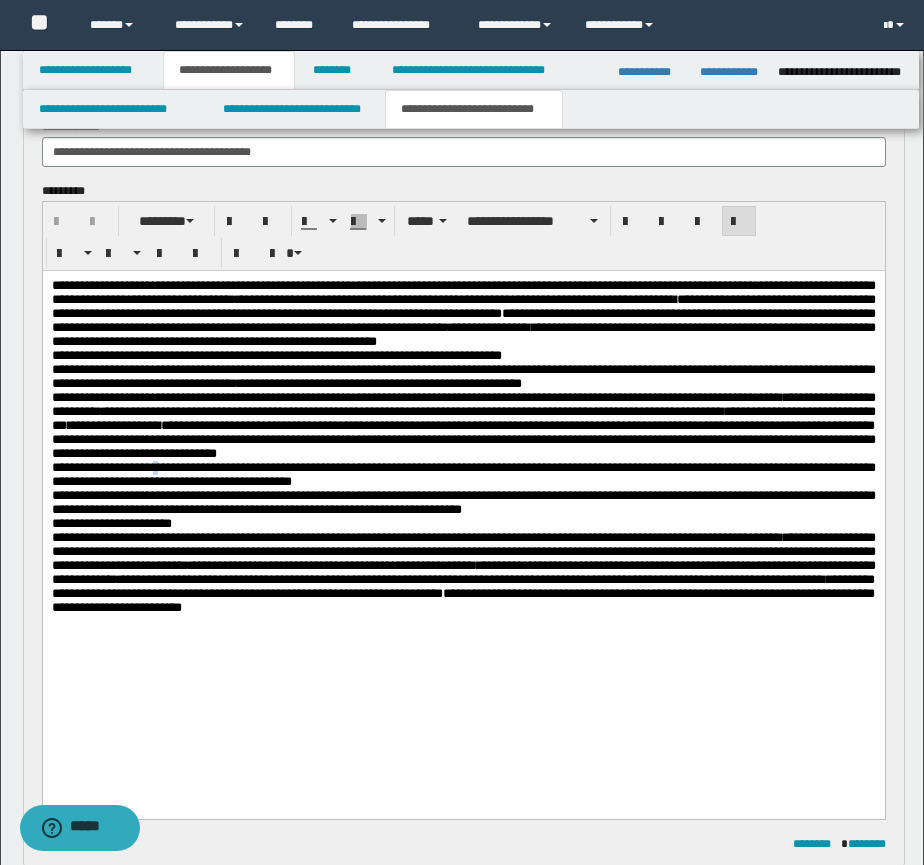 scroll, scrollTop: 333, scrollLeft: 0, axis: vertical 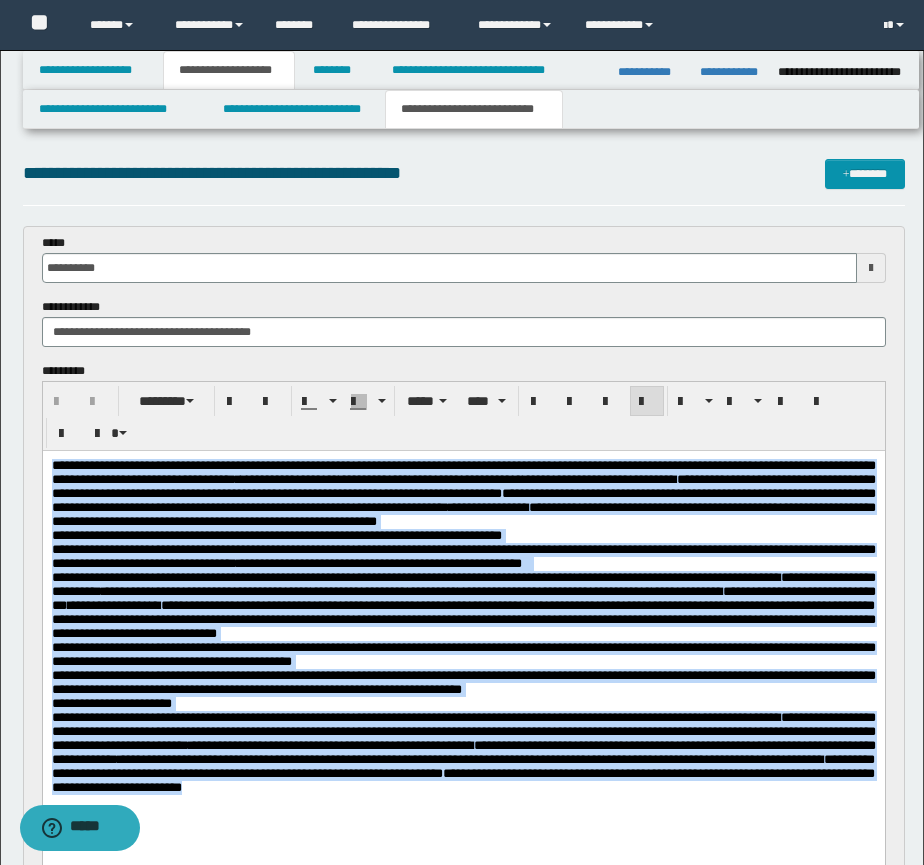 drag, startPoint x: 175, startPoint y: 906, endPoint x: 28, endPoint y: 461, distance: 468.65125 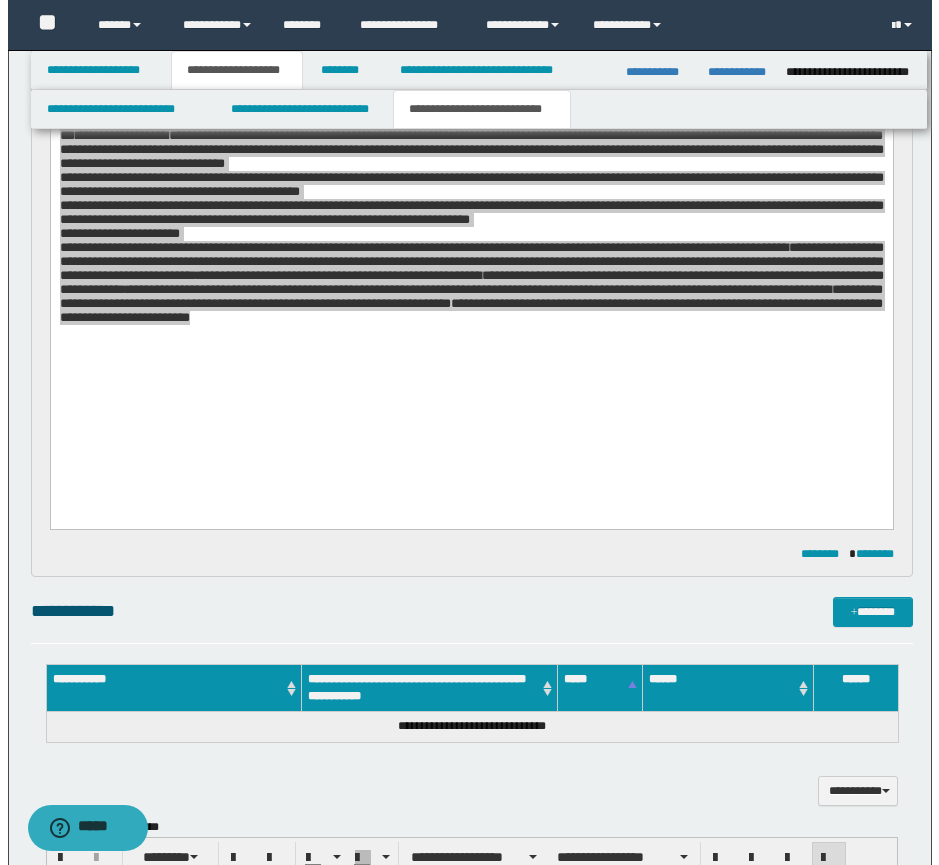 scroll, scrollTop: 667, scrollLeft: 0, axis: vertical 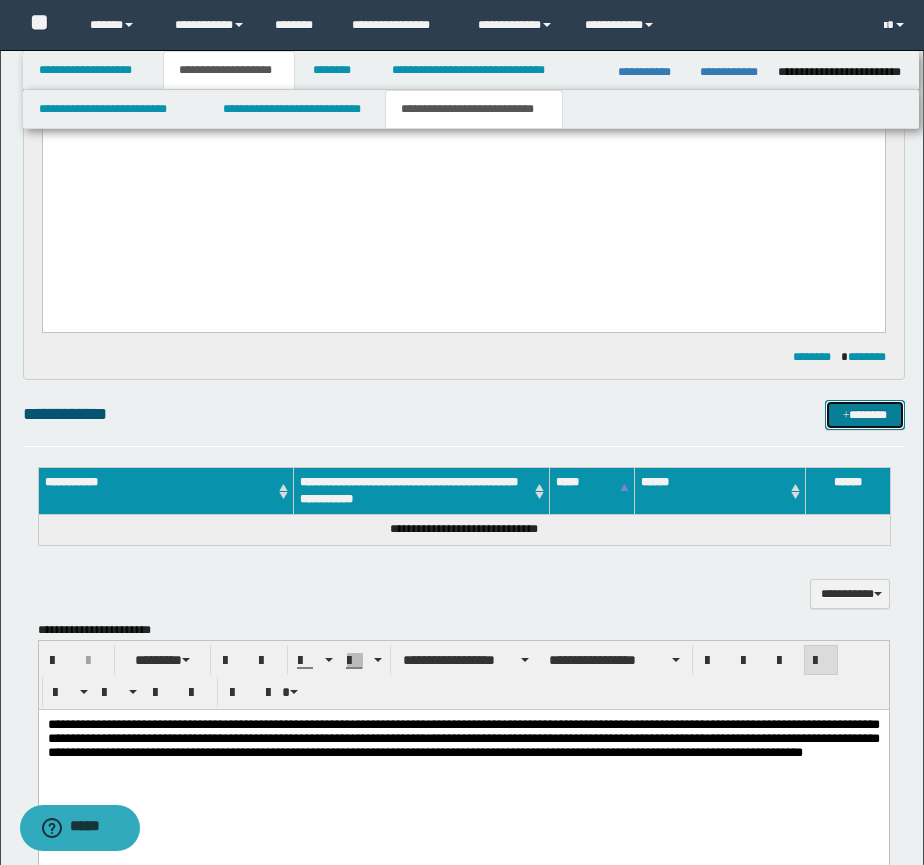 click on "*******" at bounding box center [865, 415] 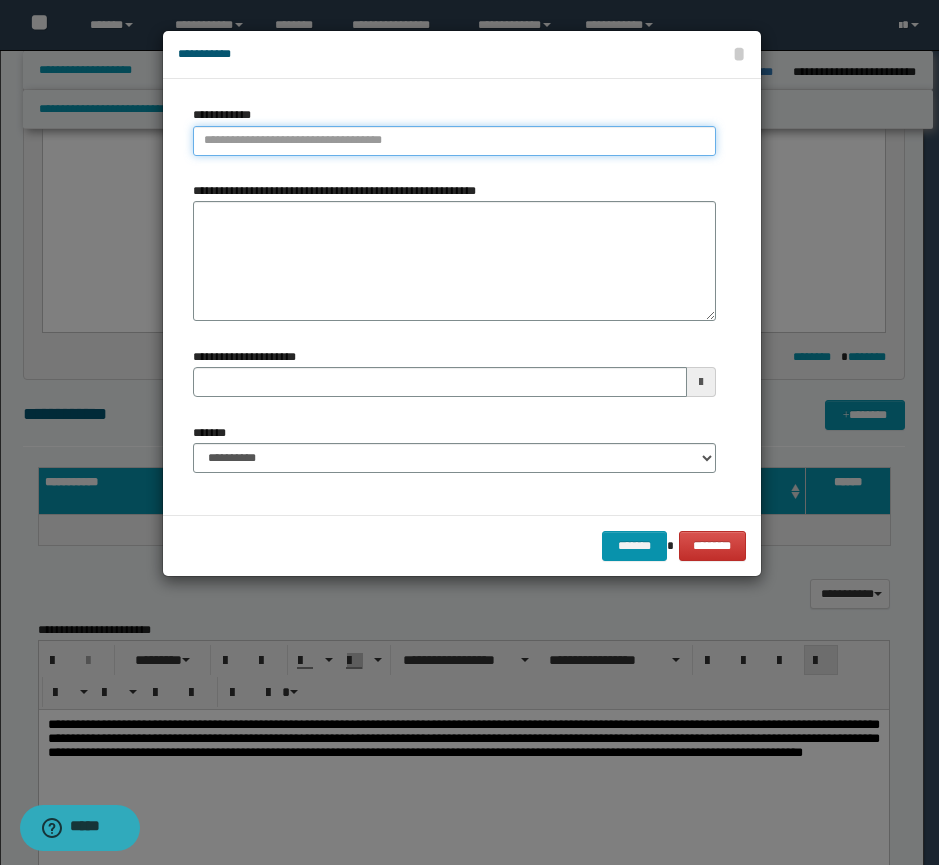click on "**********" at bounding box center (454, 141) 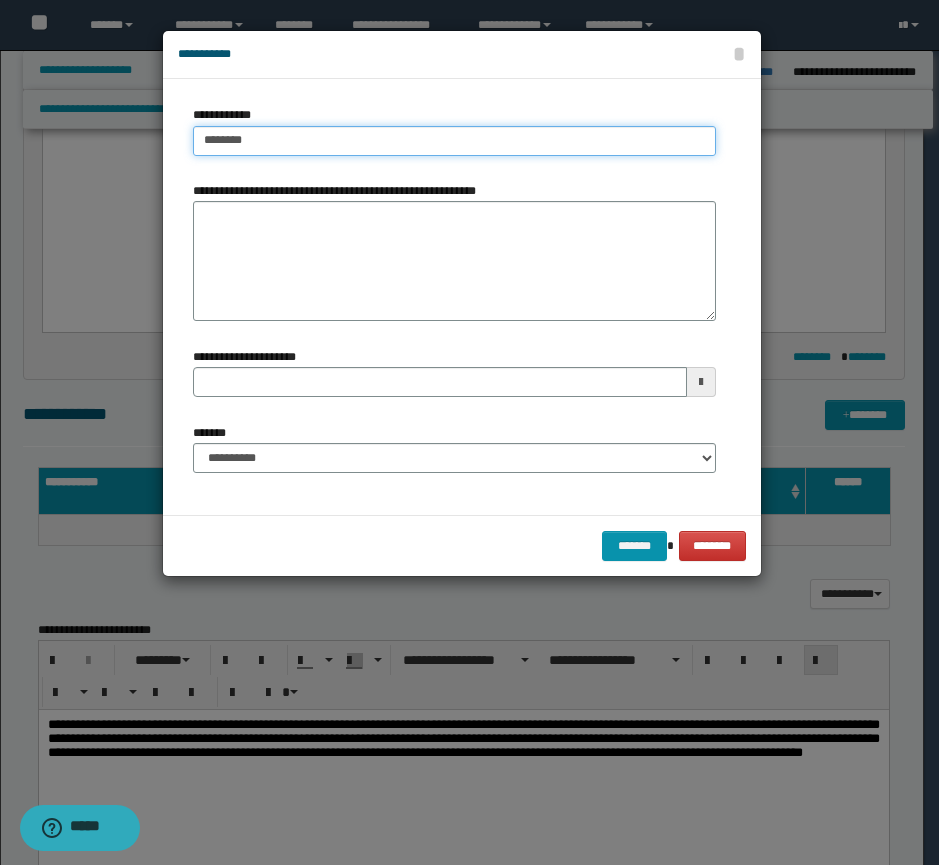 type on "*********" 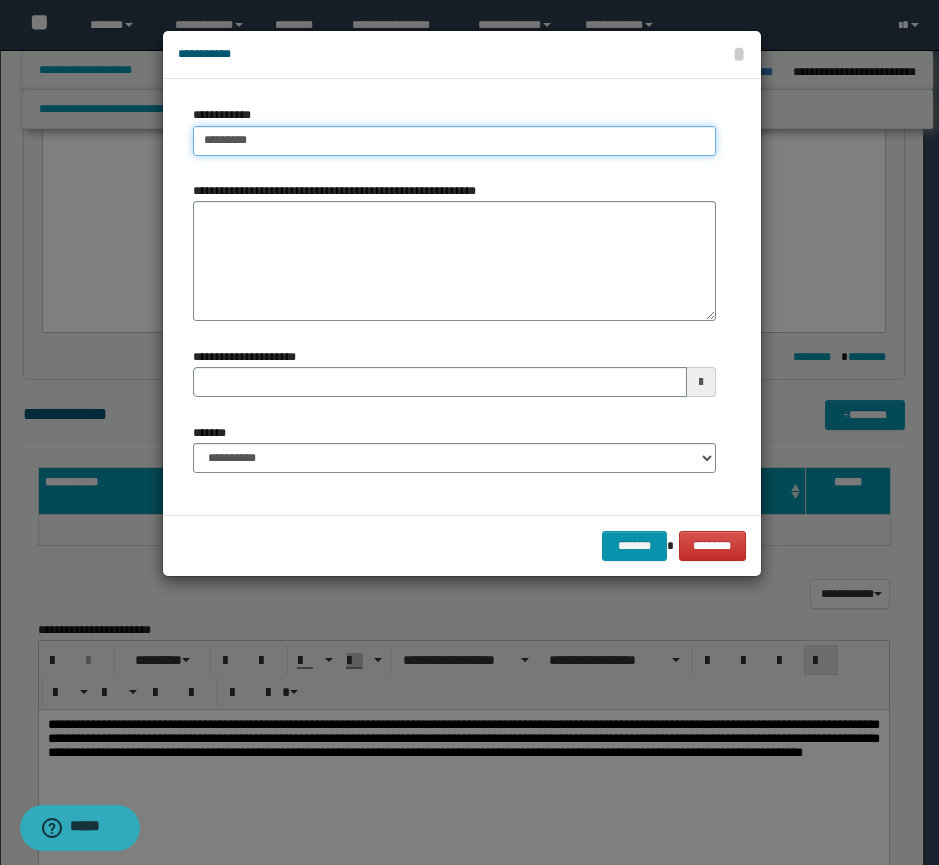 type on "**********" 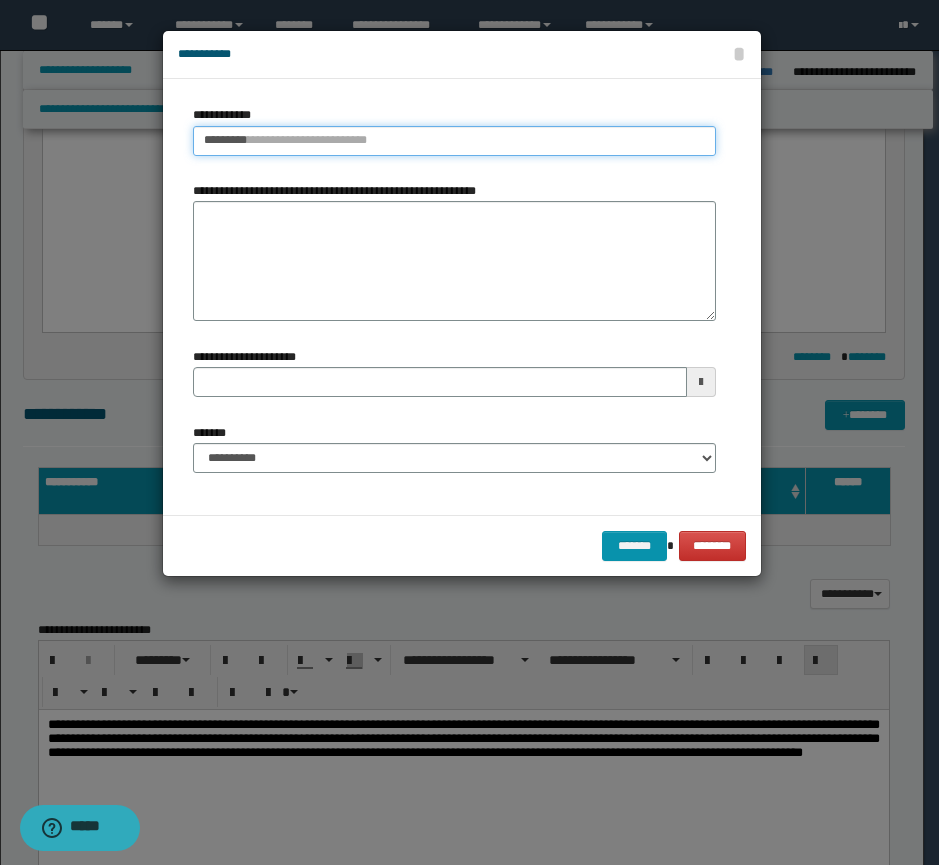 type 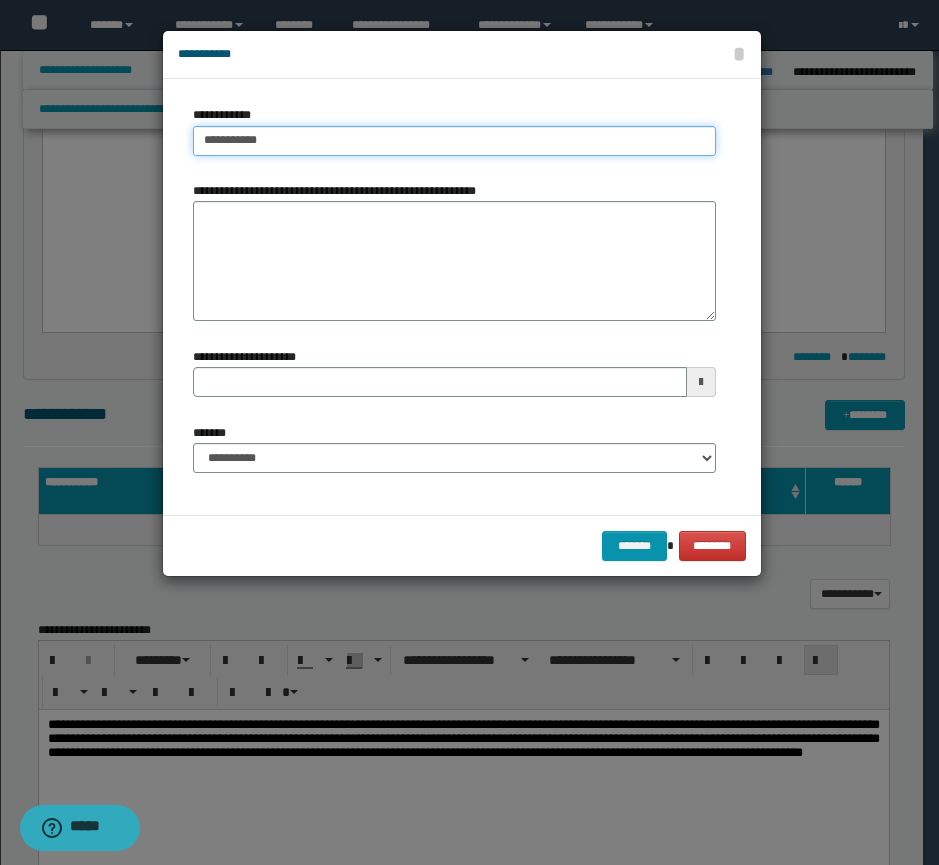 type on "**********" 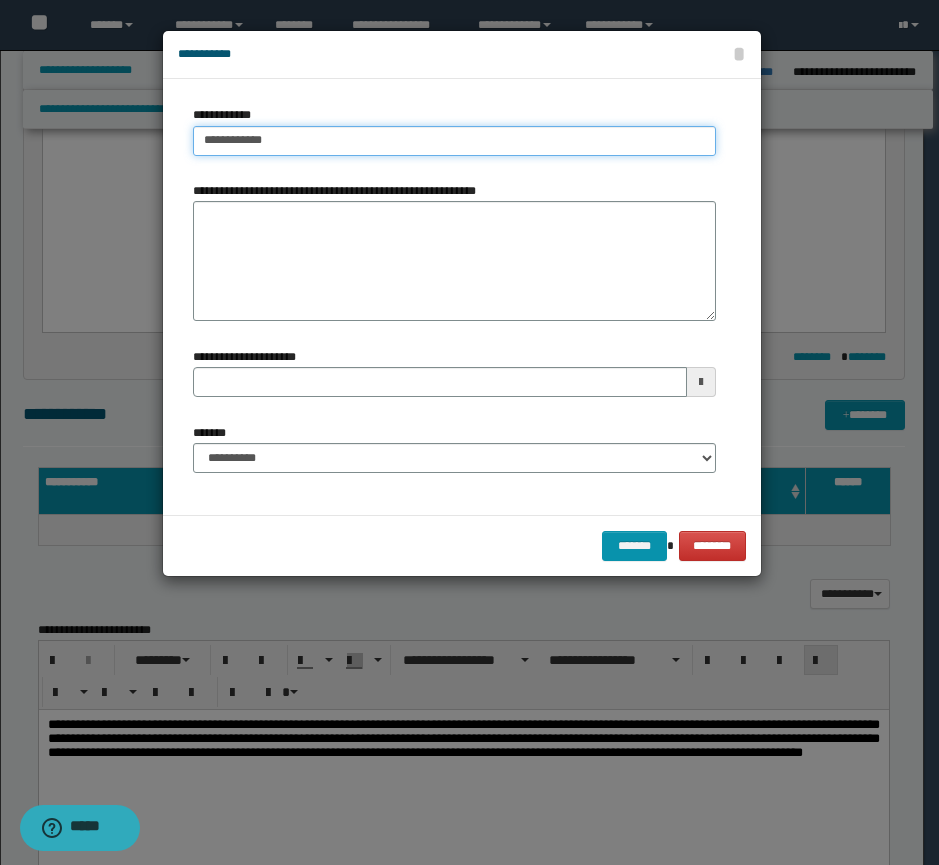type on "**********" 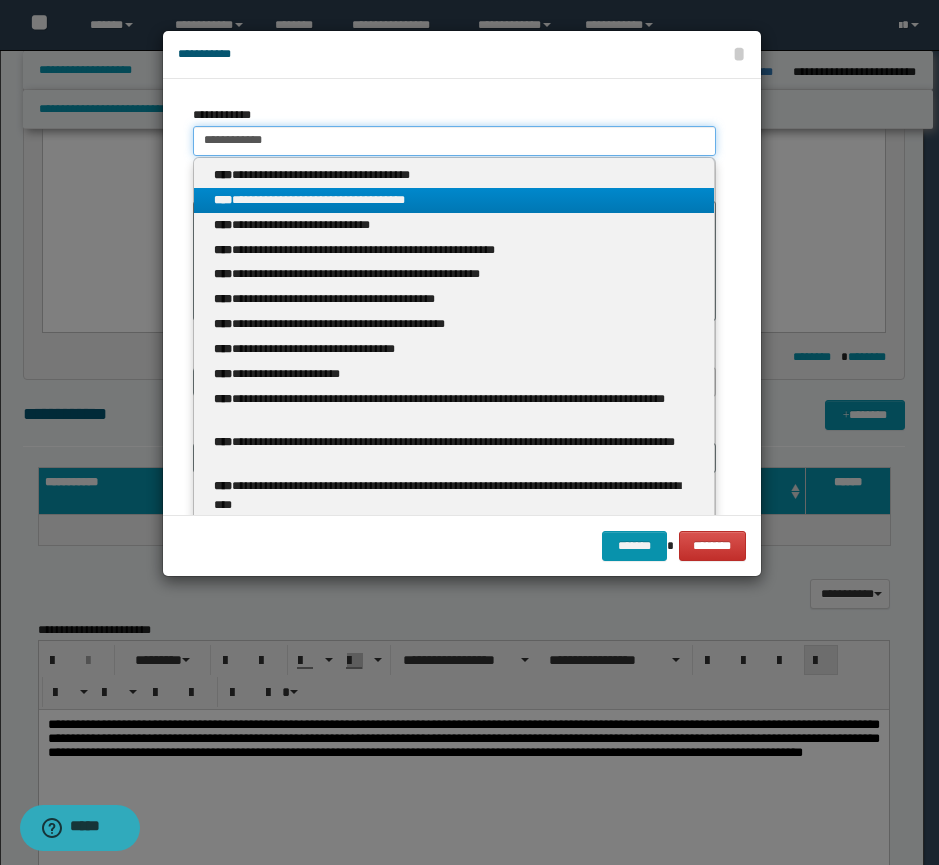 type on "**********" 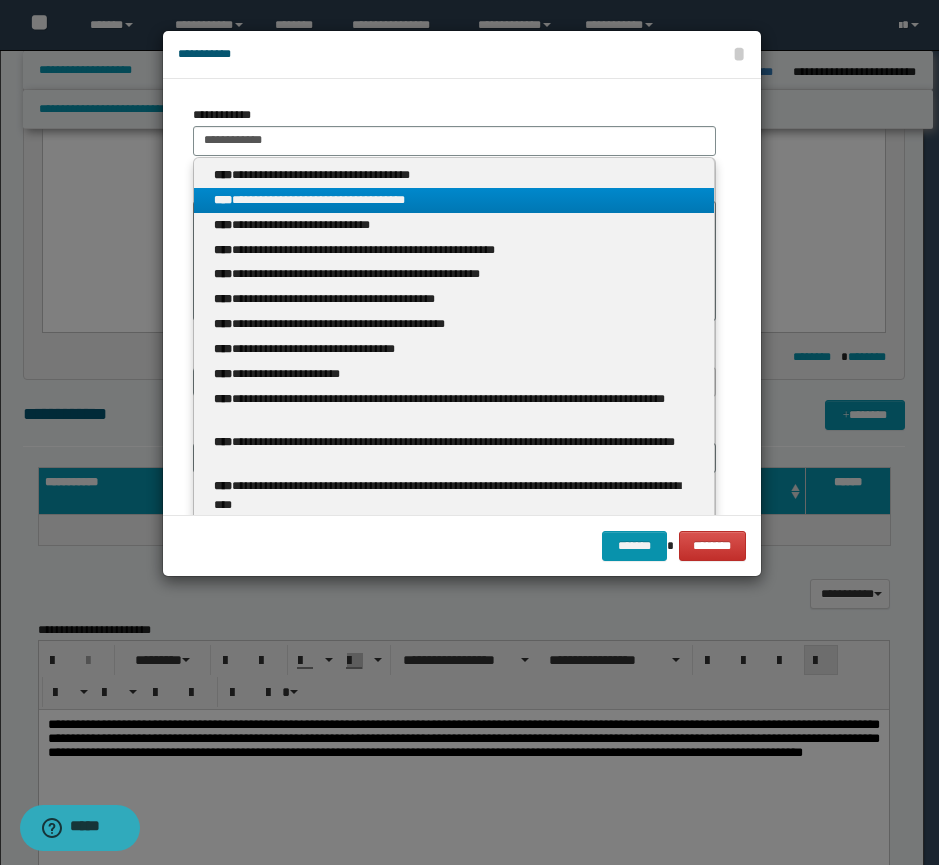 click on "**********" at bounding box center (454, 200) 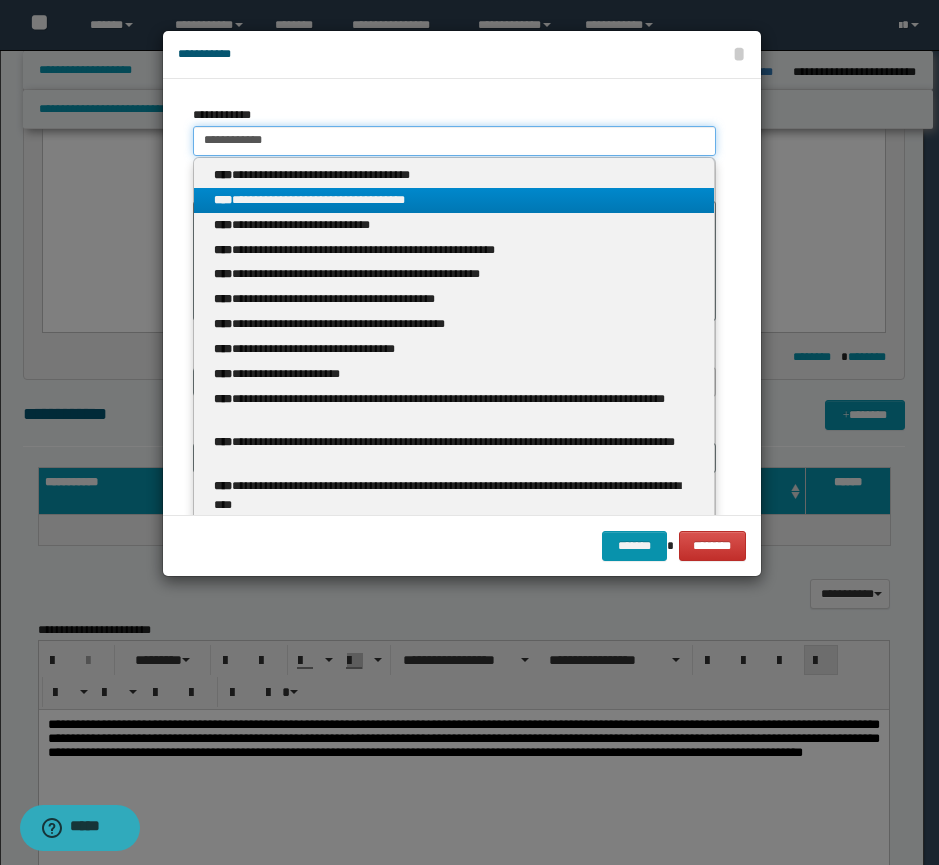 type 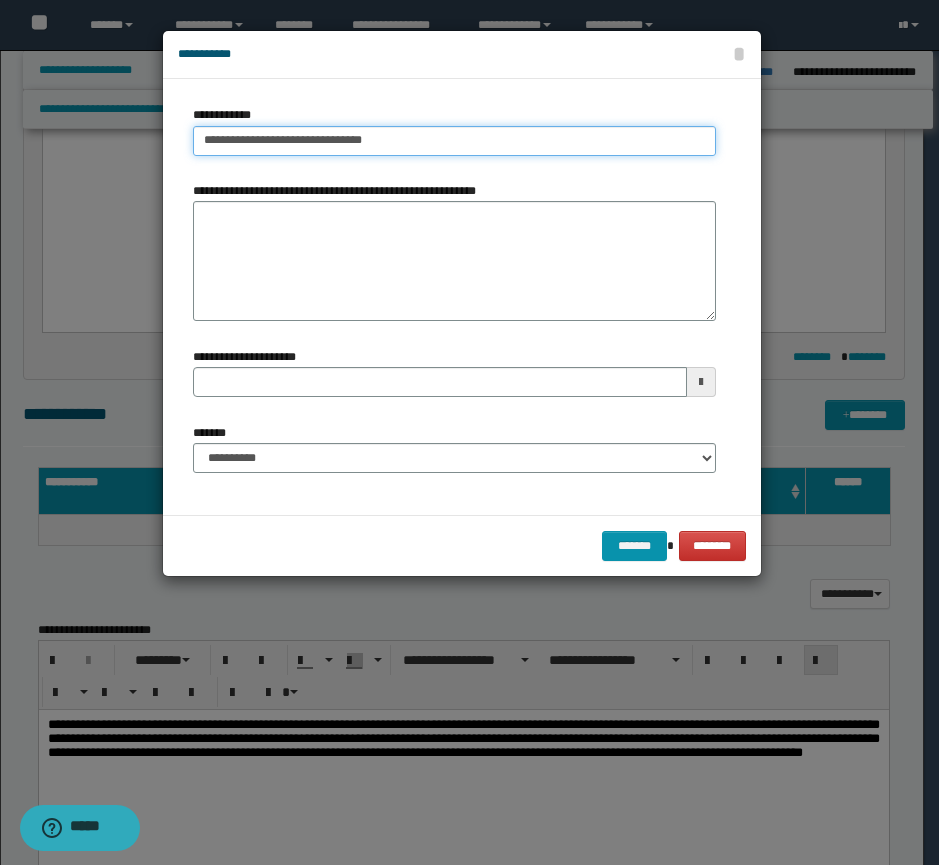 type 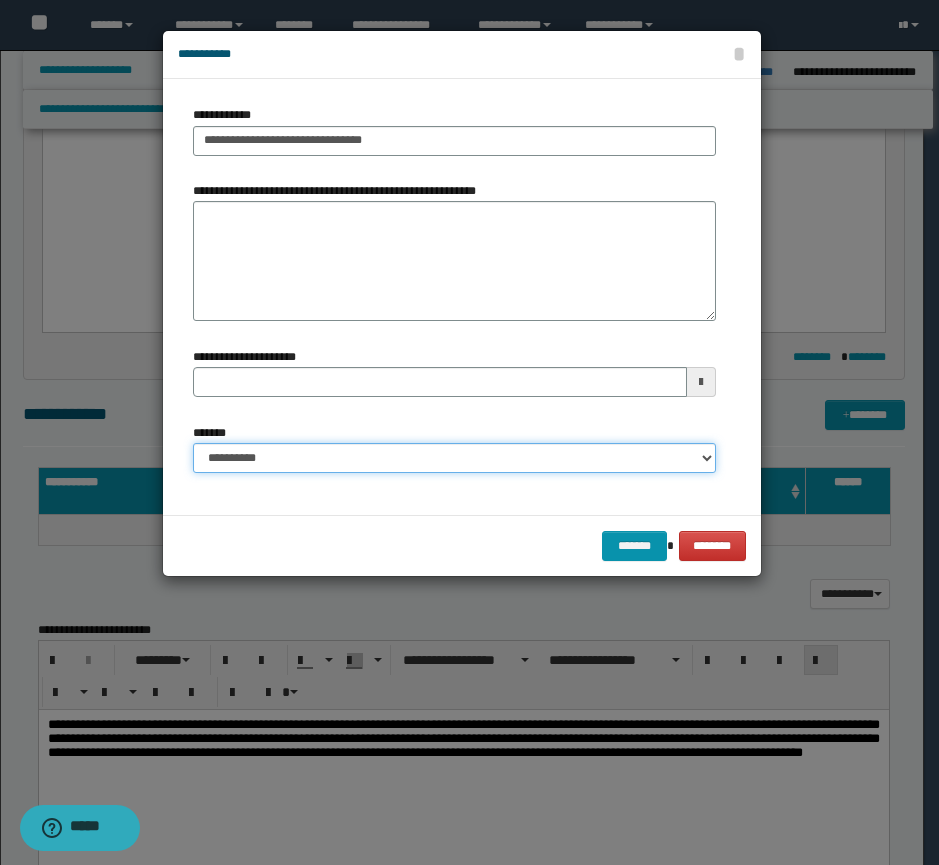 click on "**********" at bounding box center [454, 458] 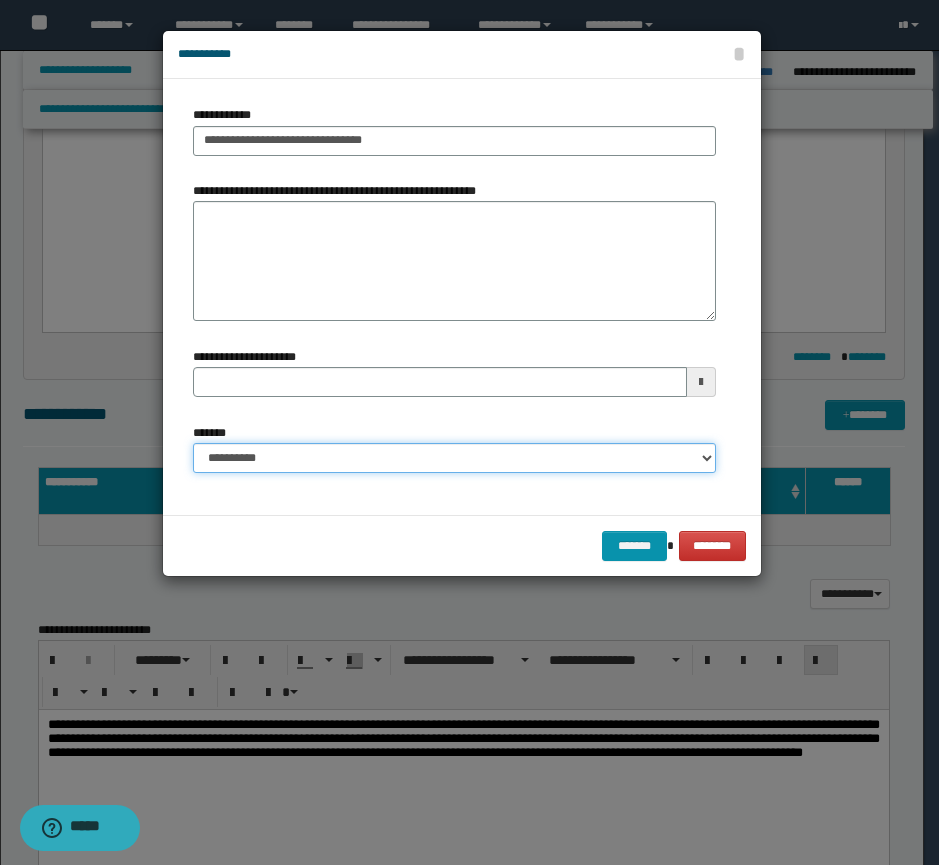select on "*" 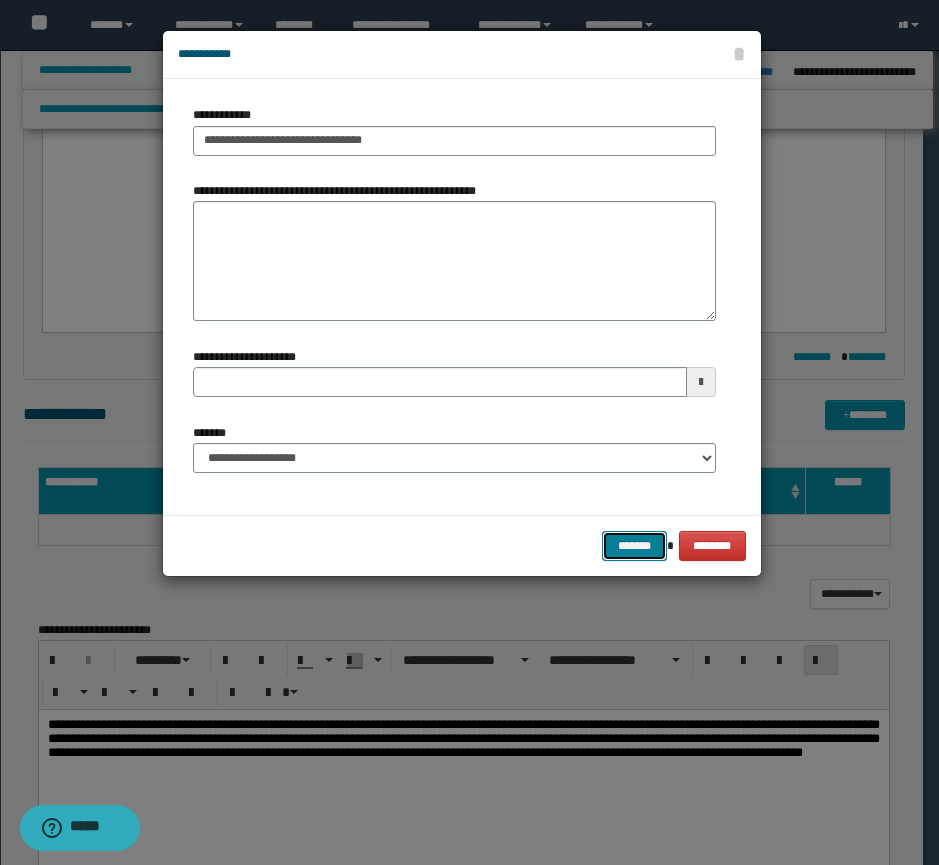 click on "*******" at bounding box center [634, 546] 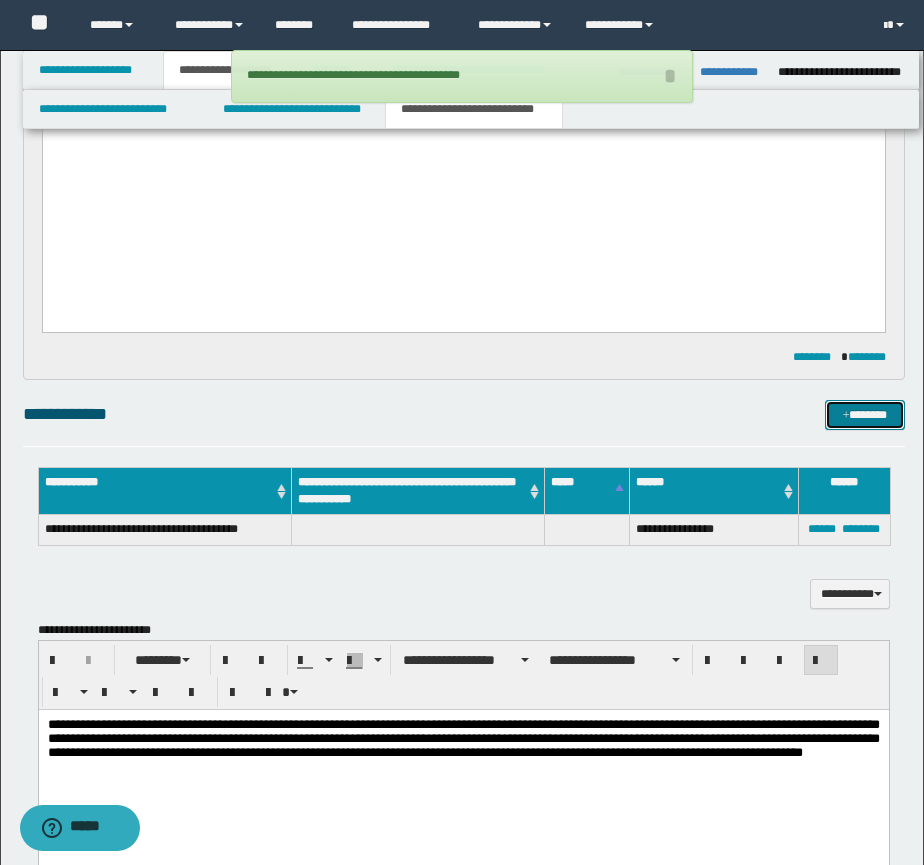 click on "*******" at bounding box center (865, 415) 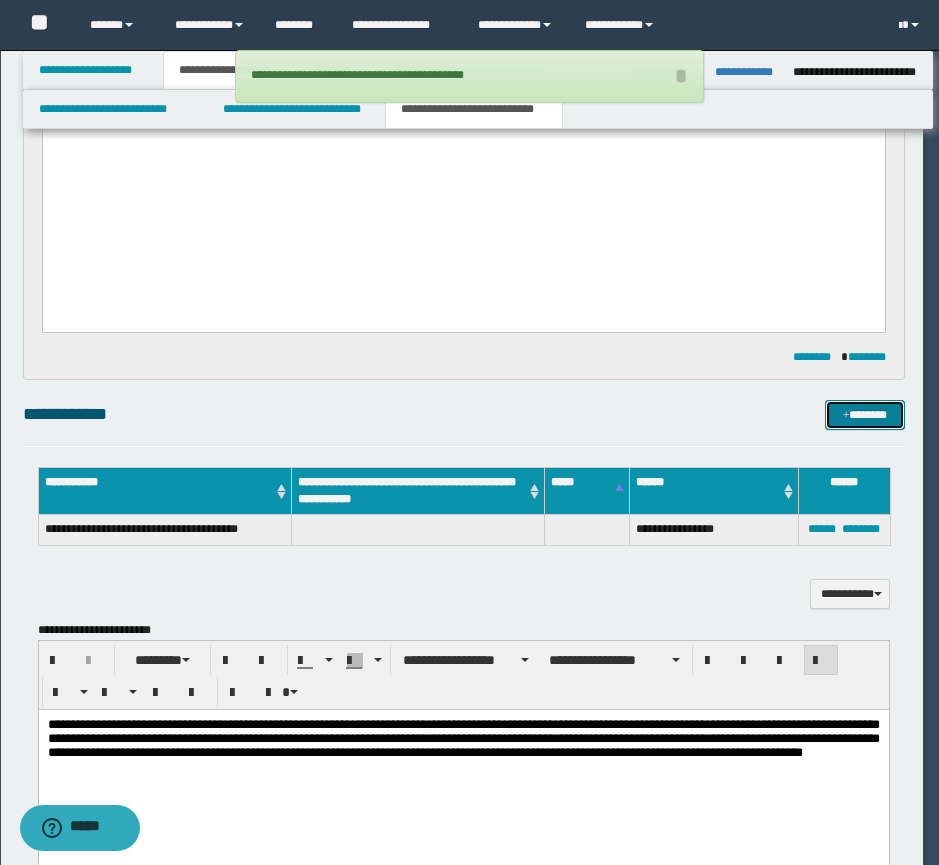 type 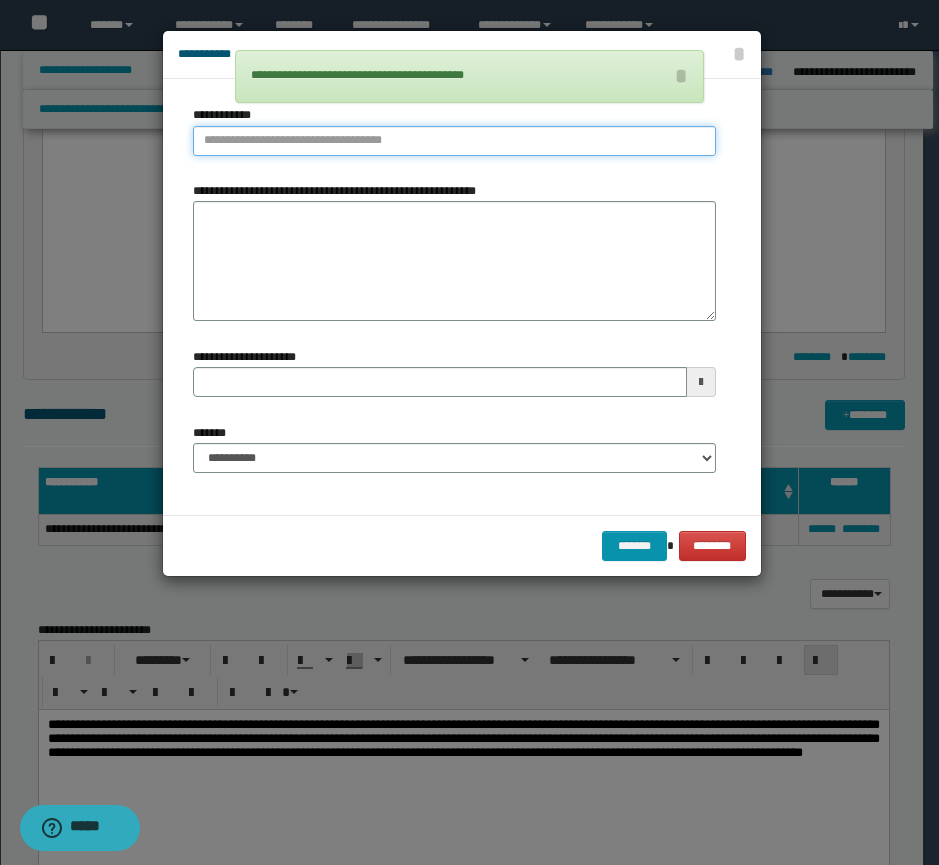 type on "**********" 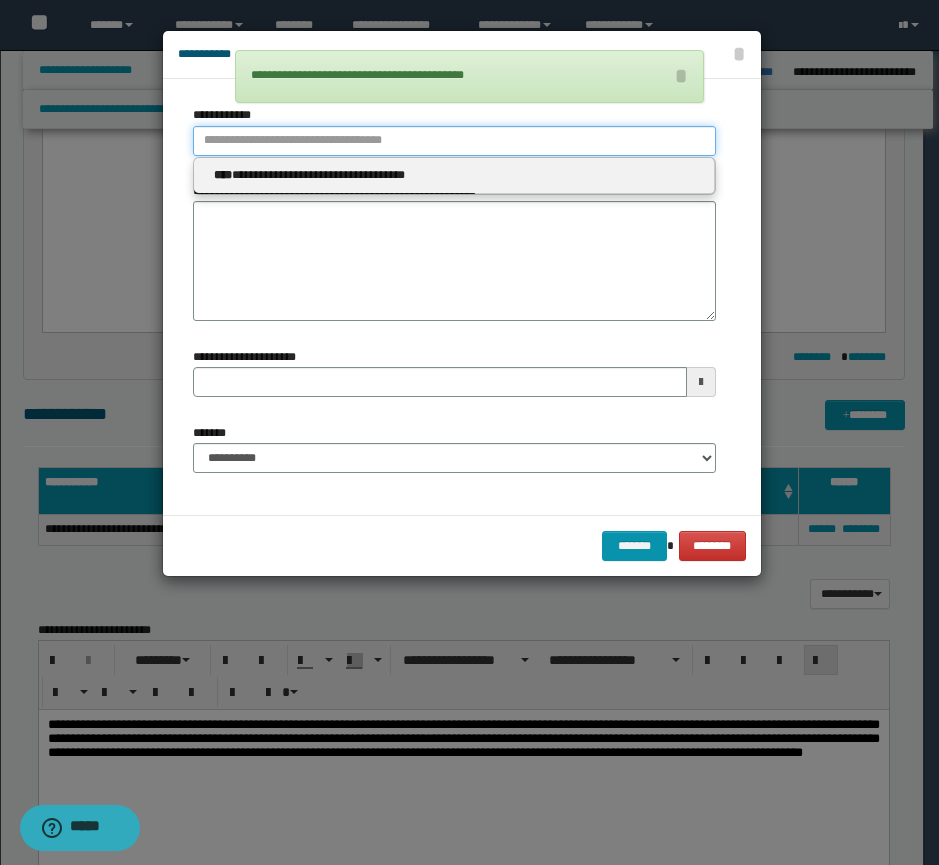 click on "**********" at bounding box center [454, 141] 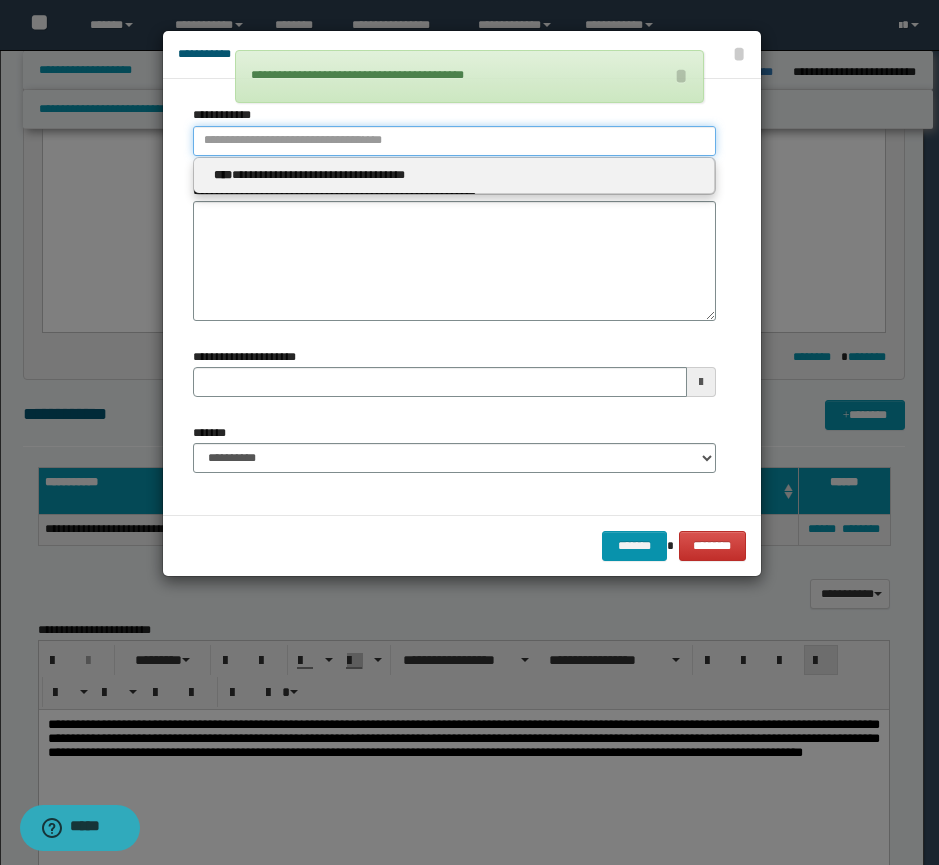 type 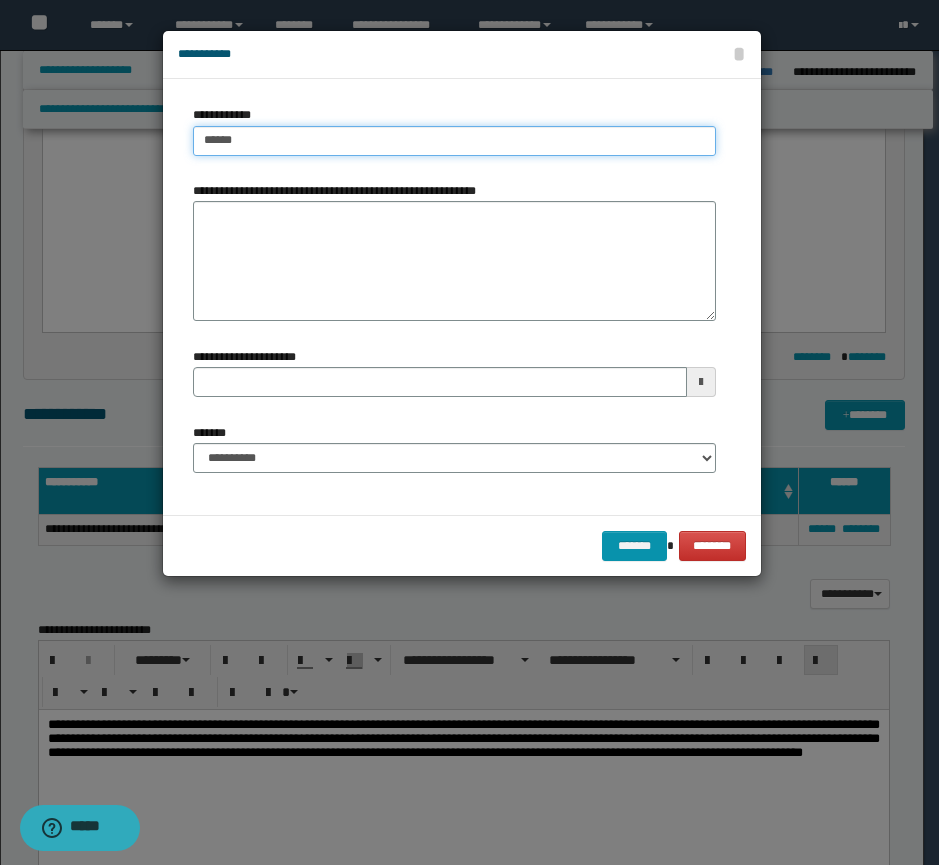 type on "*******" 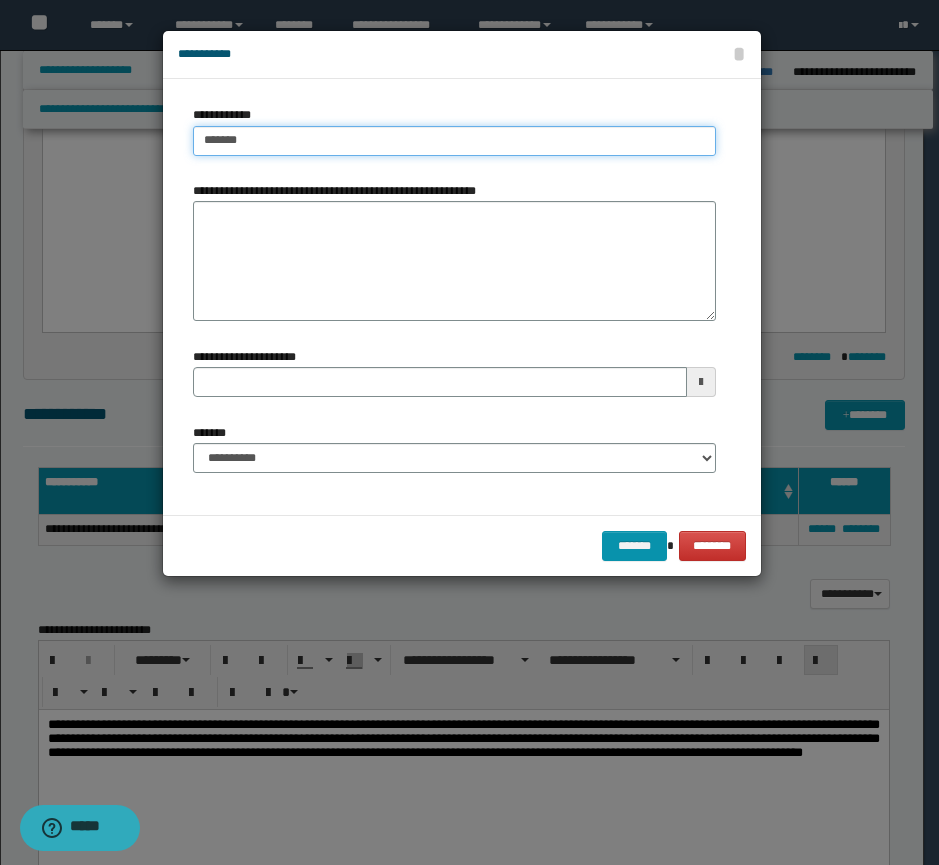 type on "*******" 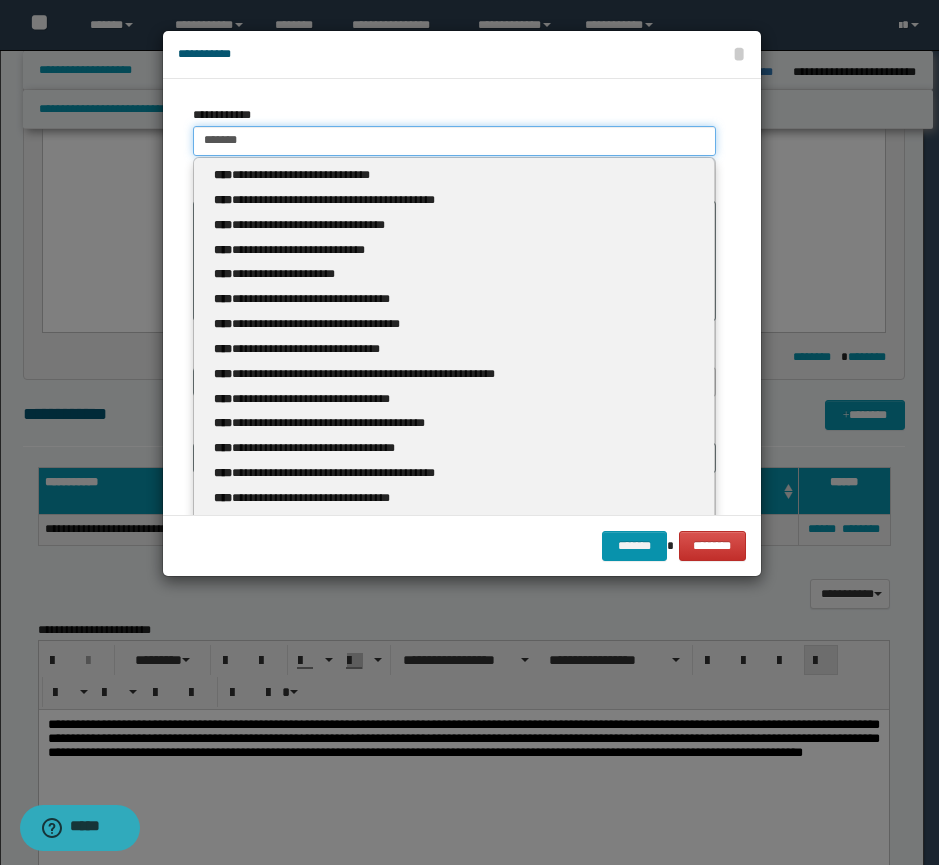 type 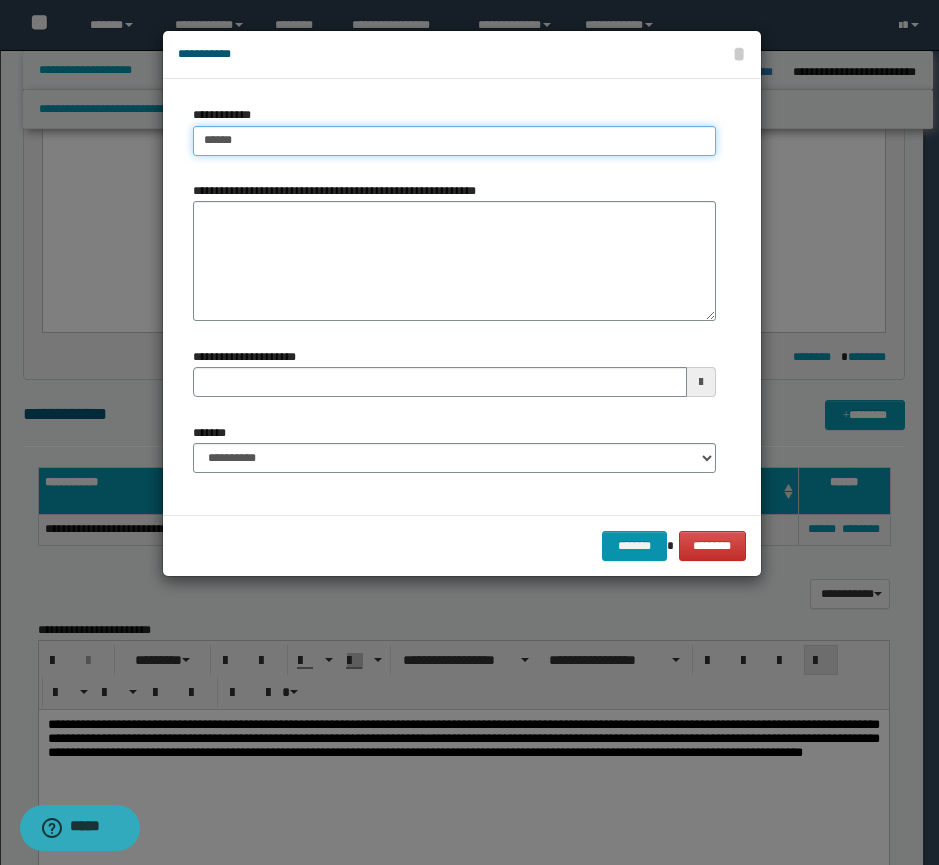 type on "******" 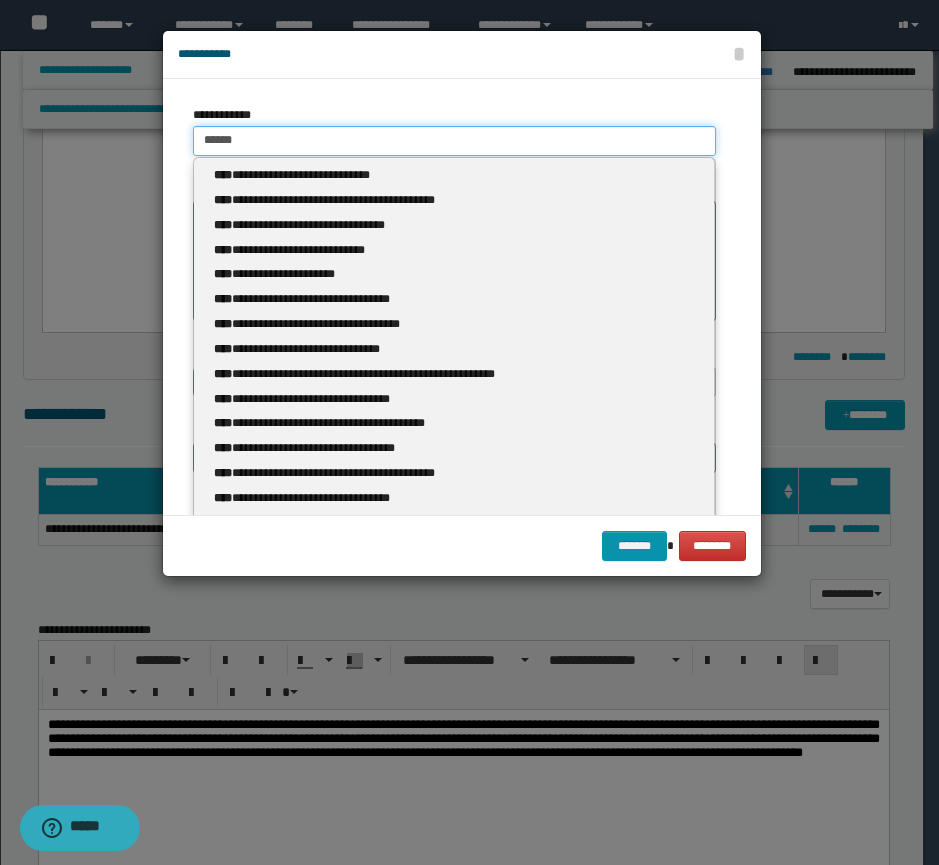 type 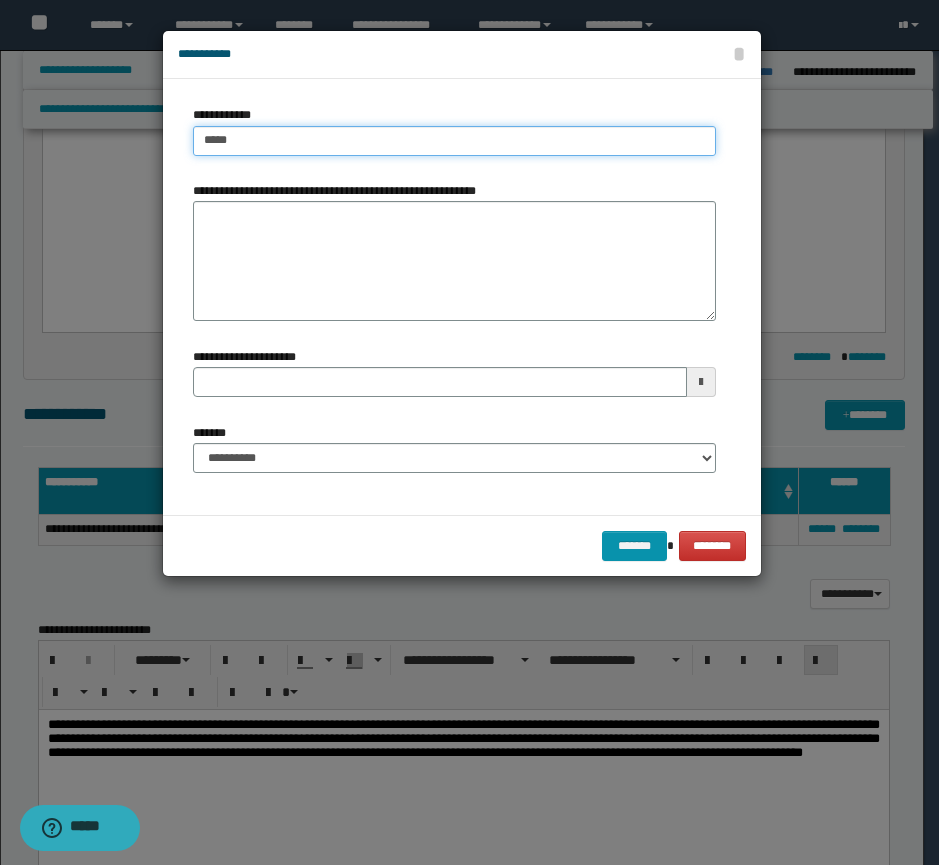 type on "*****" 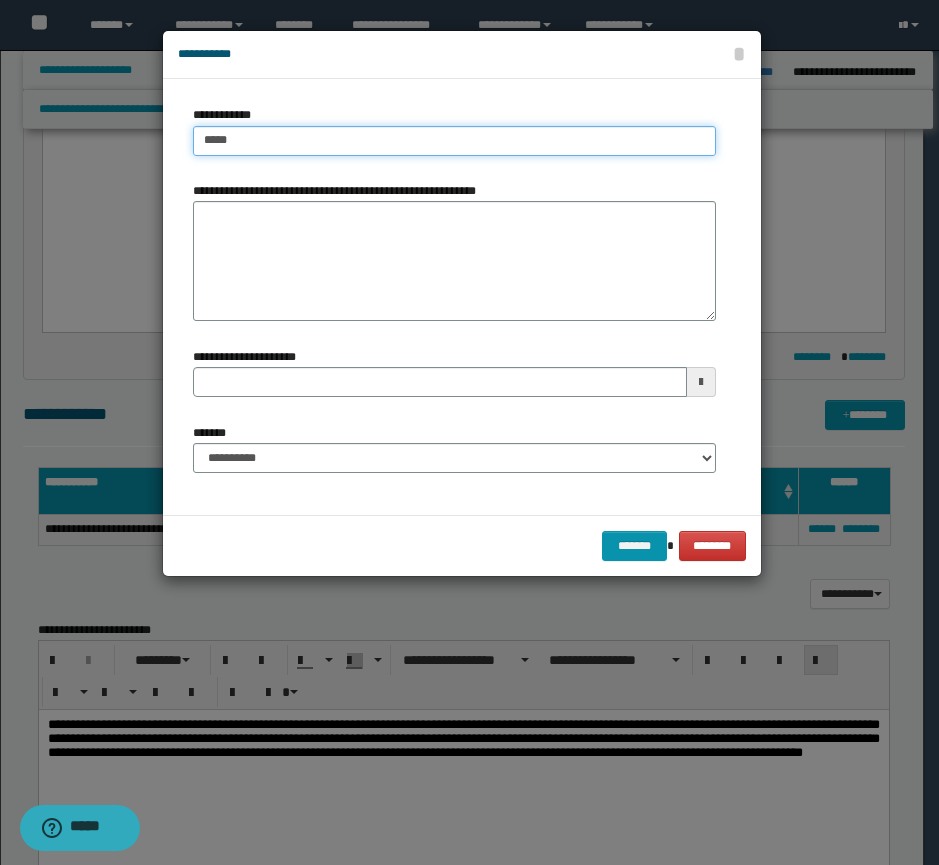 type 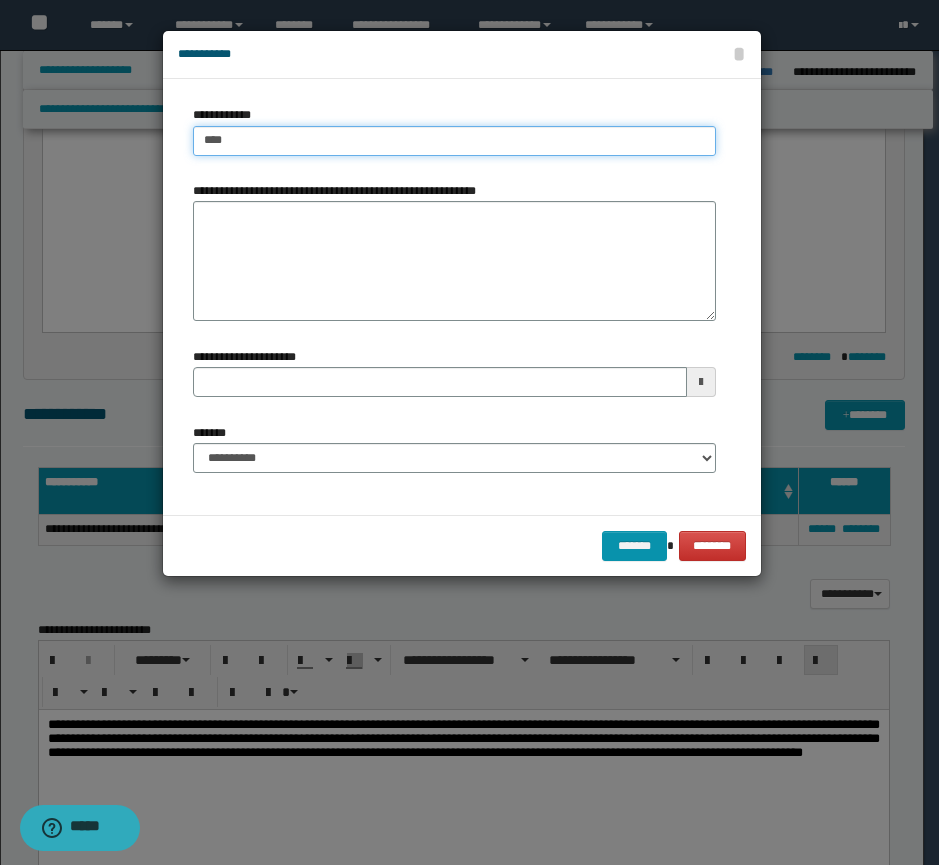 type on "****" 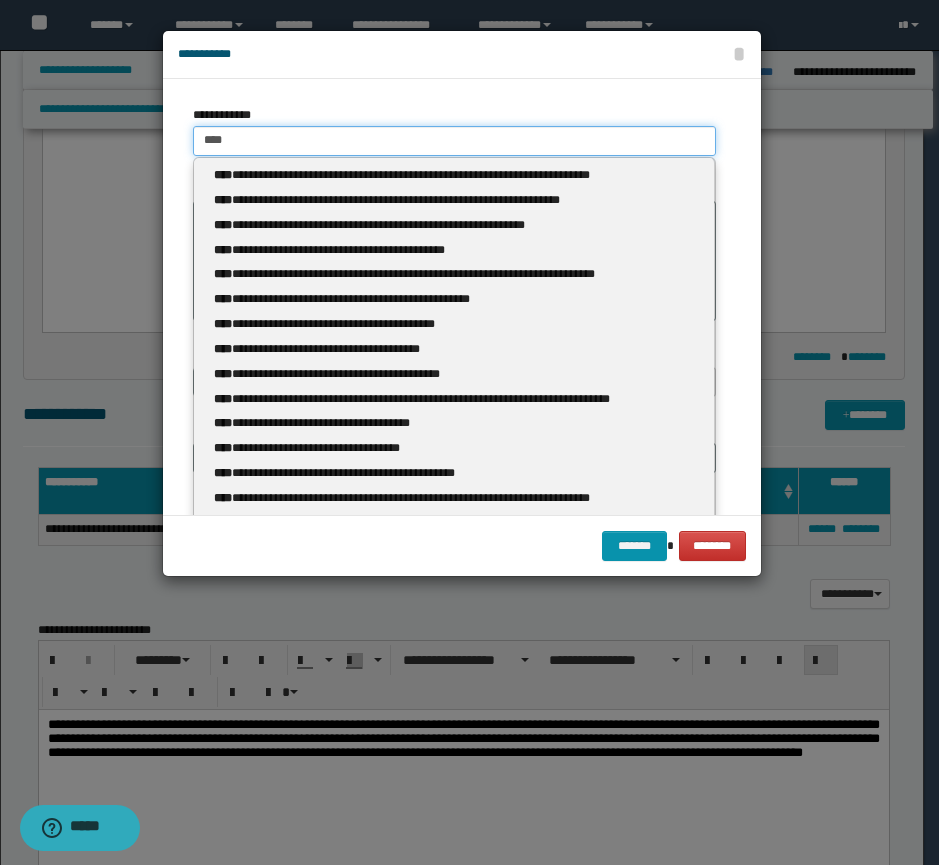 type 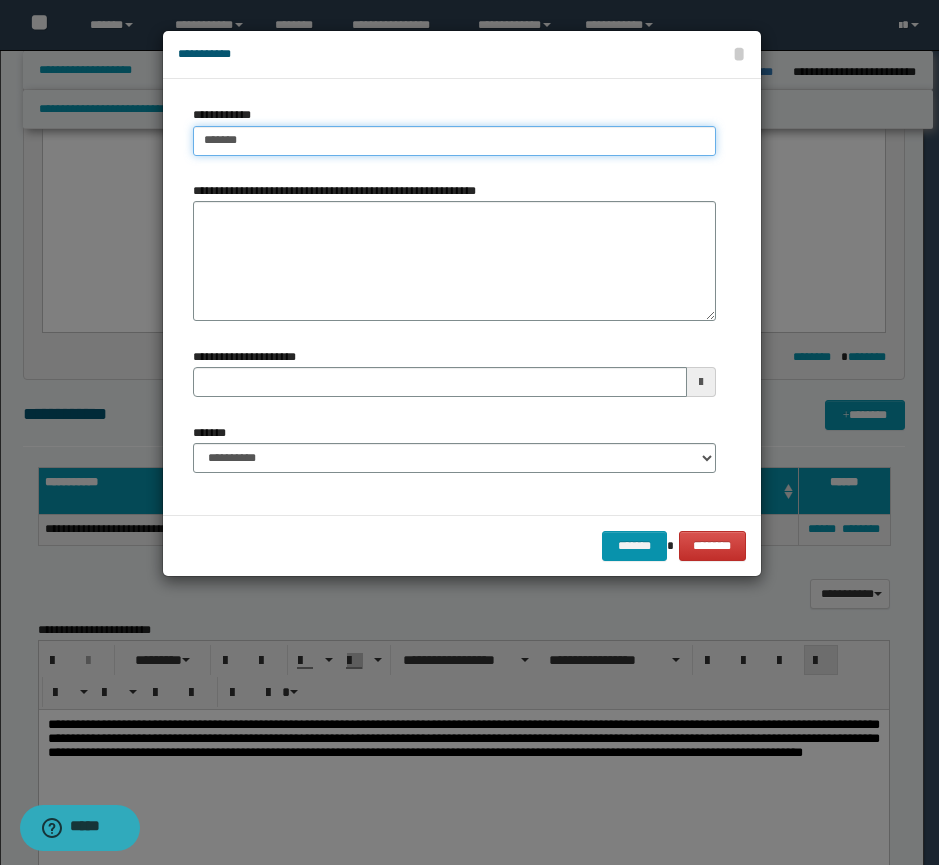 type on "********" 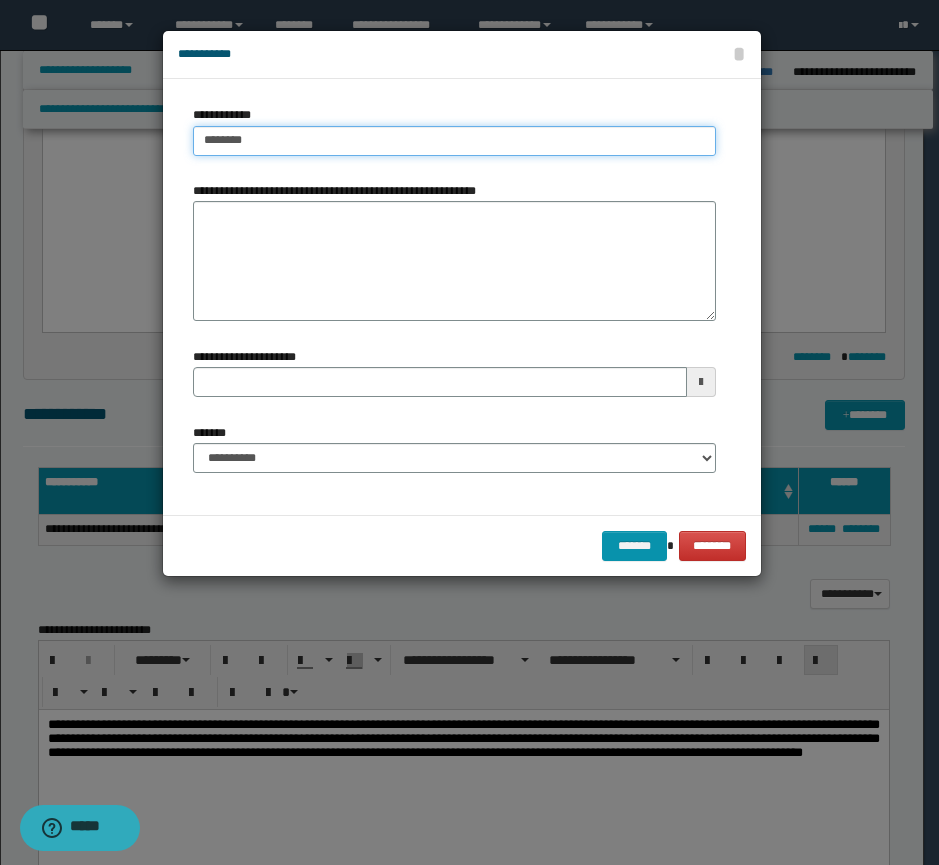 type on "********" 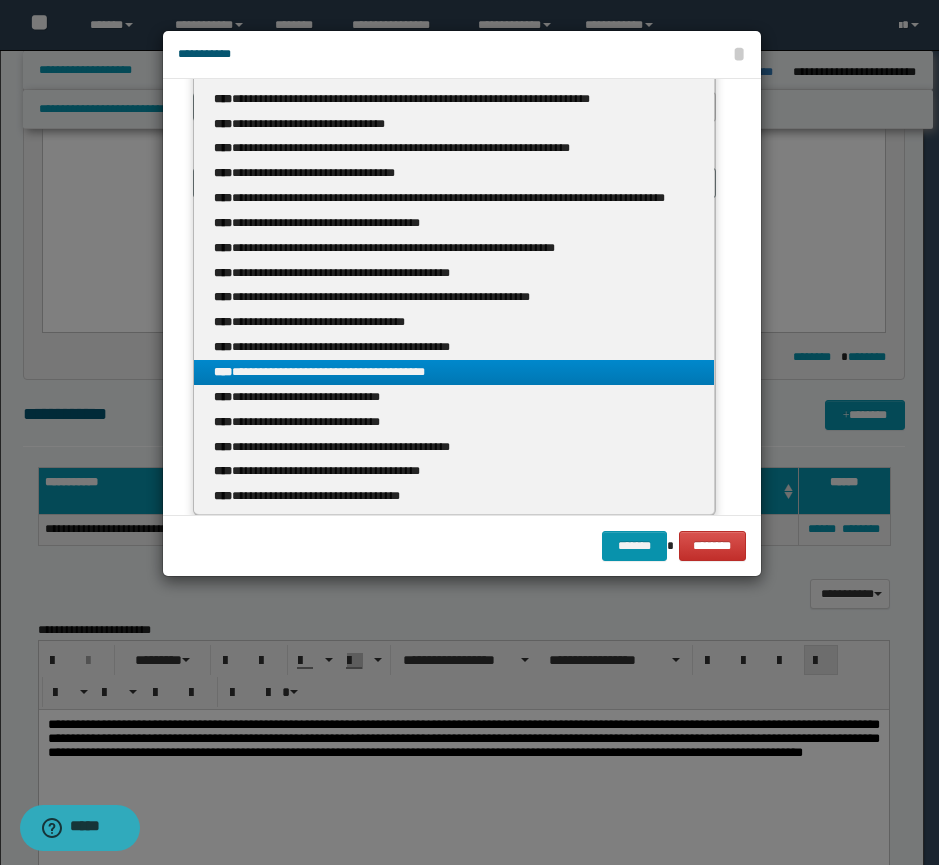 scroll, scrollTop: 276, scrollLeft: 0, axis: vertical 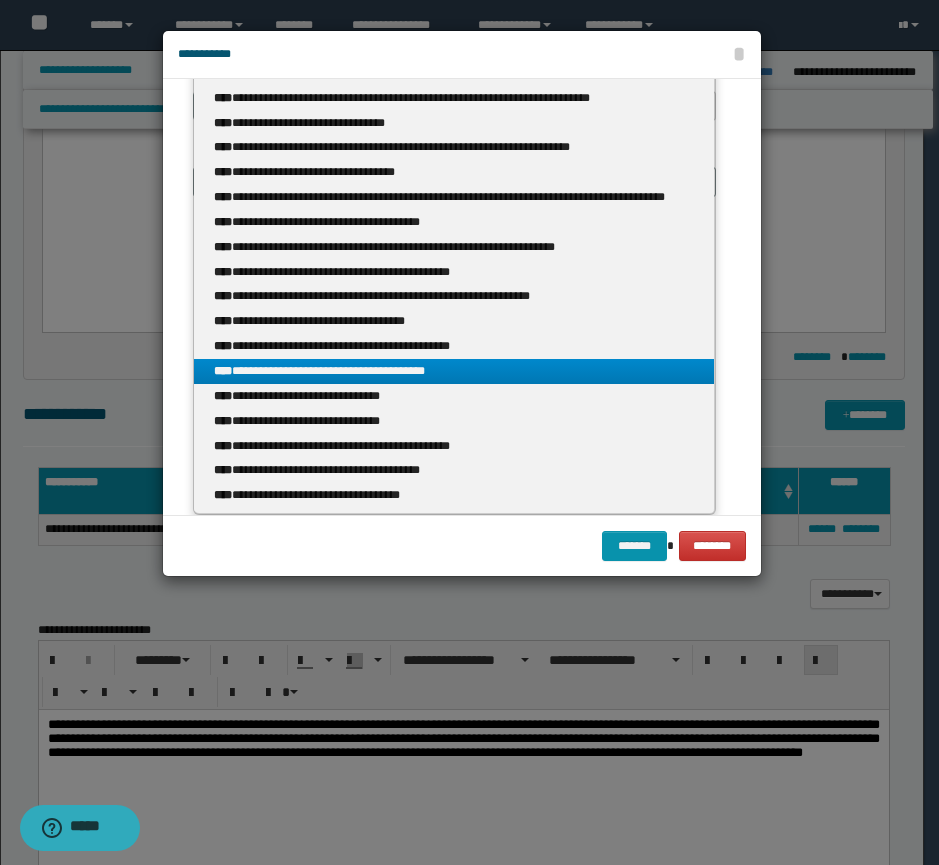 type on "********" 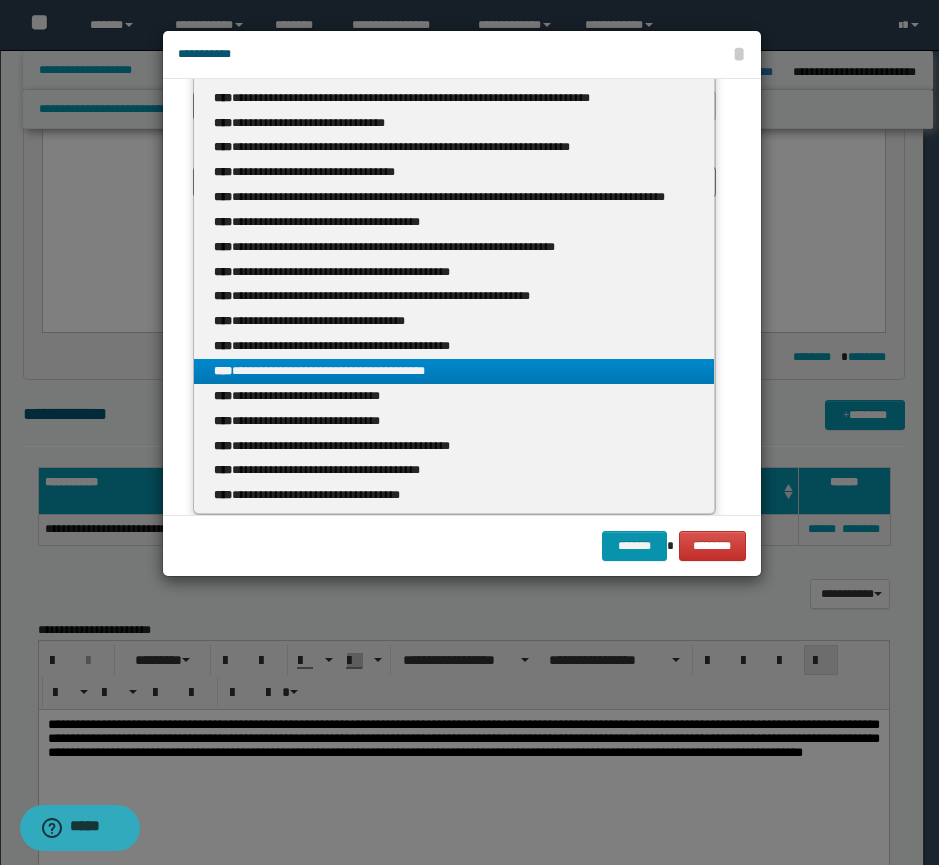 type 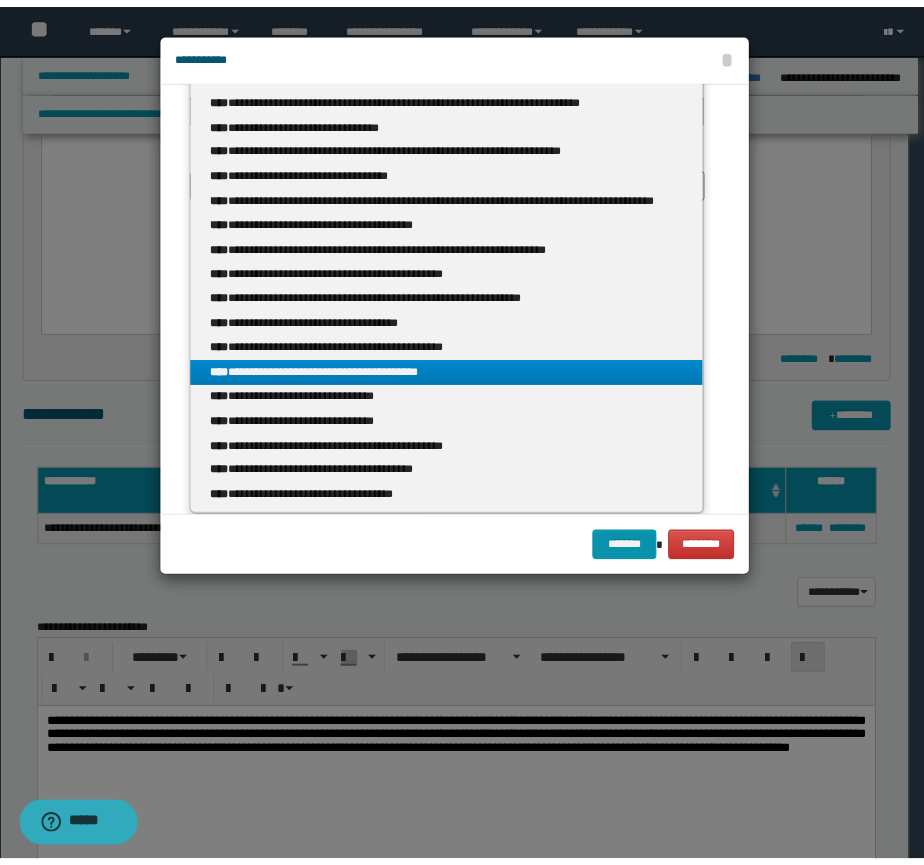 scroll, scrollTop: 0, scrollLeft: 0, axis: both 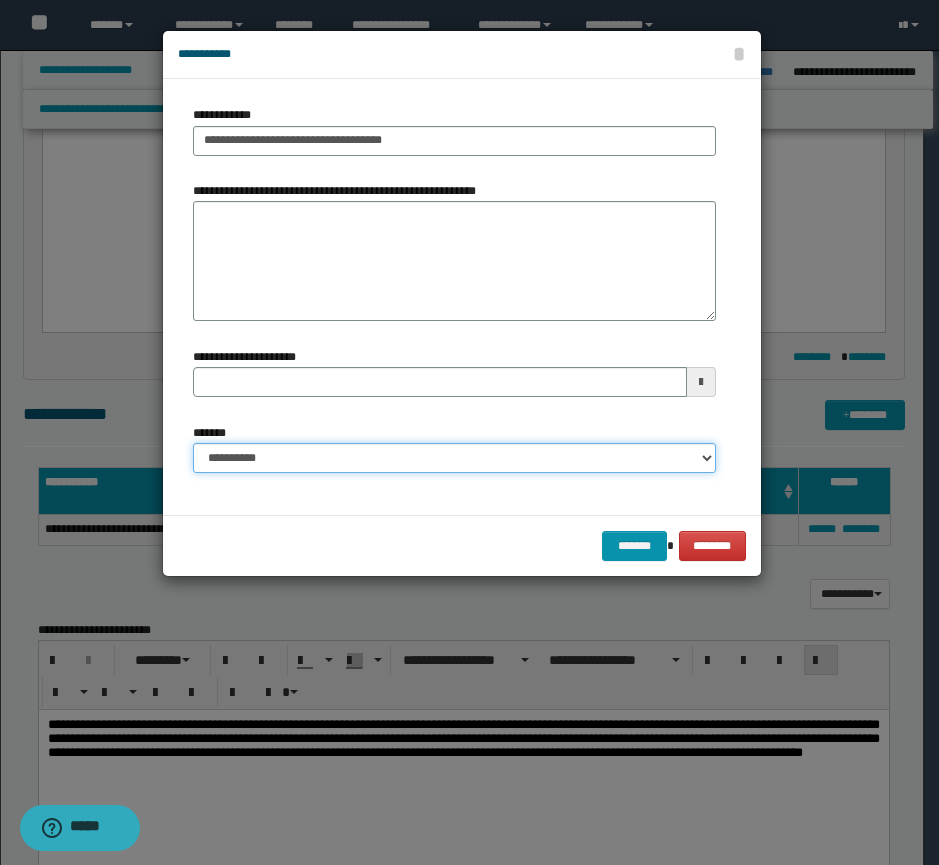click on "**********" at bounding box center (454, 458) 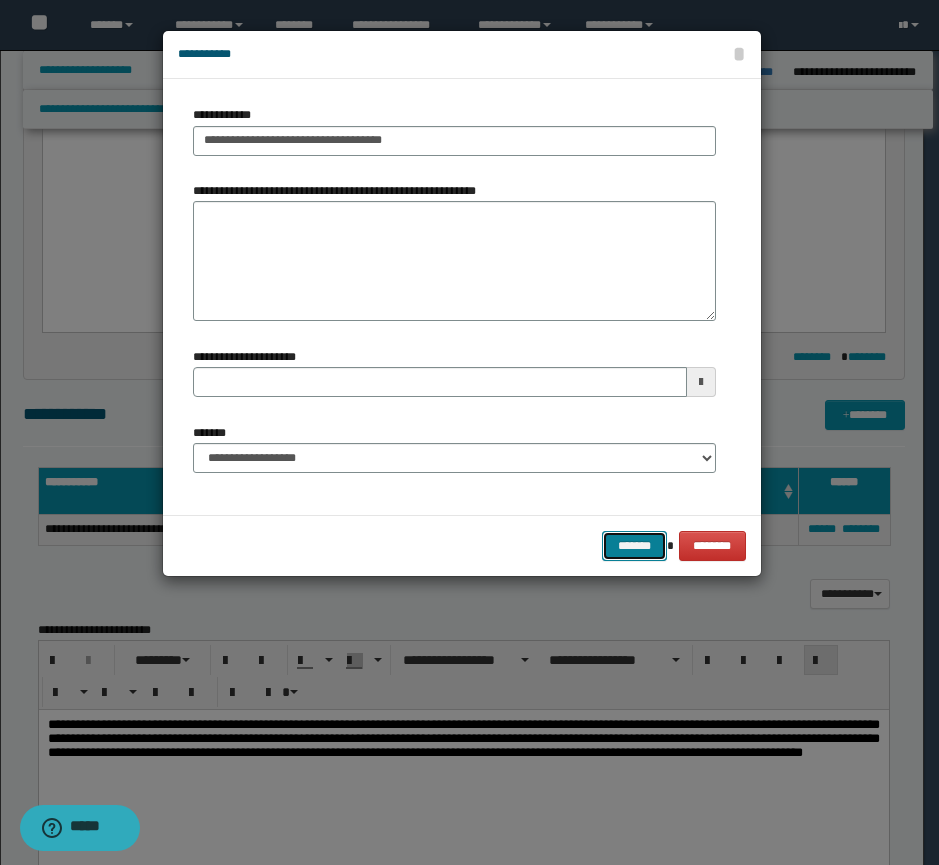 click on "*******" at bounding box center [634, 546] 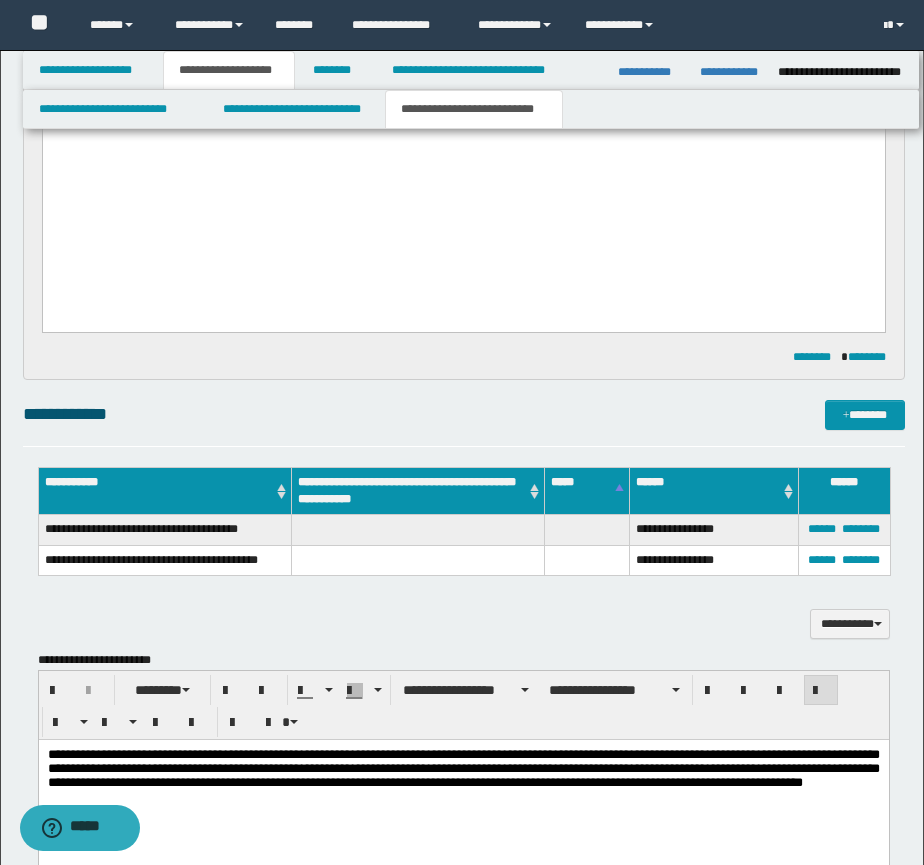 click on "**********" at bounding box center (463, -15) 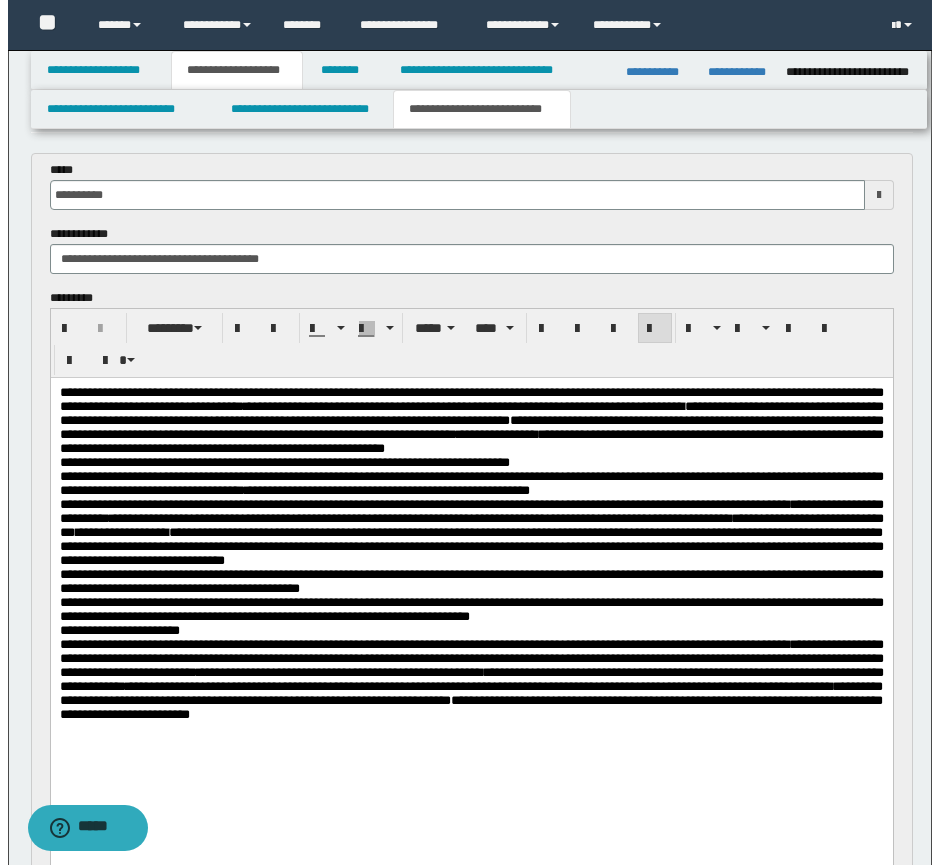 scroll, scrollTop: 0, scrollLeft: 0, axis: both 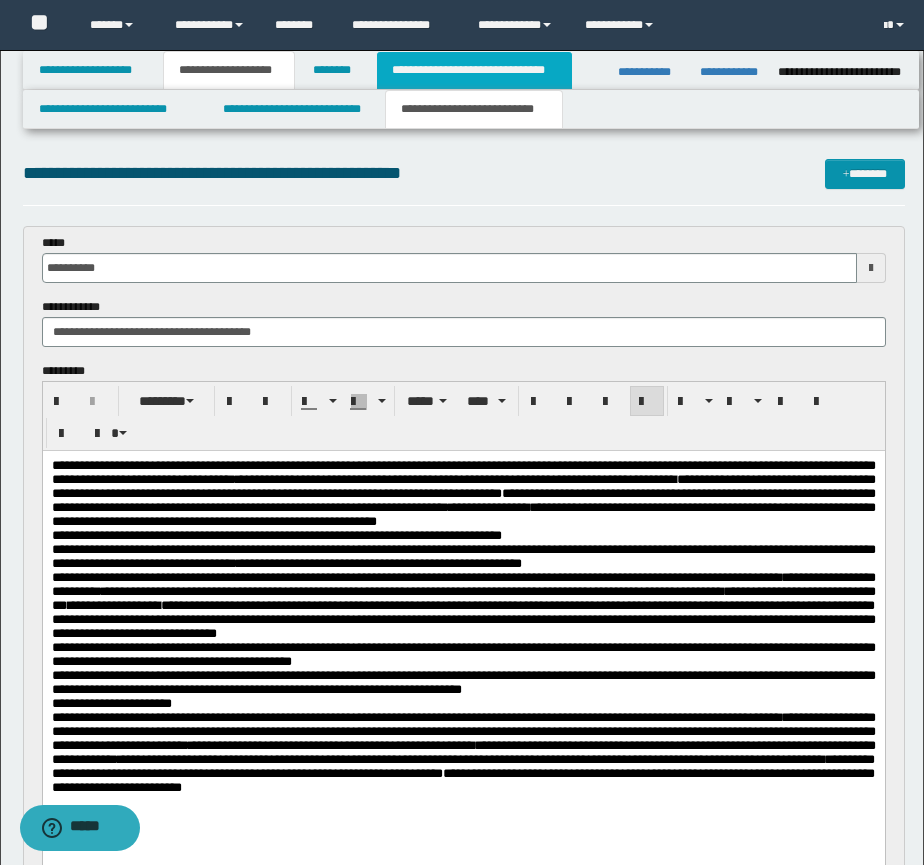 click on "**********" at bounding box center [474, 70] 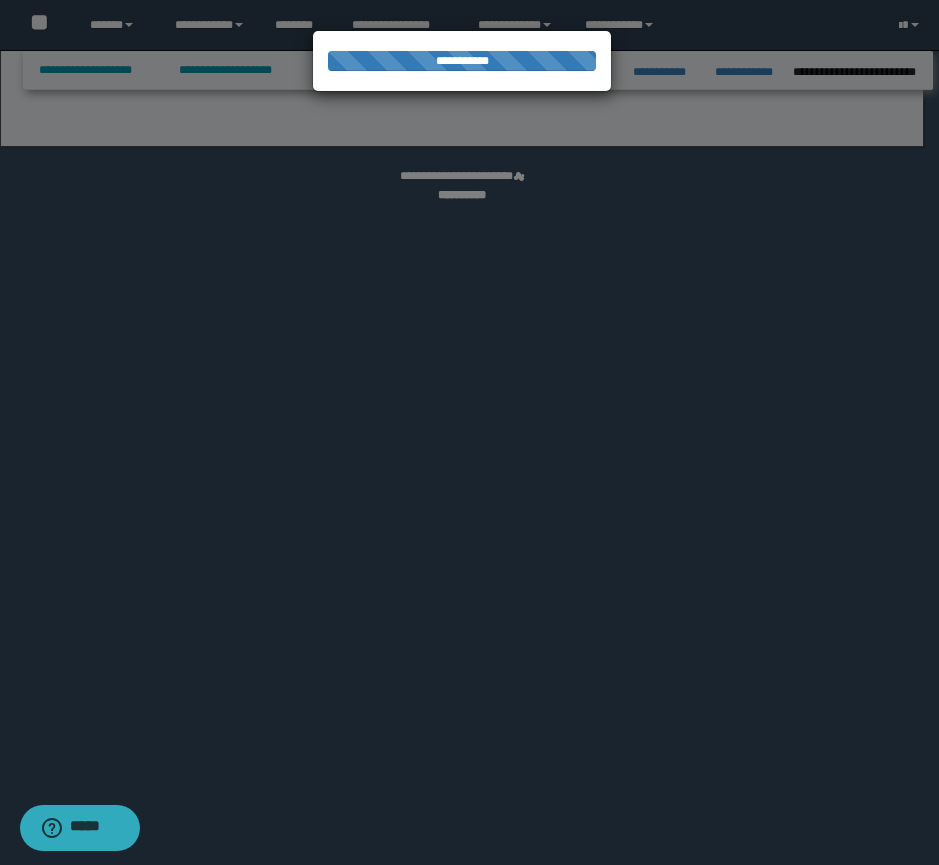 select on "*" 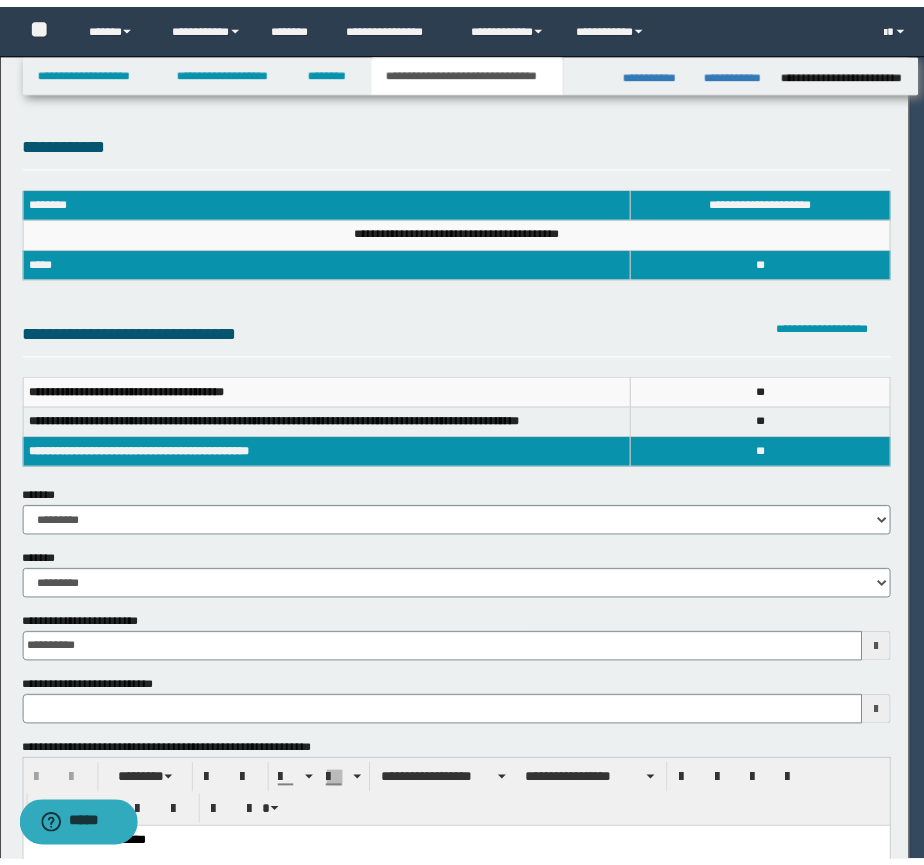 scroll, scrollTop: 0, scrollLeft: 0, axis: both 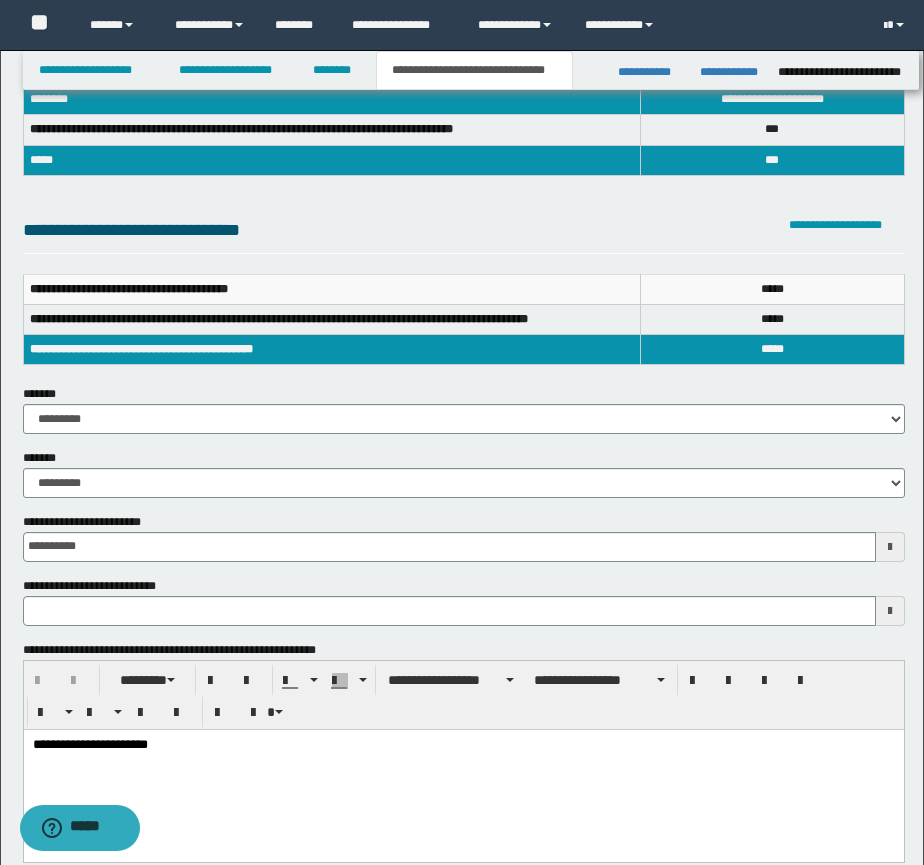 type 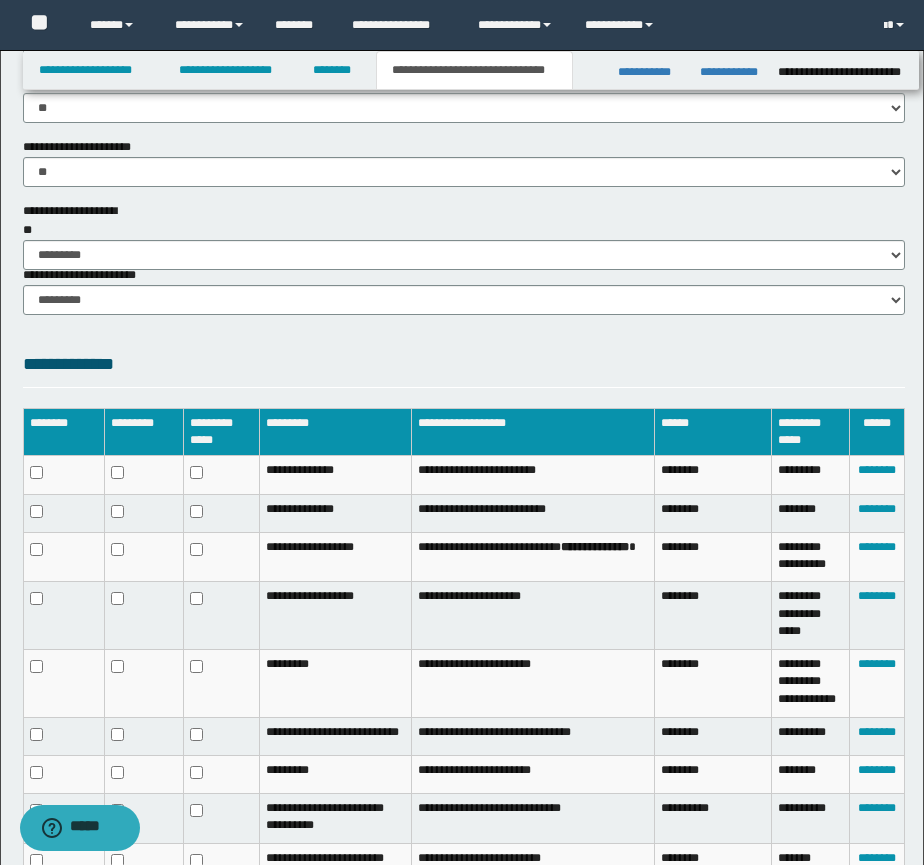 scroll, scrollTop: 1491, scrollLeft: 0, axis: vertical 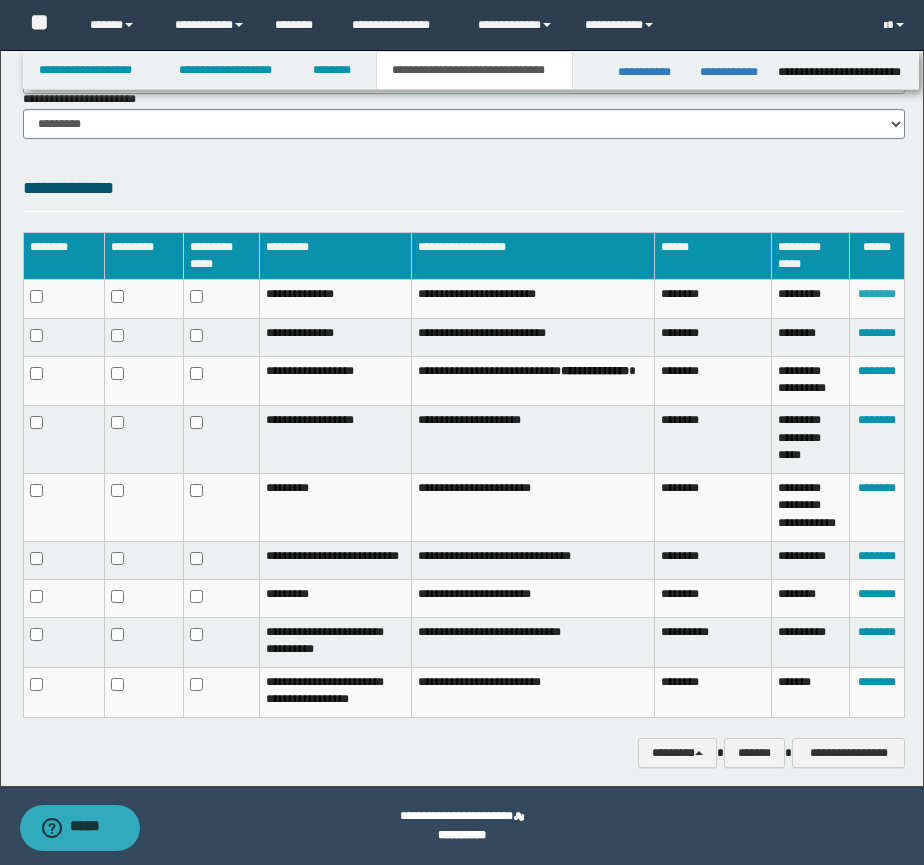 click on "********" at bounding box center (877, 294) 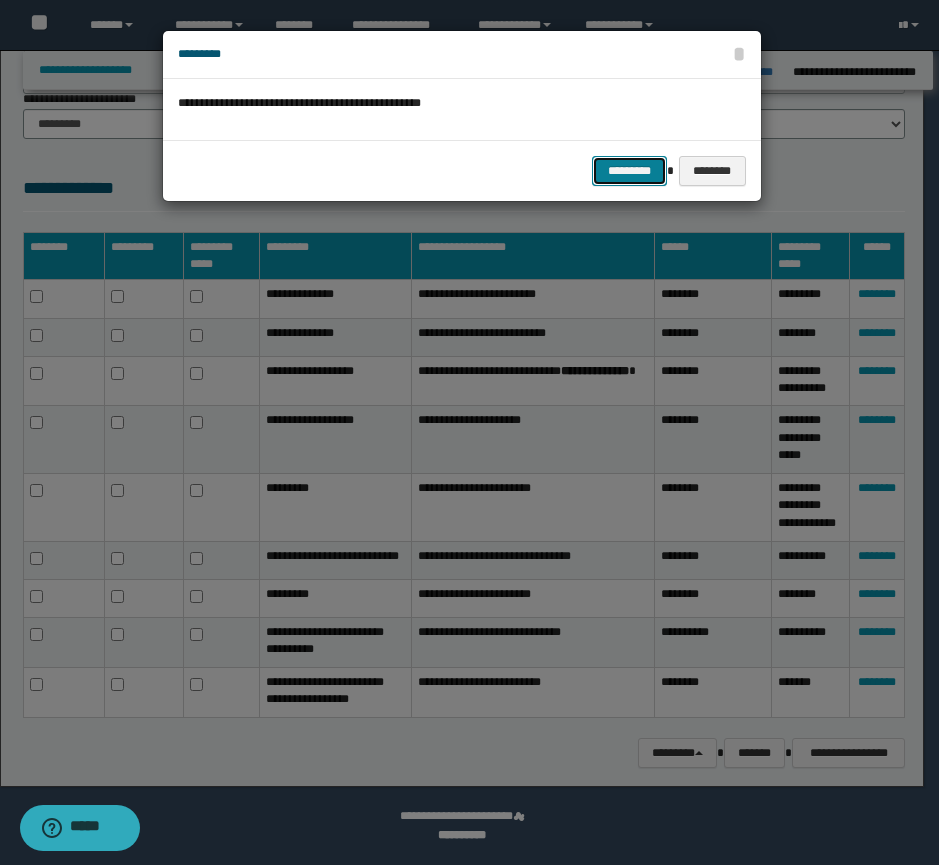 drag, startPoint x: 613, startPoint y: 166, endPoint x: 634, endPoint y: 186, distance: 29 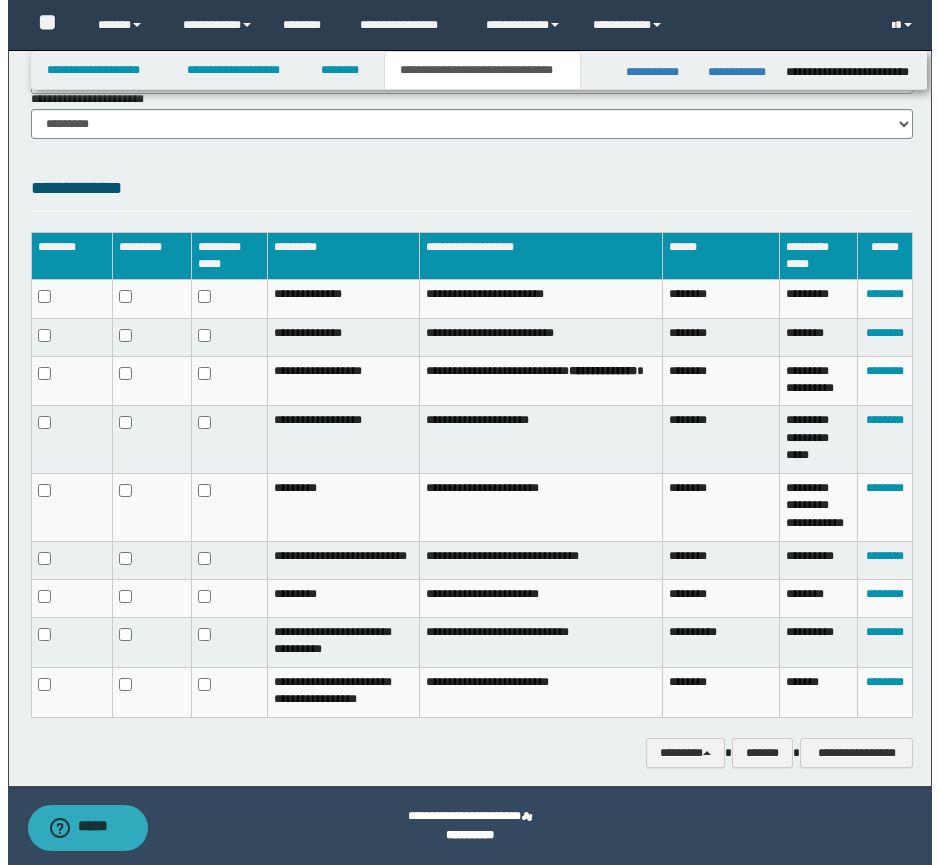 scroll, scrollTop: 1475, scrollLeft: 0, axis: vertical 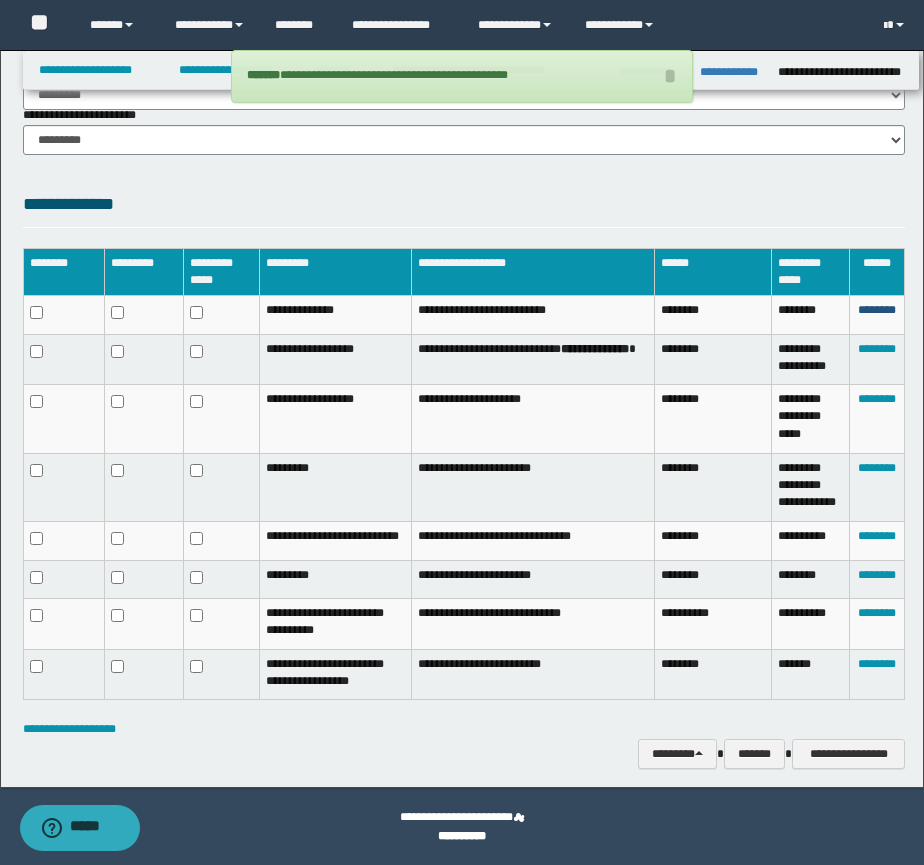 drag, startPoint x: 869, startPoint y: 306, endPoint x: 786, endPoint y: 286, distance: 85.37564 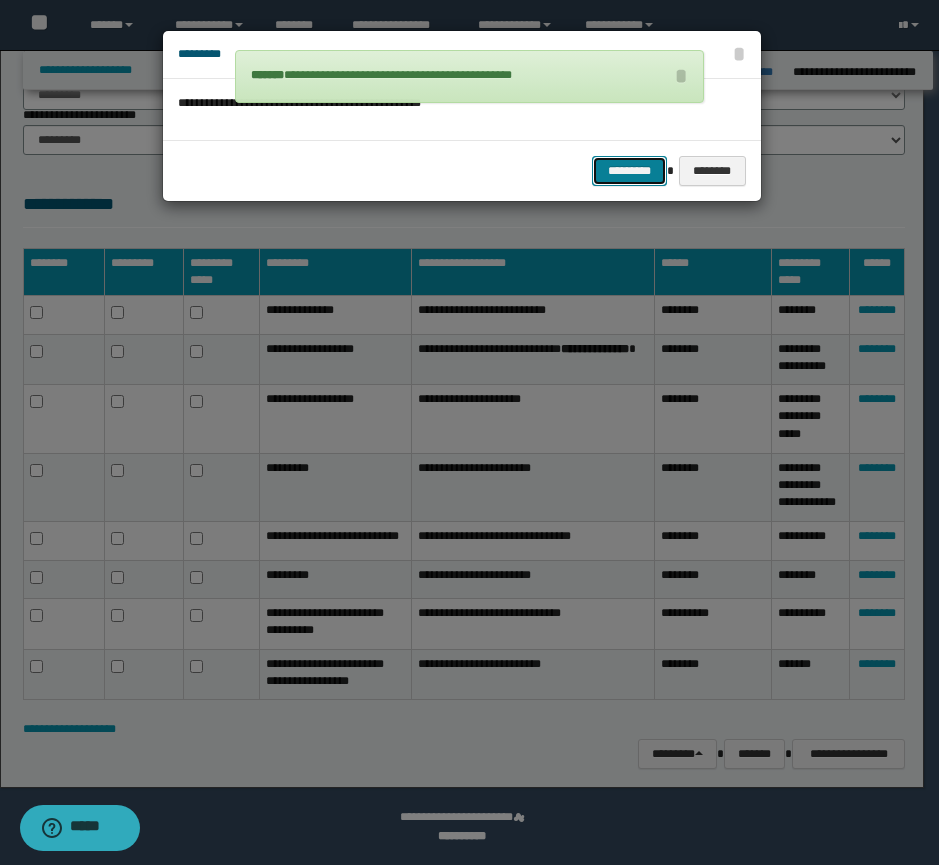 click on "*********" at bounding box center [629, 171] 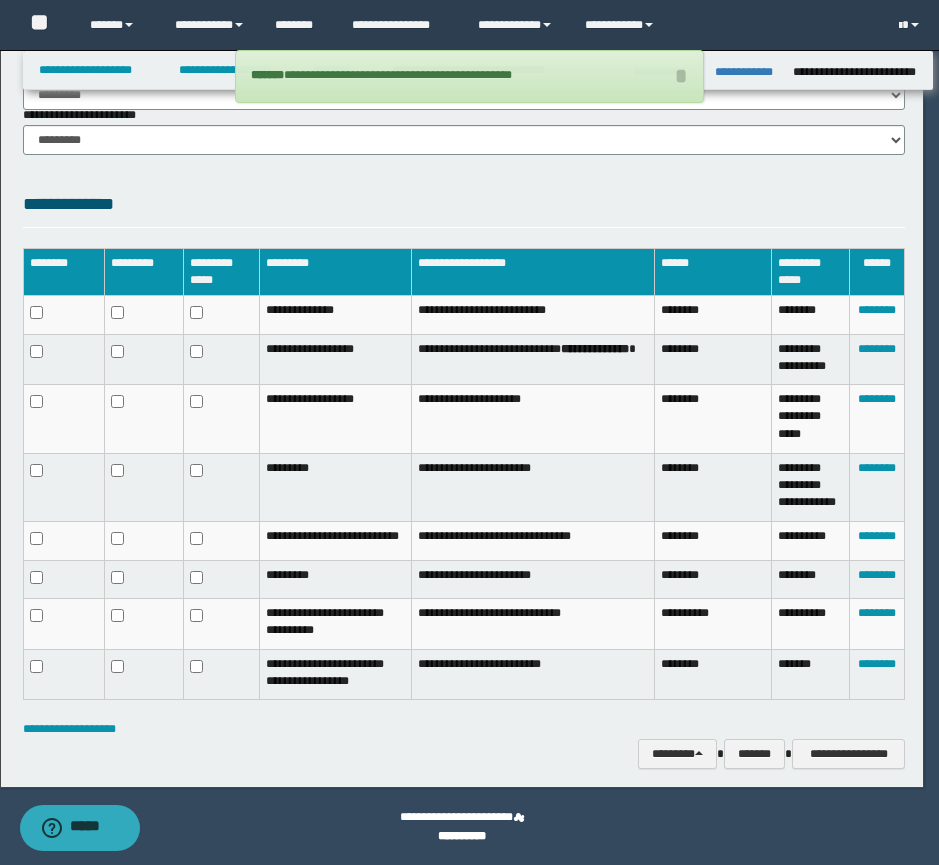 scroll, scrollTop: 1441, scrollLeft: 0, axis: vertical 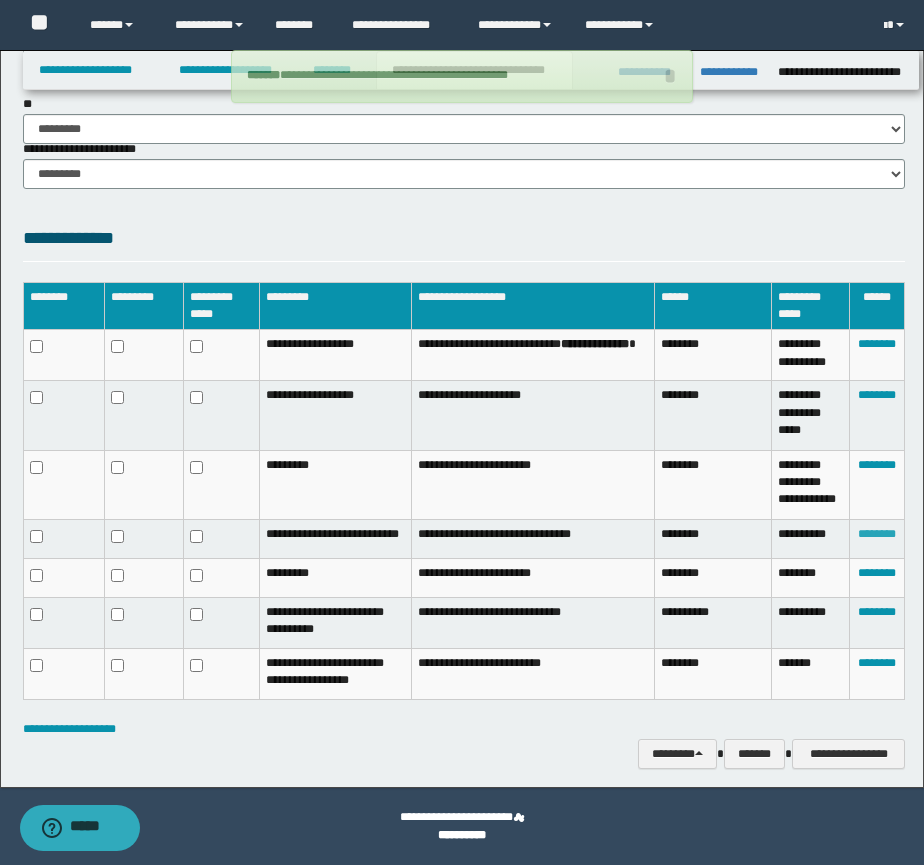 click on "********" at bounding box center (877, 534) 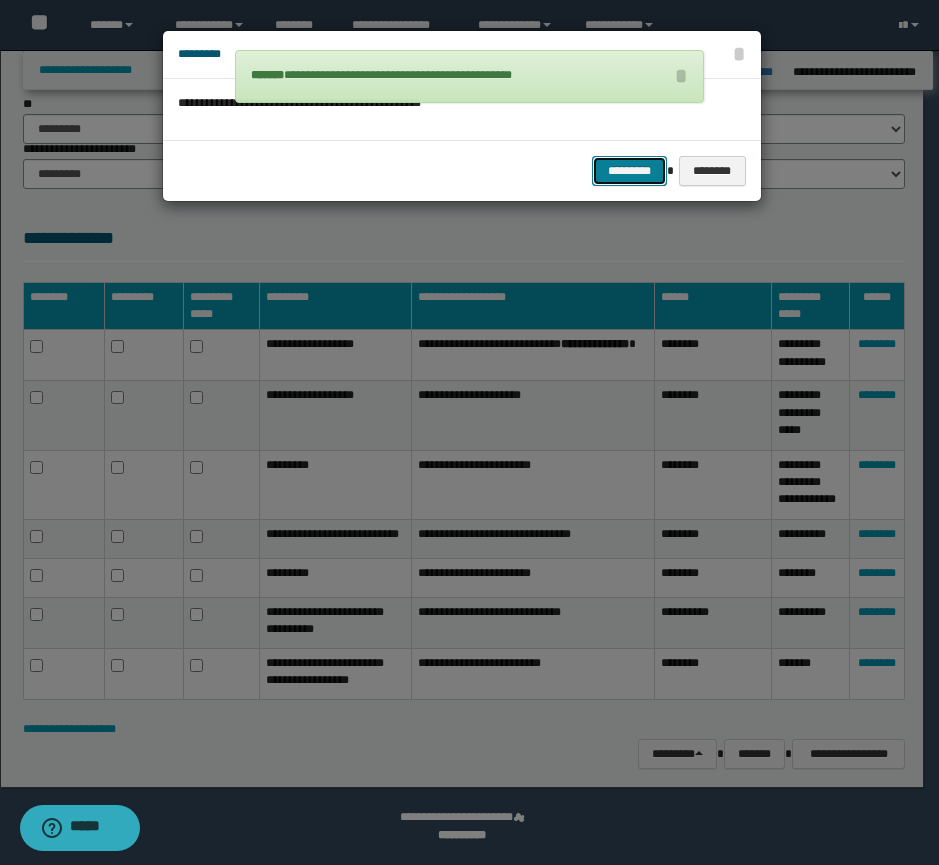 click on "*********" at bounding box center (629, 171) 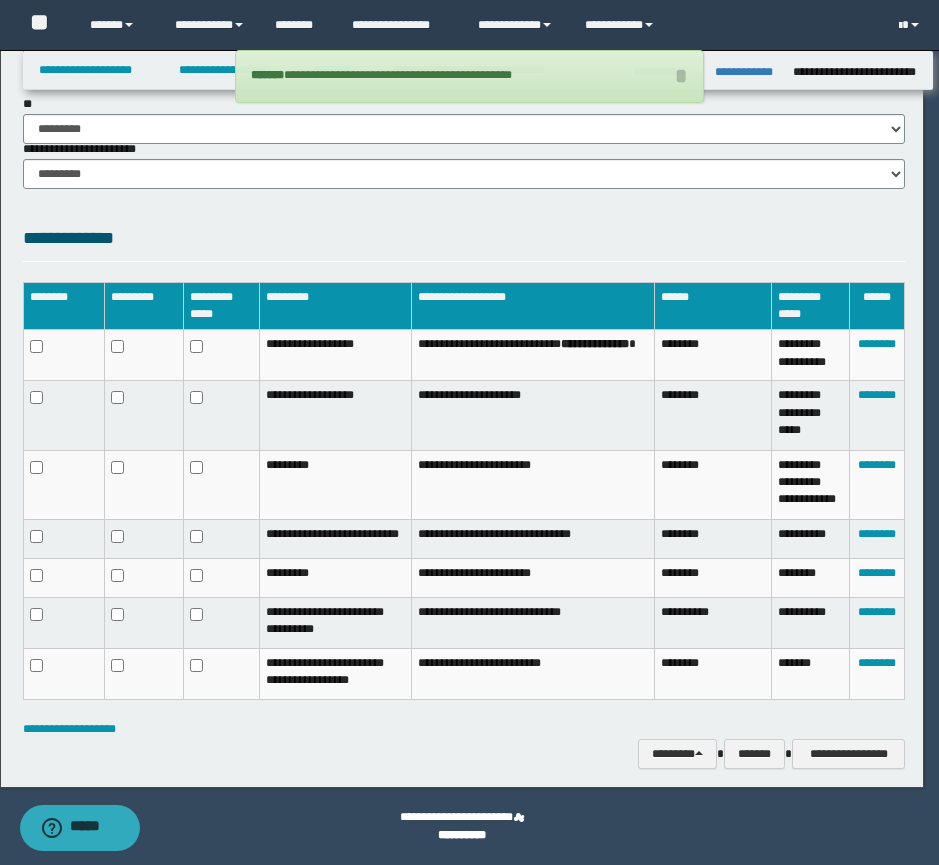 scroll, scrollTop: 1394, scrollLeft: 0, axis: vertical 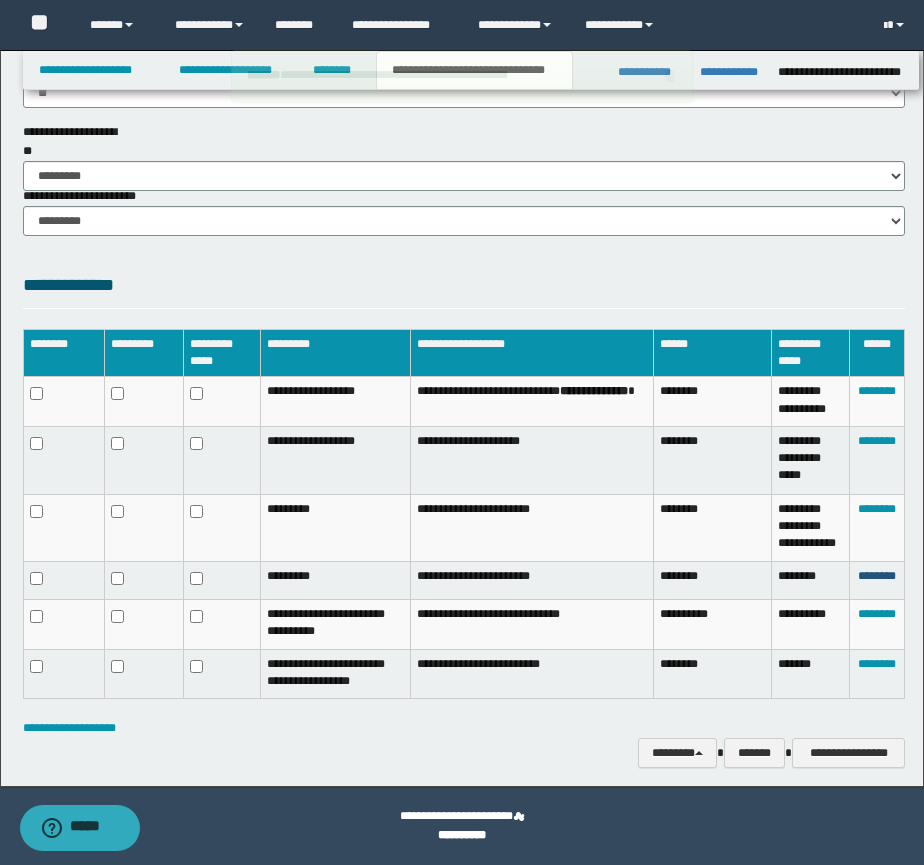 drag, startPoint x: 863, startPoint y: 585, endPoint x: 831, endPoint y: 494, distance: 96.462425 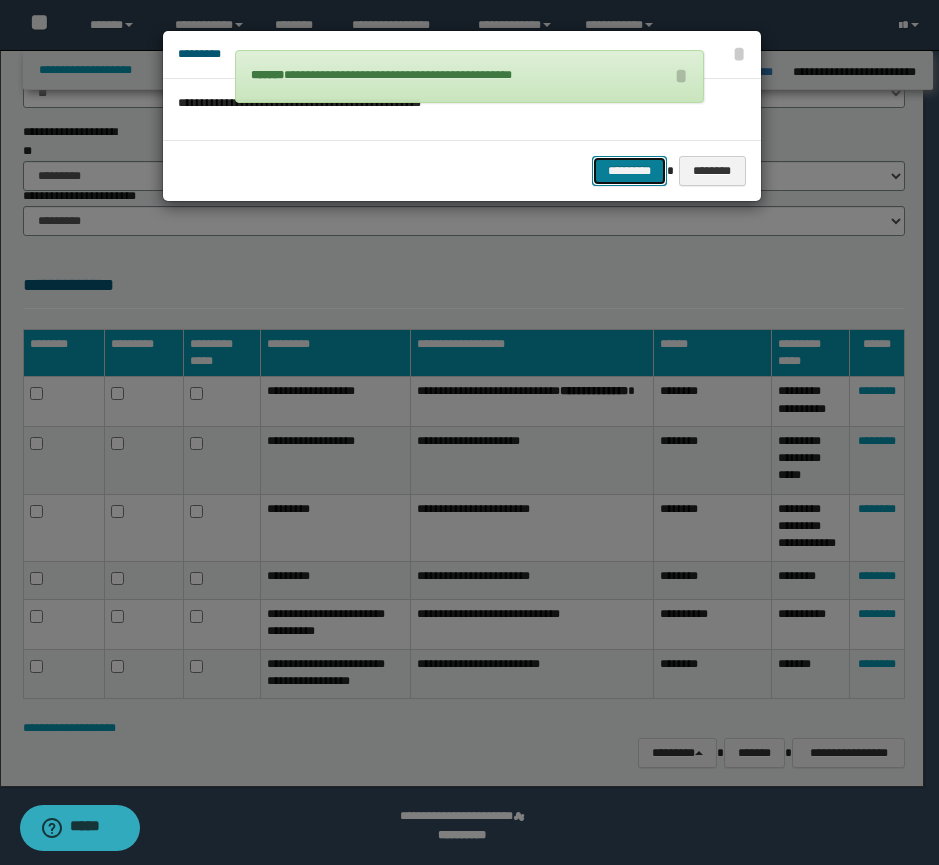 click on "*********" at bounding box center [629, 171] 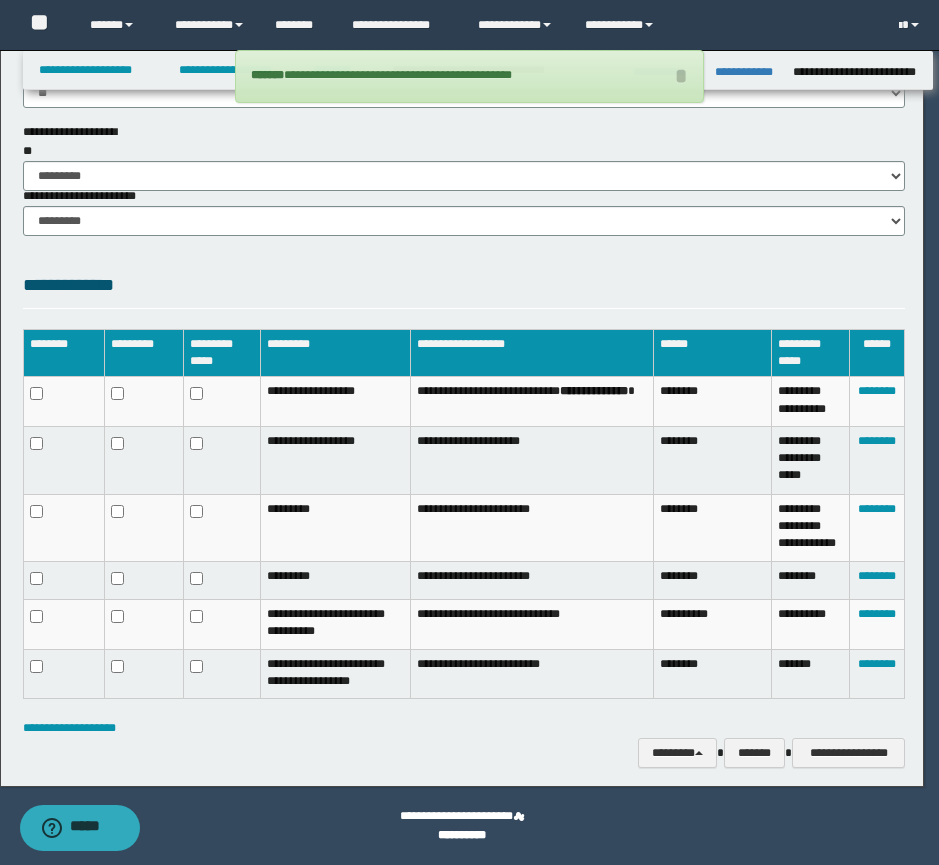 scroll, scrollTop: 1360, scrollLeft: 0, axis: vertical 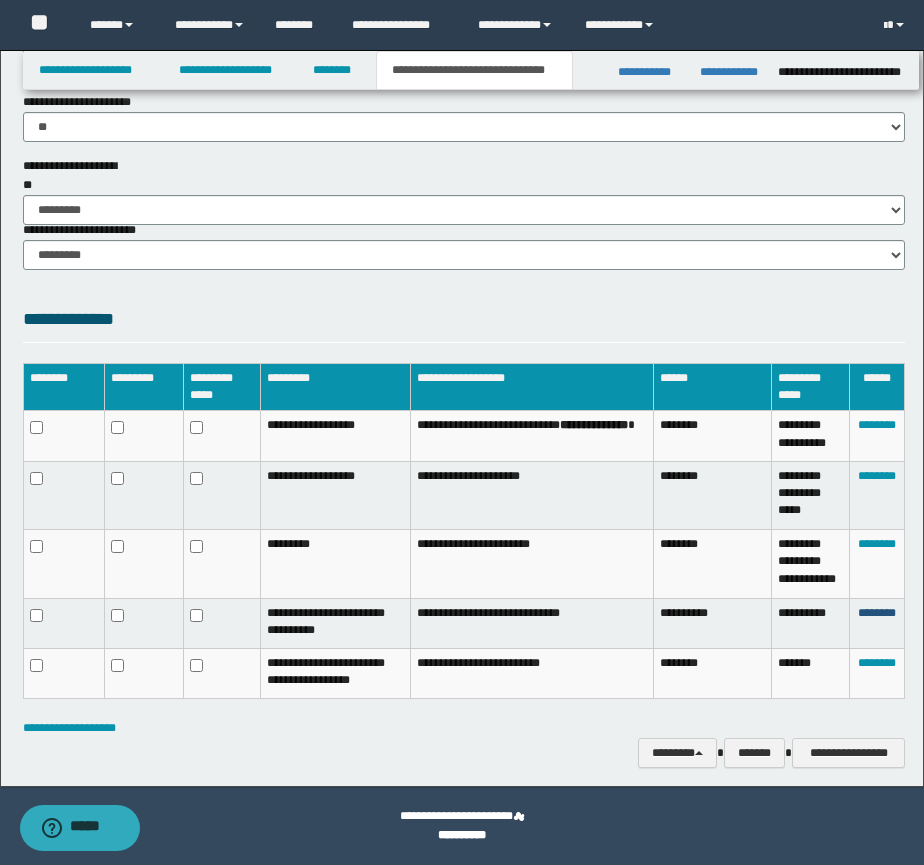 drag, startPoint x: 860, startPoint y: 617, endPoint x: 853, endPoint y: 602, distance: 16.552946 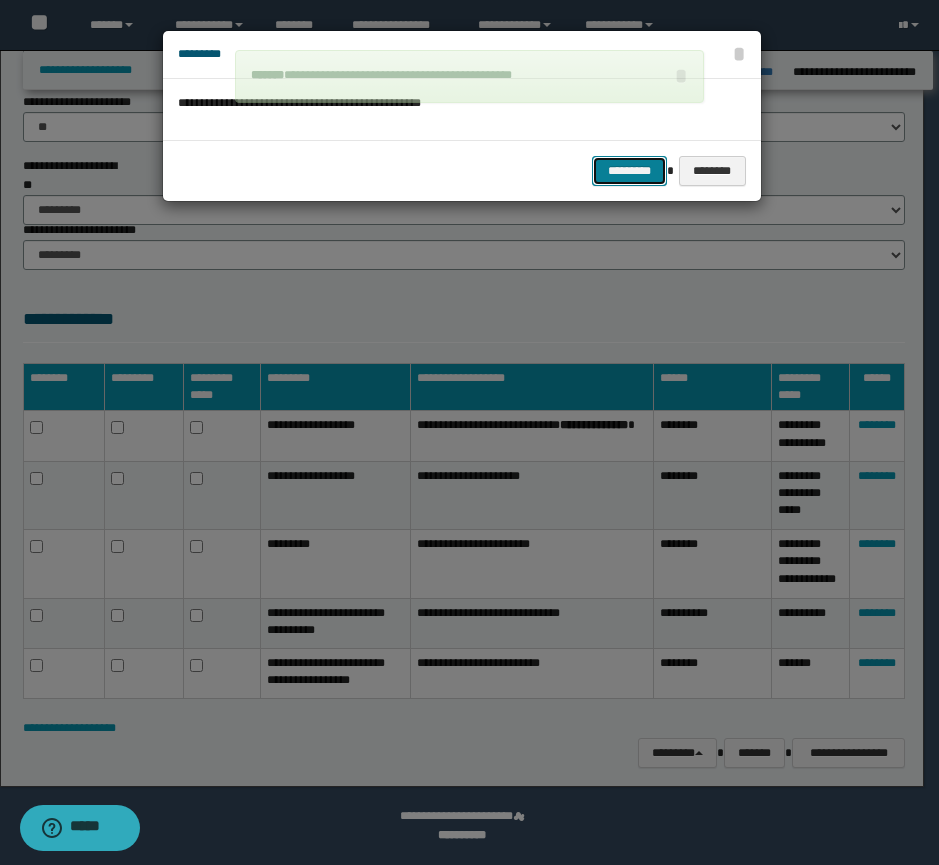 click on "*********" at bounding box center (629, 171) 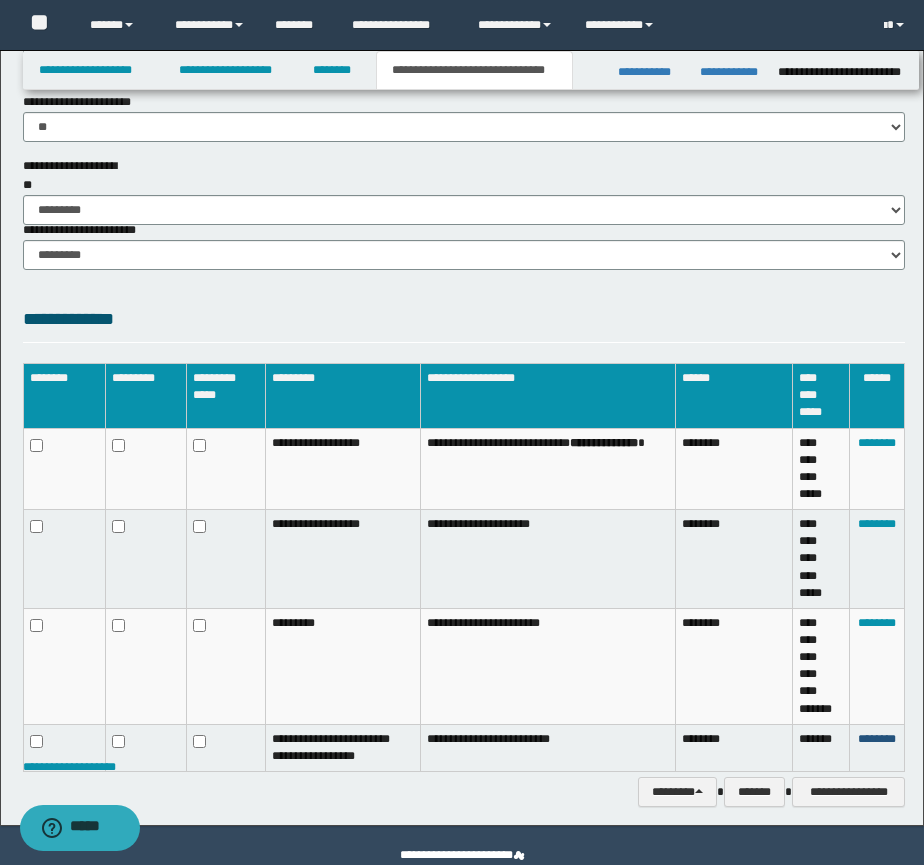 drag, startPoint x: 874, startPoint y: 707, endPoint x: 815, endPoint y: 575, distance: 144.58562 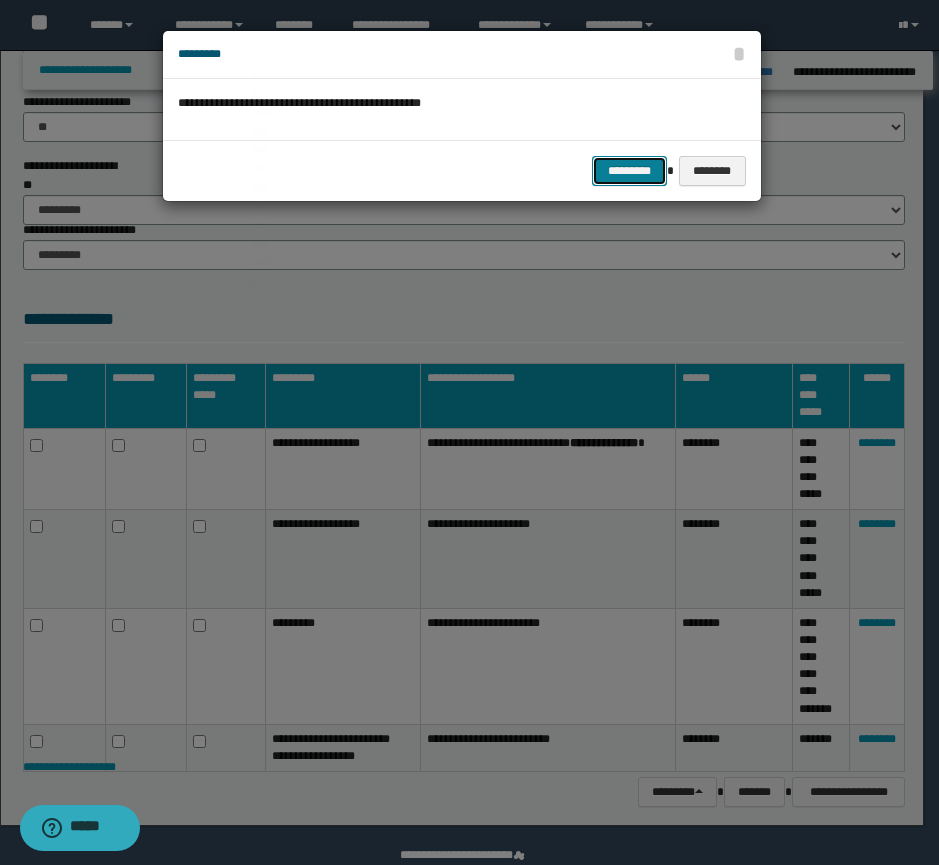 click on "*********" at bounding box center (629, 171) 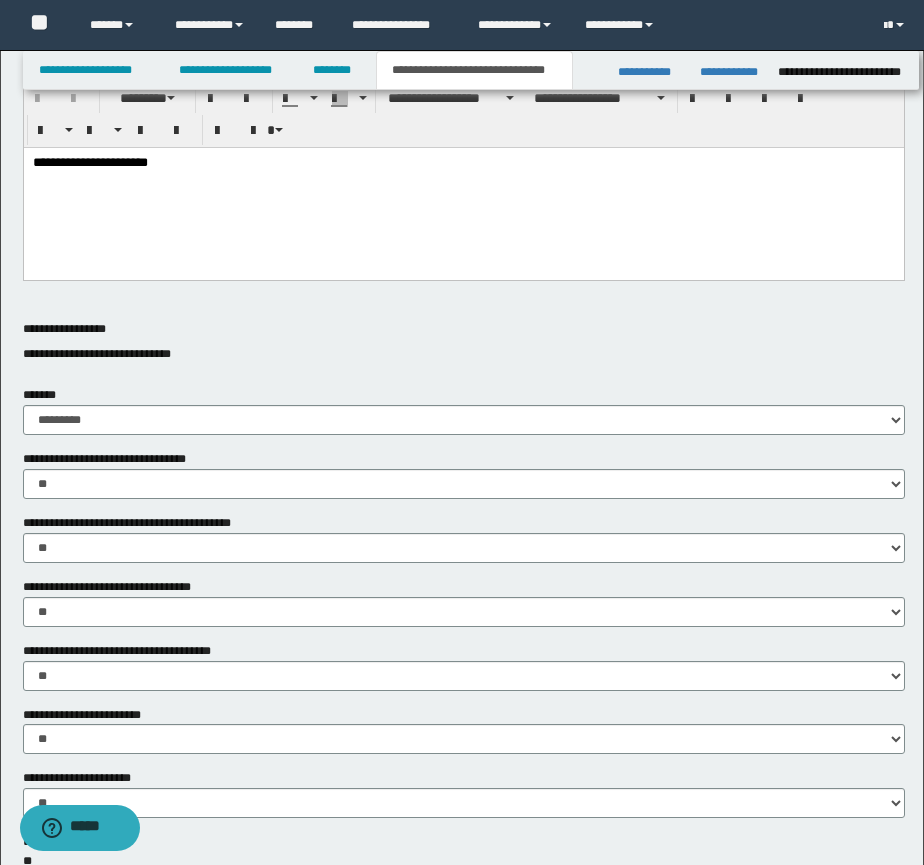 scroll, scrollTop: 1351, scrollLeft: 0, axis: vertical 